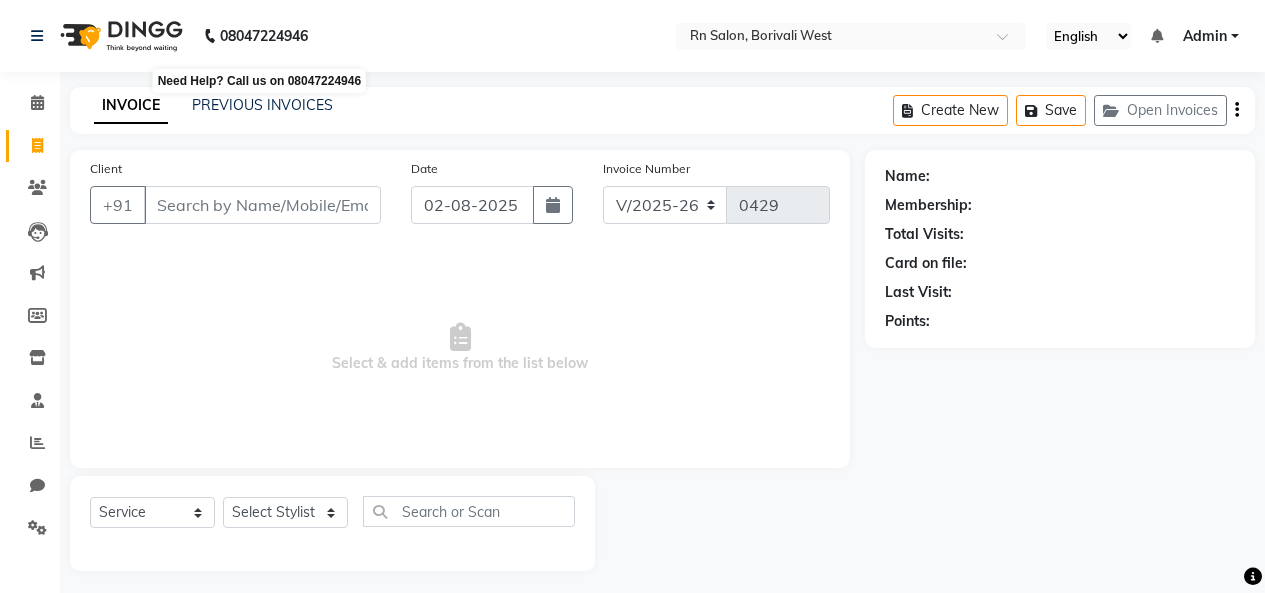 select on "8515" 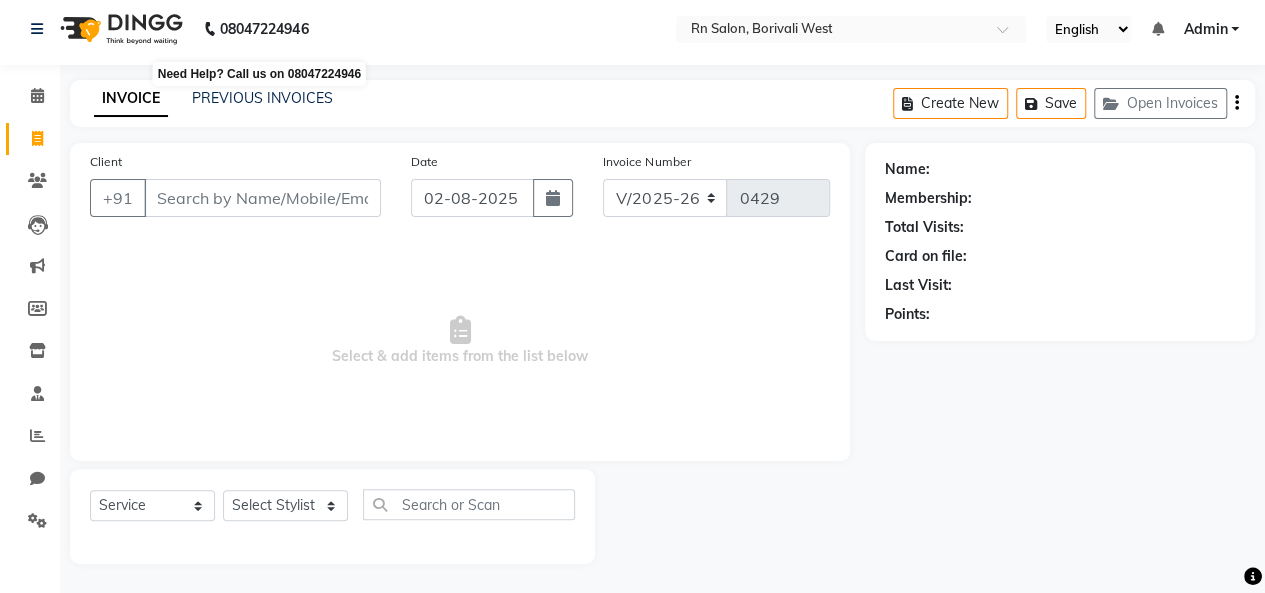 scroll, scrollTop: 0, scrollLeft: 0, axis: both 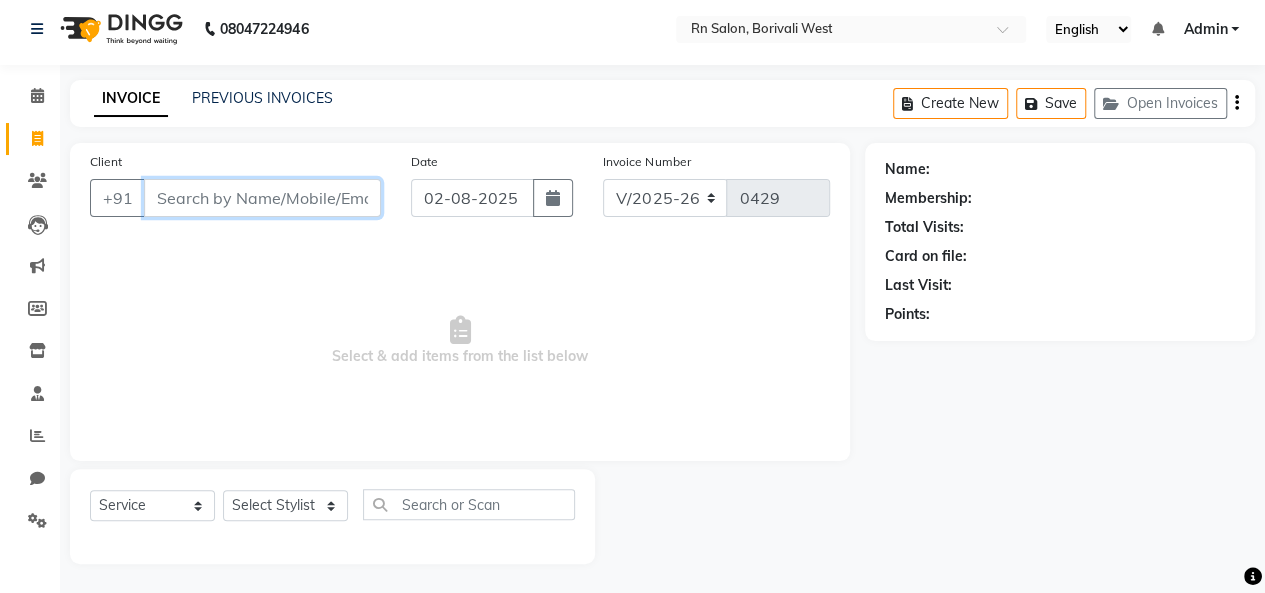 click on "Client" at bounding box center [262, 198] 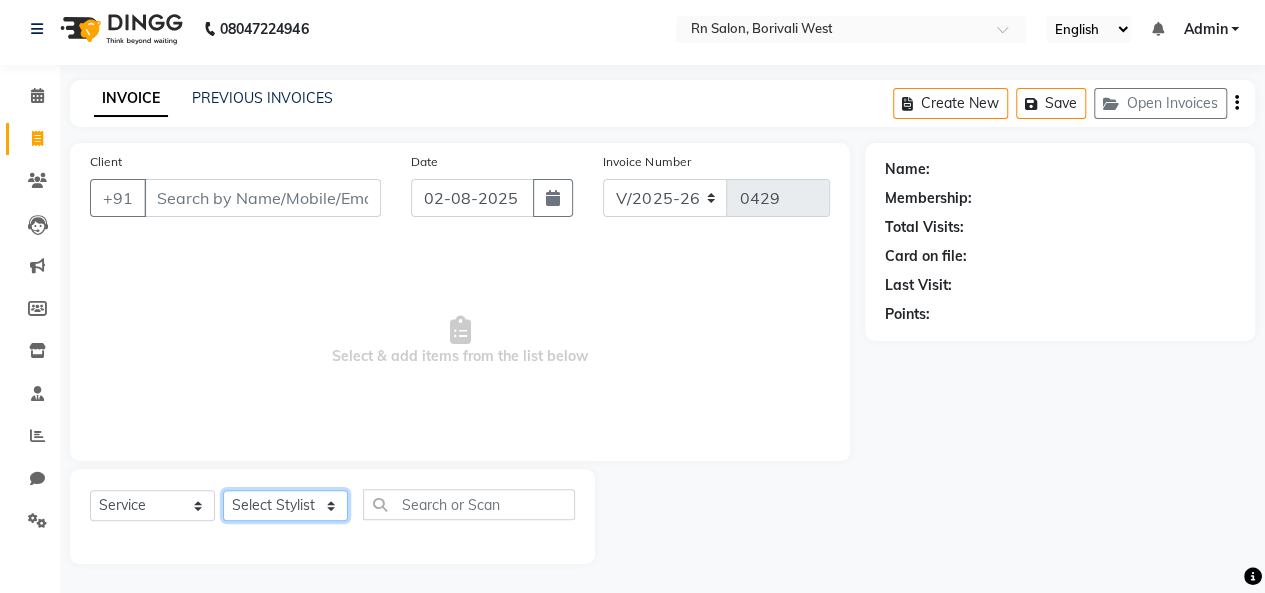 click on "Select Stylist [NAME] [NAME] [NAME] [NAME] [NAME] [NAME] [NAME] [NAME] [NAME] [NAME] [NAME]" 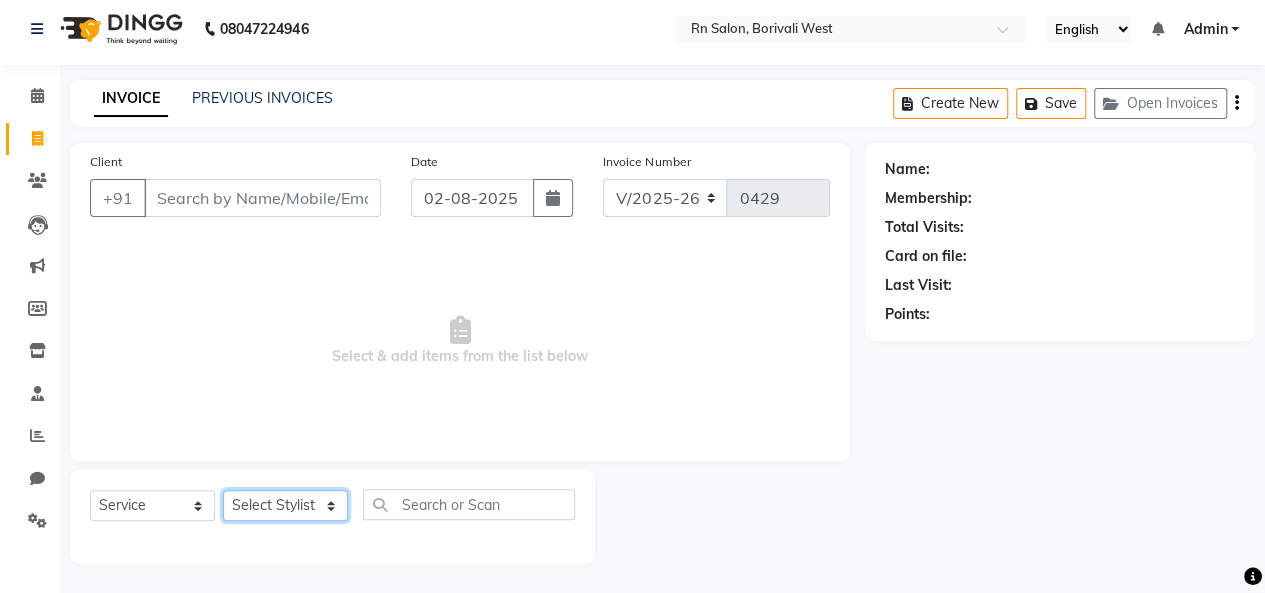 select on "83942" 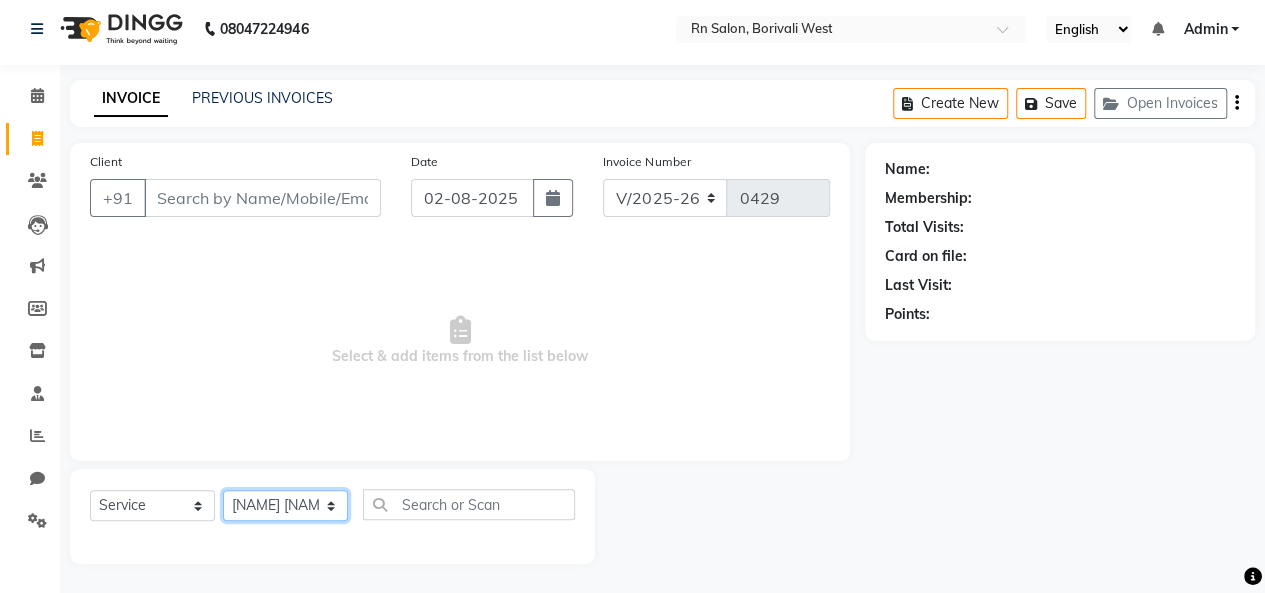 click on "Select Stylist [NAME] [NAME] [NAME] [NAME] [NAME] [NAME] [NAME] [NAME] [NAME] [NAME] [NAME]" 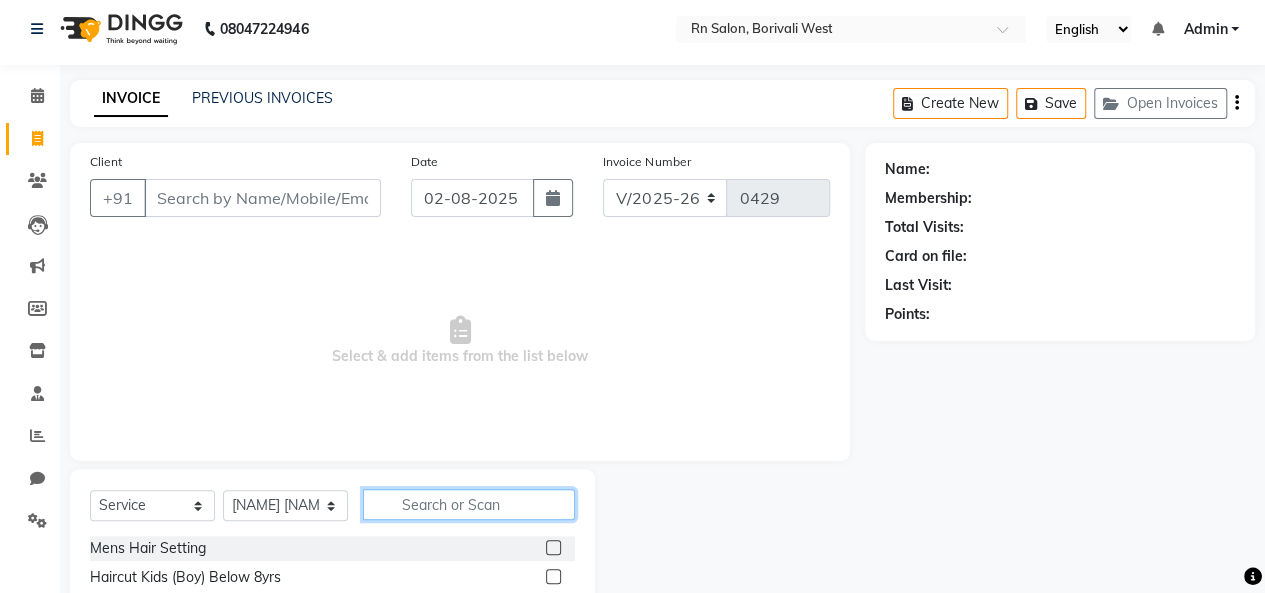 click 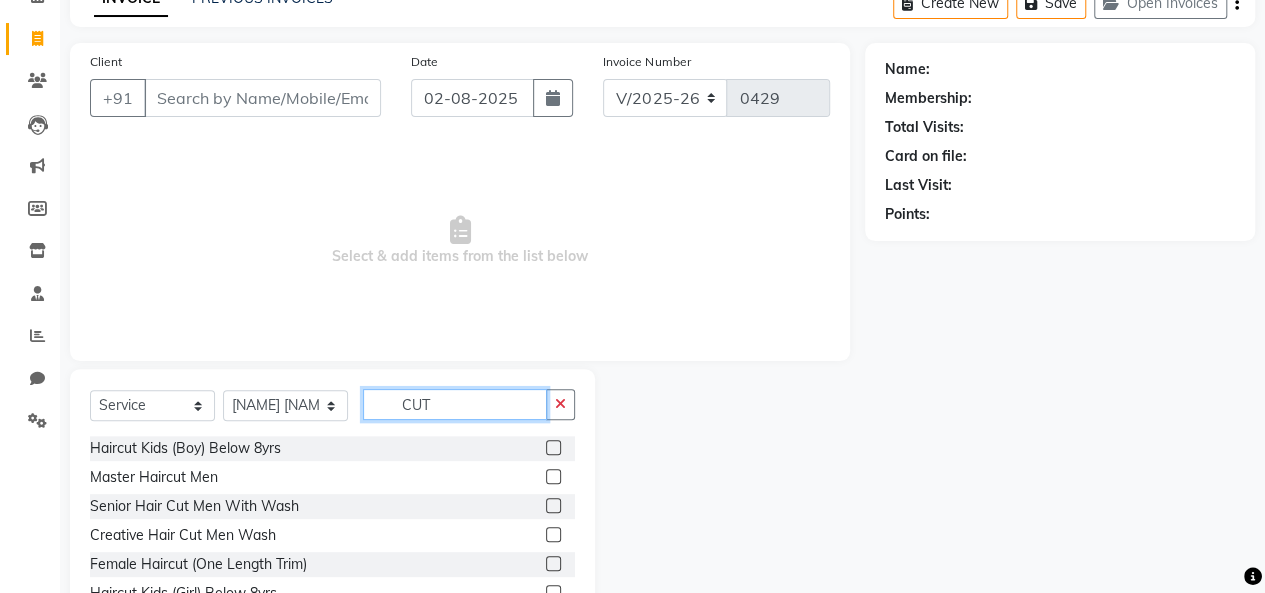 scroll, scrollTop: 207, scrollLeft: 0, axis: vertical 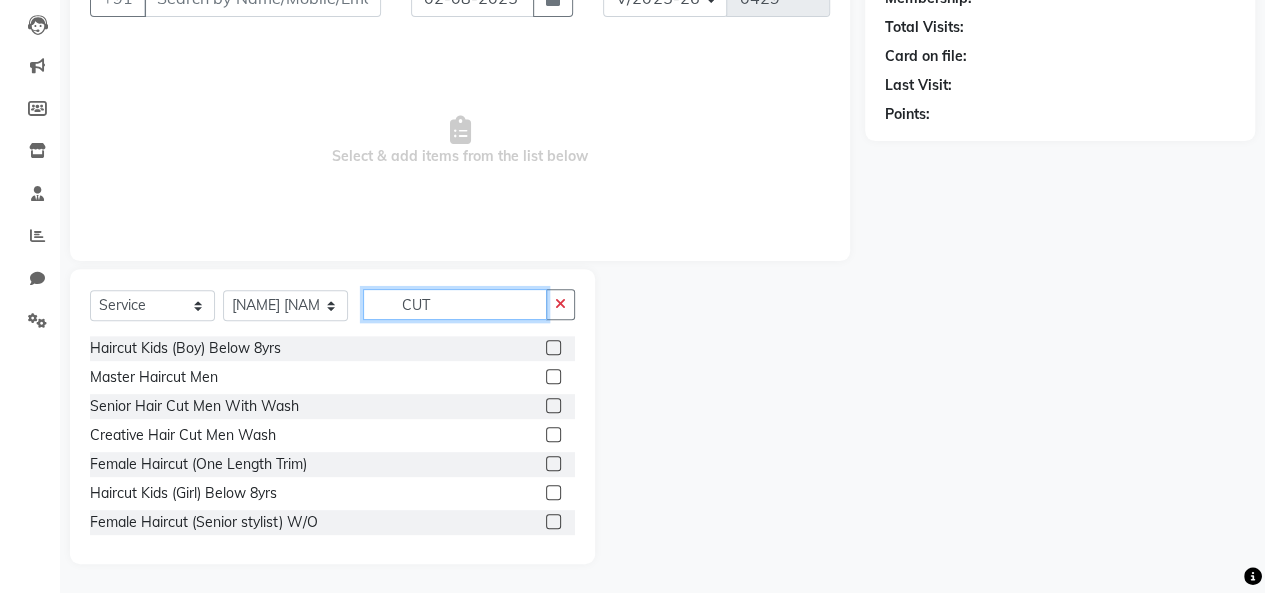 type on "CUT" 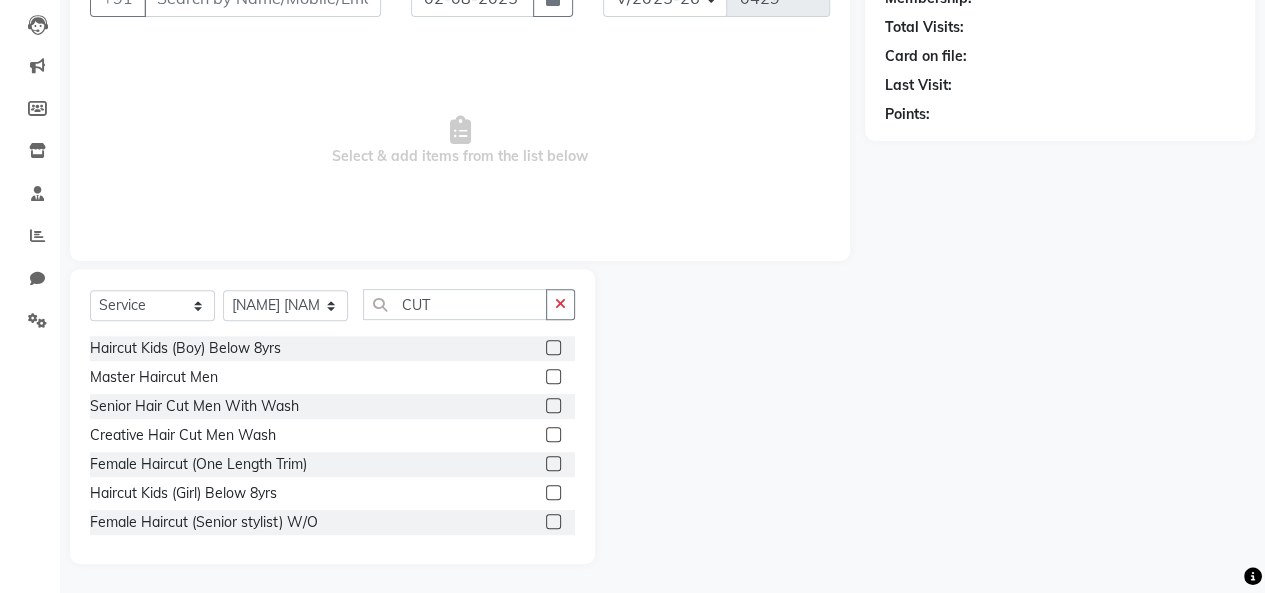 click 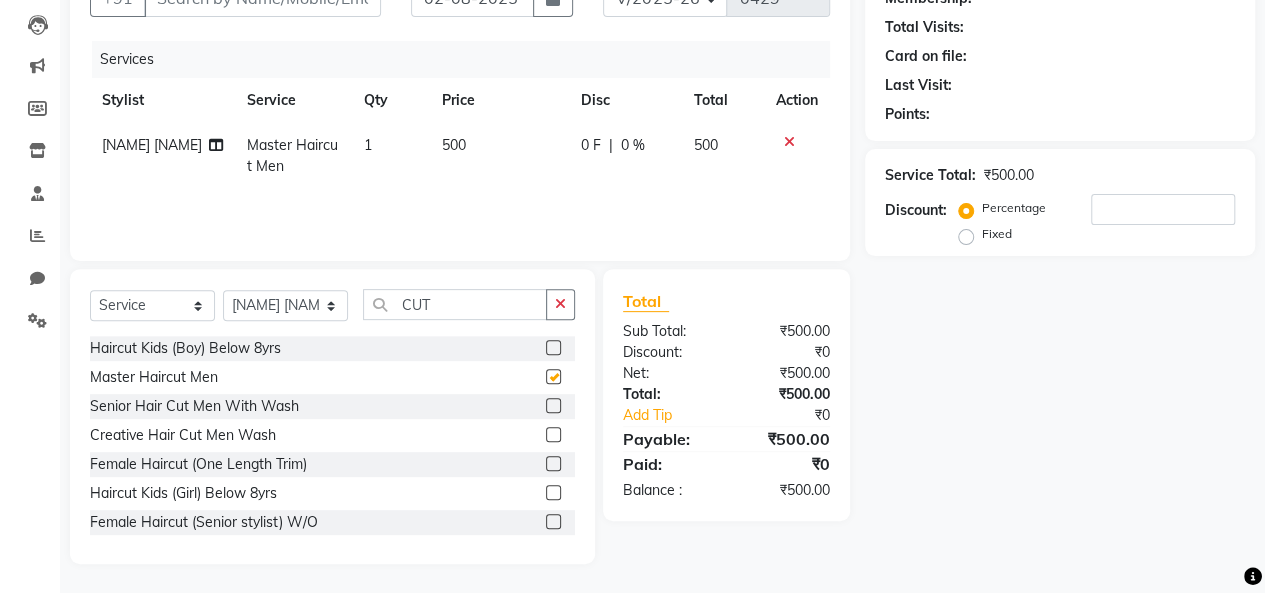 checkbox on "false" 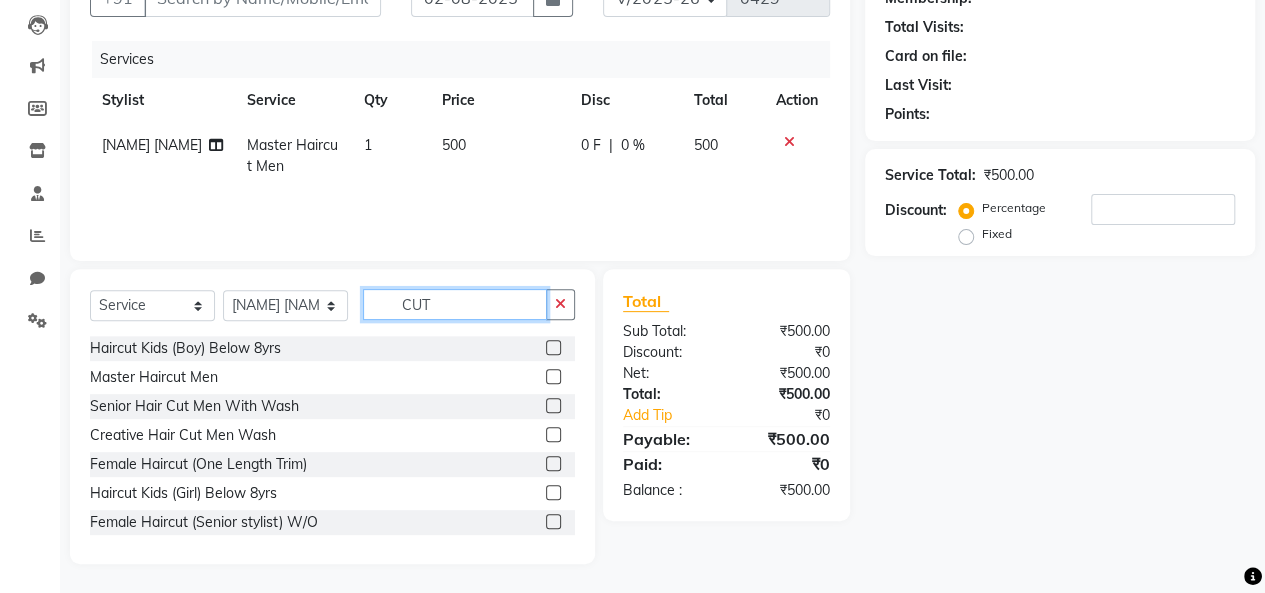 click on "CUT" 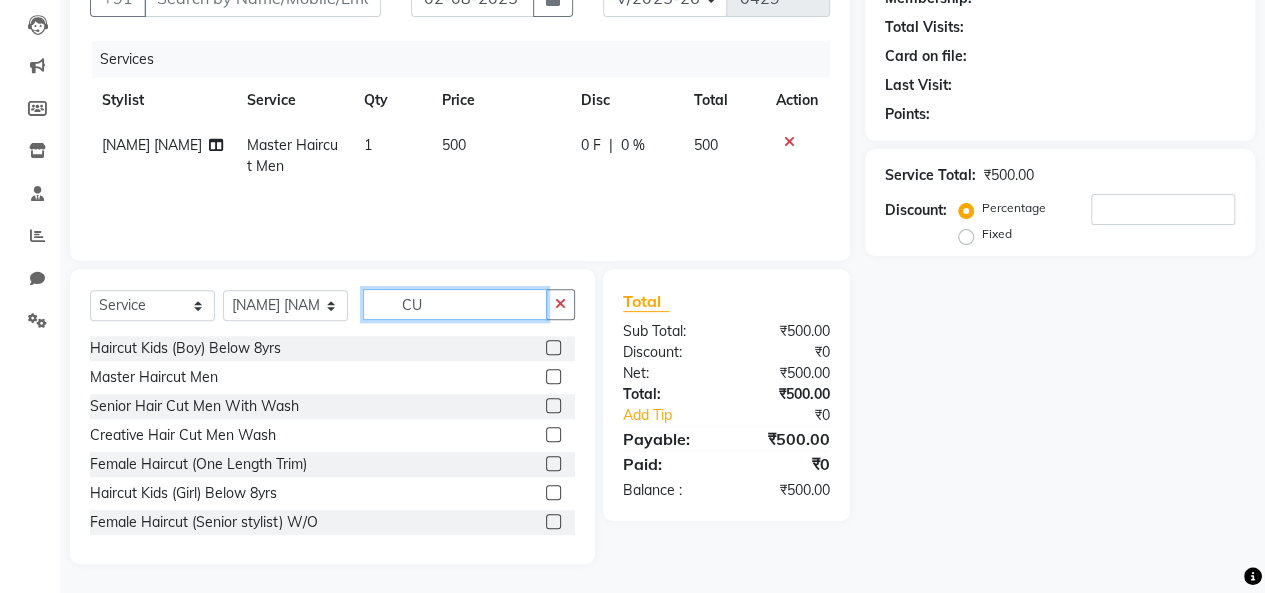 type on "C" 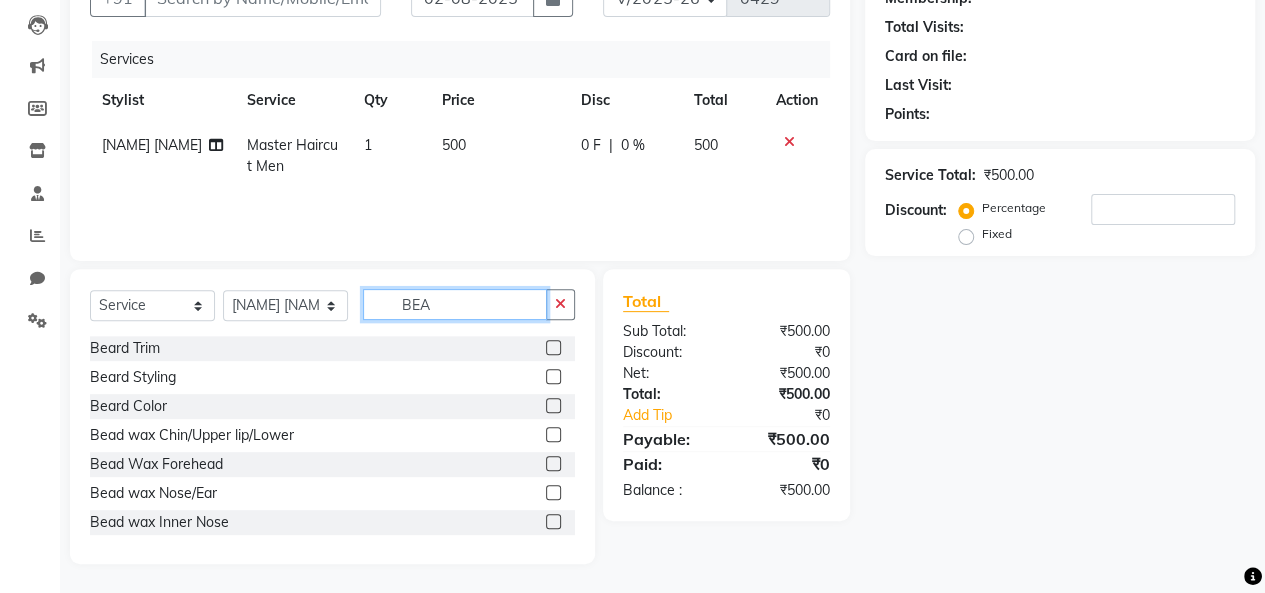 type on "BEA" 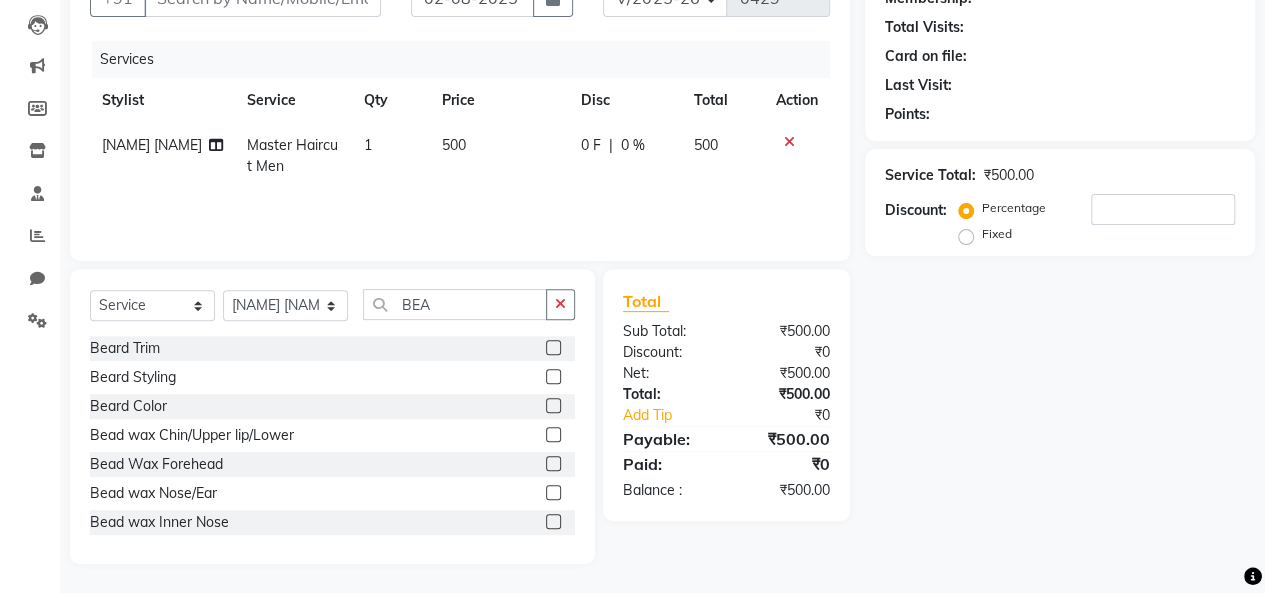 click 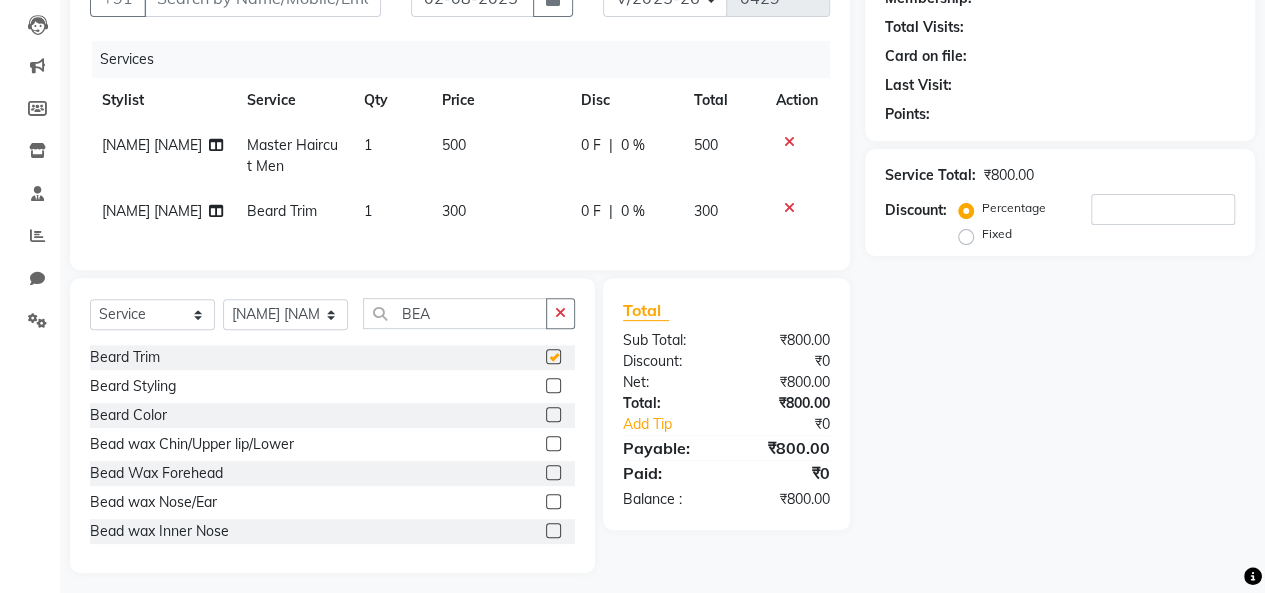 checkbox on "false" 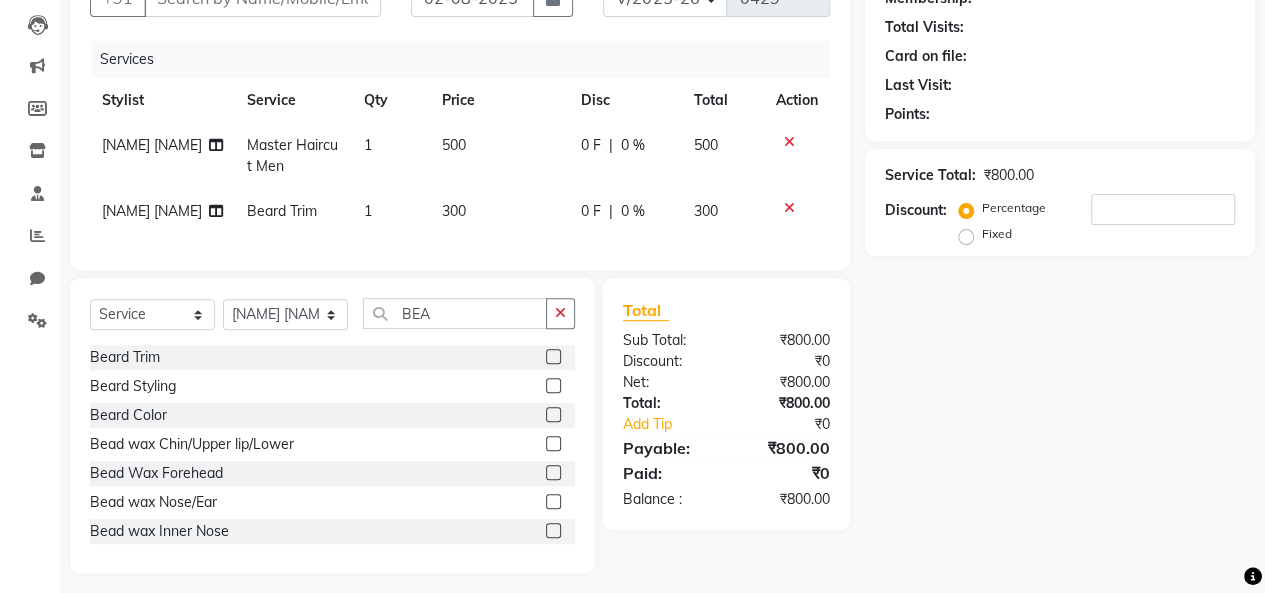 click on "300" 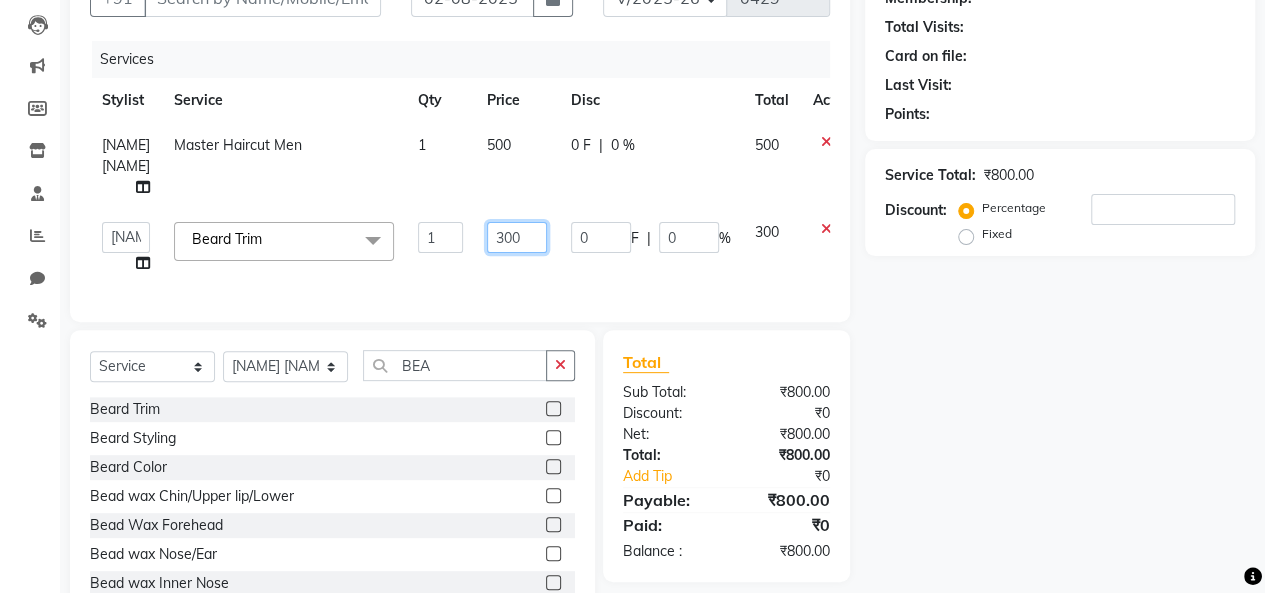 click on "300" 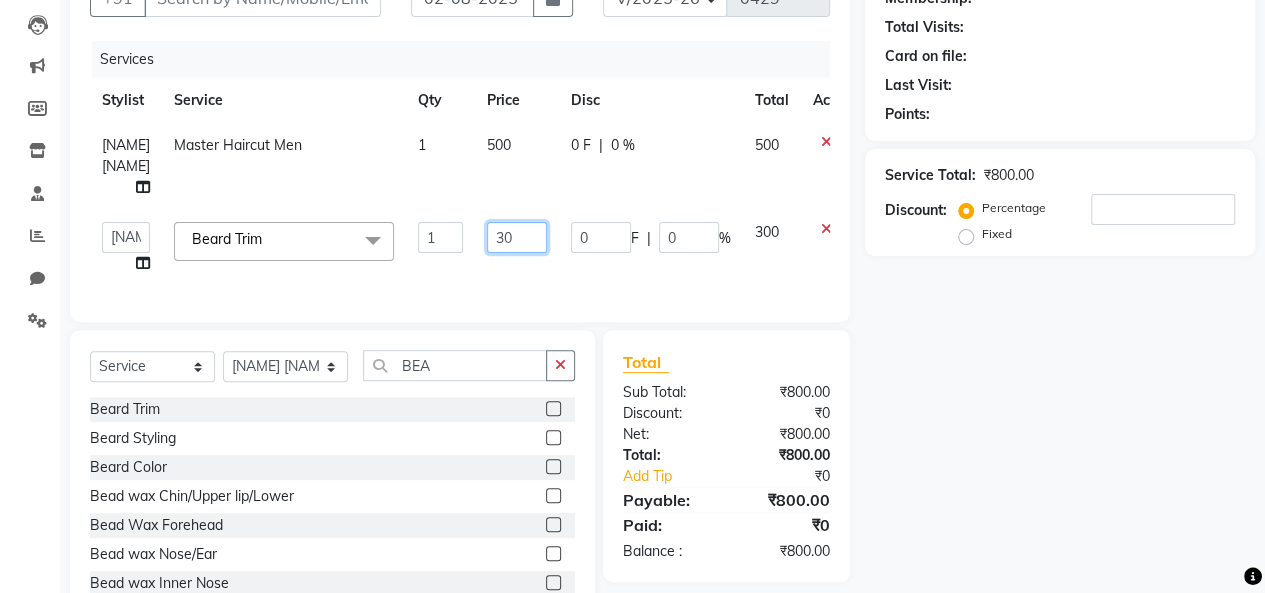 type on "3" 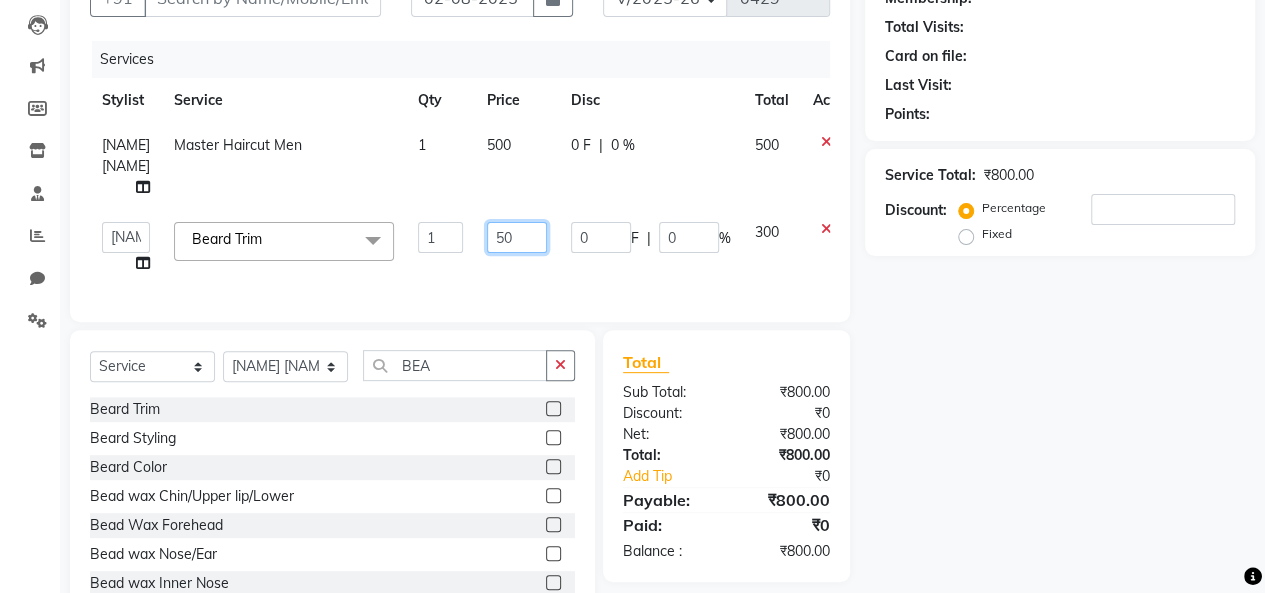 type on "500" 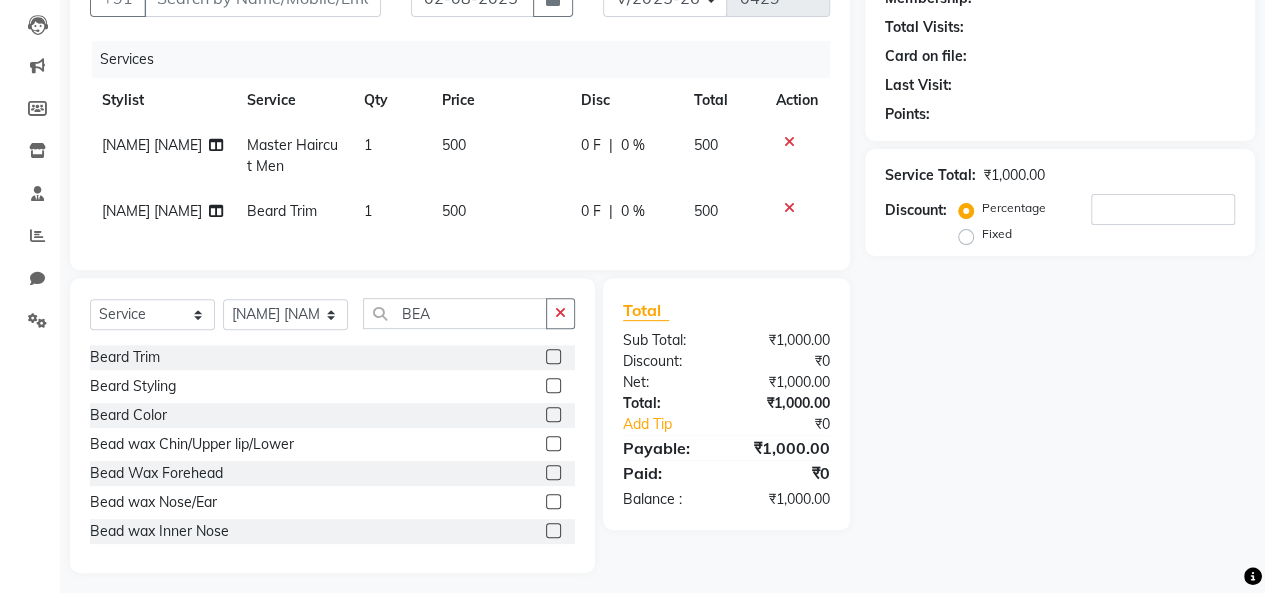click on "500" 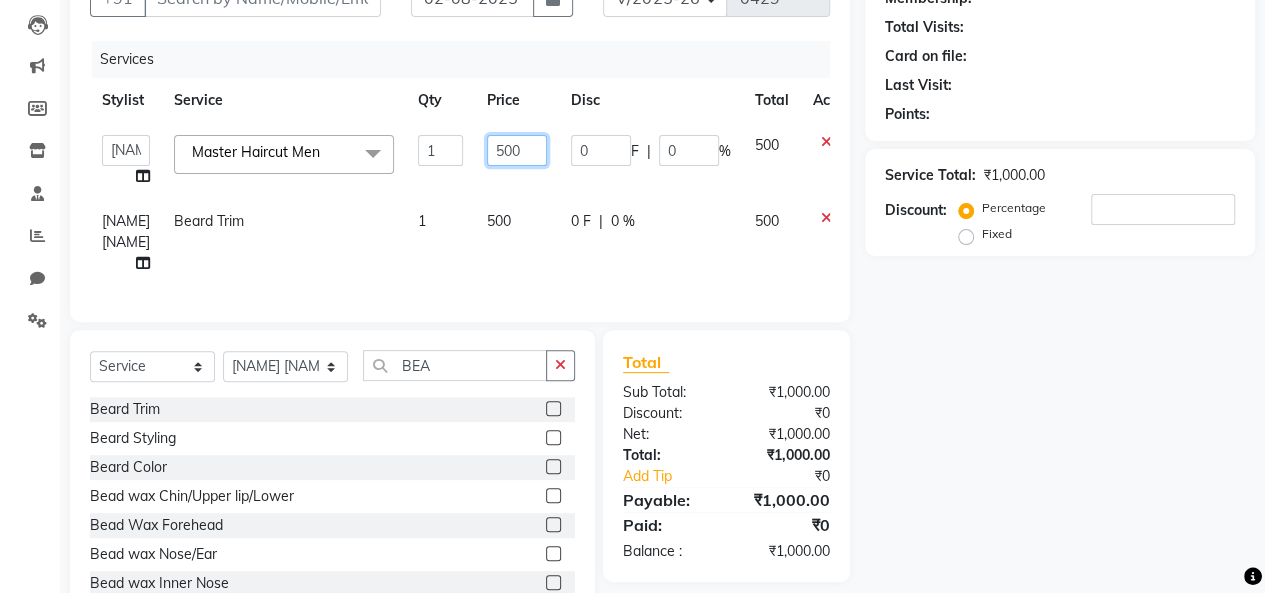 click on "500" 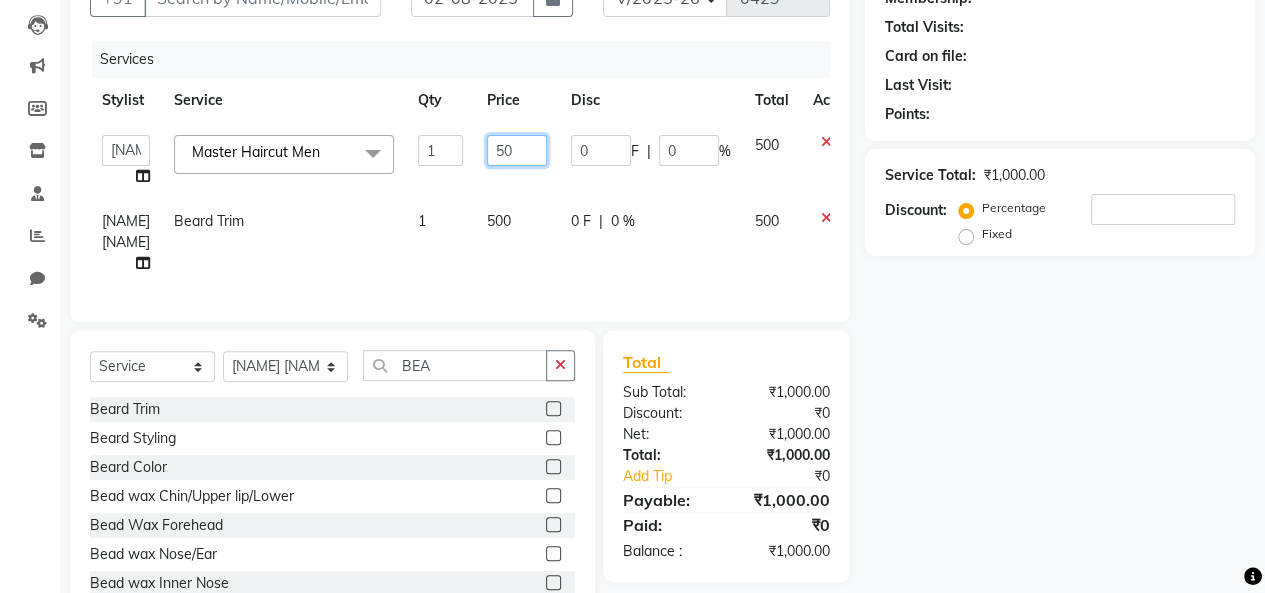 type on "5" 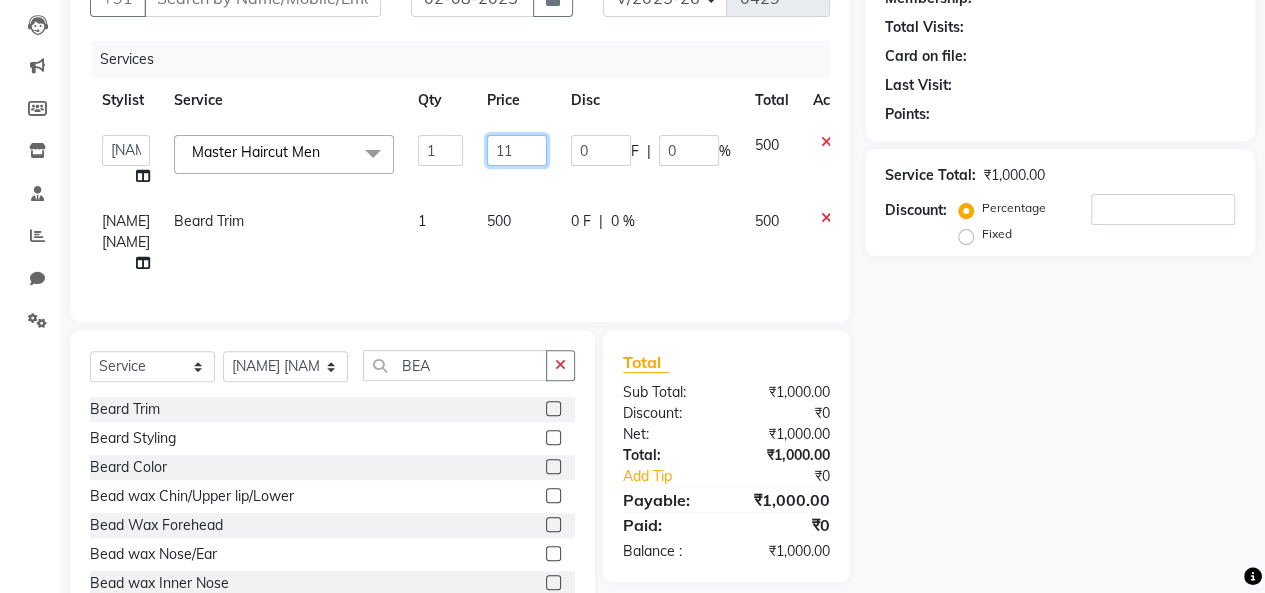 type on "1" 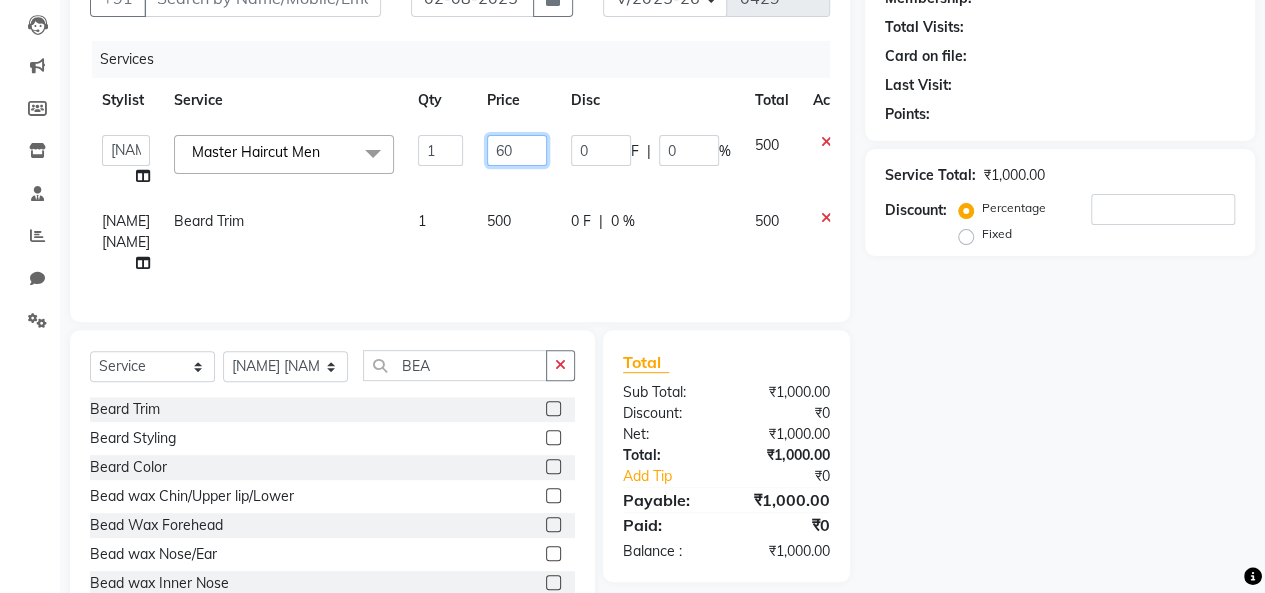type on "600" 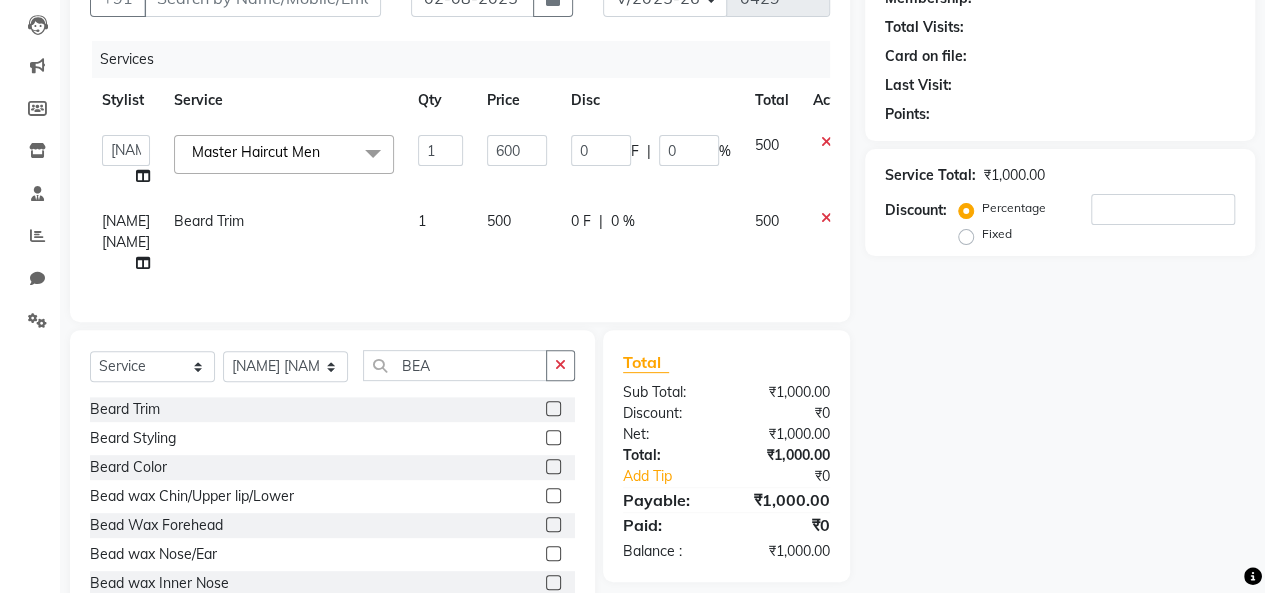 click on "Name: Membership: Total Visits: Card on file: Last Visit:  Points:  Service Total:  ₹1,000.00  Discount:  Percentage   Fixed" 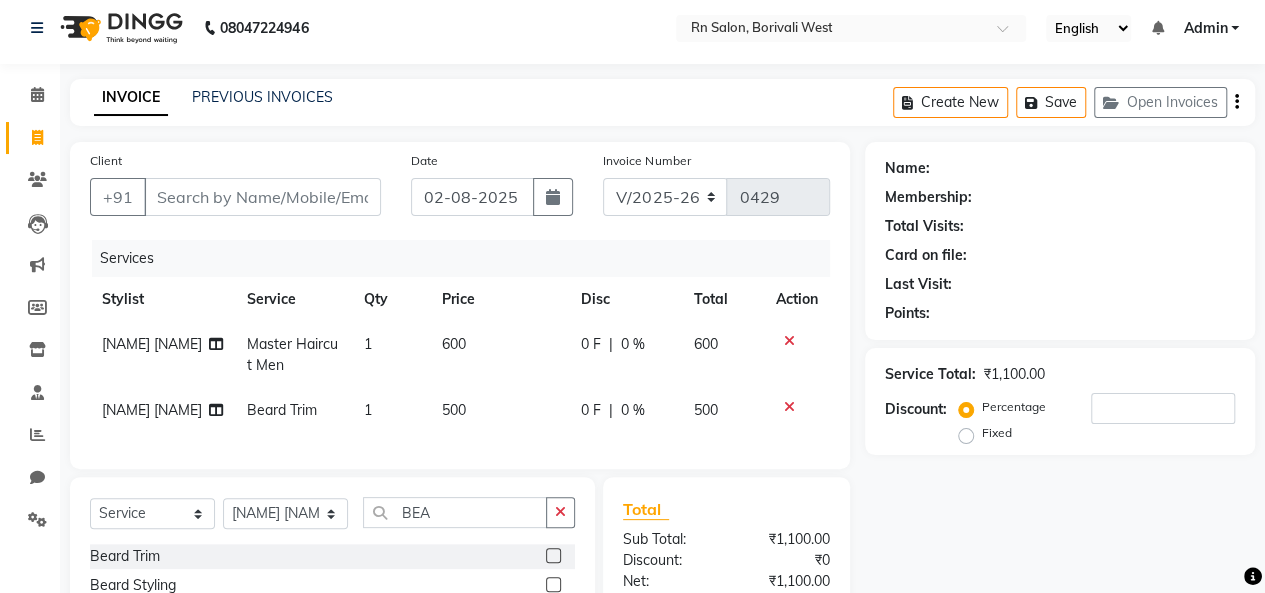 scroll, scrollTop: 0, scrollLeft: 0, axis: both 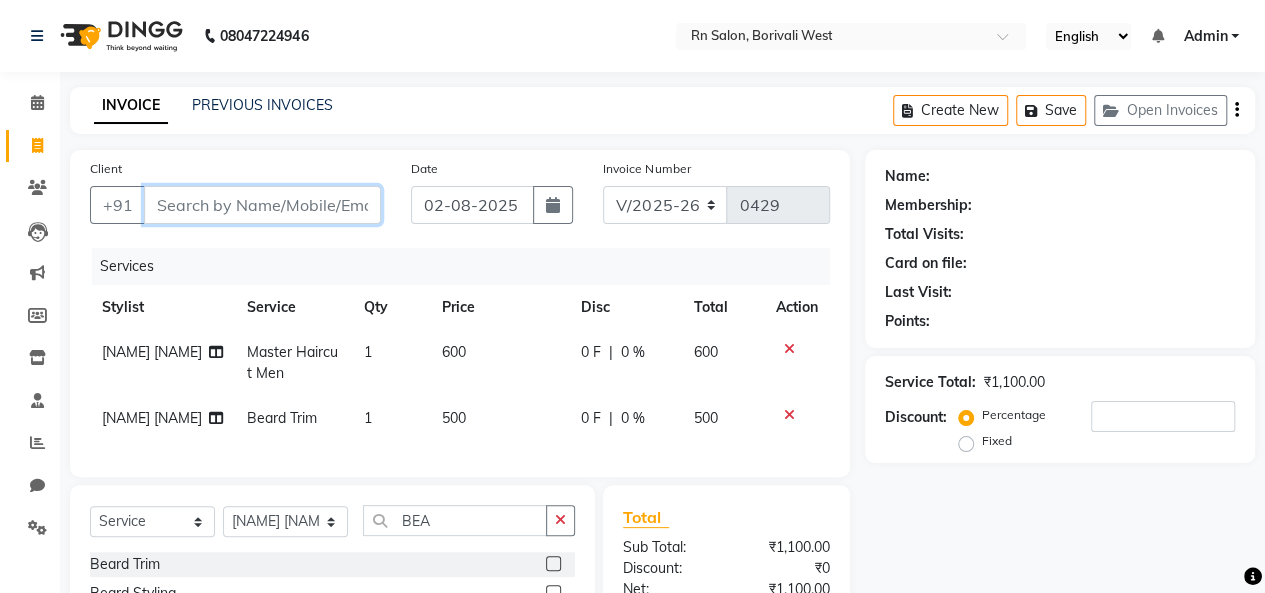 click on "Client" at bounding box center (262, 205) 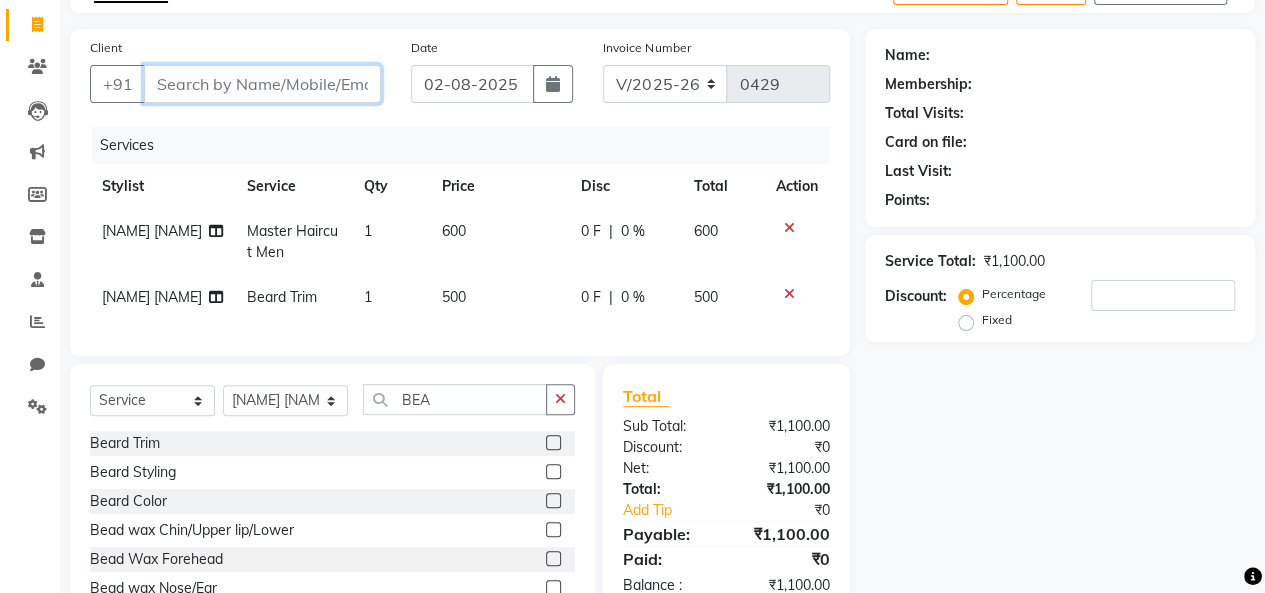 scroll, scrollTop: 0, scrollLeft: 0, axis: both 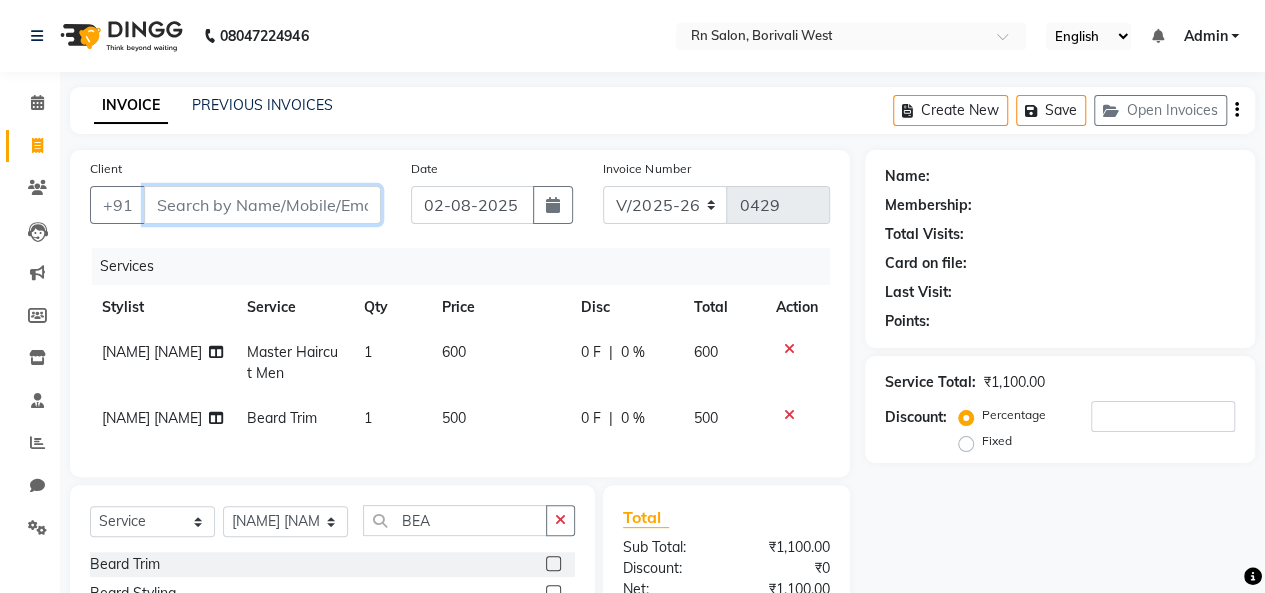 click on "Client" at bounding box center (262, 205) 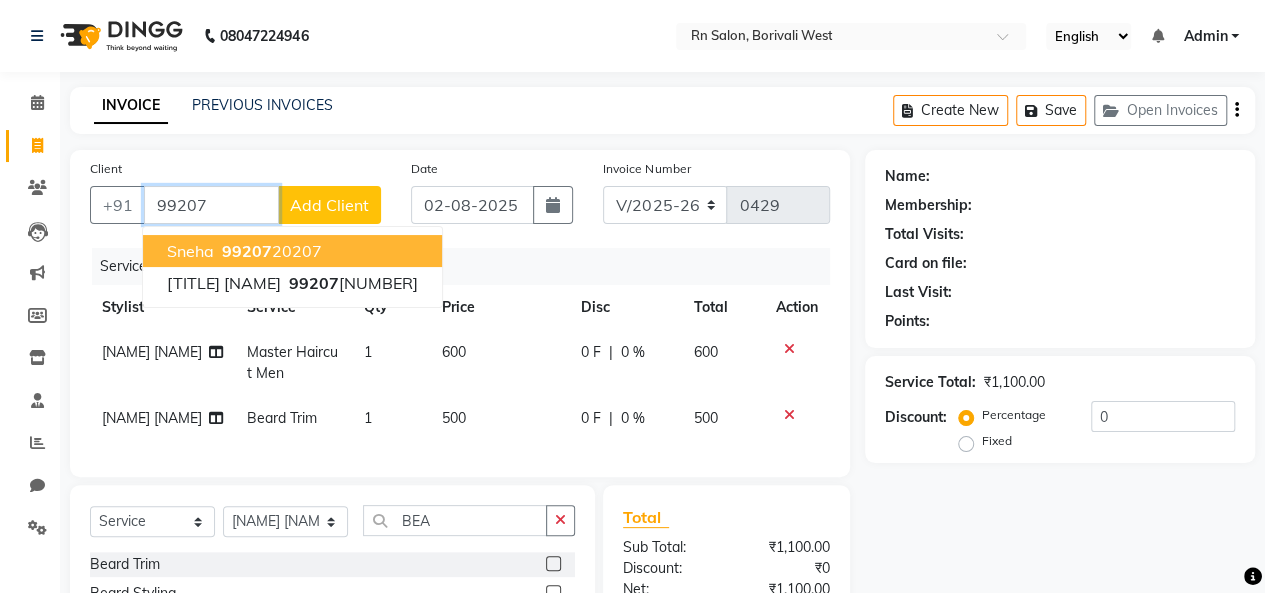 click on "99207" at bounding box center (247, 251) 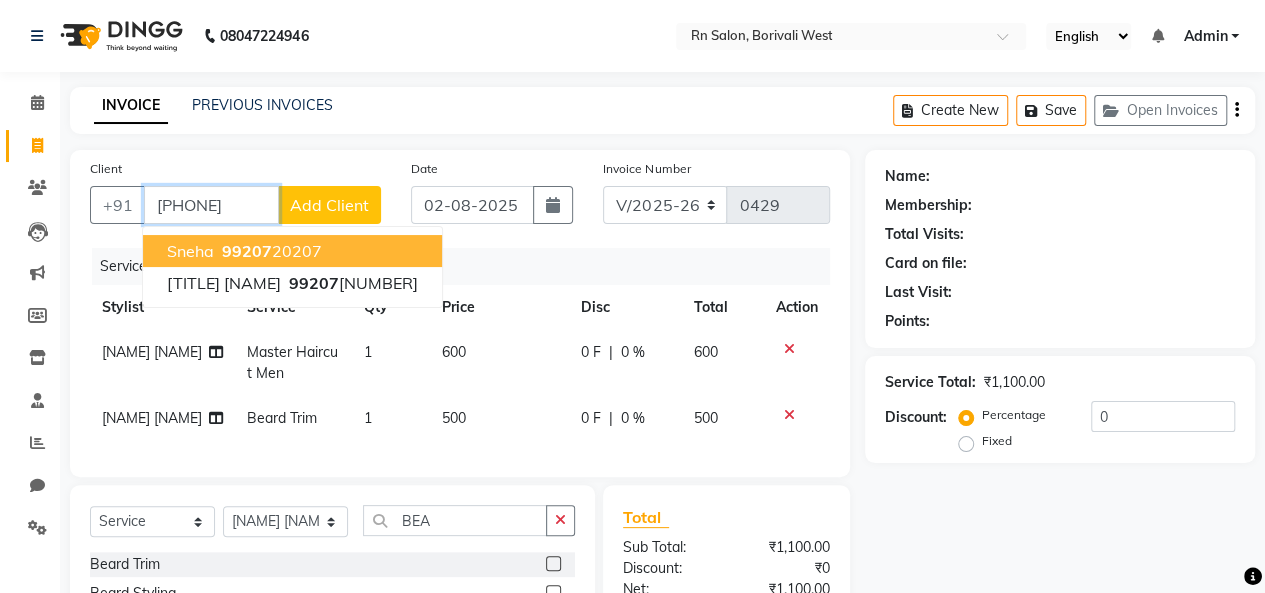 type on "[PHONE]" 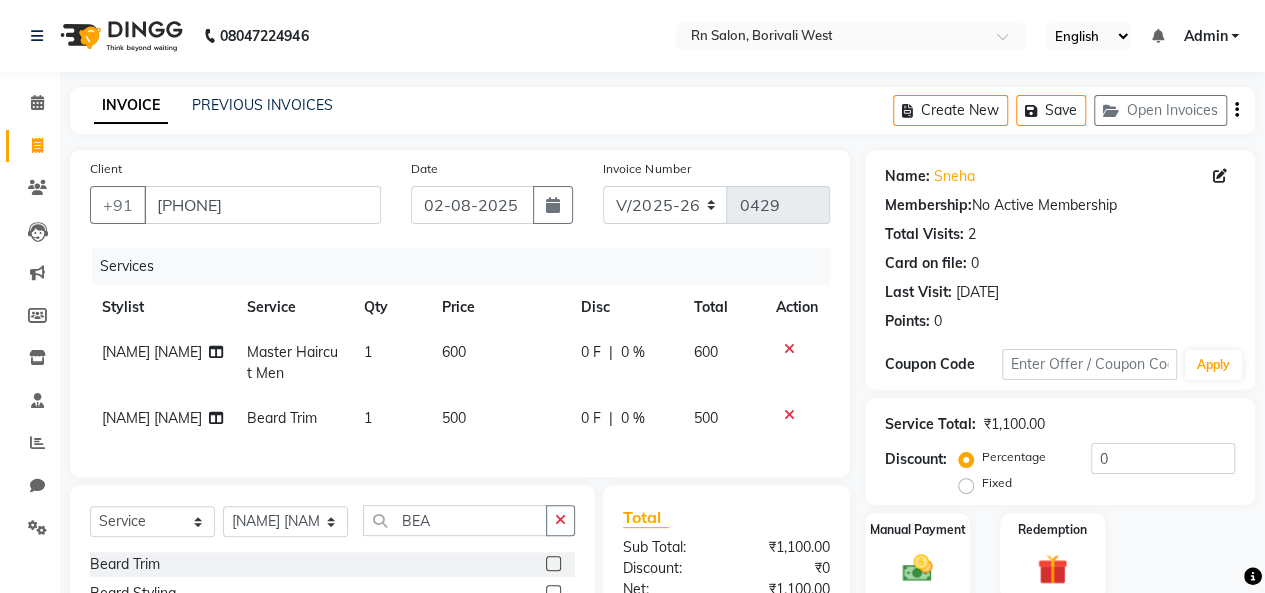 scroll, scrollTop: 100, scrollLeft: 0, axis: vertical 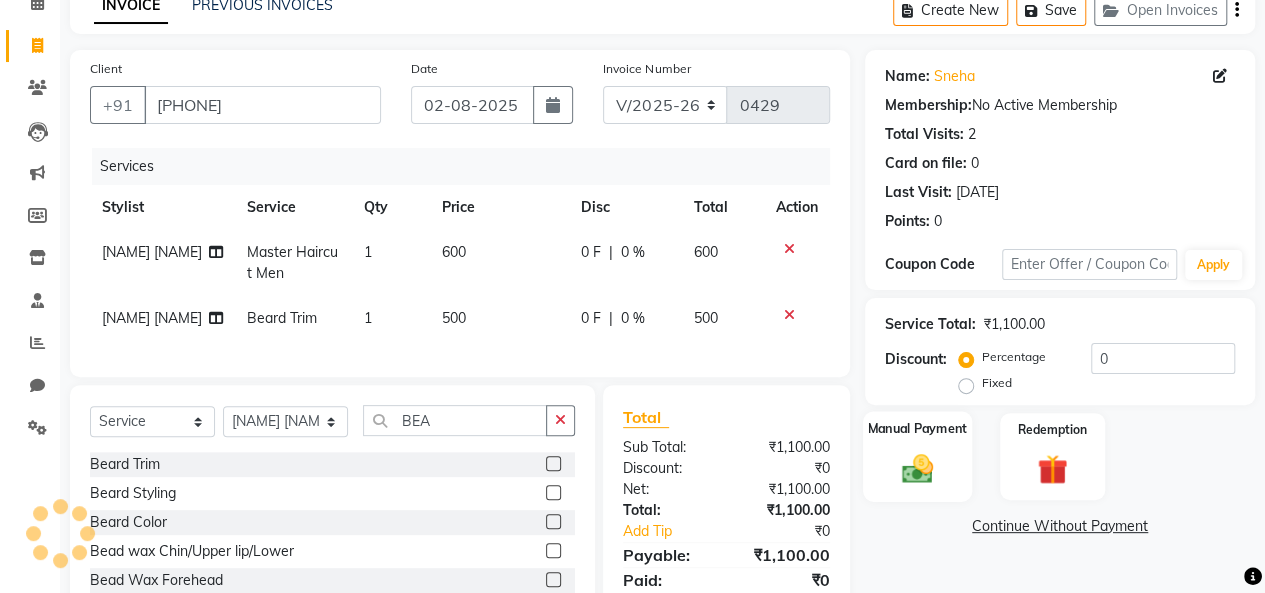 click 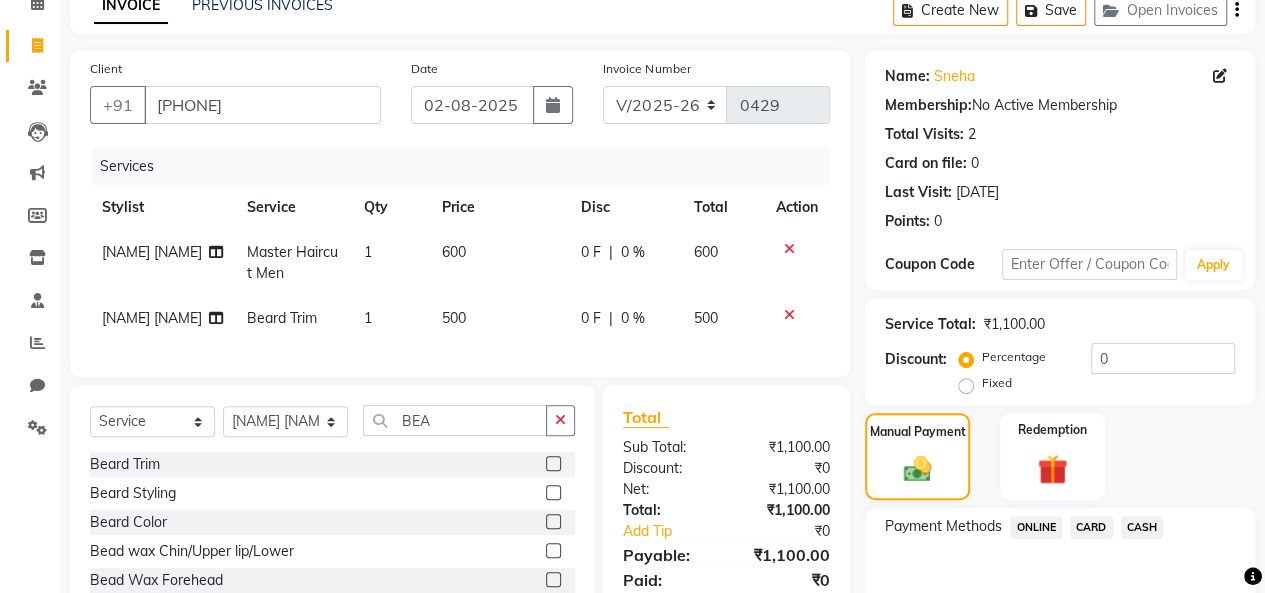 click on "CASH" 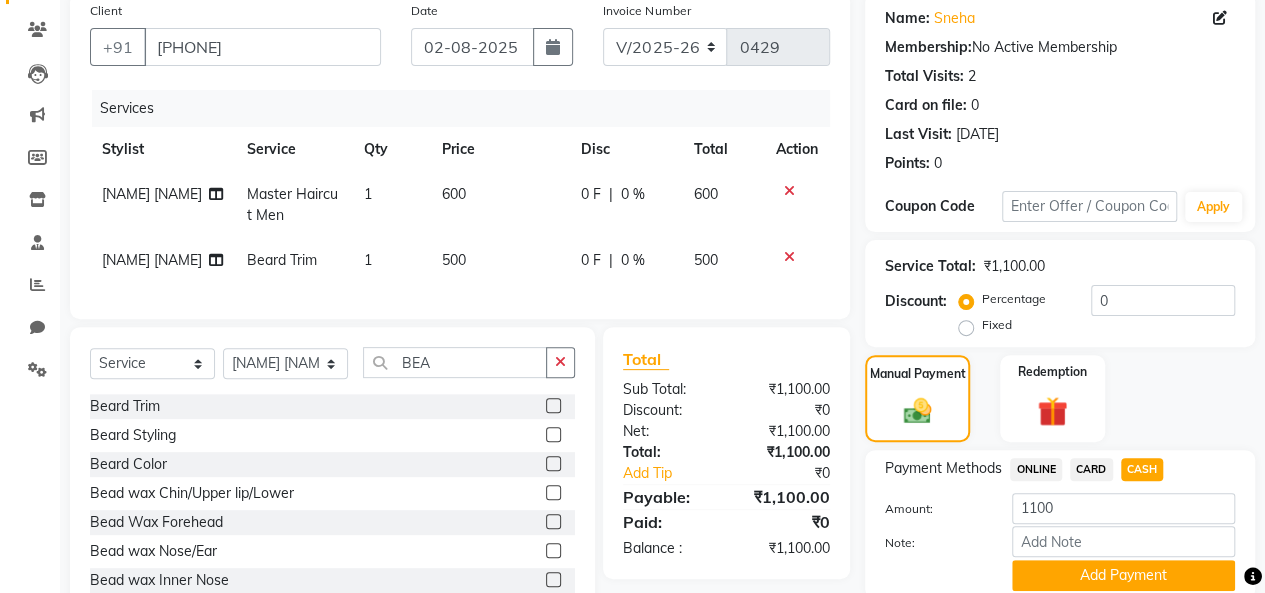 scroll, scrollTop: 234, scrollLeft: 0, axis: vertical 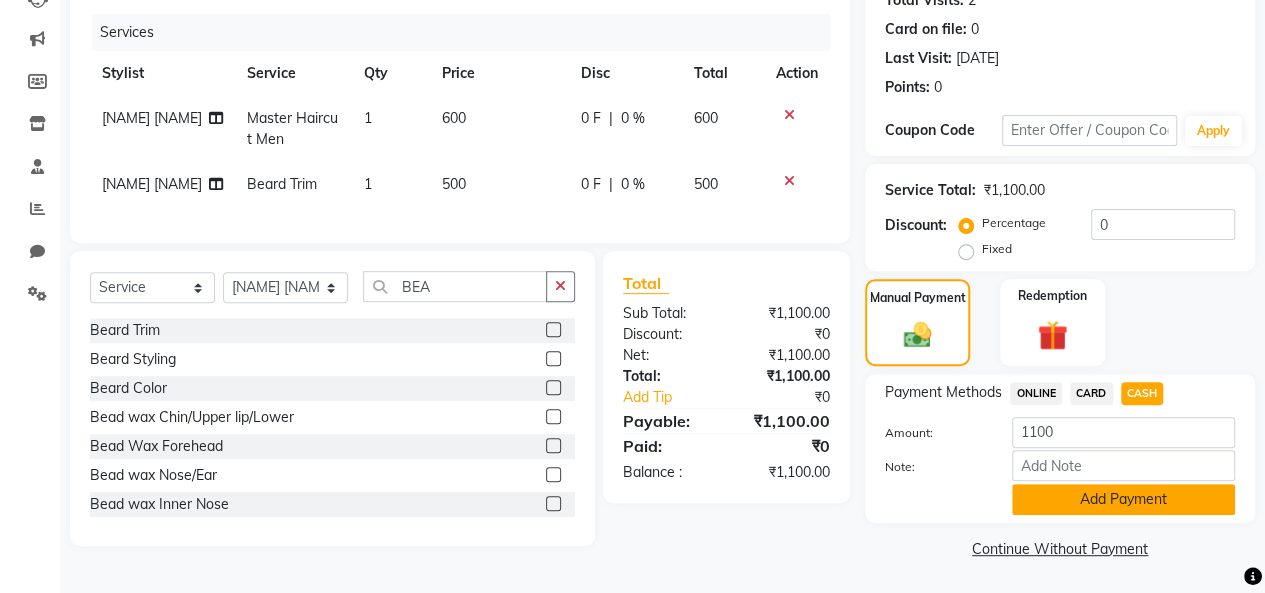 click on "Add Payment" 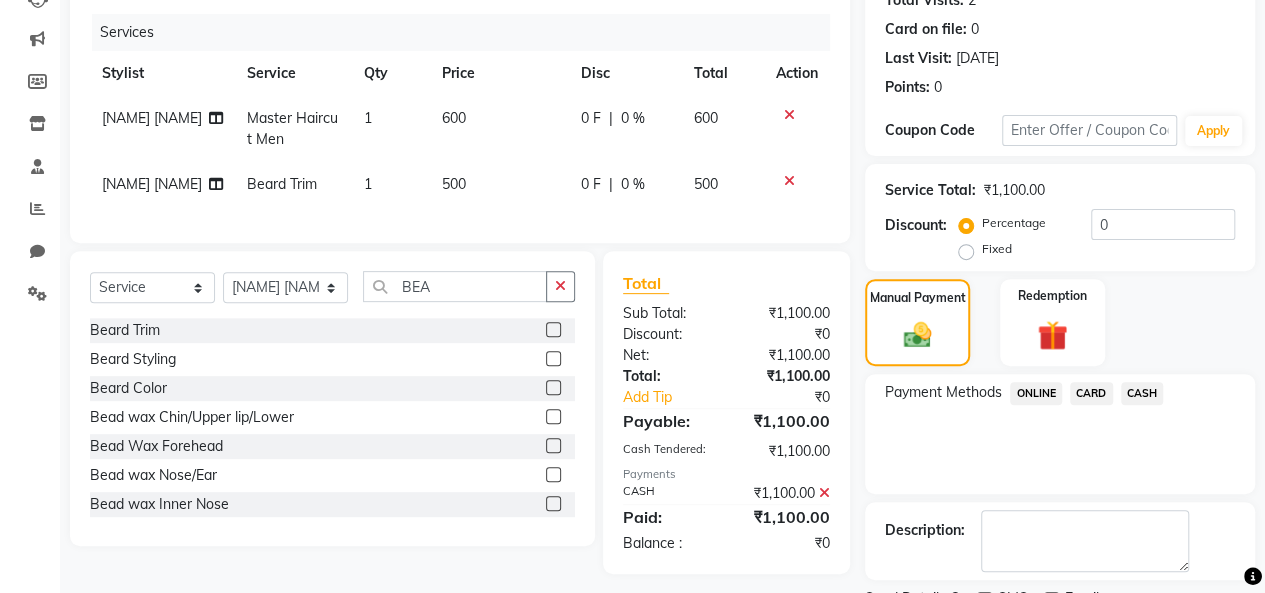 scroll, scrollTop: 316, scrollLeft: 0, axis: vertical 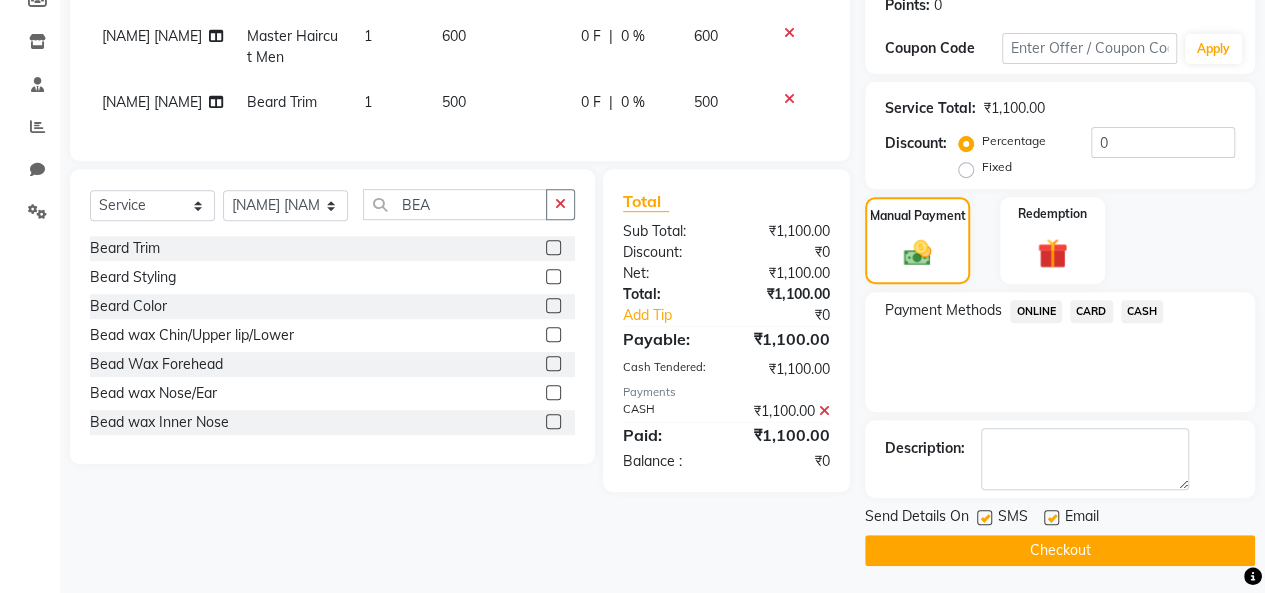 click on "Checkout" 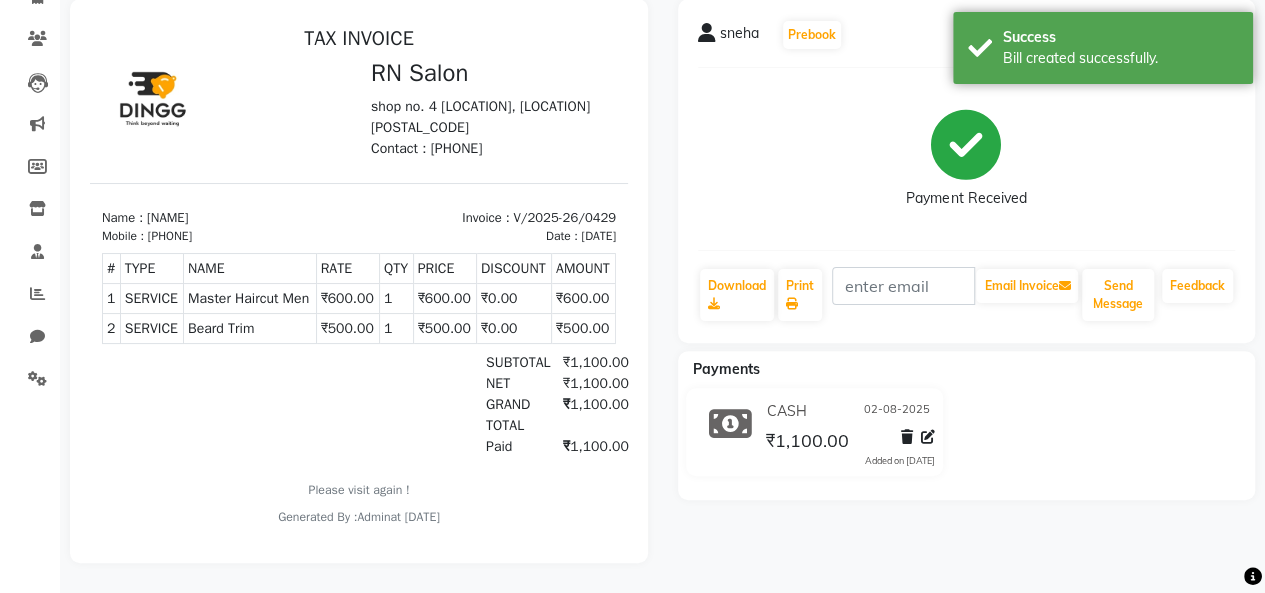scroll, scrollTop: 164, scrollLeft: 0, axis: vertical 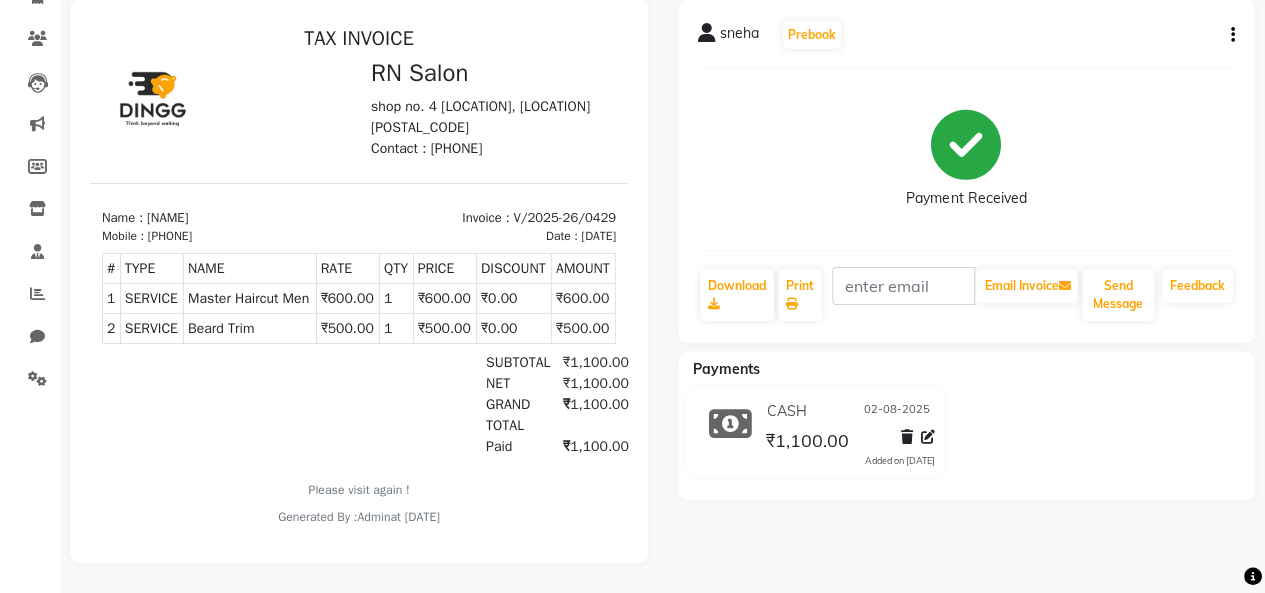 click at bounding box center (187, 404) 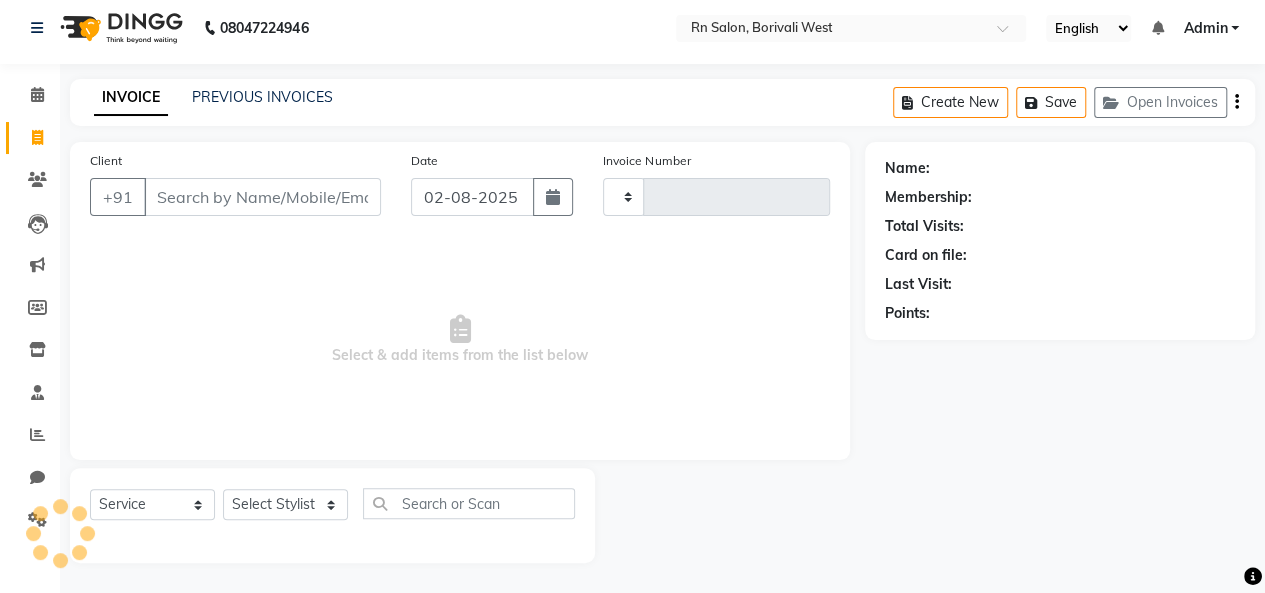 type on "0430" 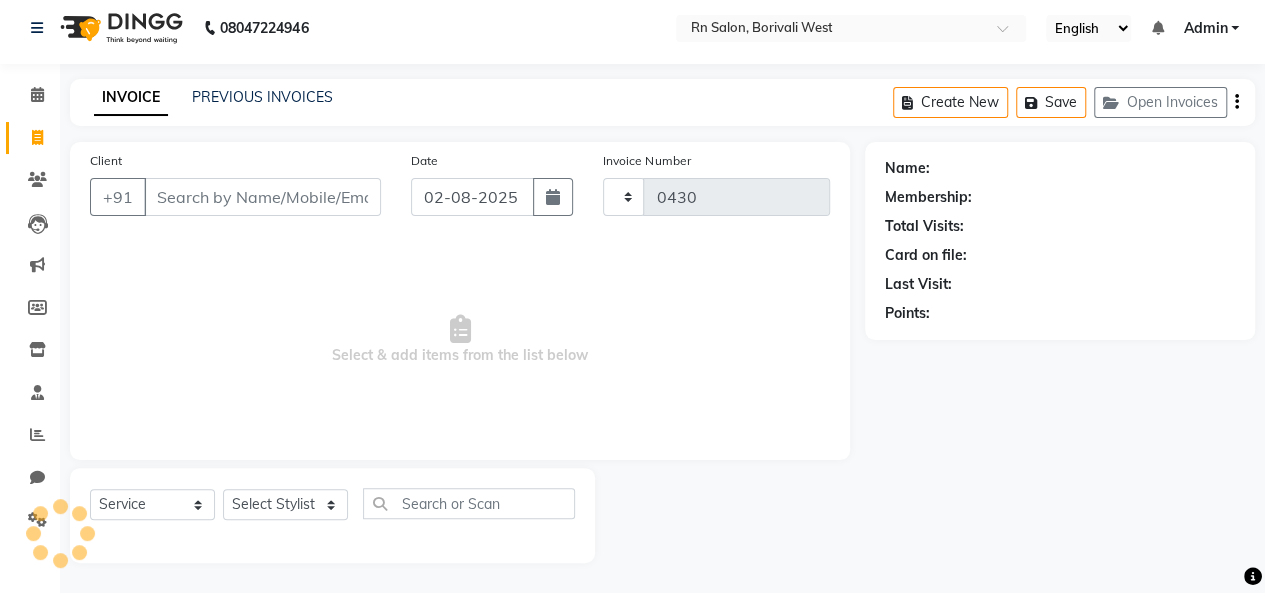 select on "8515" 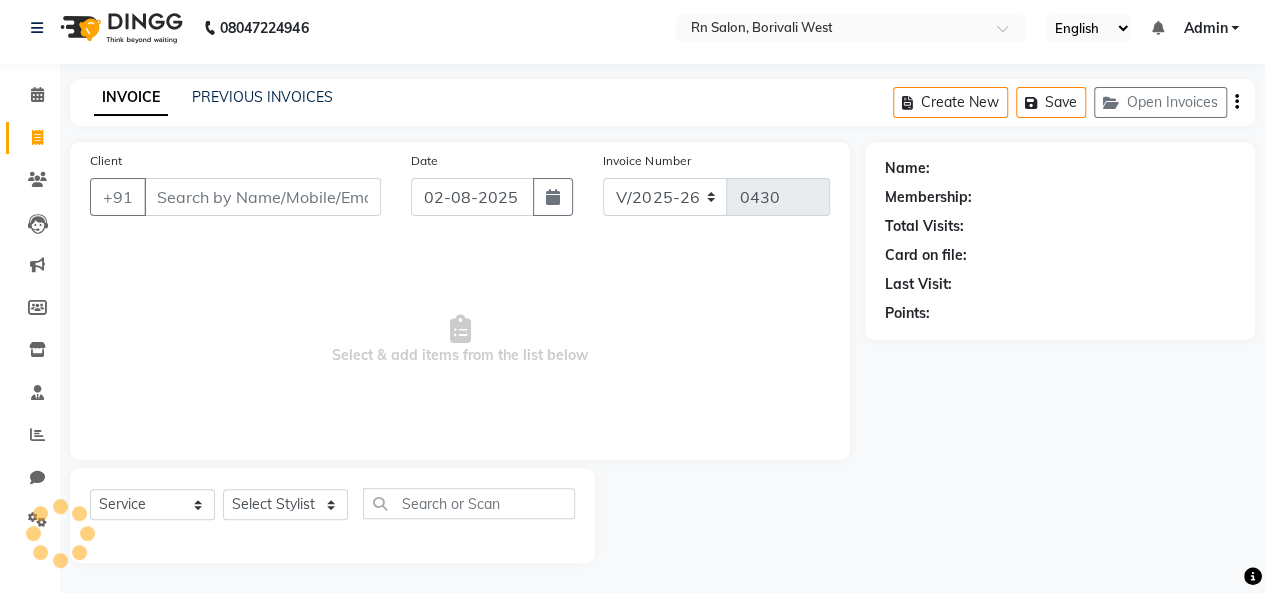 scroll, scrollTop: 7, scrollLeft: 0, axis: vertical 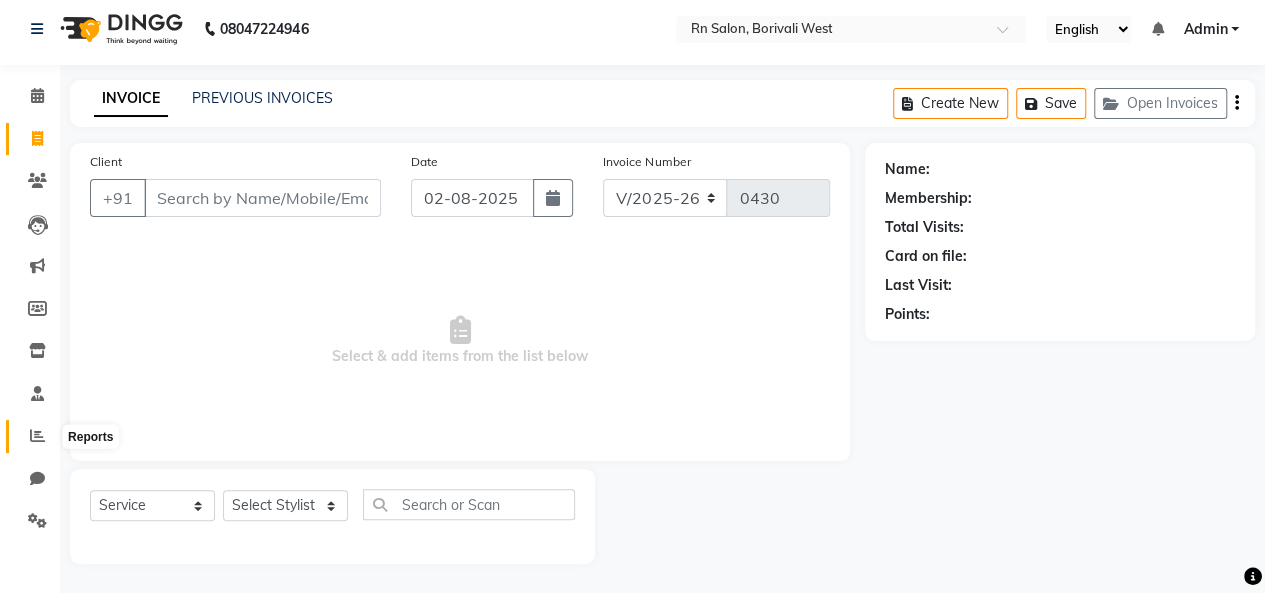 click 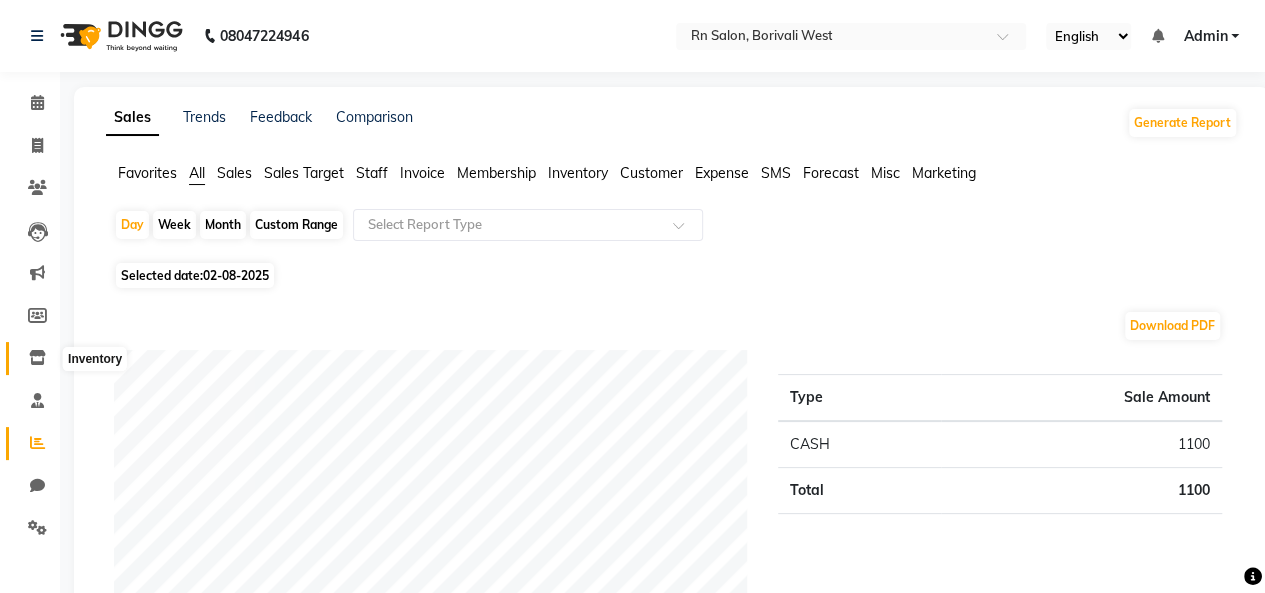 click 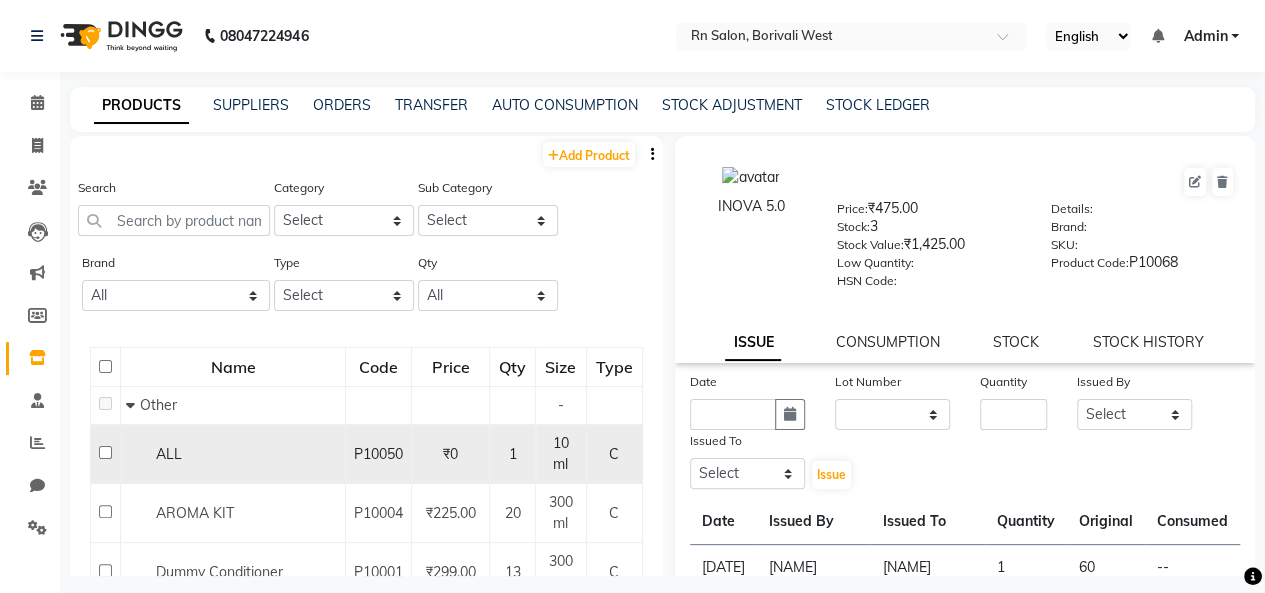 click 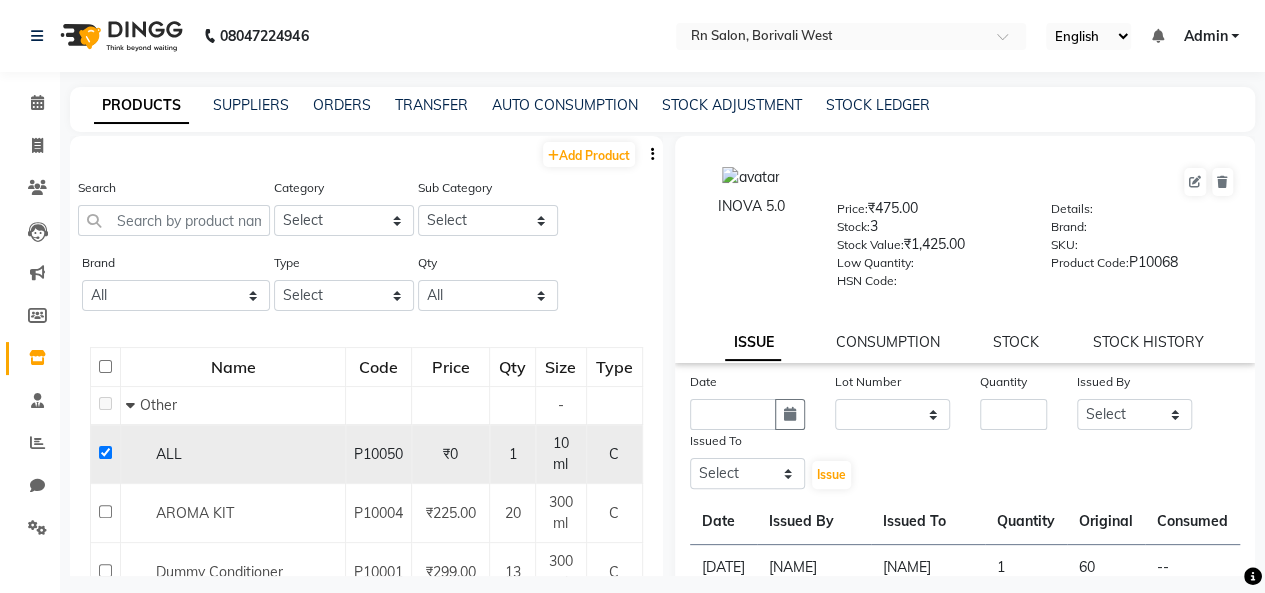 checkbox on "true" 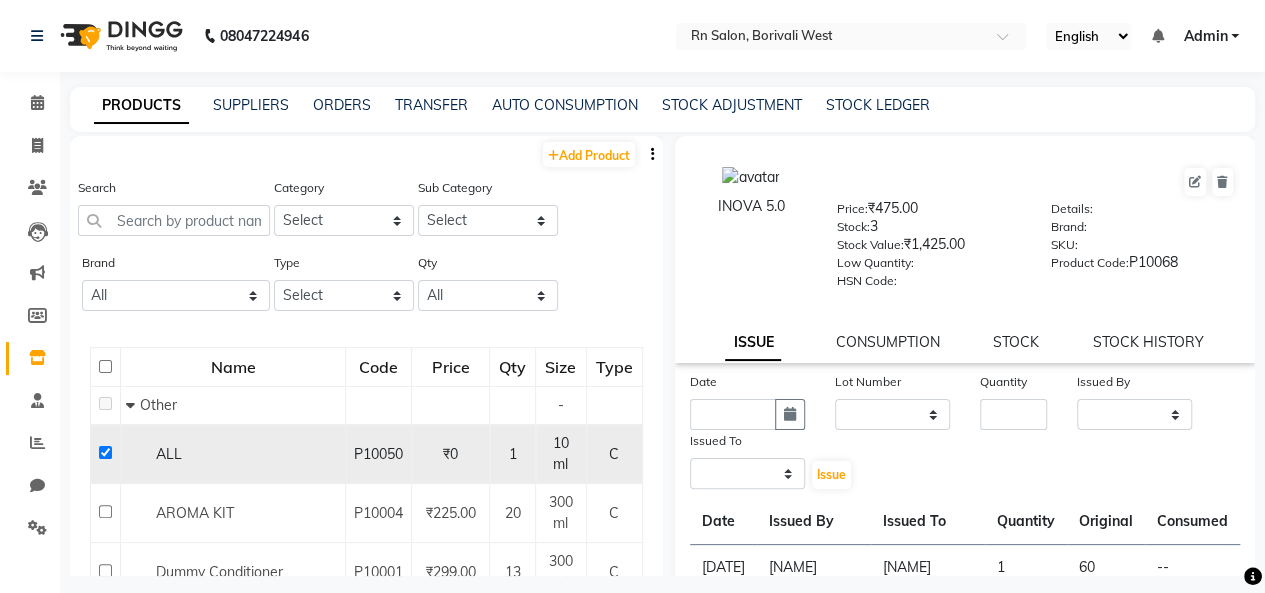 select 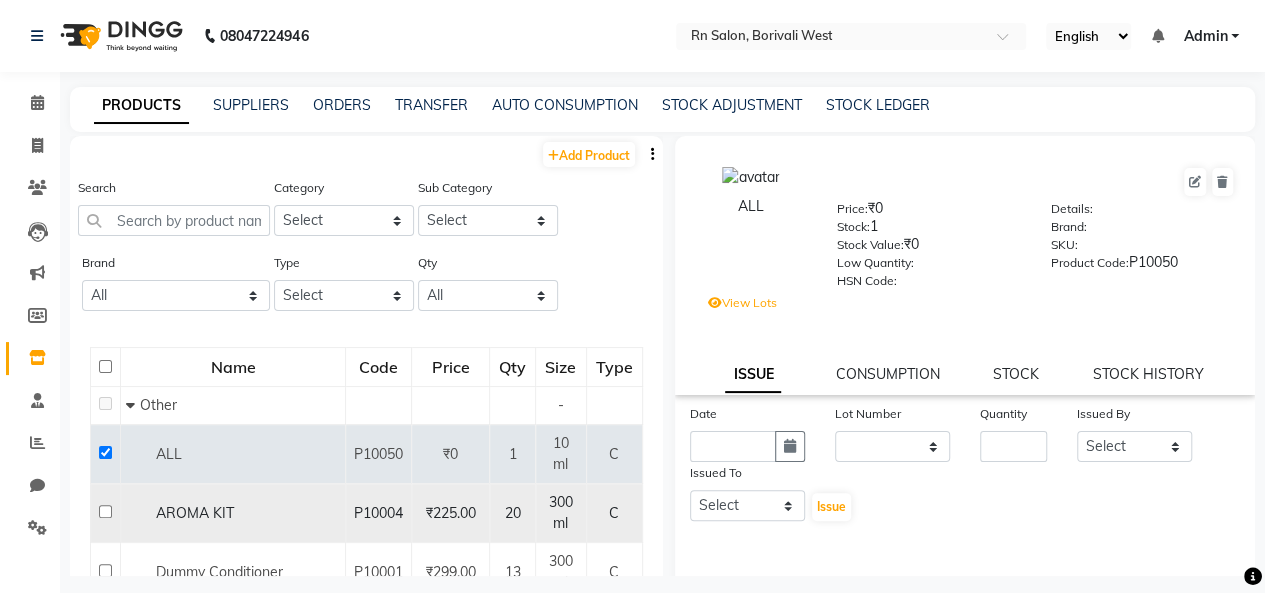 click 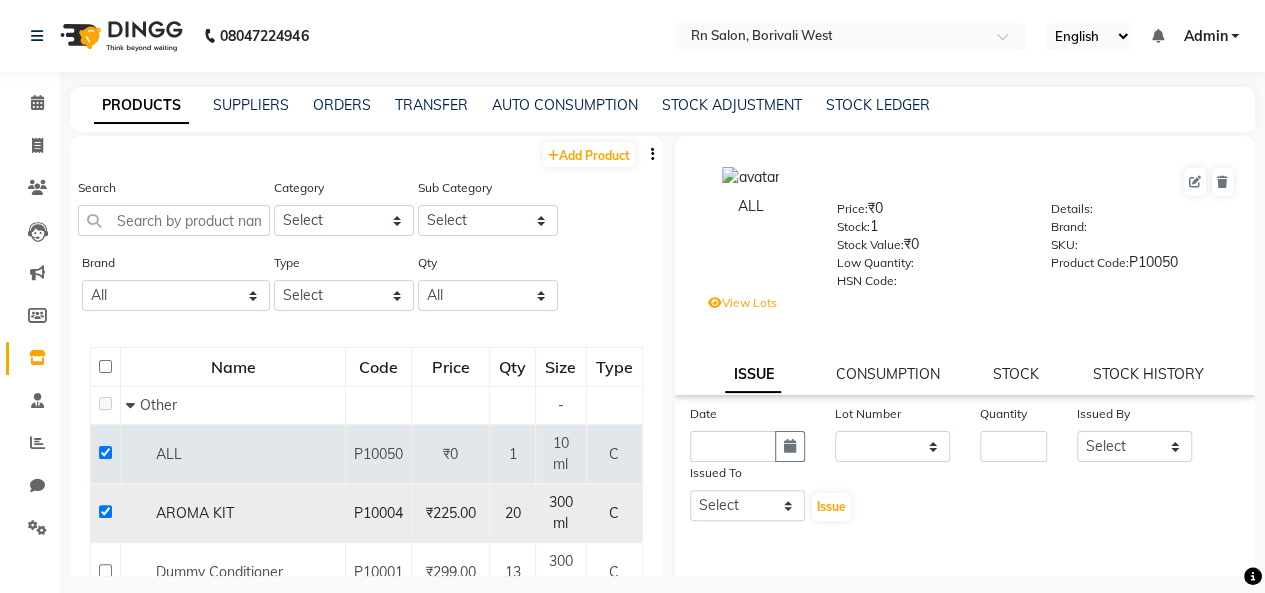 checkbox on "true" 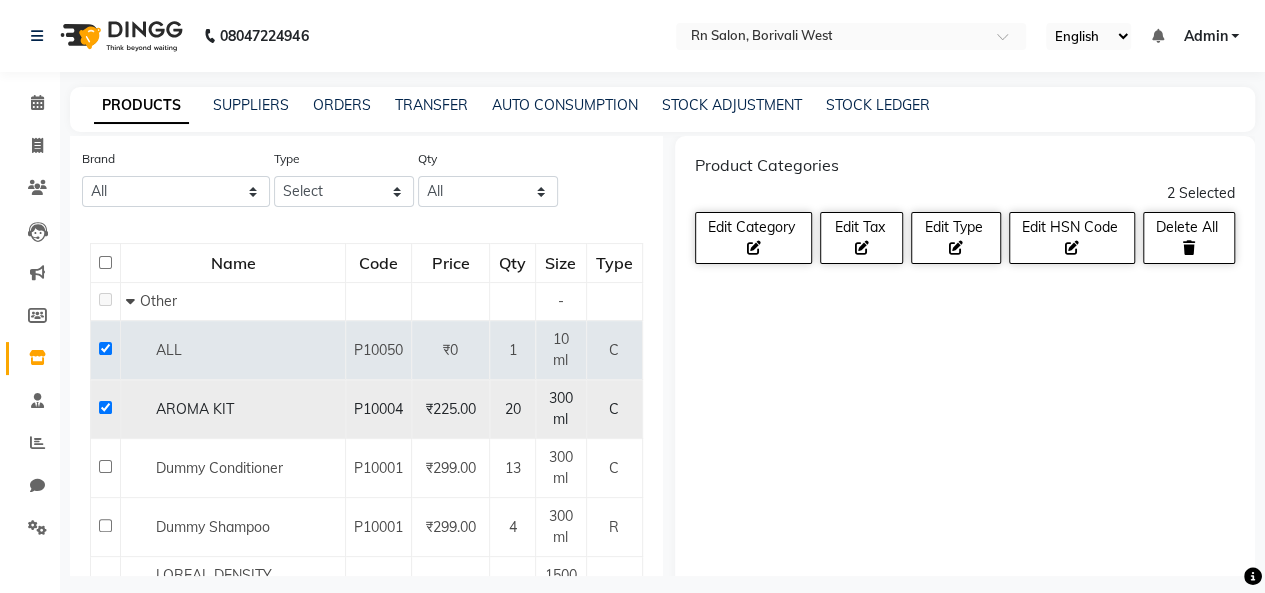scroll, scrollTop: 100, scrollLeft: 0, axis: vertical 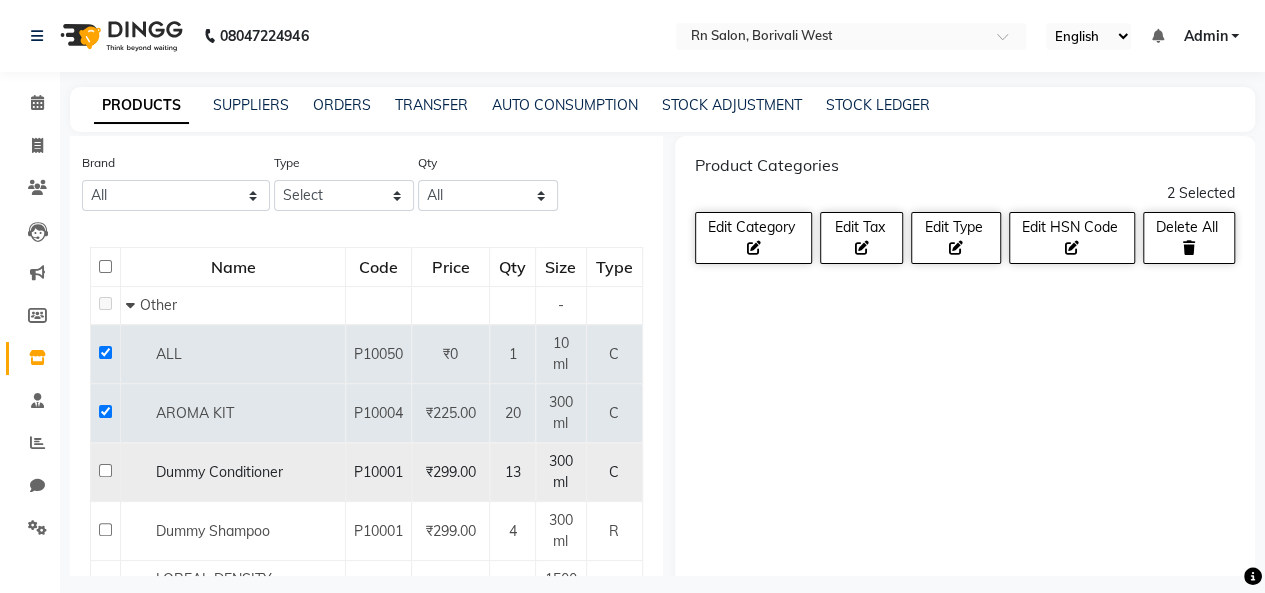 click 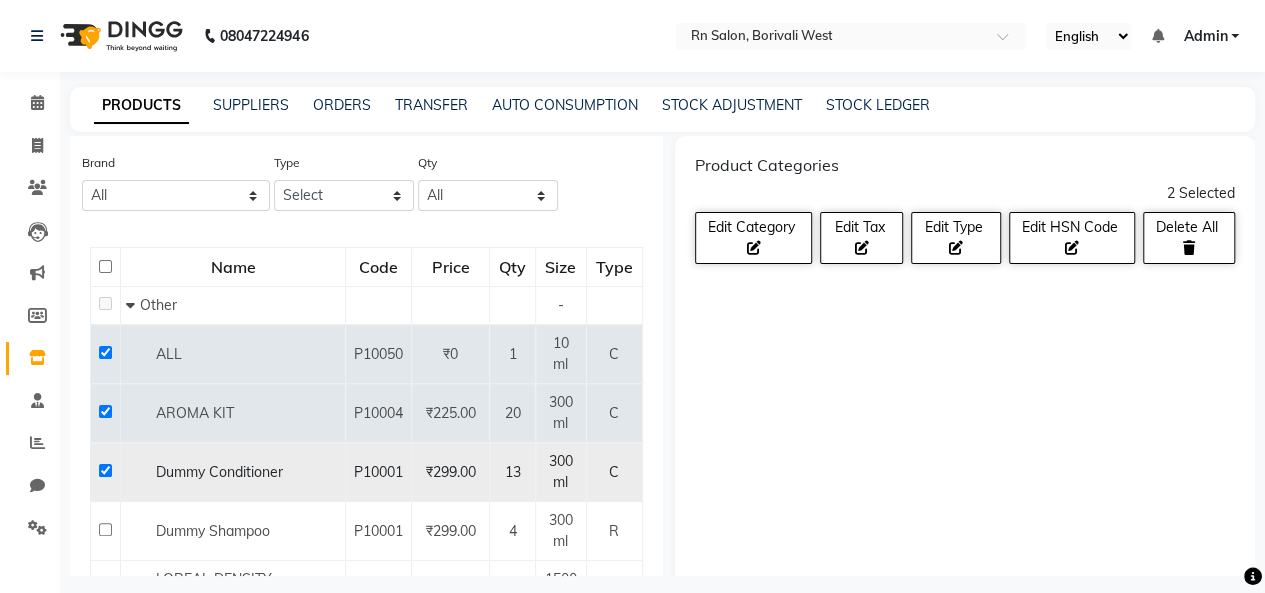 checkbox on "true" 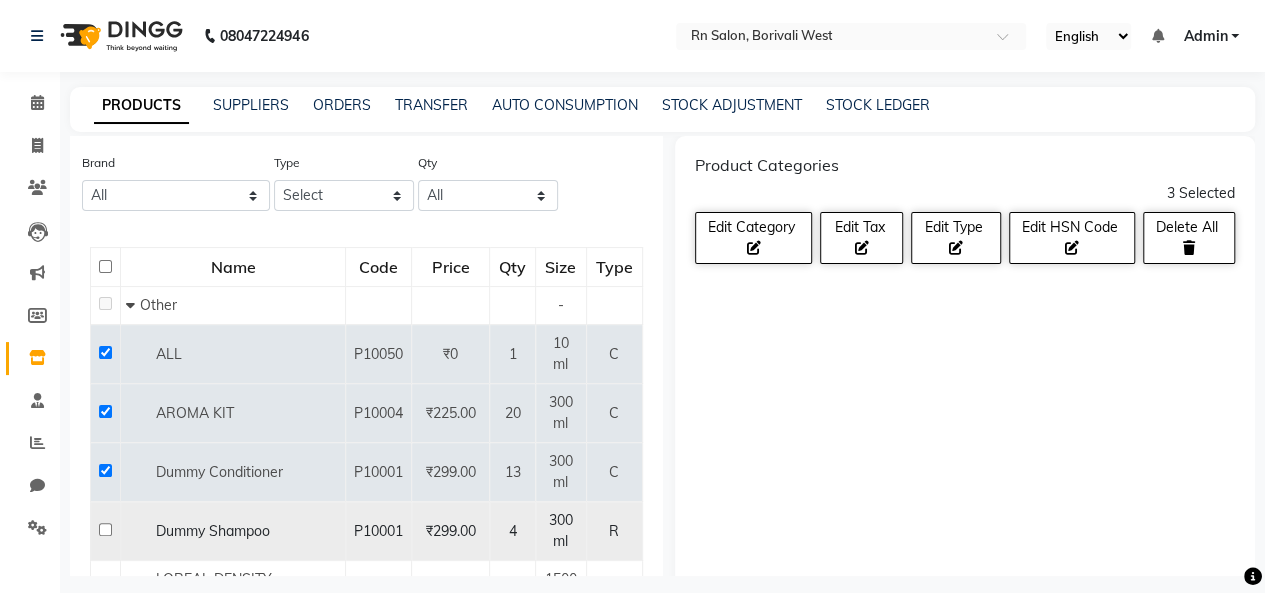 click 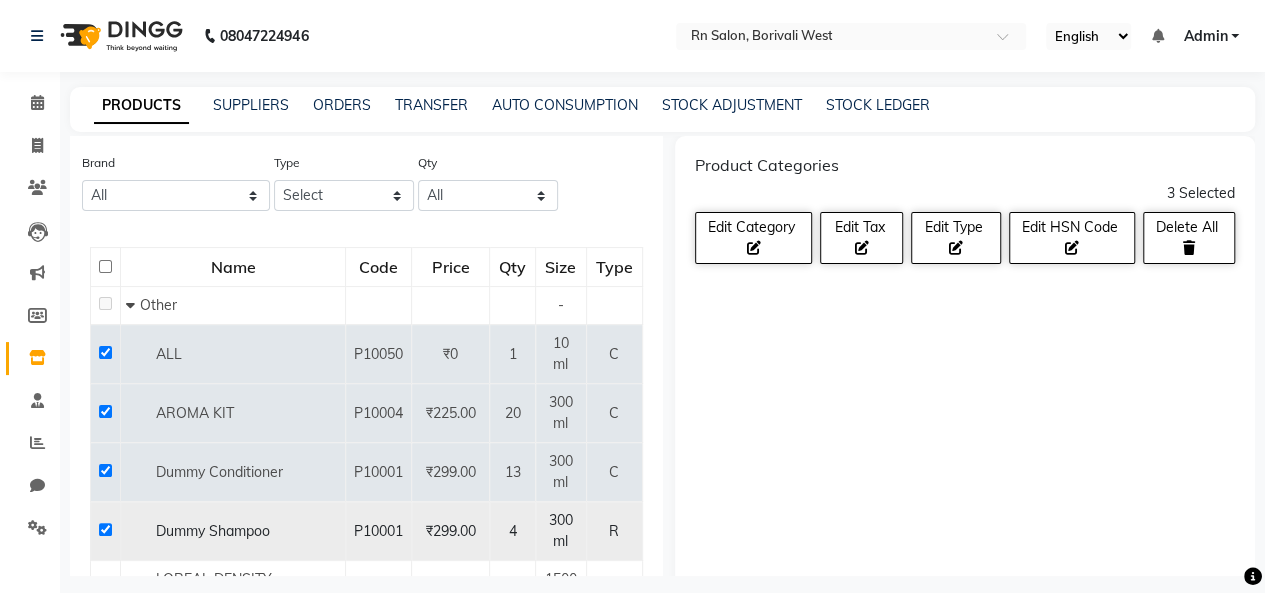 checkbox on "true" 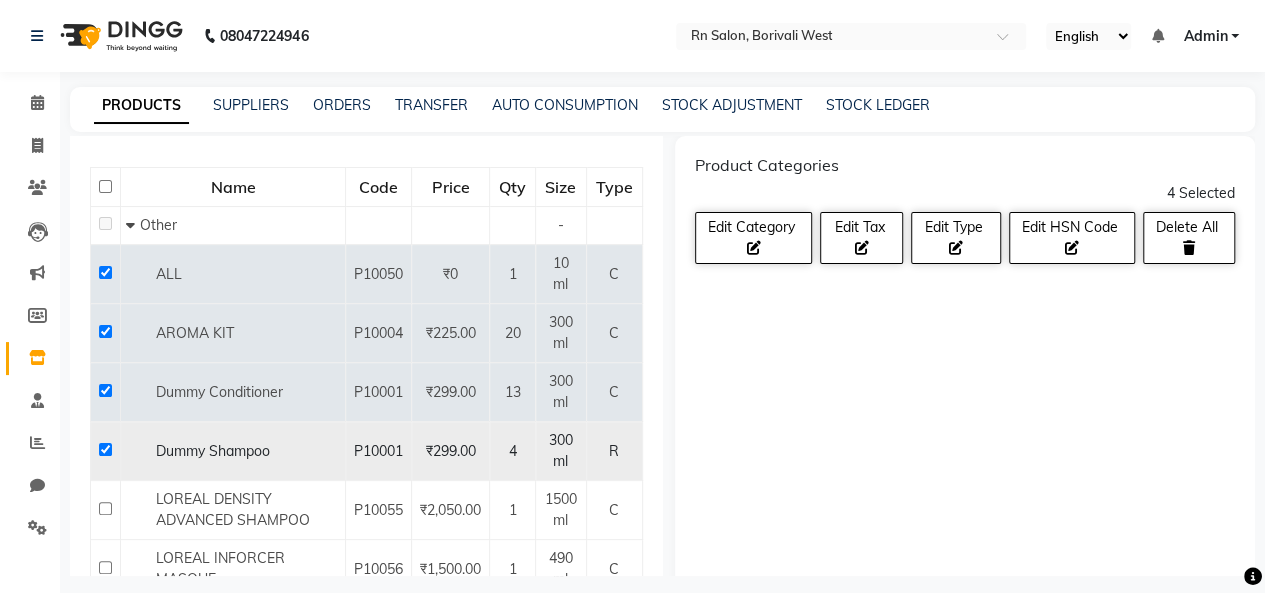 click on "P10050 ₹0 1 10 ml C AROMA KIT P10004 ₹225.00 20 300 ml C Dummy Conditioner P10001 ₹299.00 13 300 ml C Dummy Shampoo P10001 ₹299.00 4 300 ml R LOREAL DENSITY ADVANCED SHAMPOO P10055 ₹2,050.00 1 1500 ml C LOREAL INFORCER MASQUE P10056 ₹1,500.00 1 490 ml C LOREAL SCALP ADVANCEED SHAMPOO P10054 ₹3,000.00 1 1500 ml C LOREAL SPA NOURISH P10058 ₹800.00 1 490 ml C MANUKA HONEY CREAM P10009 ₹700.00 1 1 pc C MANUKA HONEY MASK P10010 ₹700.00 1 1 pc C MANUKA HONEY SCRUB P10008 ₹700.00 1 1 pc C NATURA"RT  COLOR SHAMPOO P10062 ₹3,200.00 1 1000 ml C NATURA"RT  MASK REMEDY P10063 ₹4,000.00 1 1000 ml C NATURA"RT  REMEDY SHAMPOO P10061 ₹3,200.00 1 1000 ml C QOD COND  MOISTURE & SHINE P10060 ₹3,750.00 1 1000 ml C QOD SHAMPOO MOISTURE & SHINE P10059 ₹3,750.00 1 1000 ml C RELAXING BALM 450GM P10007 ₹1,400.00 1 1000 ml C RICA REFFIL WHITE P10085 ₹325.00 7 100 ml C RICA WAX P10083 ₹1,250.00 3 500 ml C ST AVL EXPRESS P10002 ₹175.00 8 1 pc C ST AVL POTLI P10016 ₹300.00 10 1 pc C" 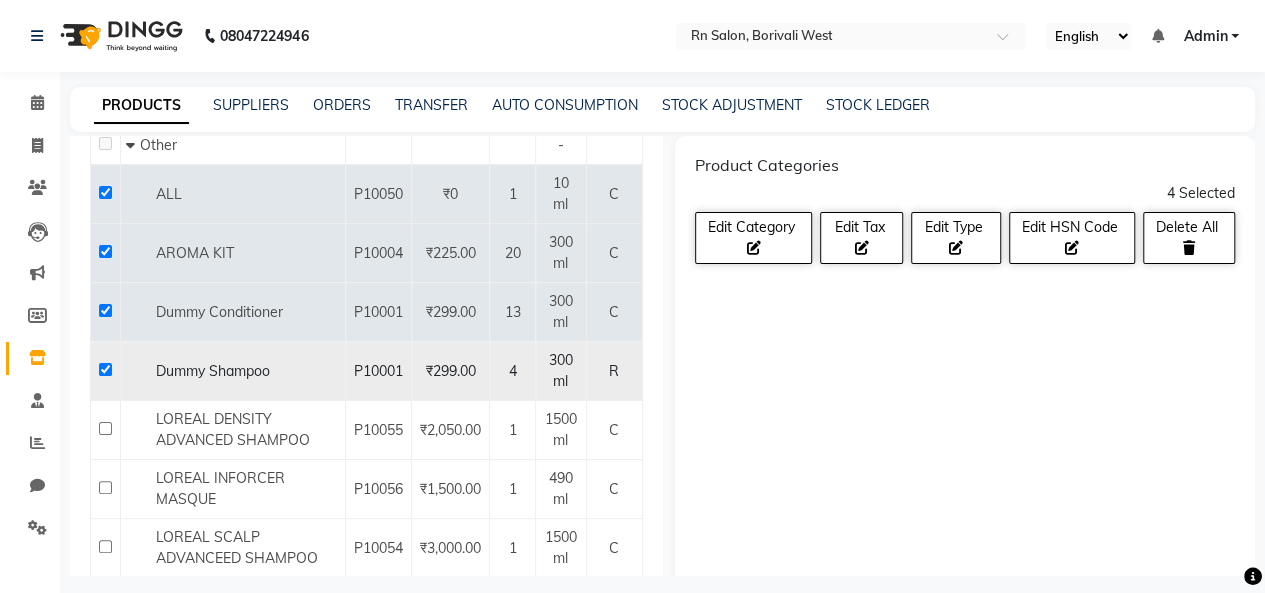 click 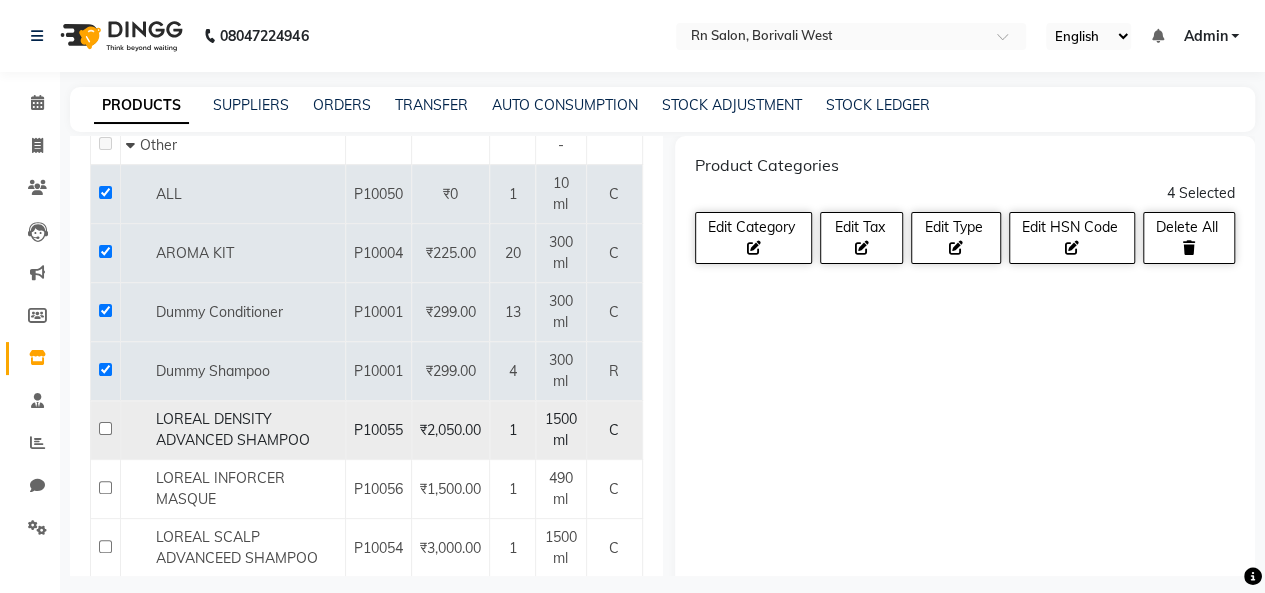 click 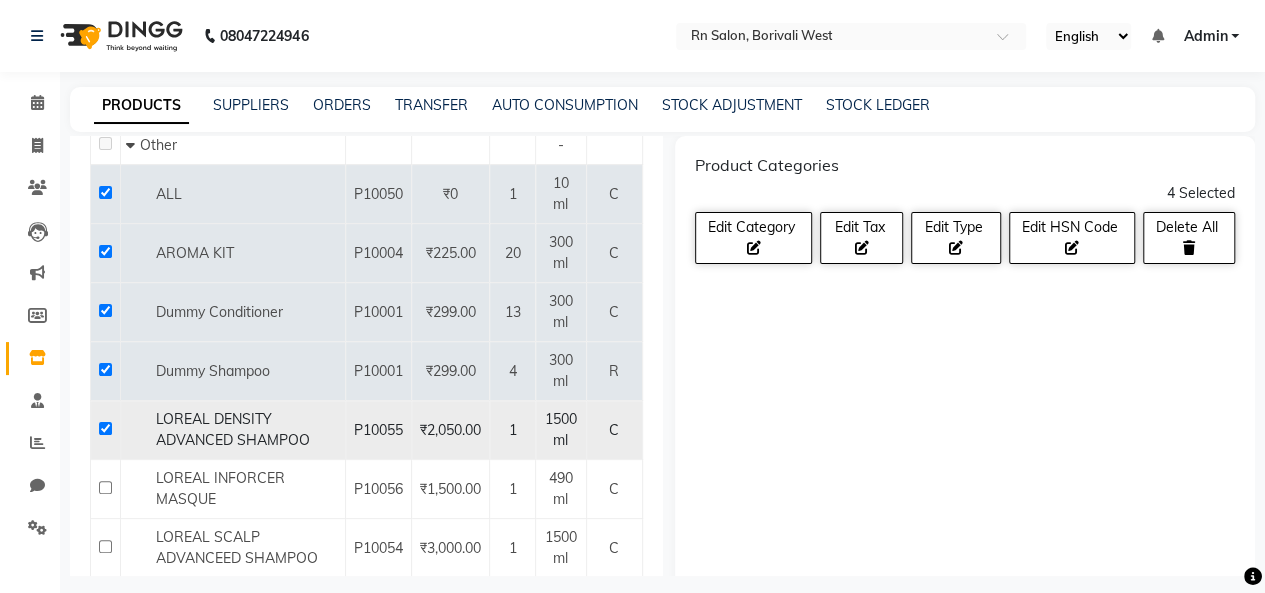 checkbox on "true" 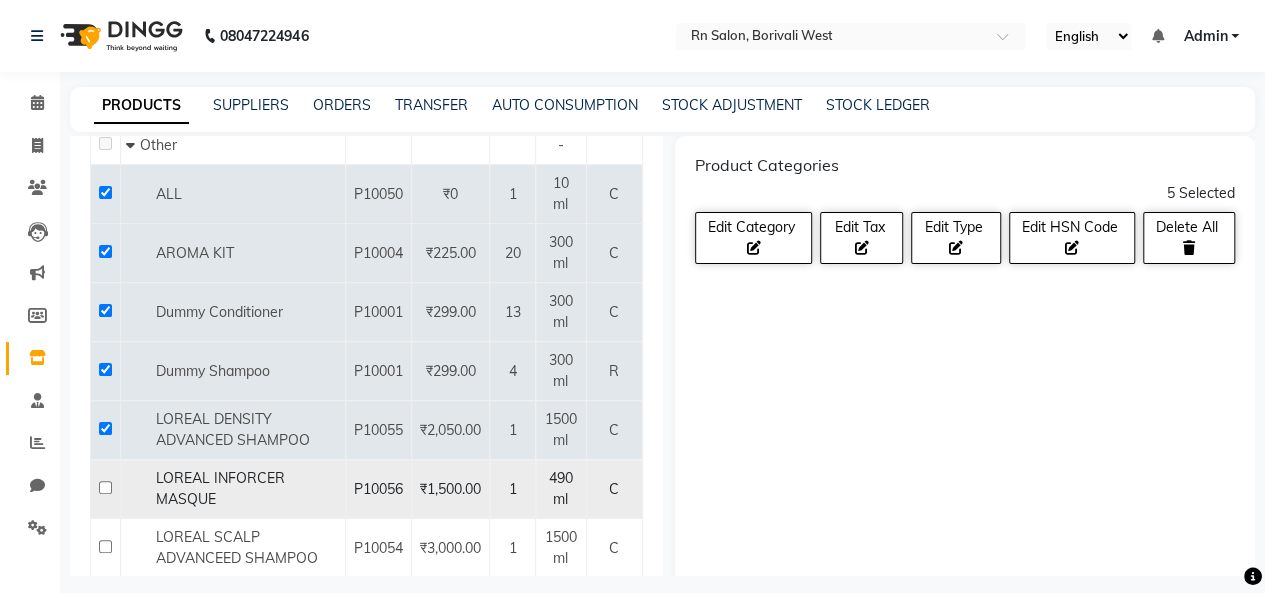 click 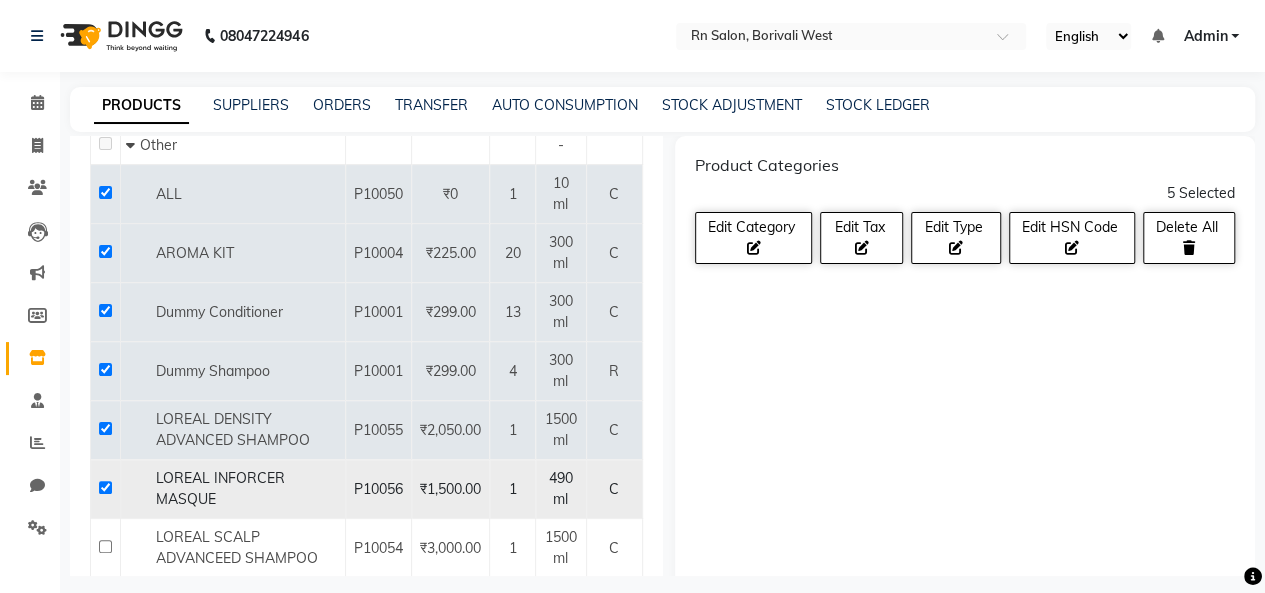 checkbox on "true" 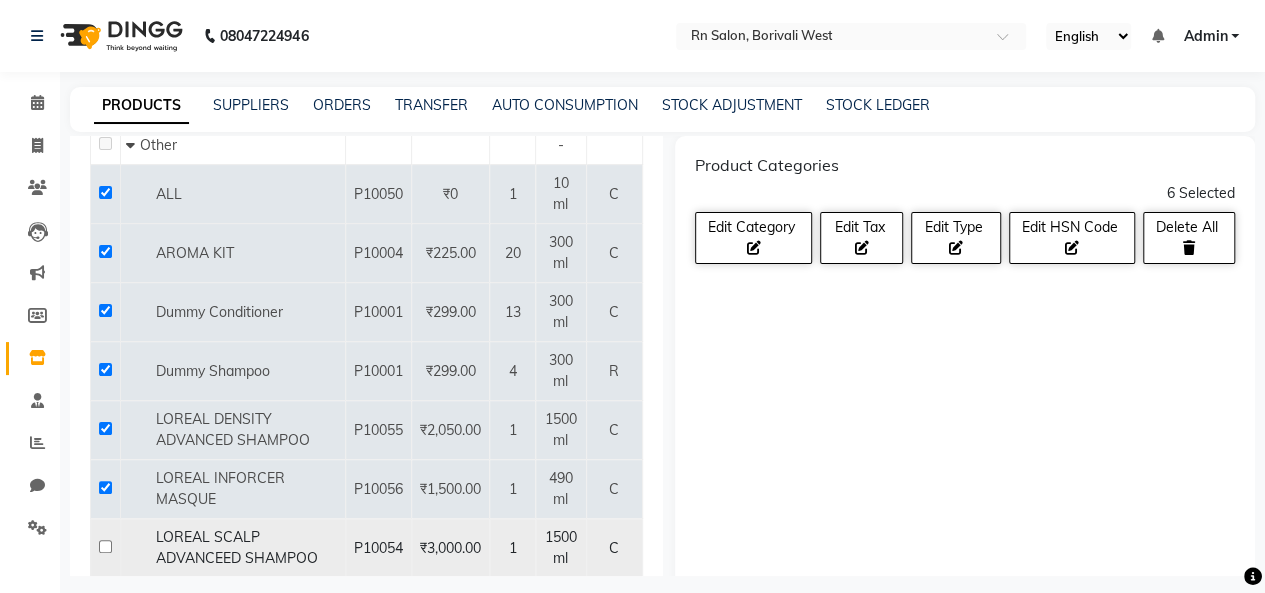 click 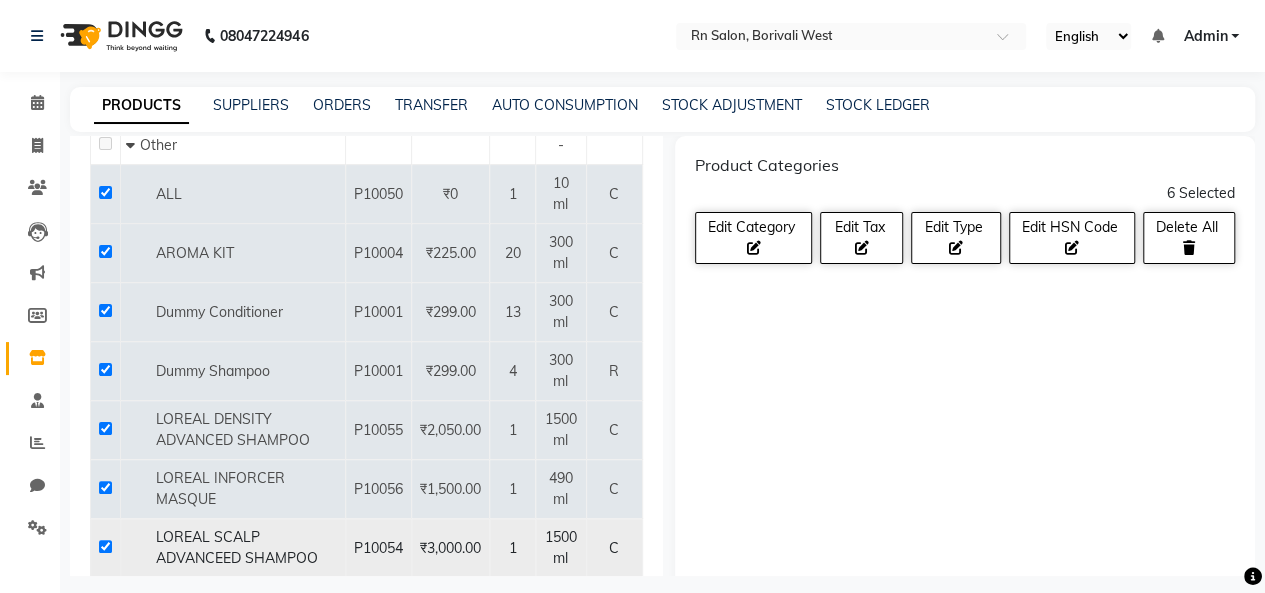 checkbox on "true" 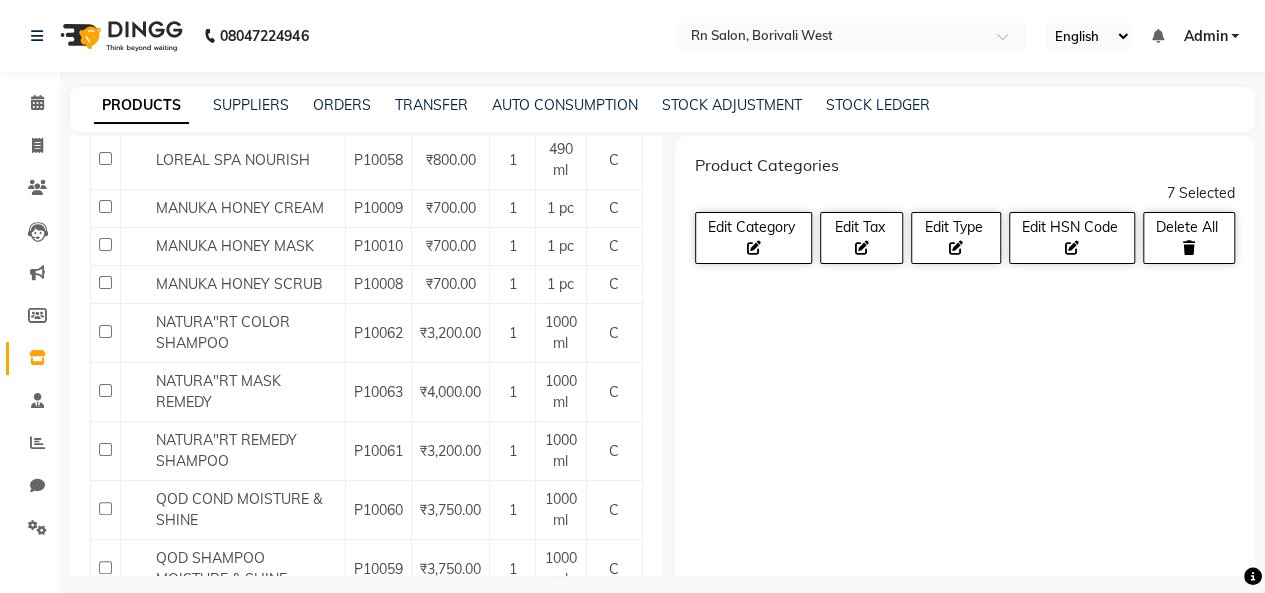 scroll, scrollTop: 660, scrollLeft: 0, axis: vertical 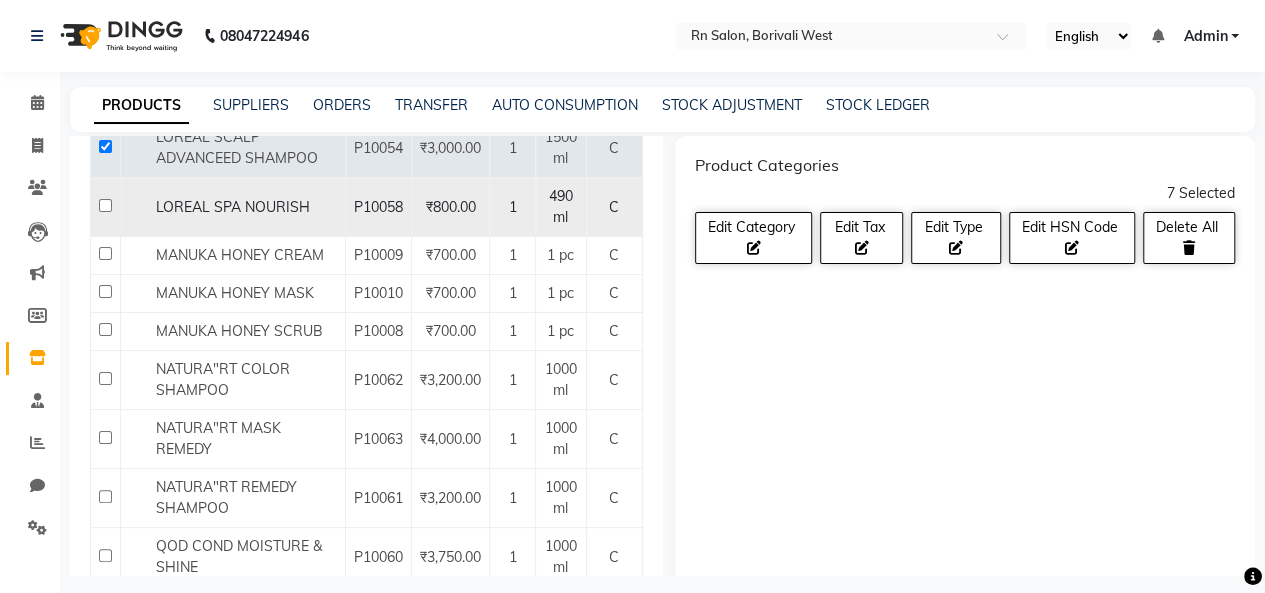 click 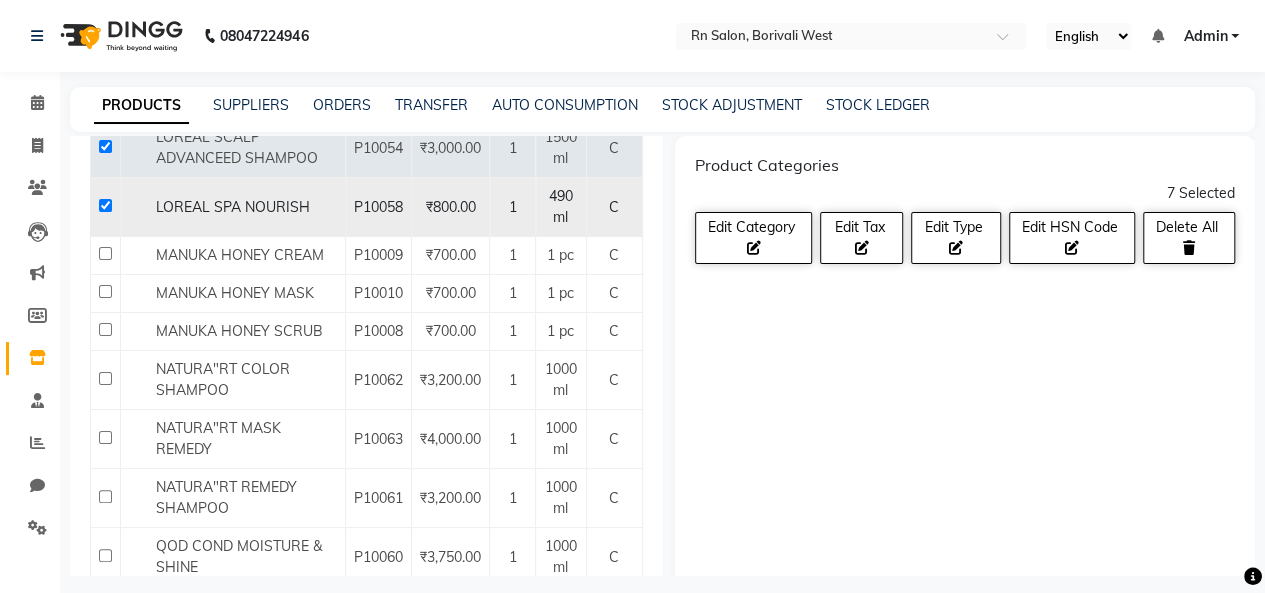 checkbox on "true" 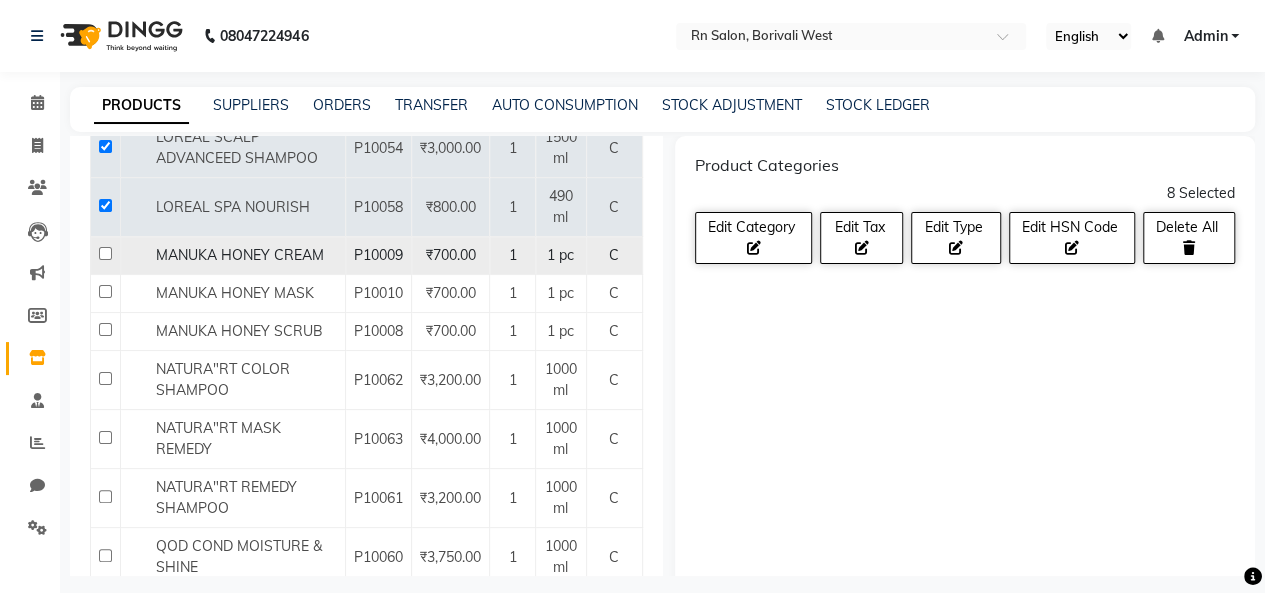 click 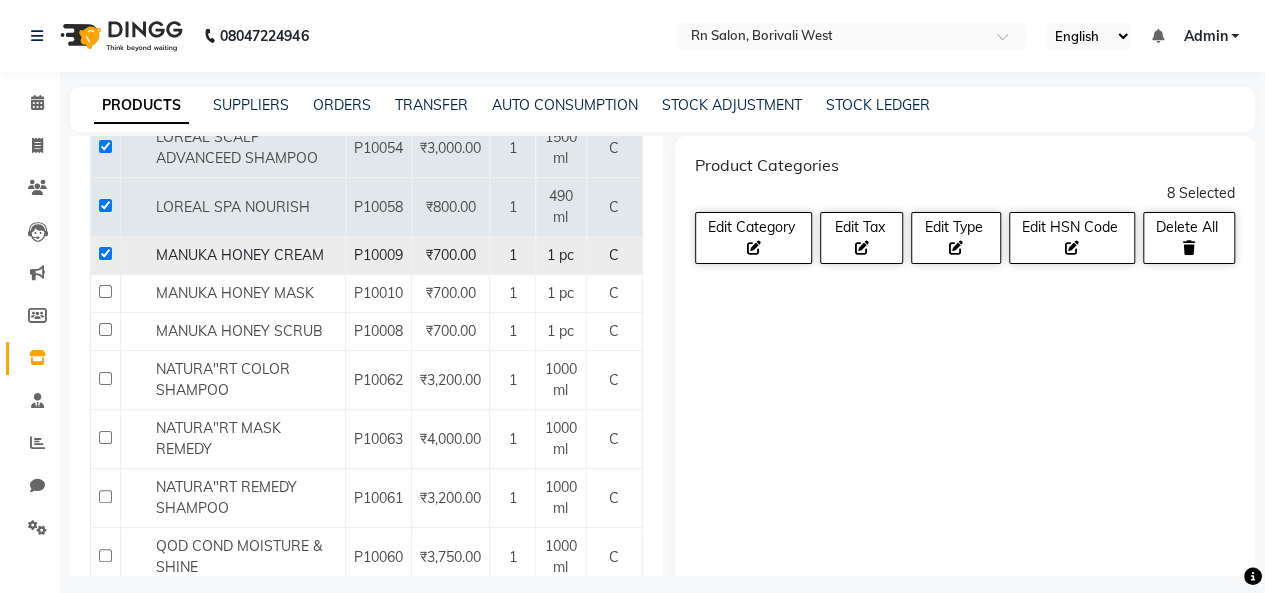 checkbox on "true" 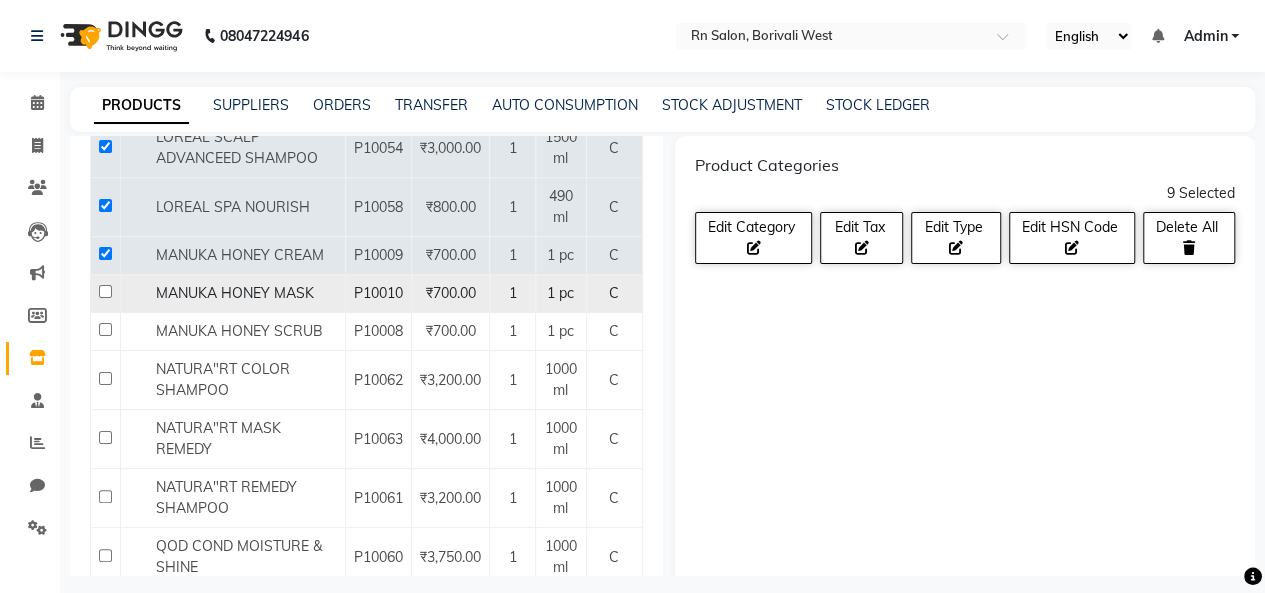 click 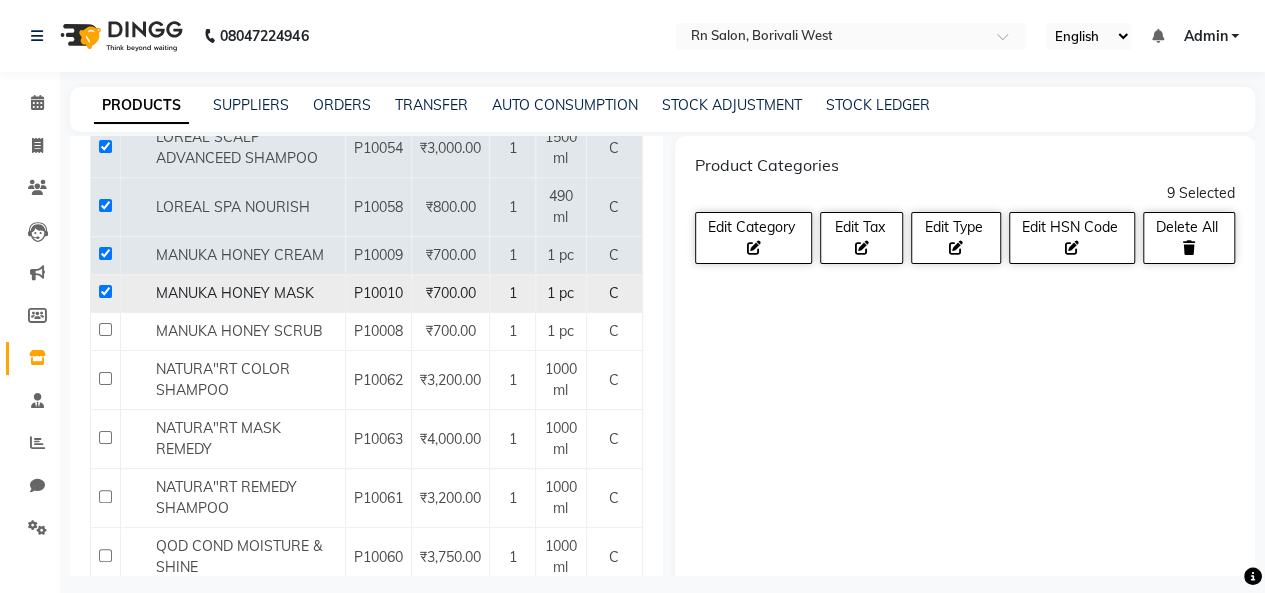 checkbox on "true" 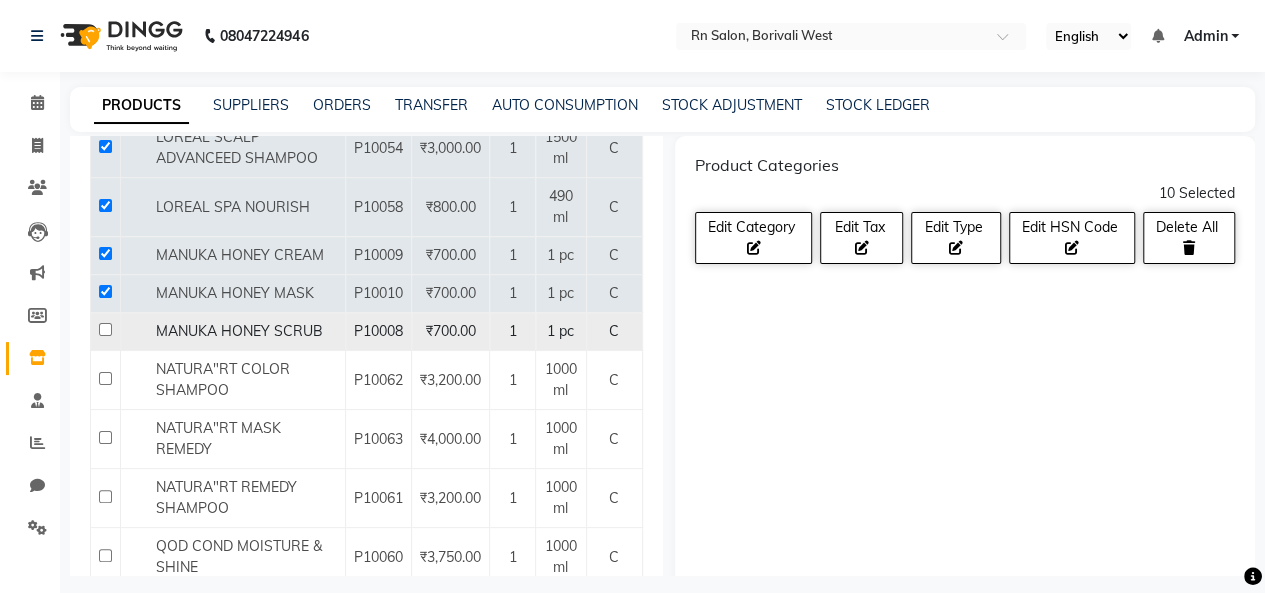 click 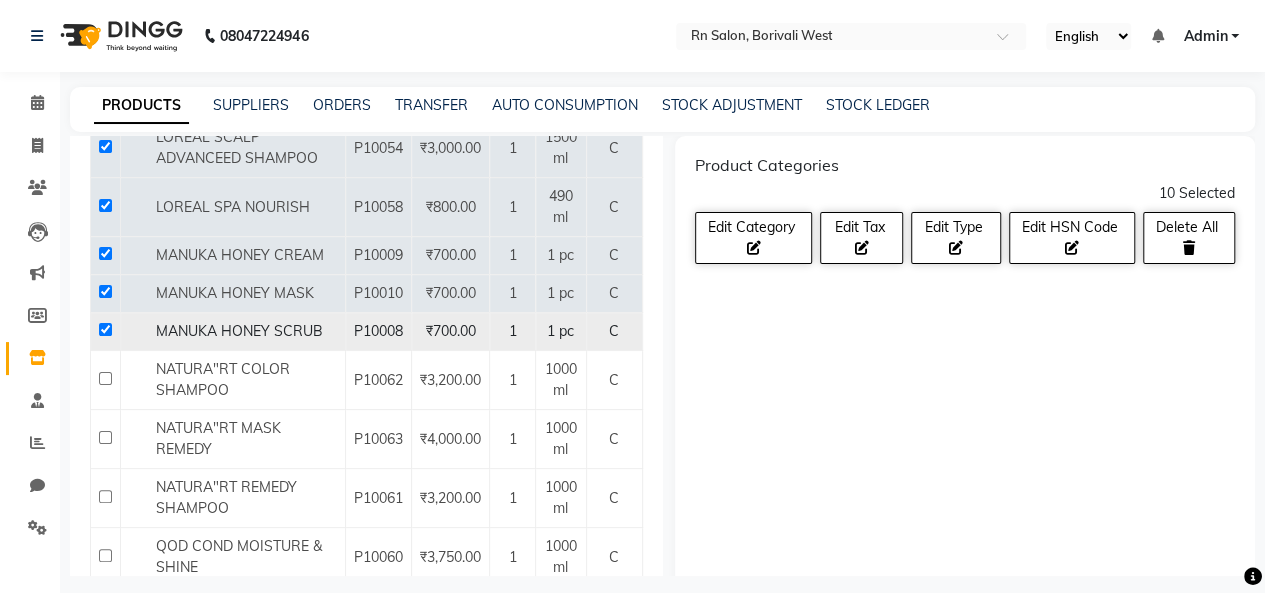 checkbox on "true" 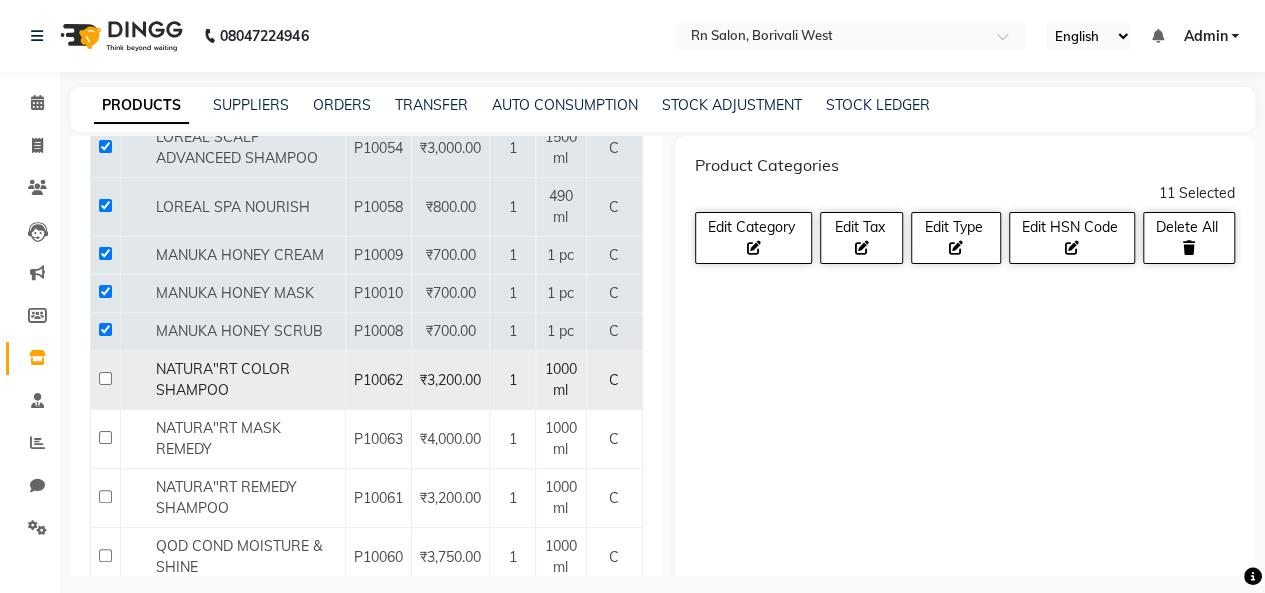 click 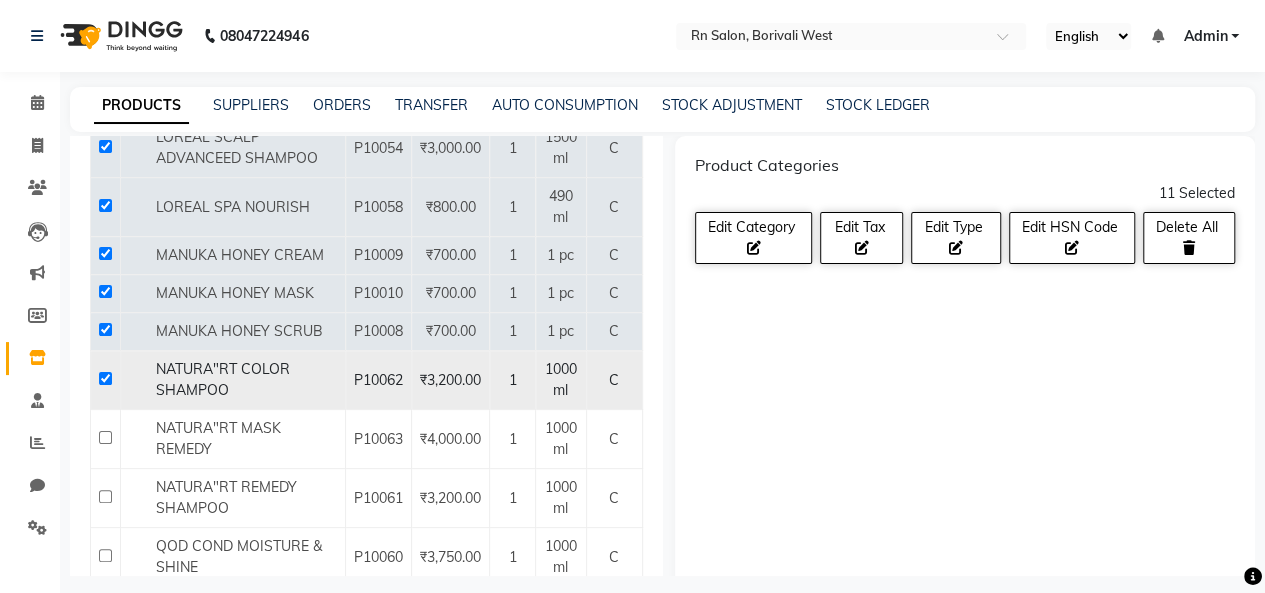 checkbox on "true" 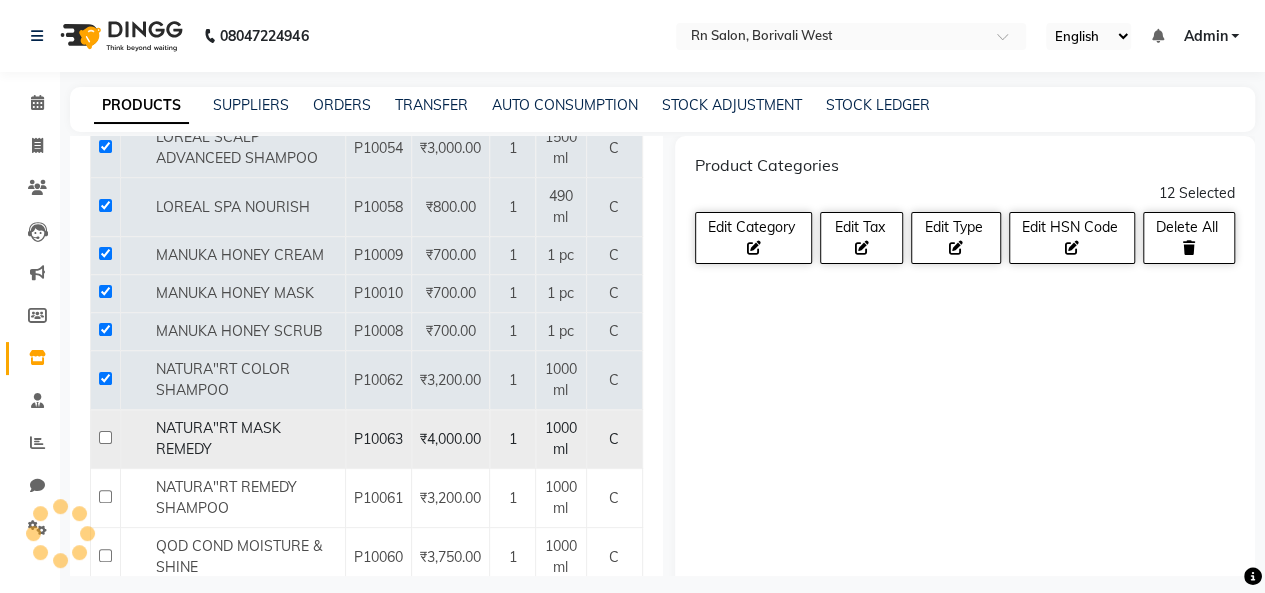 click 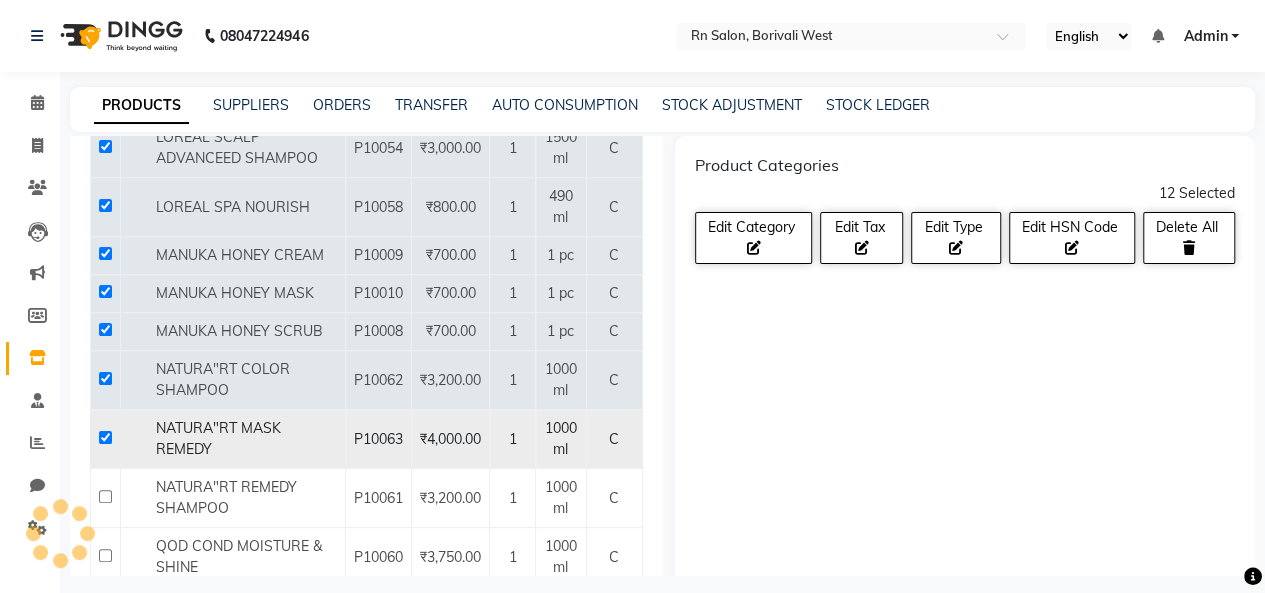 checkbox on "true" 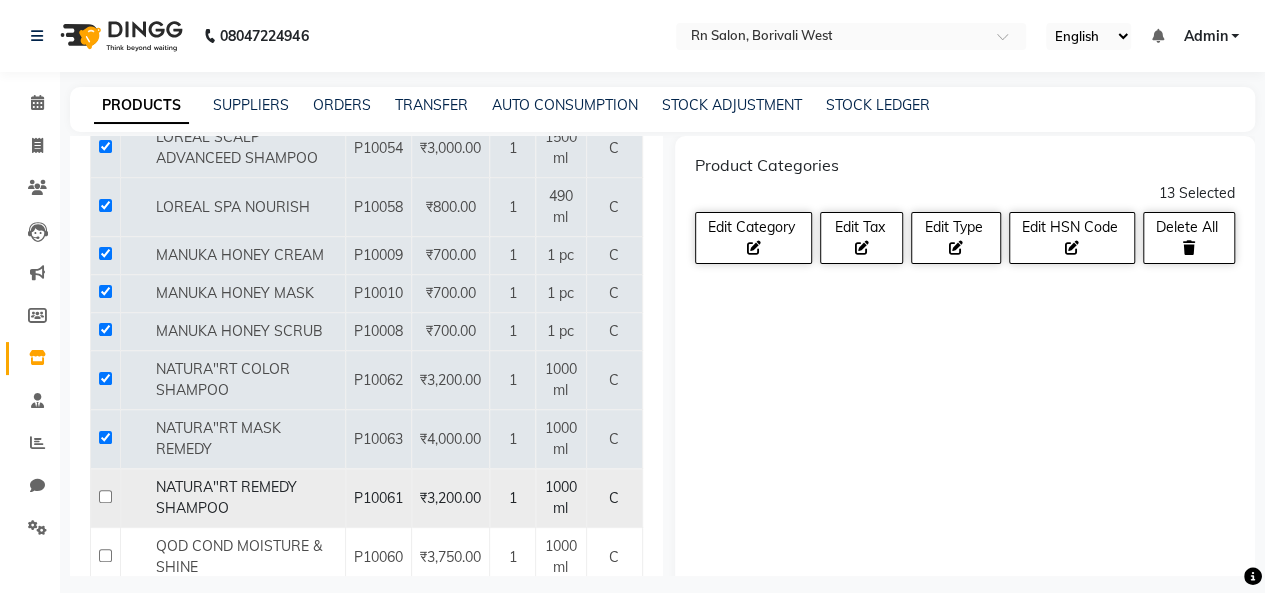 click 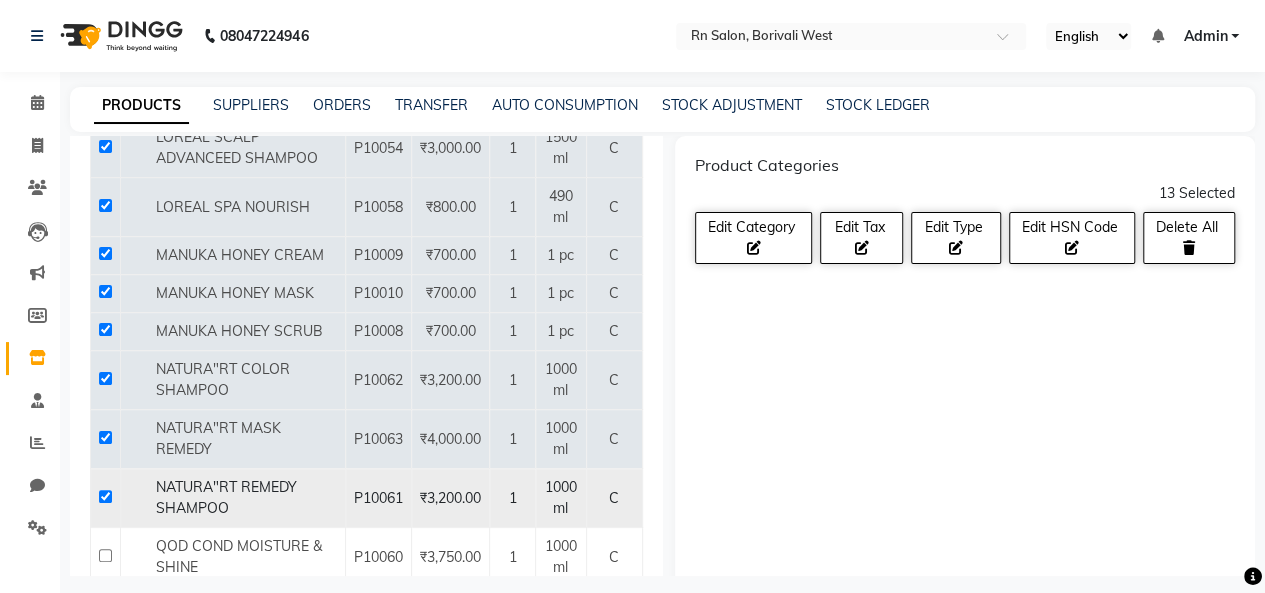 checkbox on "true" 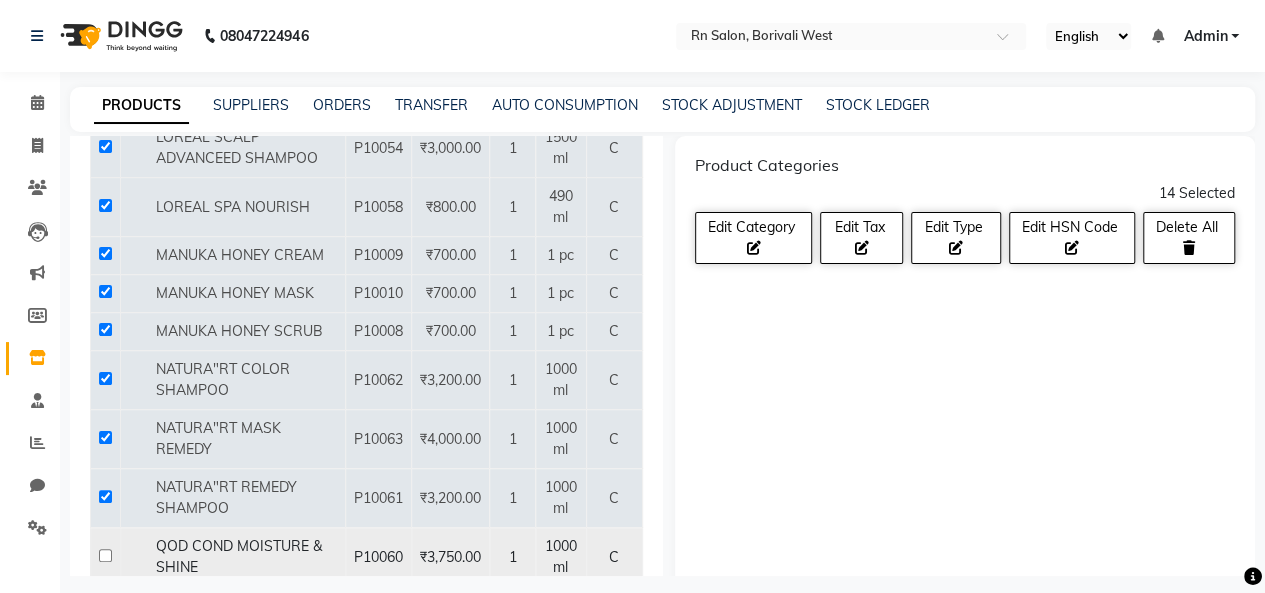 click 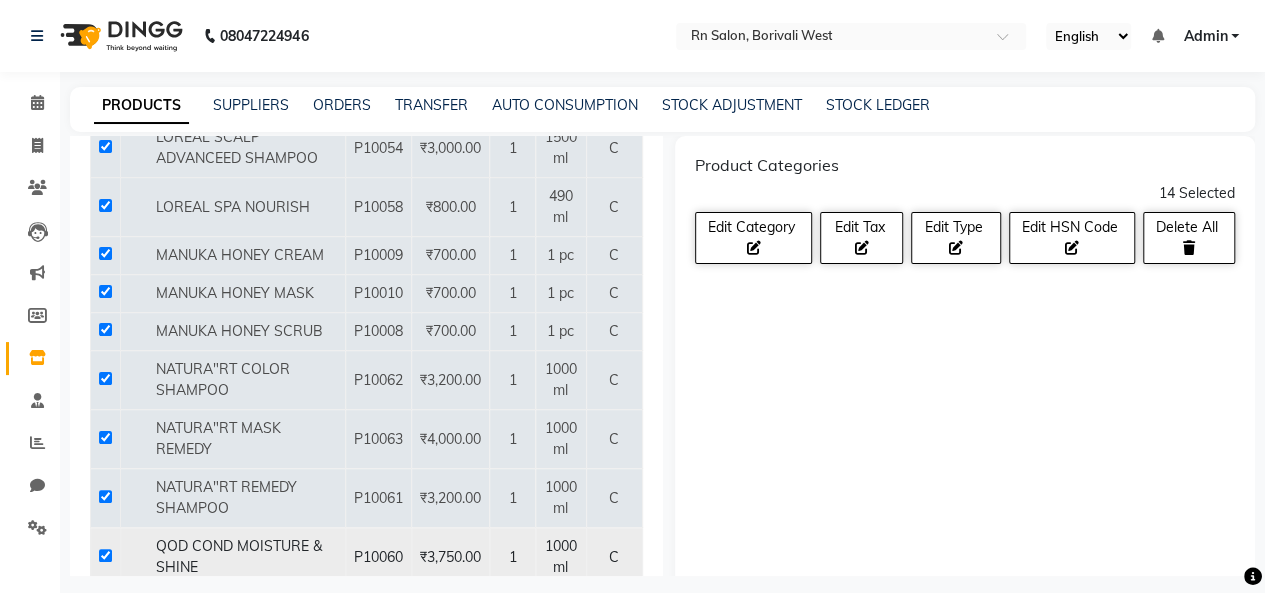 checkbox on "true" 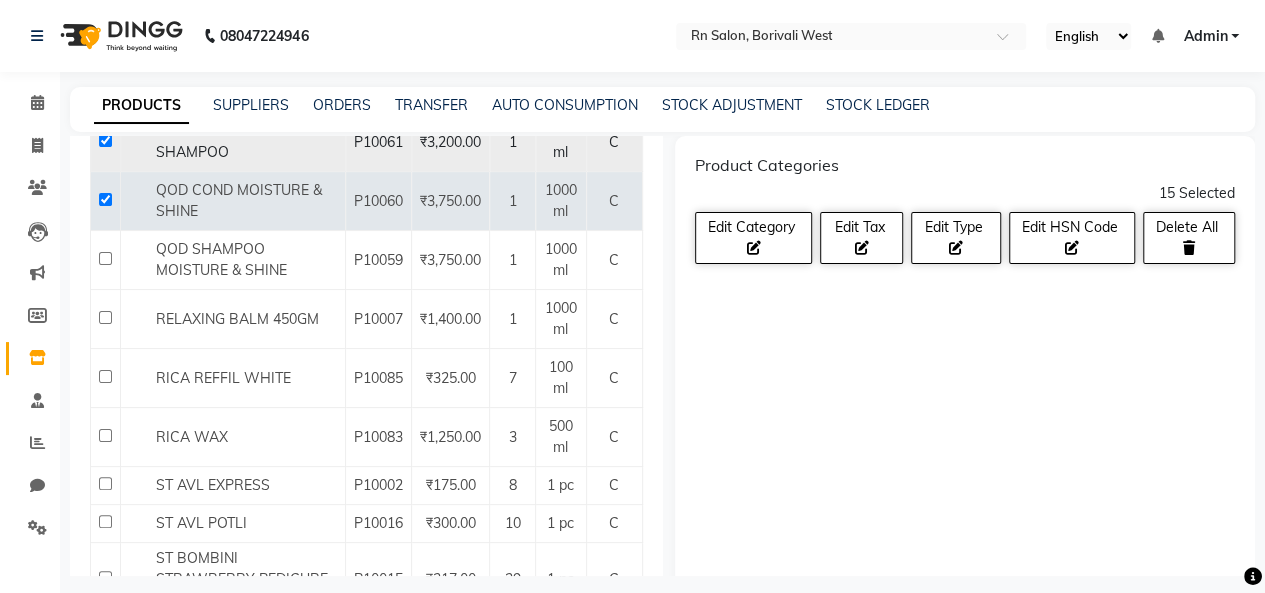 scroll, scrollTop: 1060, scrollLeft: 0, axis: vertical 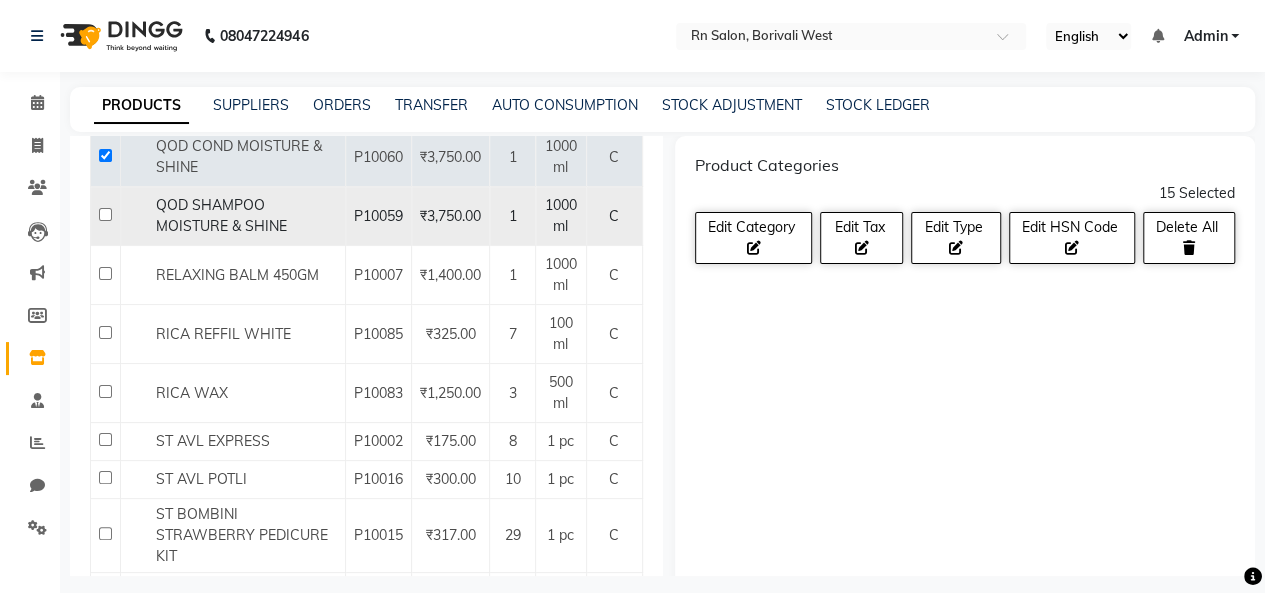 click 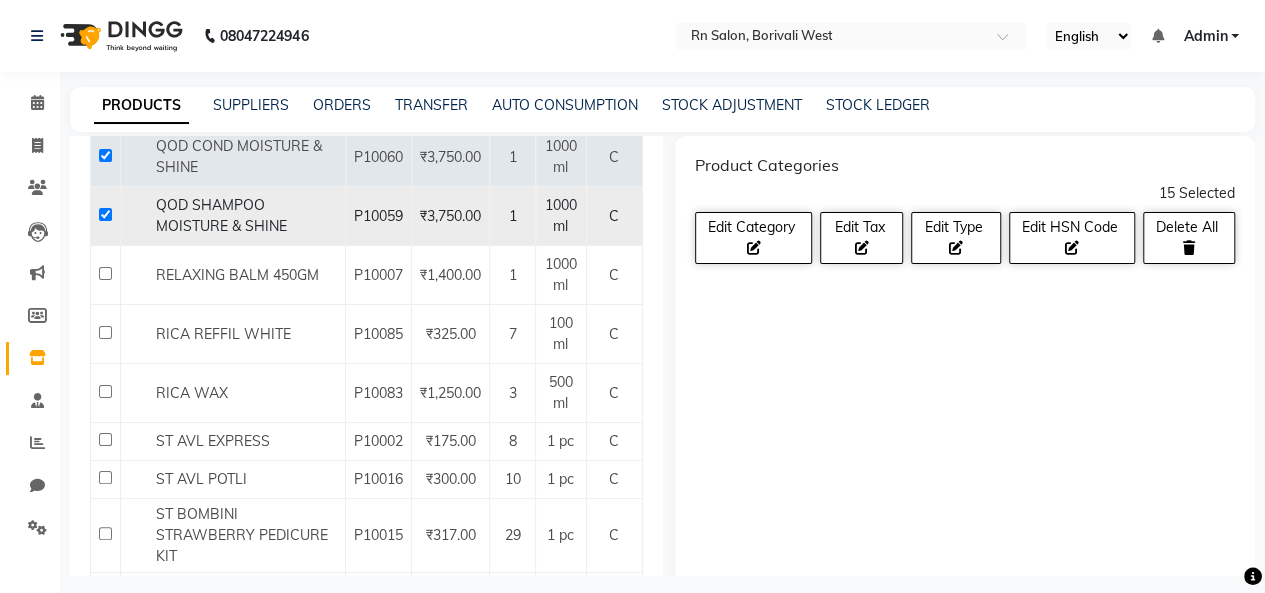 checkbox on "true" 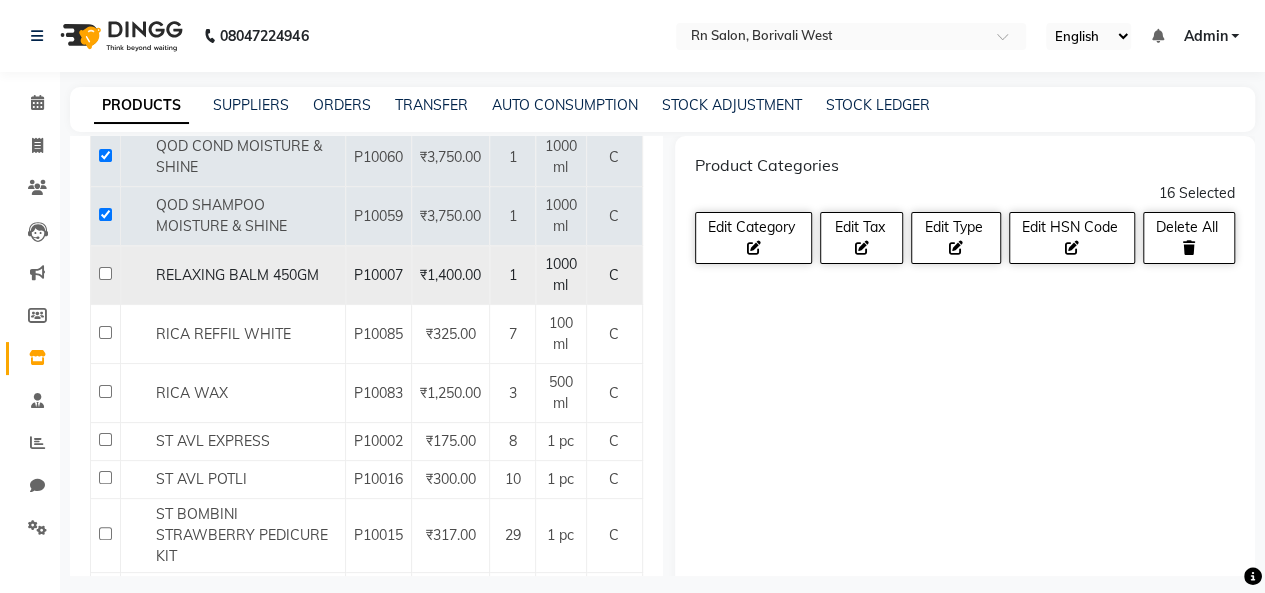 click 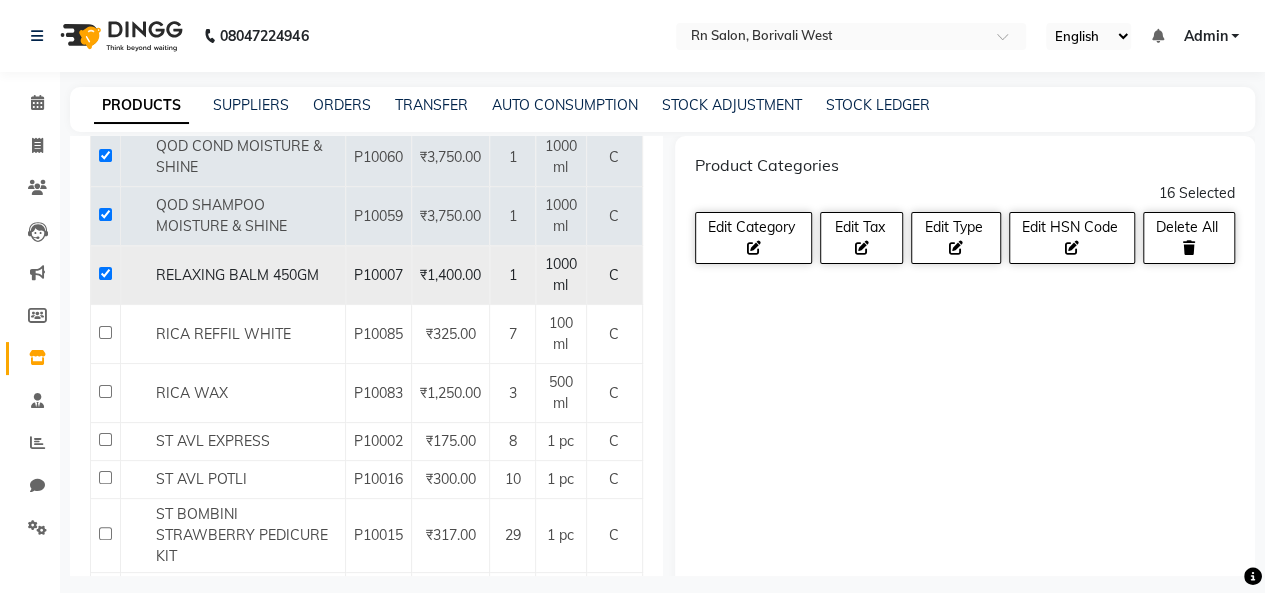 checkbox on "true" 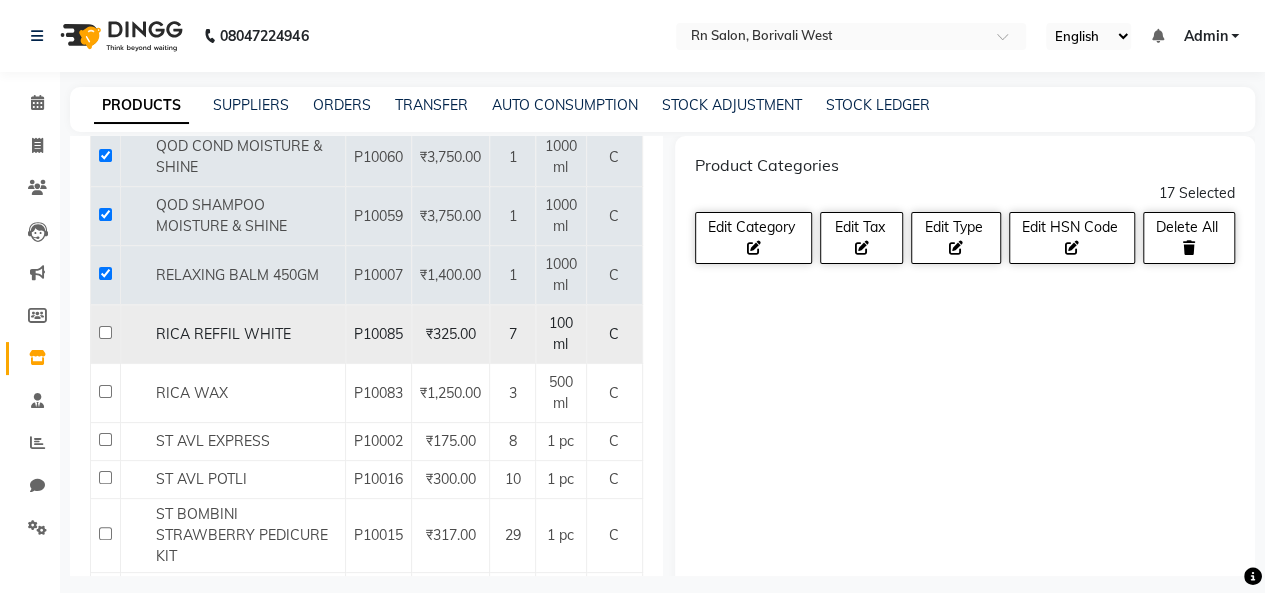 click 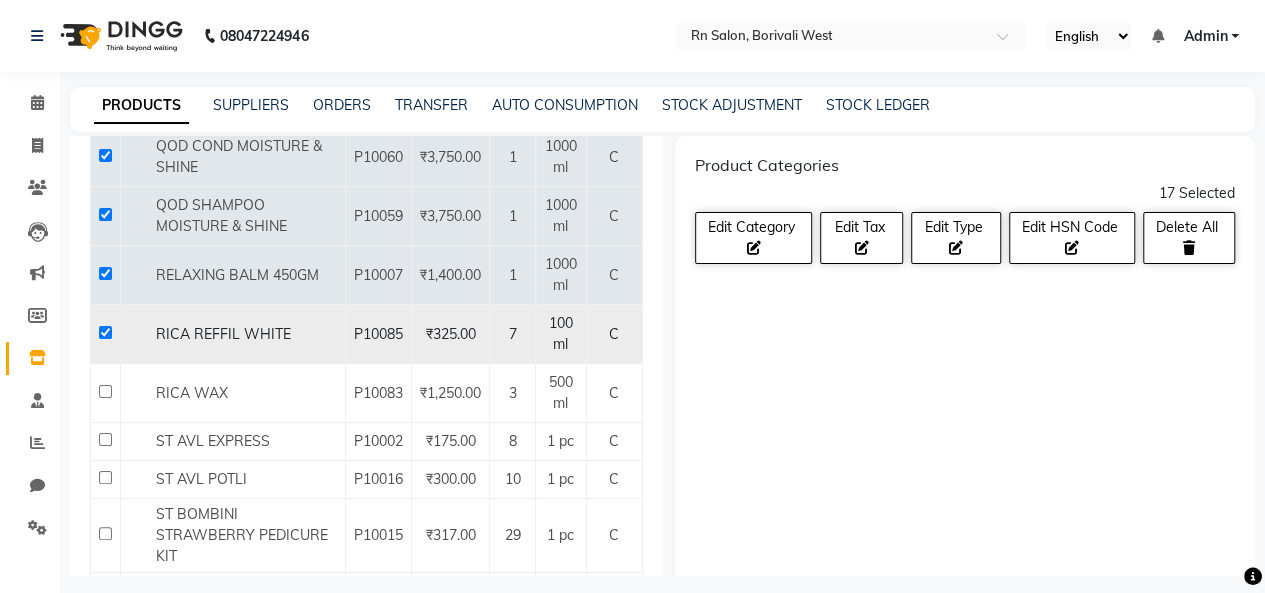 checkbox on "true" 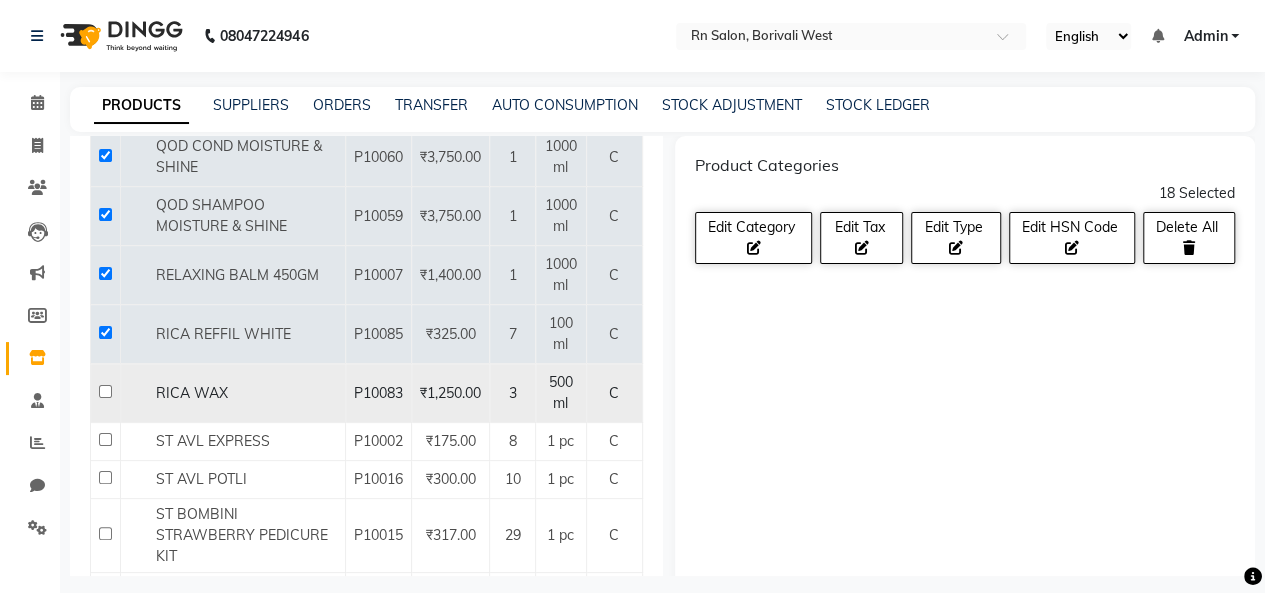 click 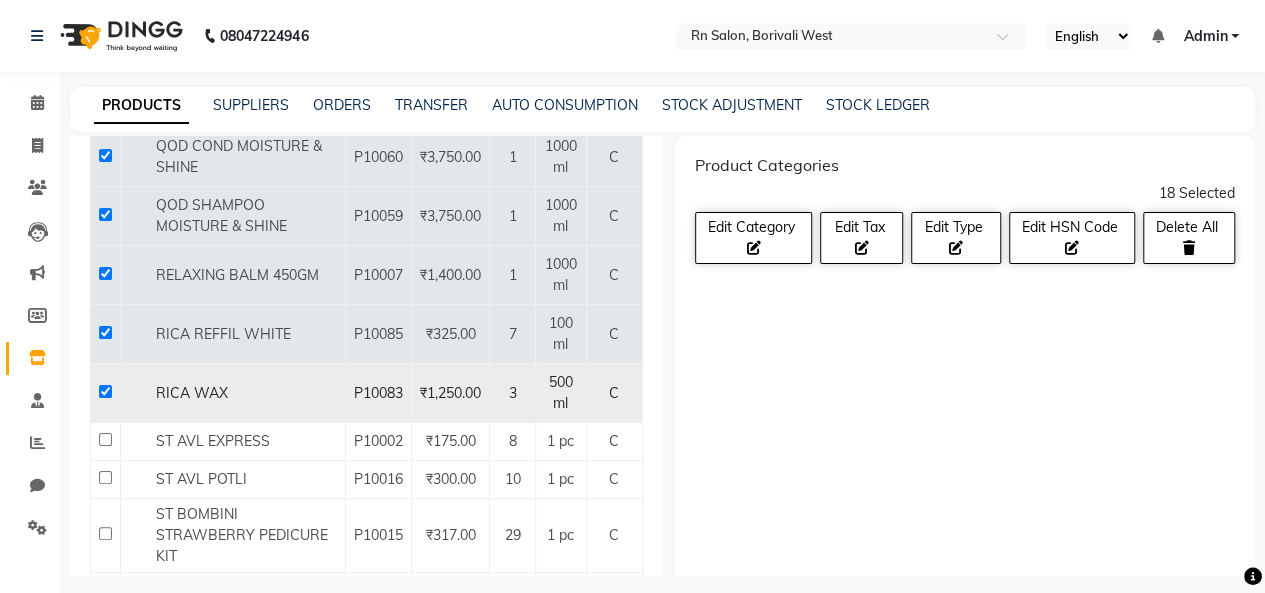 checkbox on "true" 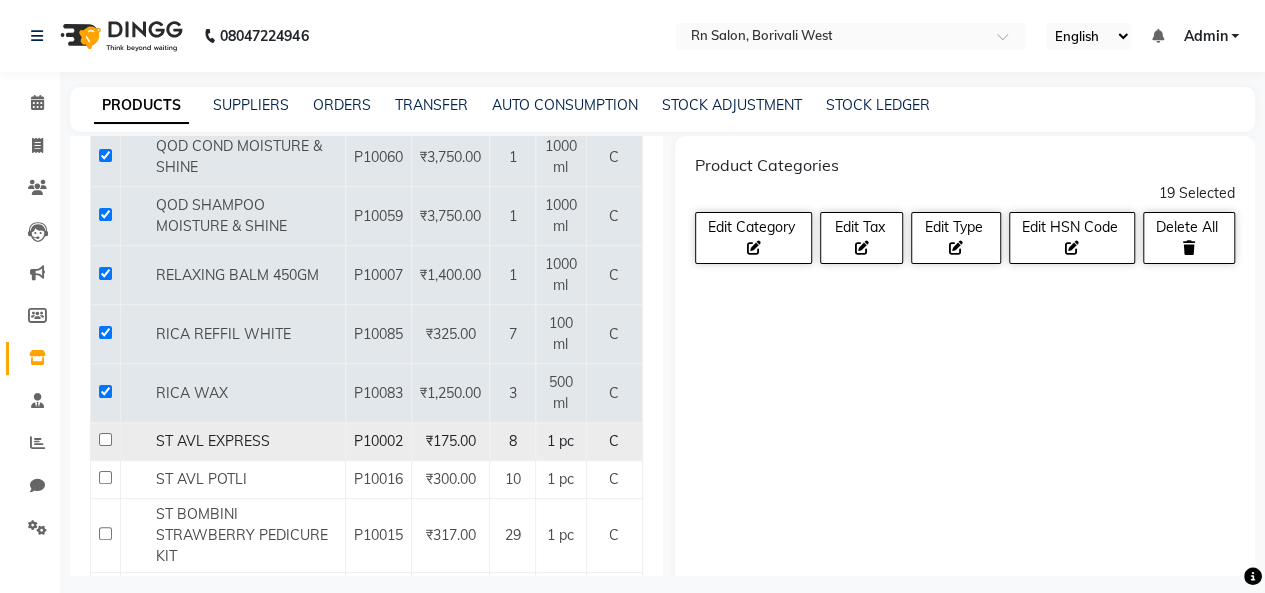 click 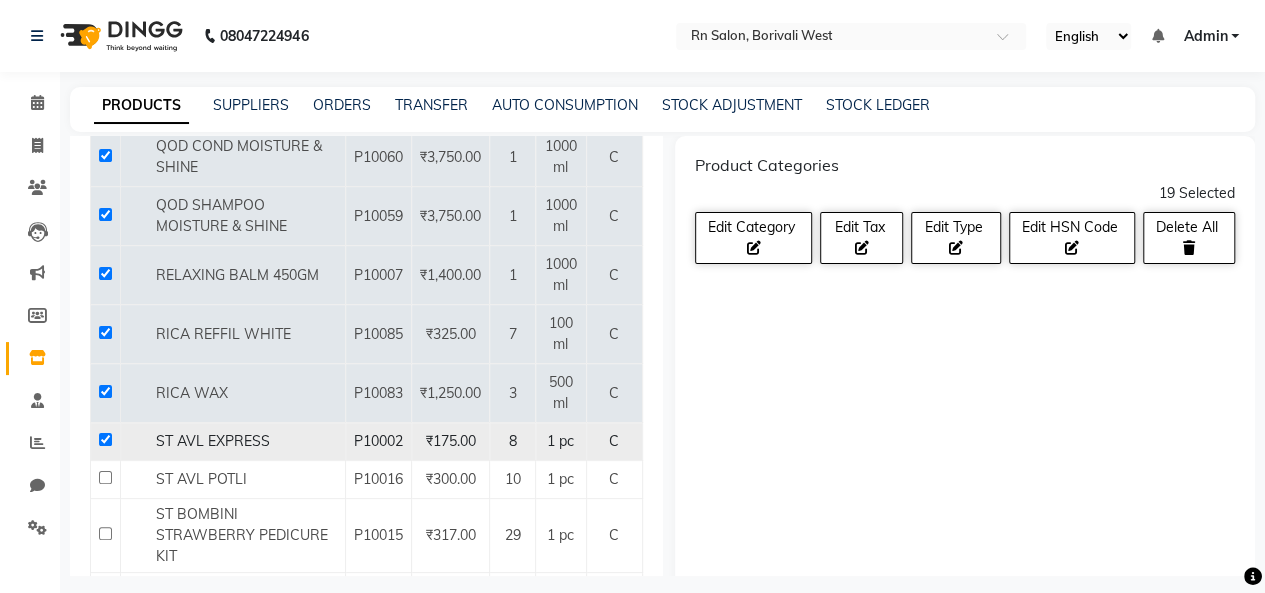 checkbox on "true" 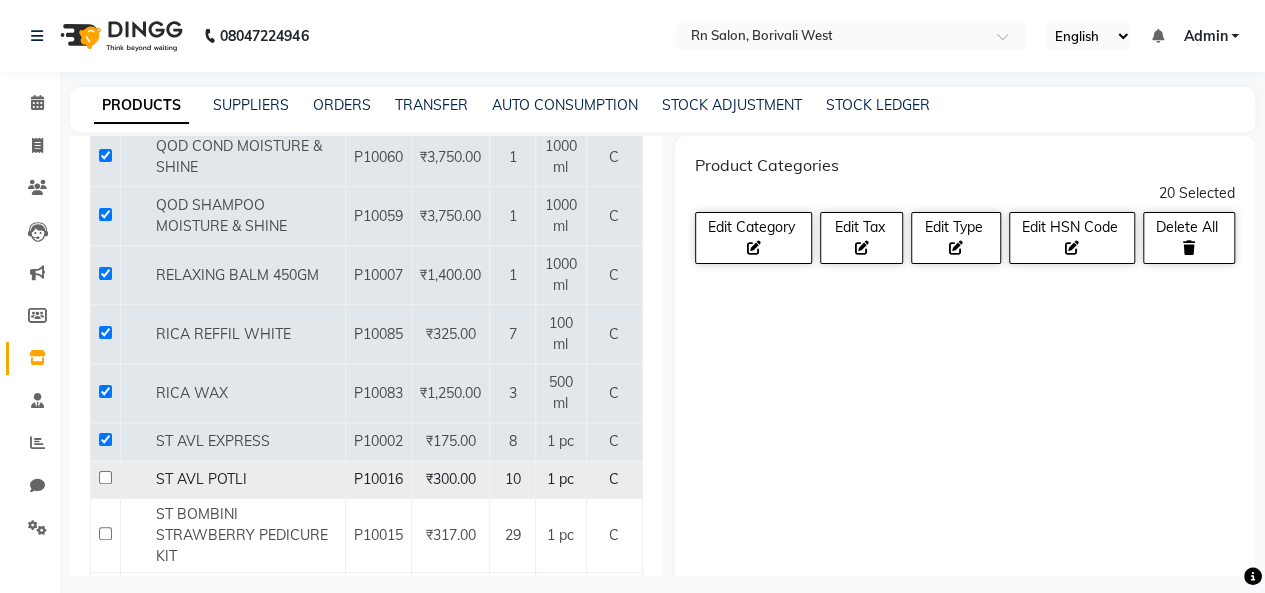 click 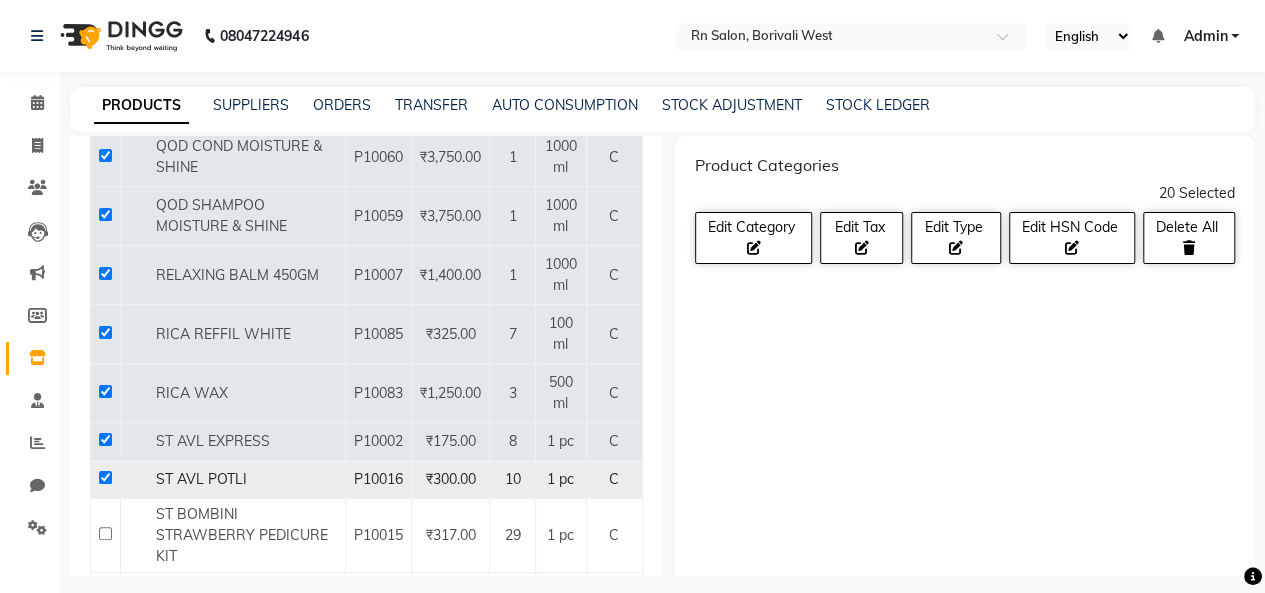 checkbox on "true" 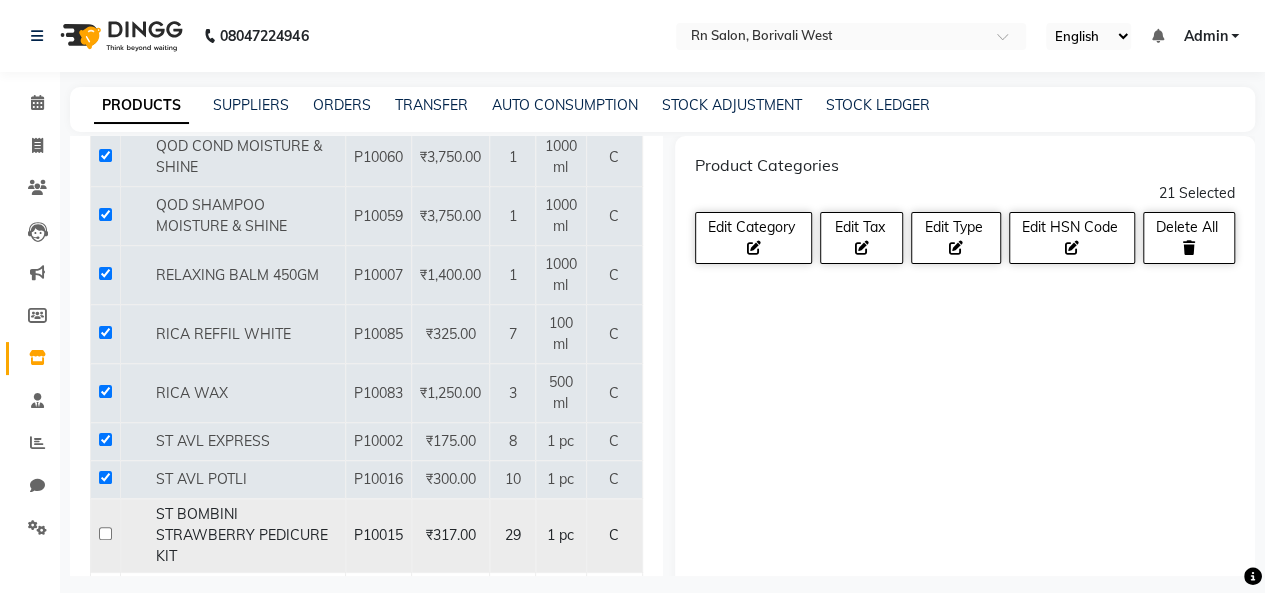 click 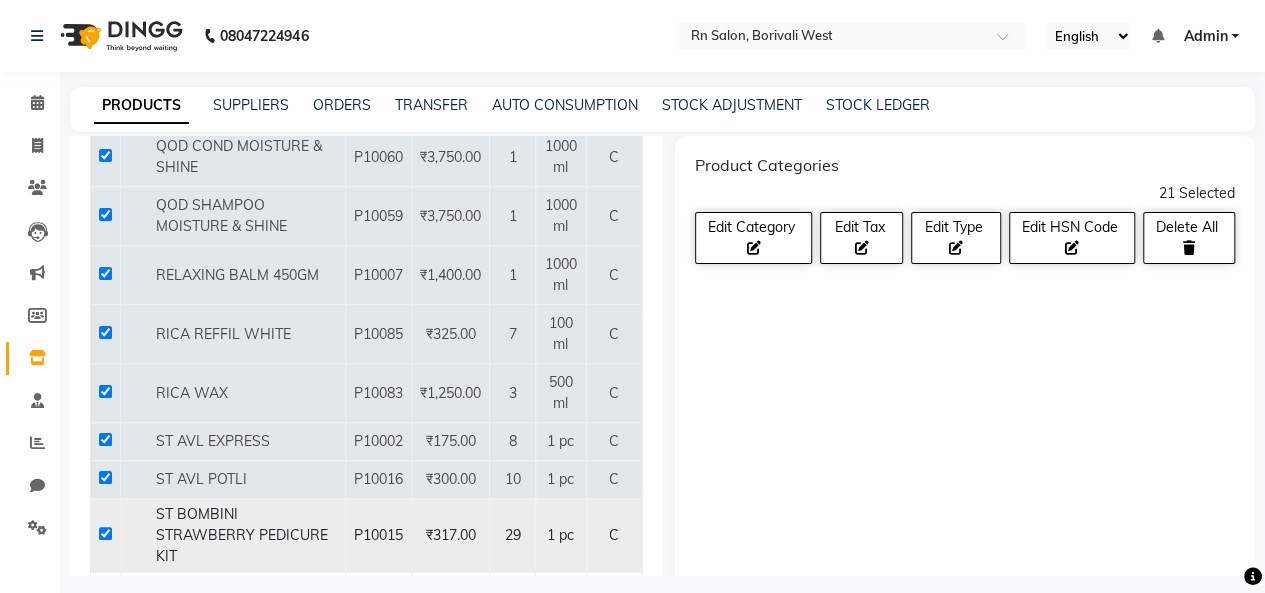 checkbox on "true" 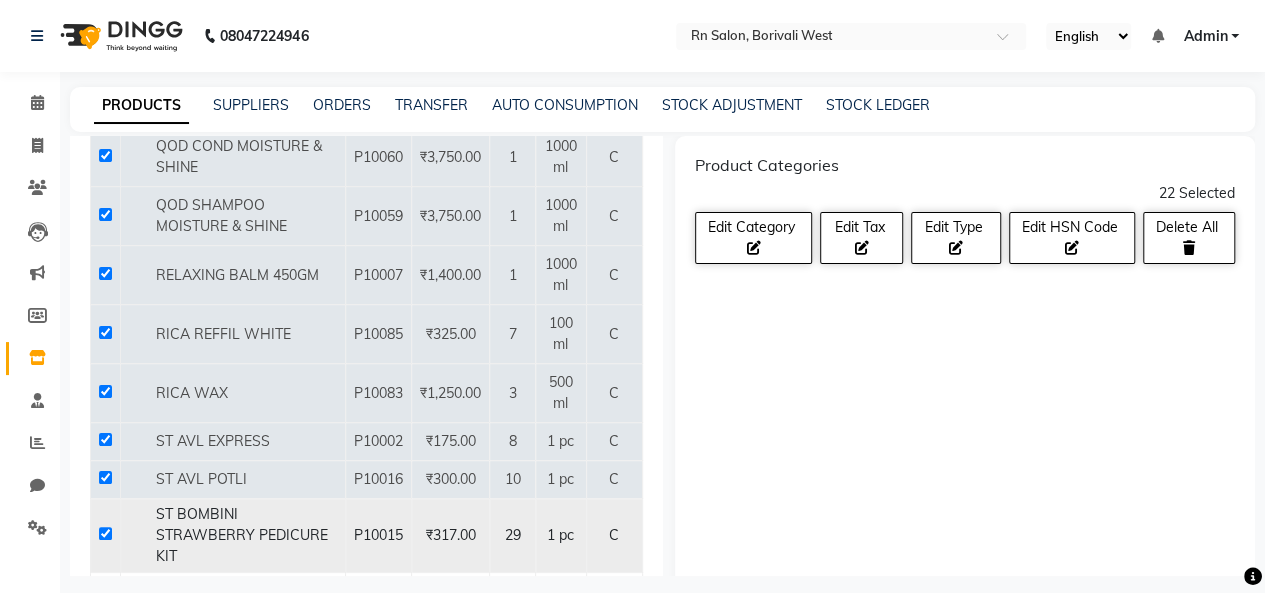 scroll, scrollTop: 1360, scrollLeft: 0, axis: vertical 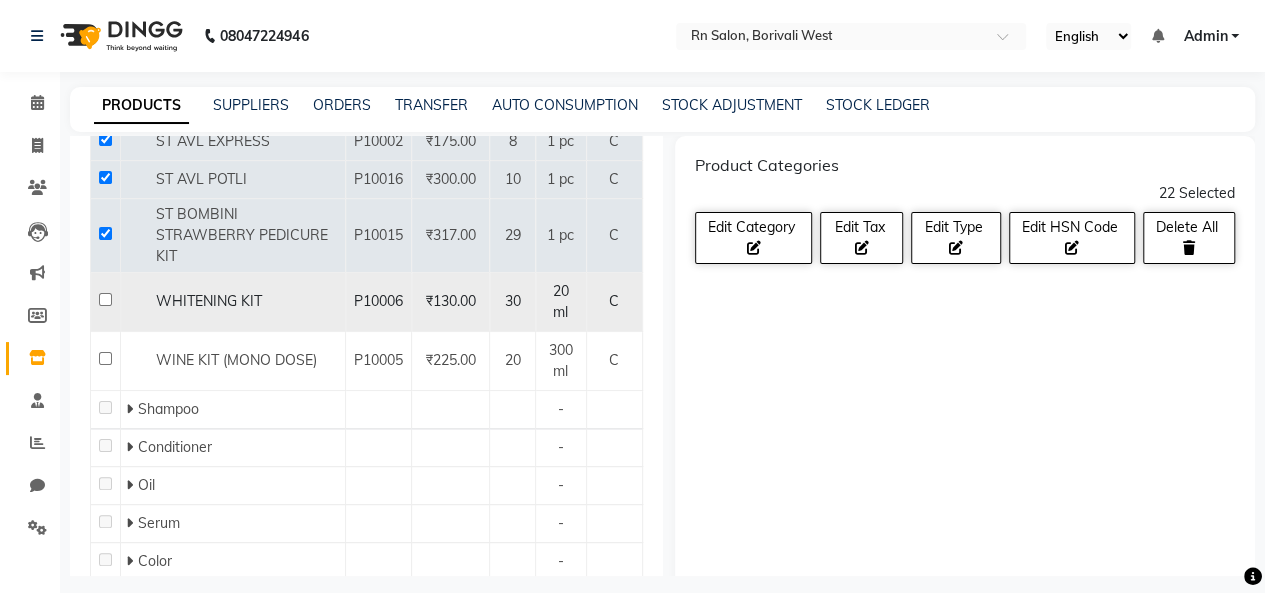 click 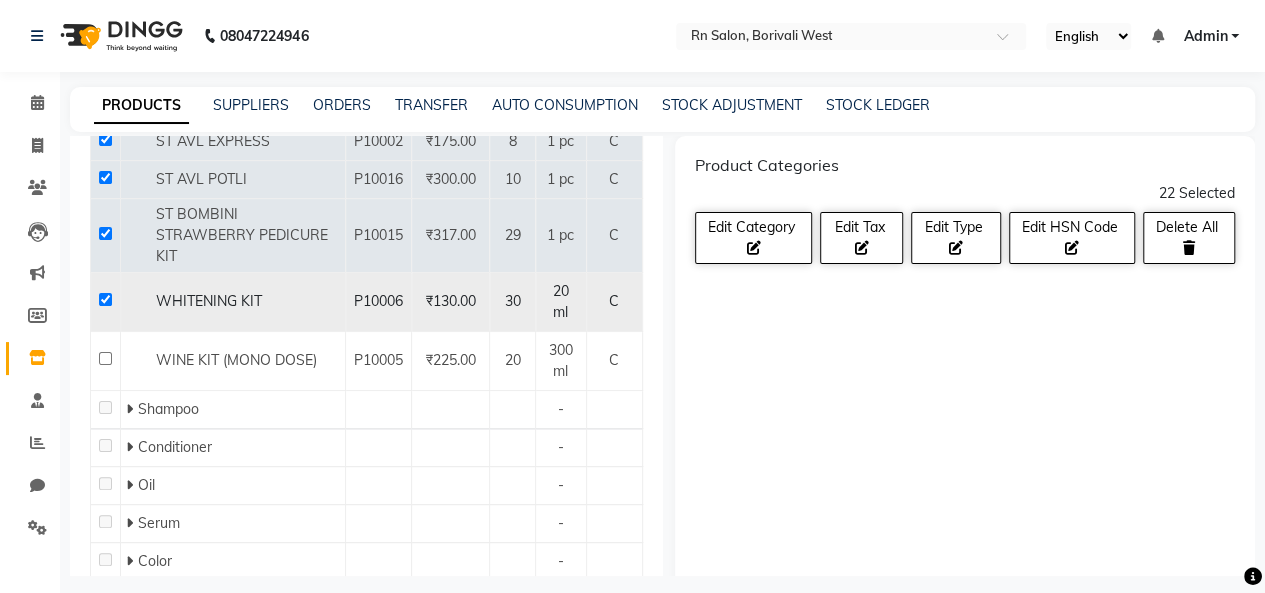checkbox on "true" 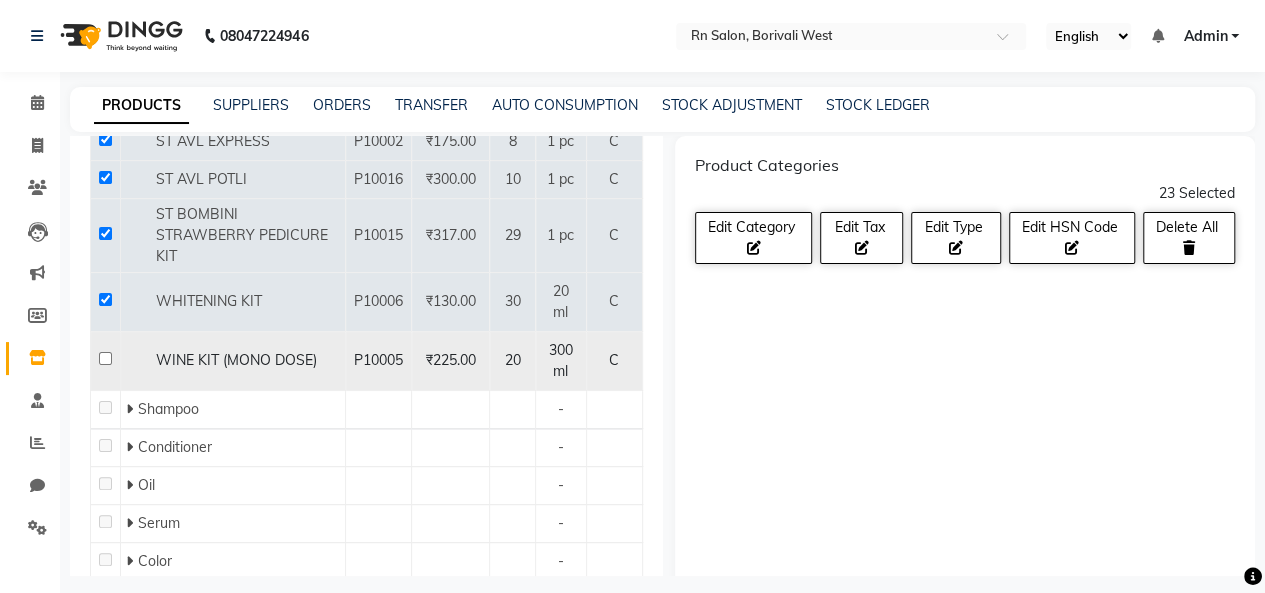 click 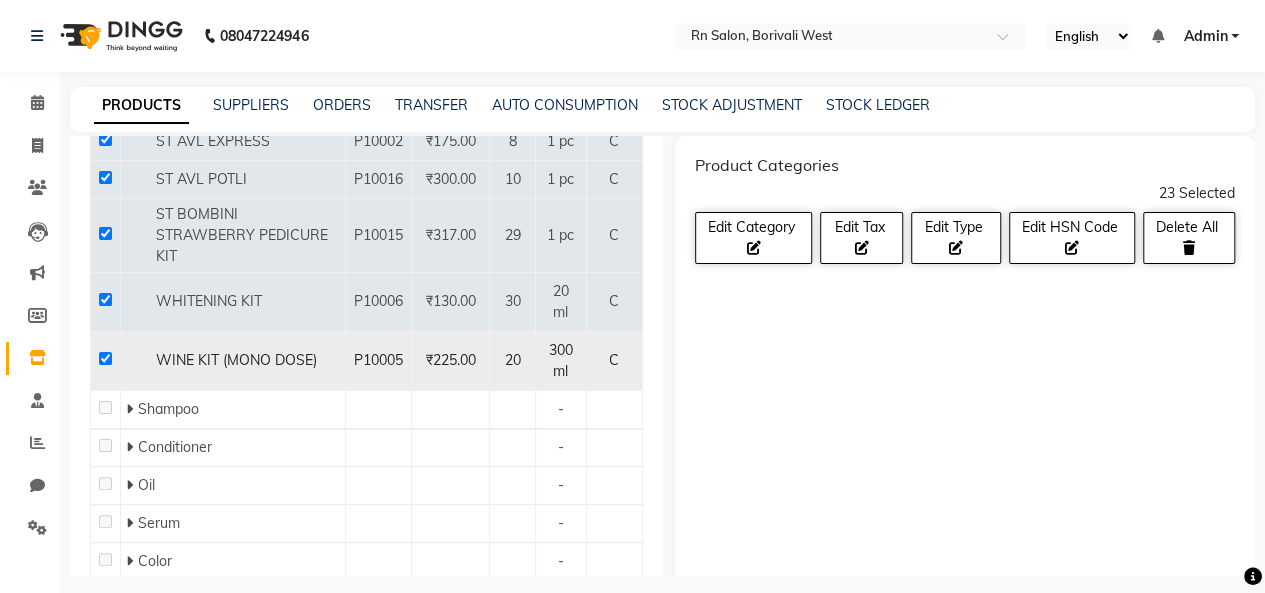 checkbox on "true" 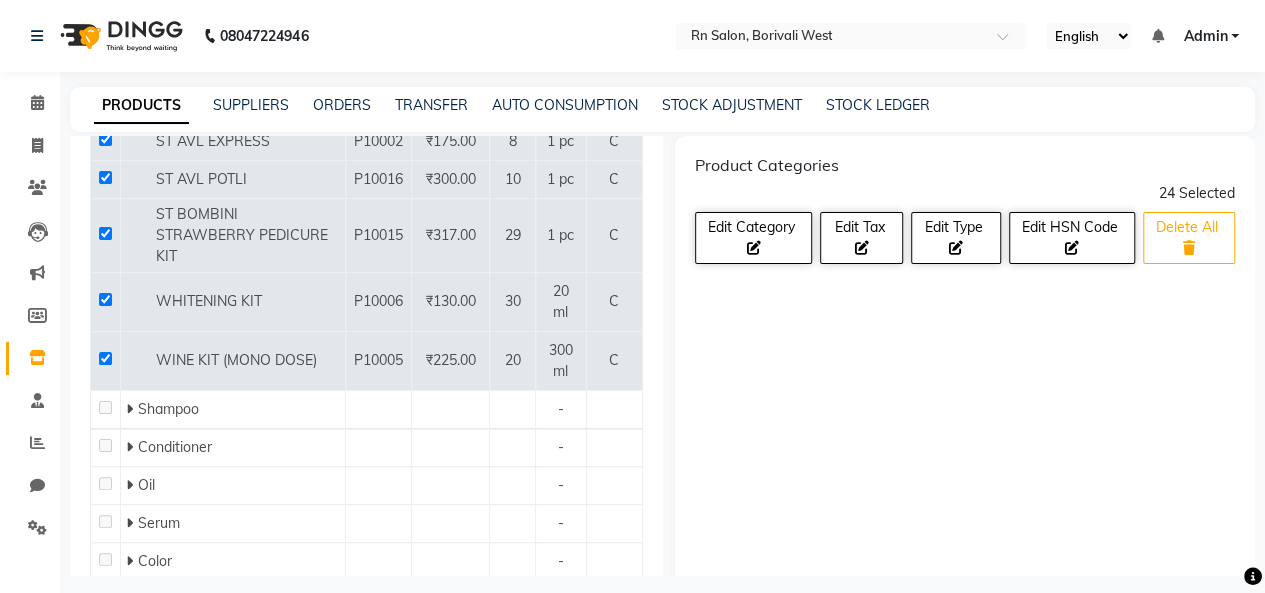 click on "Delete All" 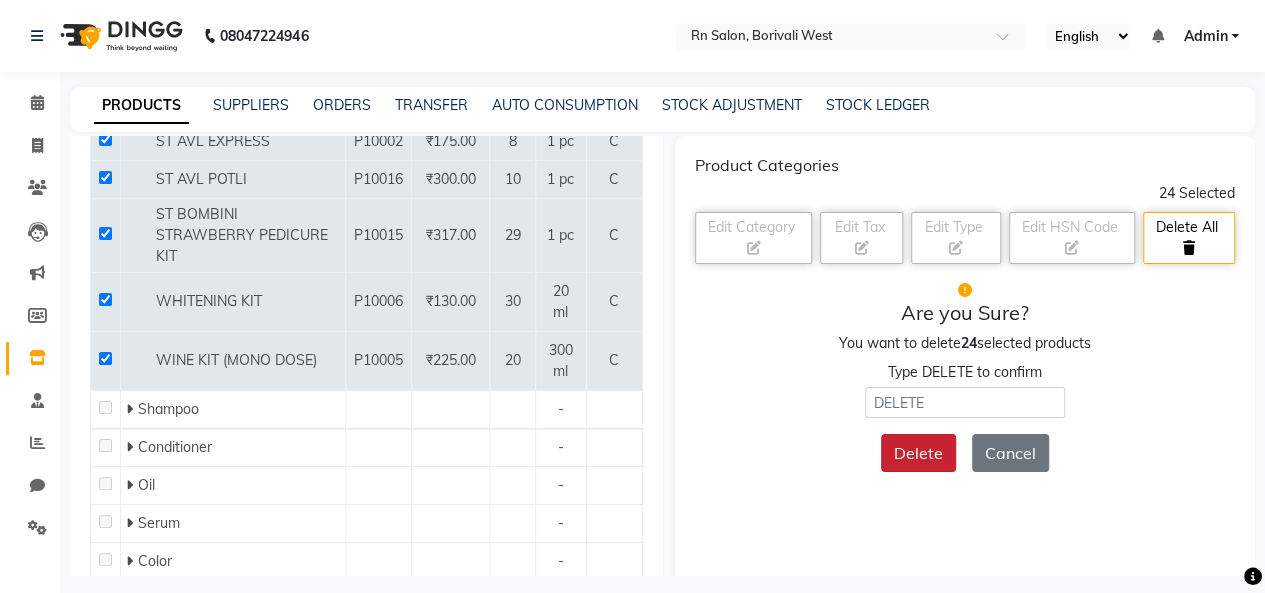 click on "Delete" 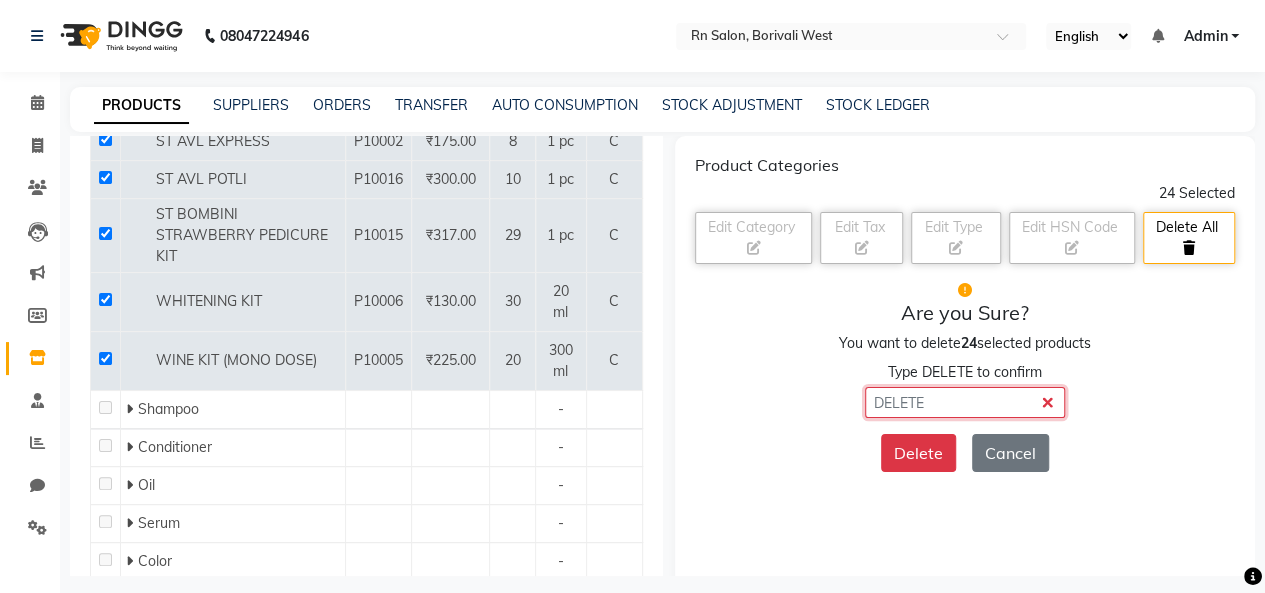 click 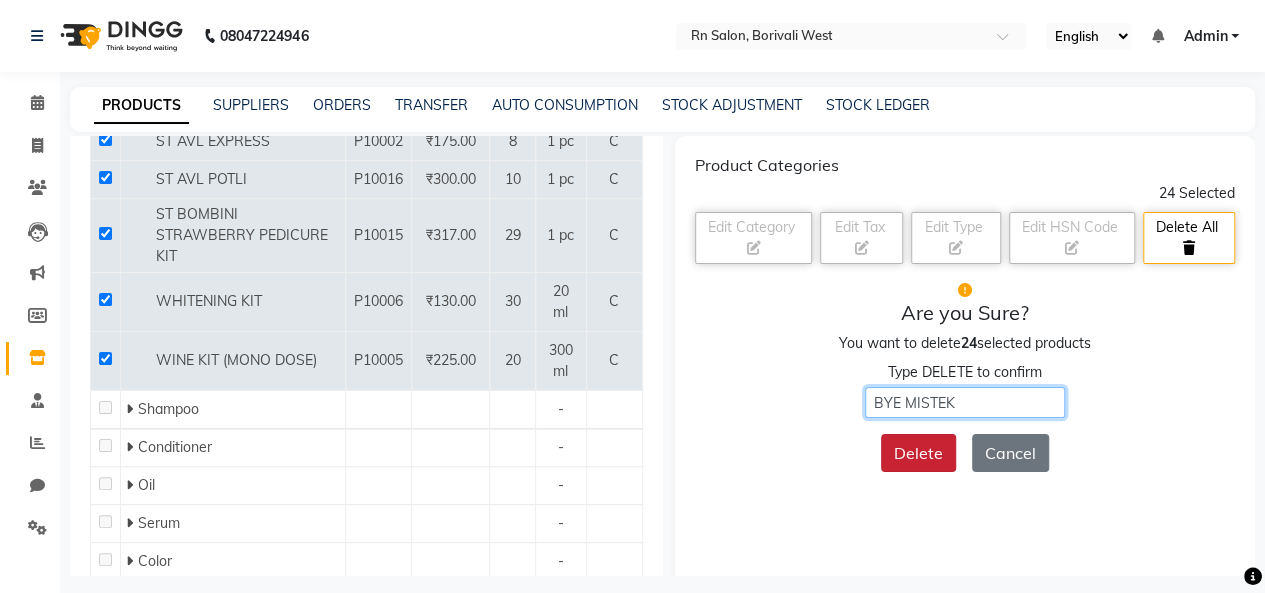 type on "BYE MISTEK" 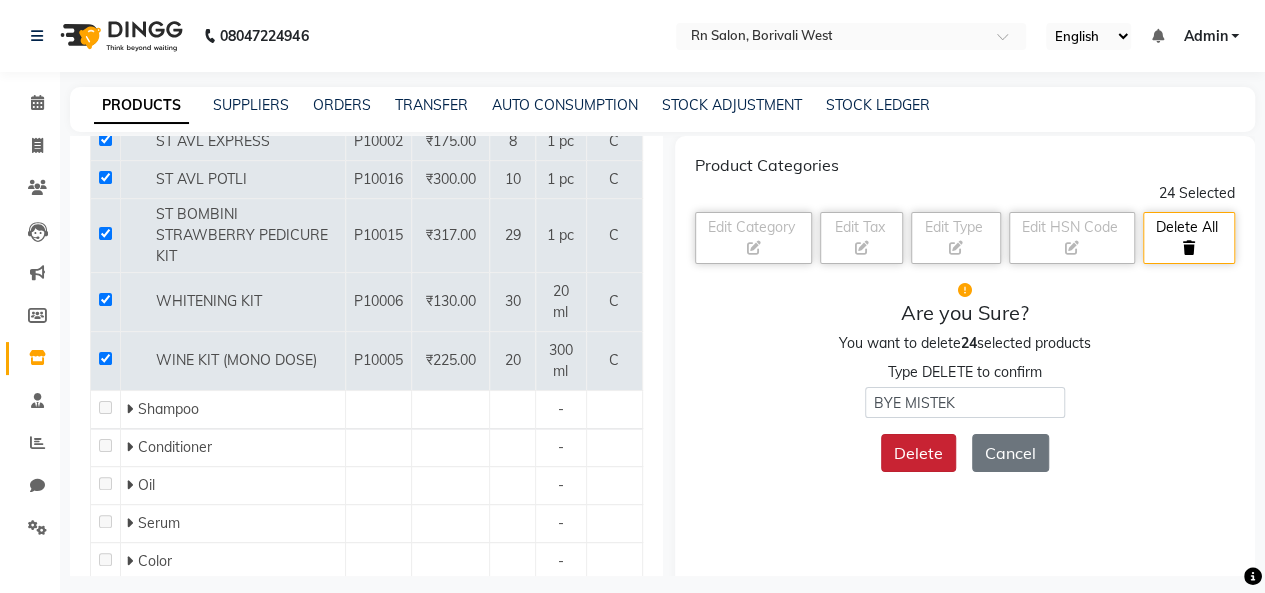 click on "Delete" 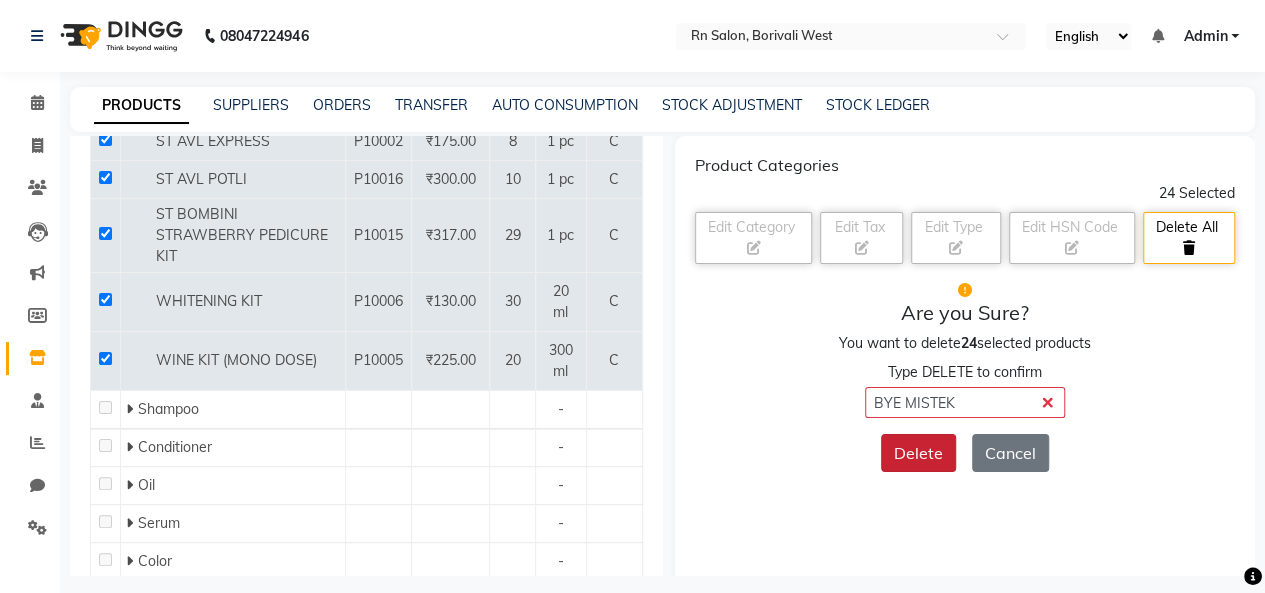 click on "Delete" 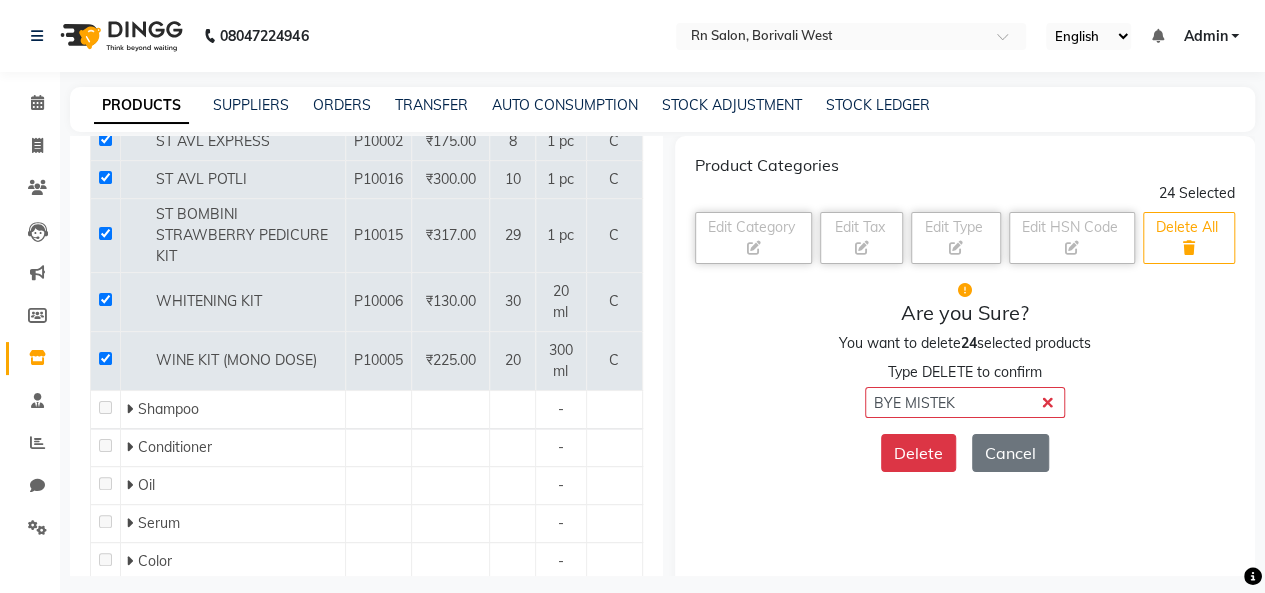 click 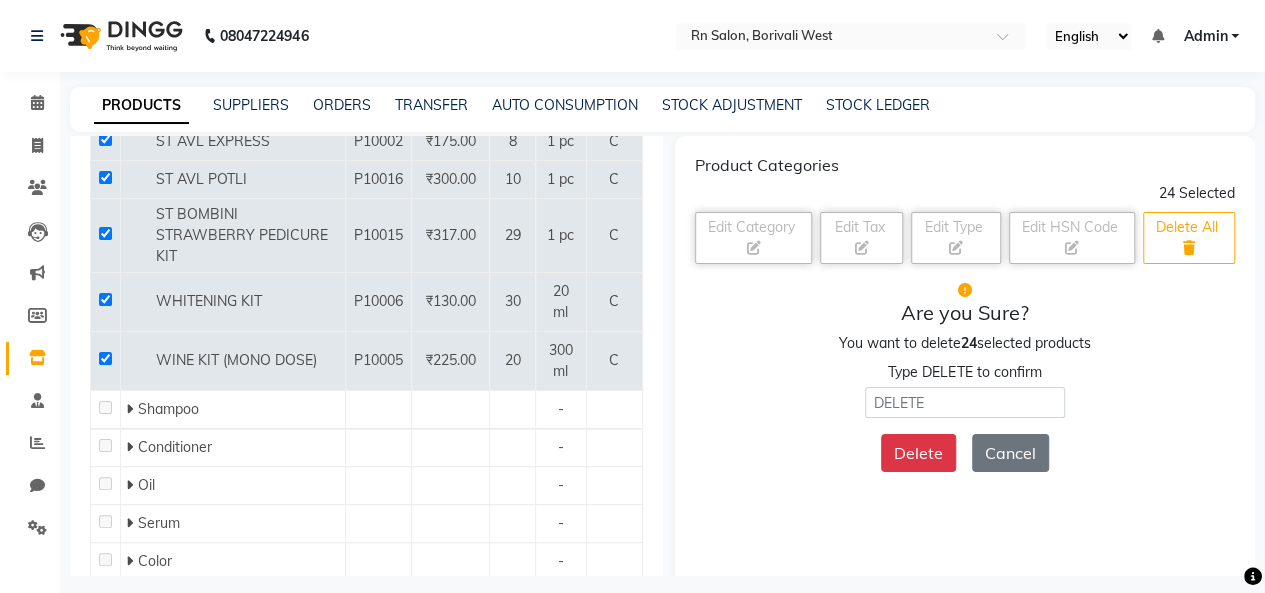 click 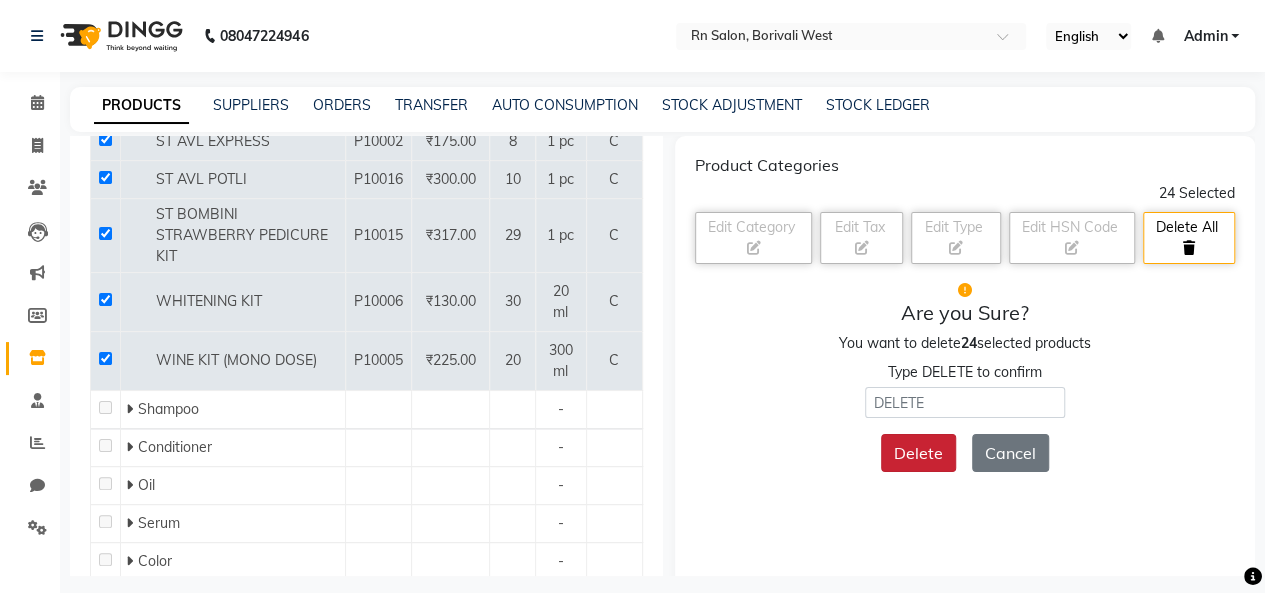 click on "Delete" 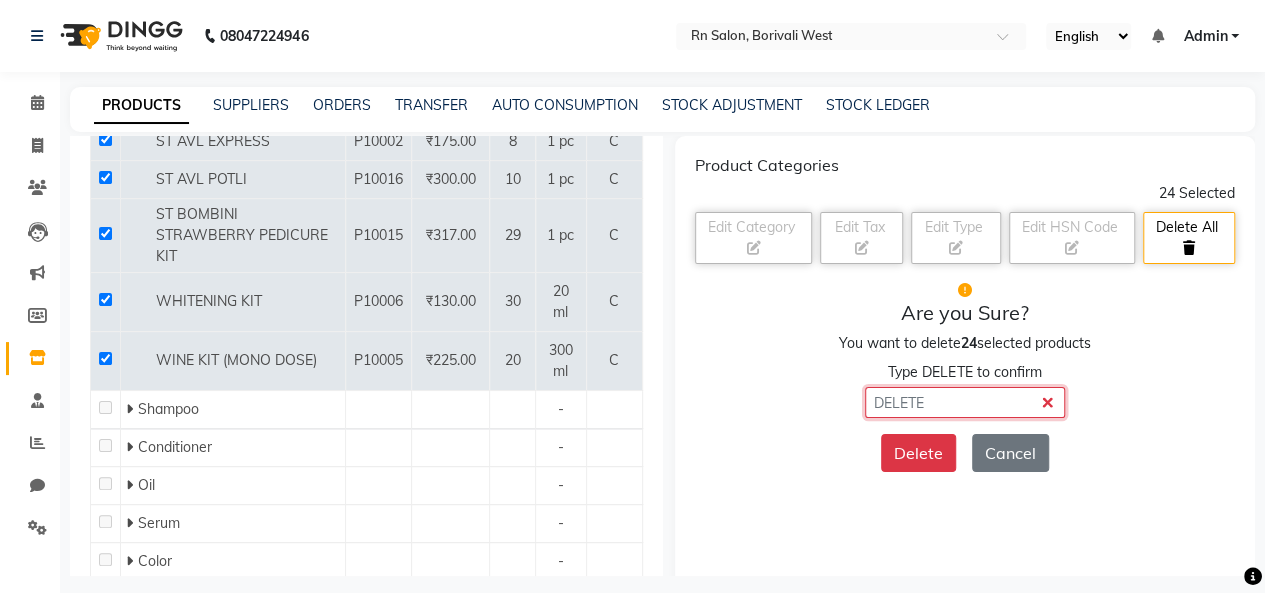 click 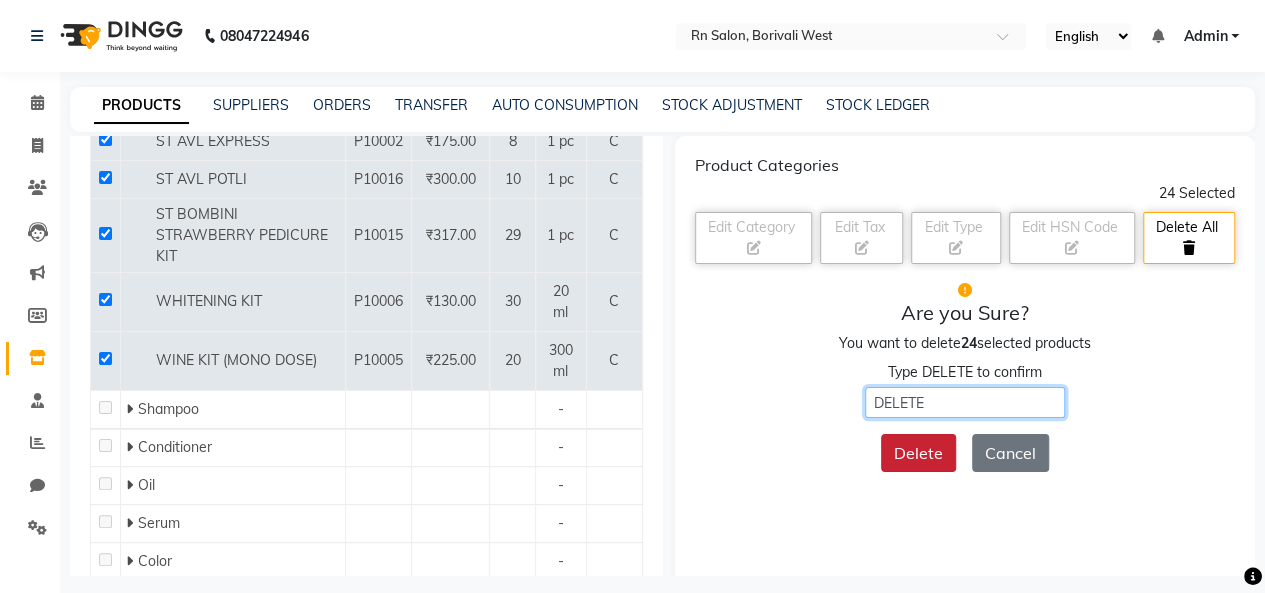 type on "DELETE" 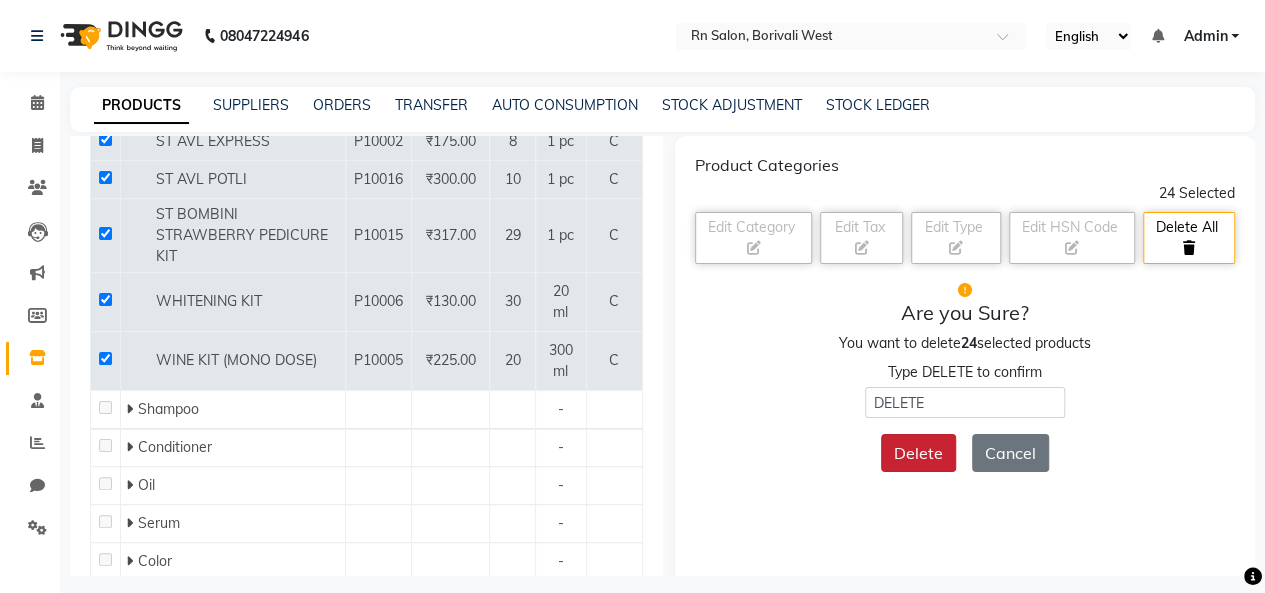 click on "Delete" 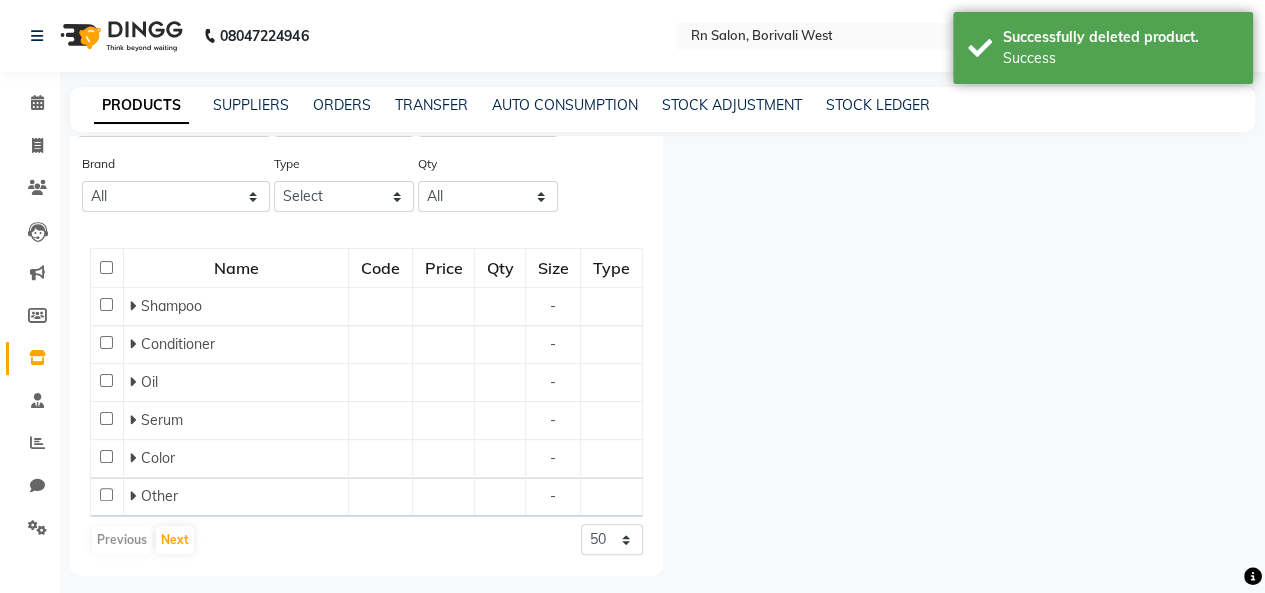 scroll, scrollTop: 331, scrollLeft: 0, axis: vertical 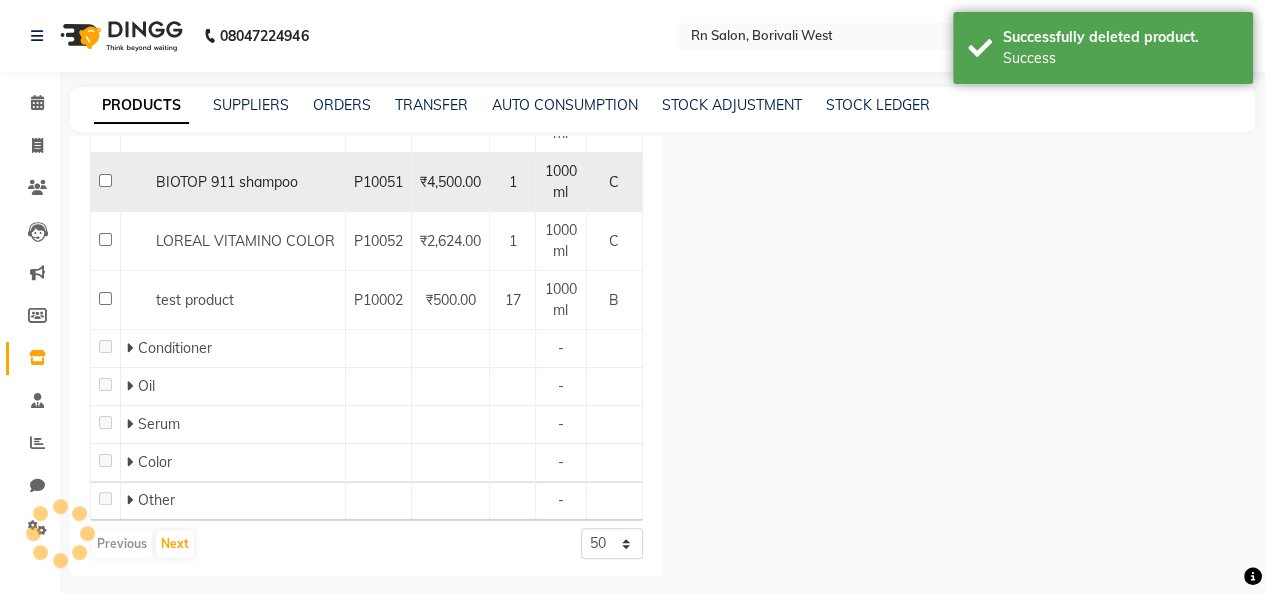 click 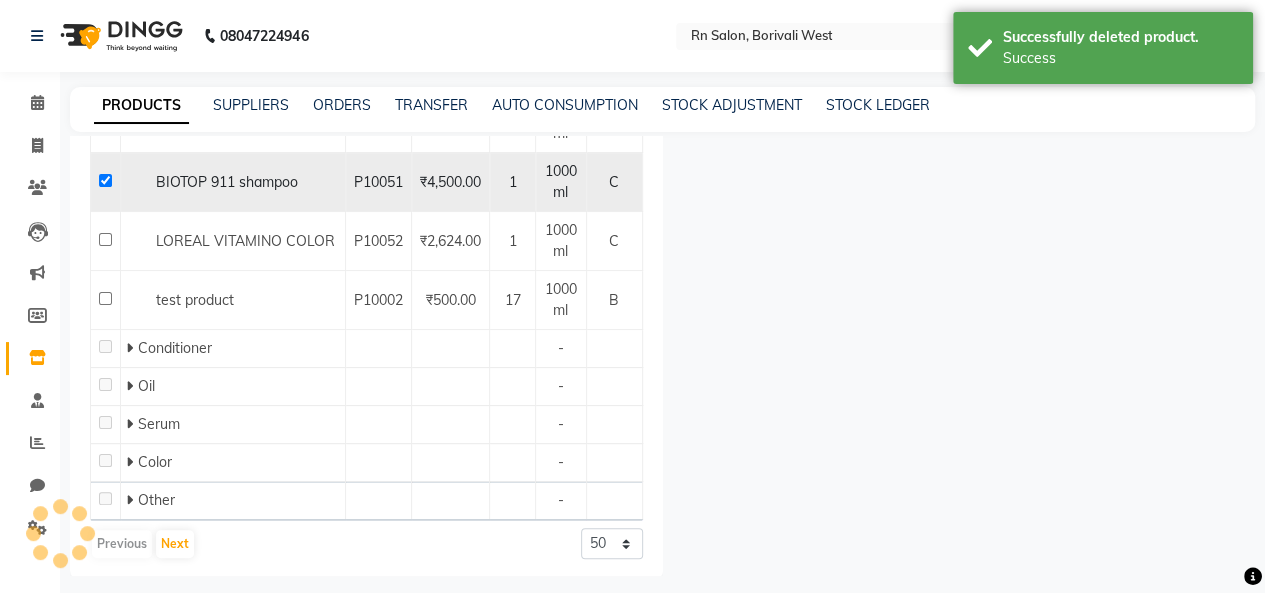 checkbox on "true" 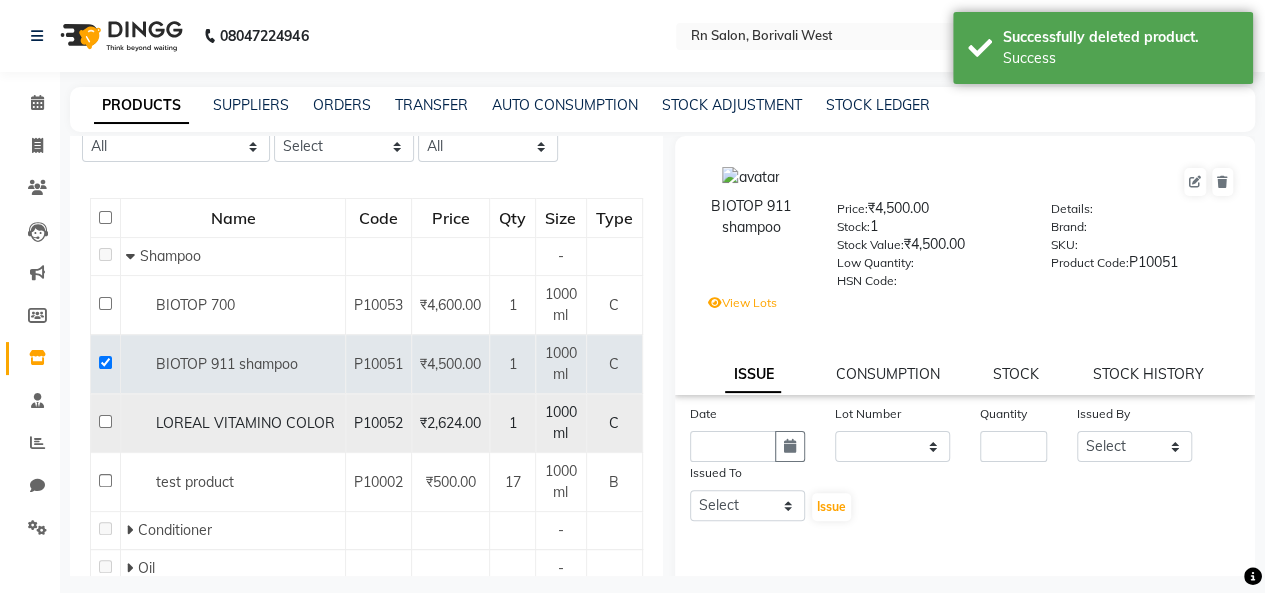 scroll, scrollTop: 131, scrollLeft: 0, axis: vertical 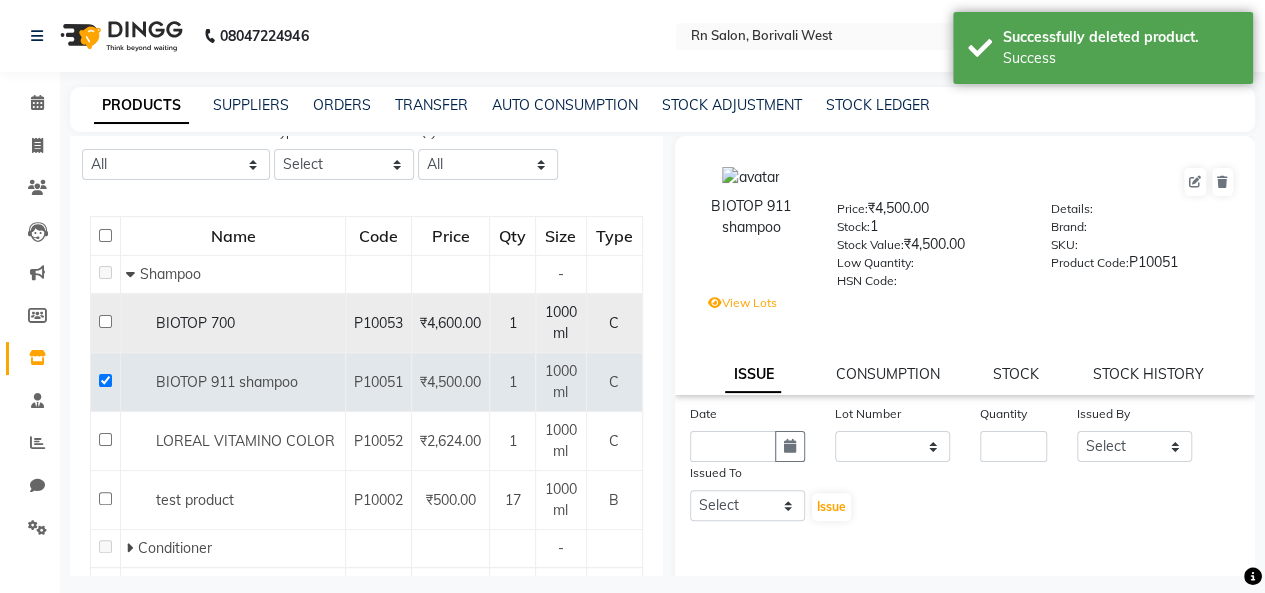 click 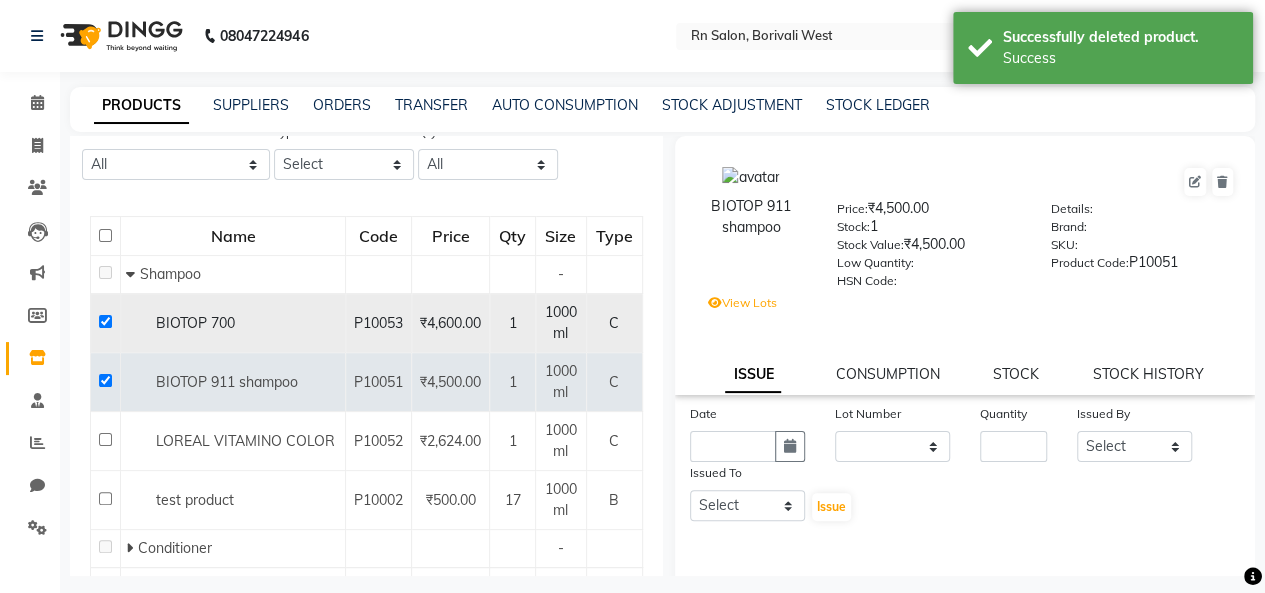 checkbox on "true" 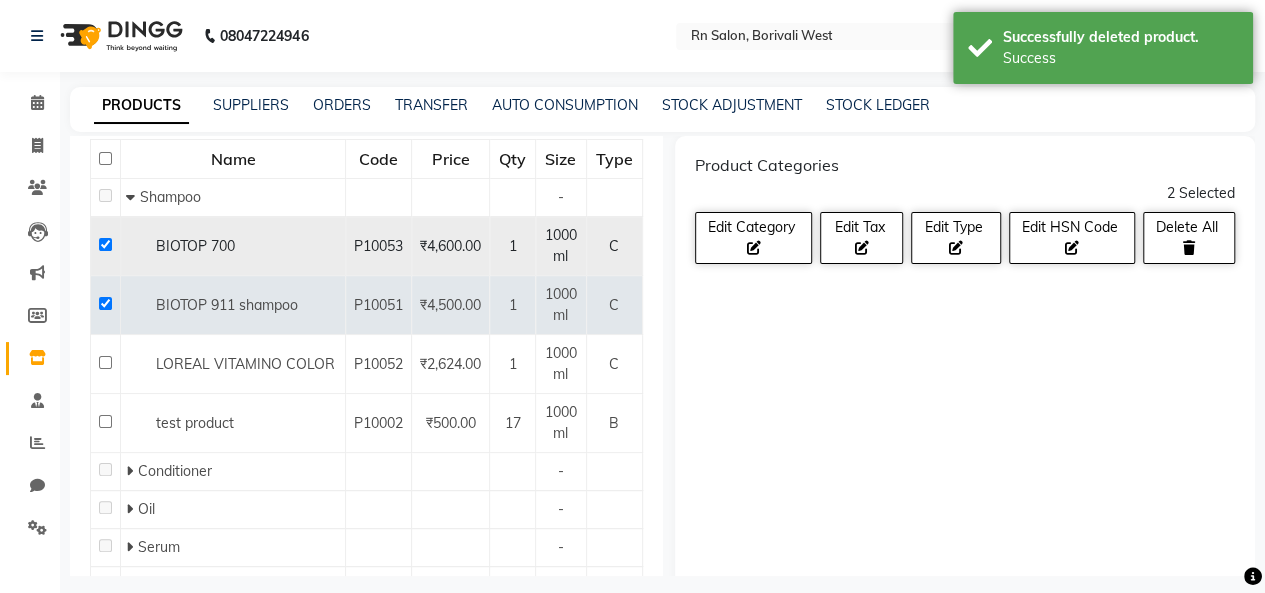 scroll, scrollTop: 331, scrollLeft: 0, axis: vertical 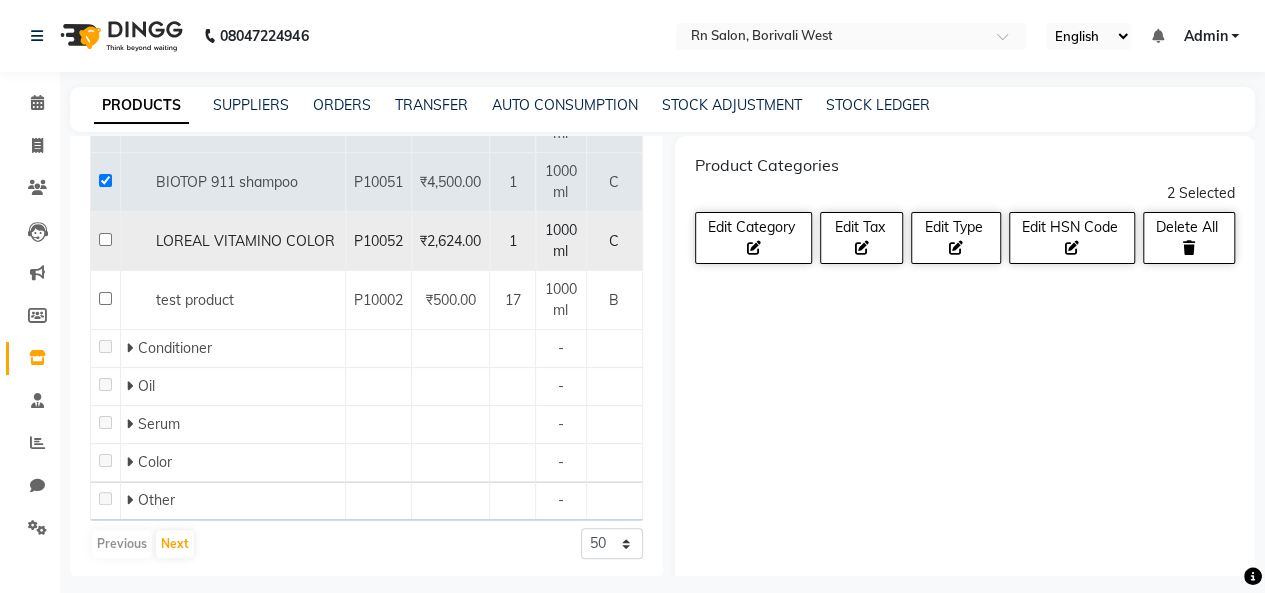 click 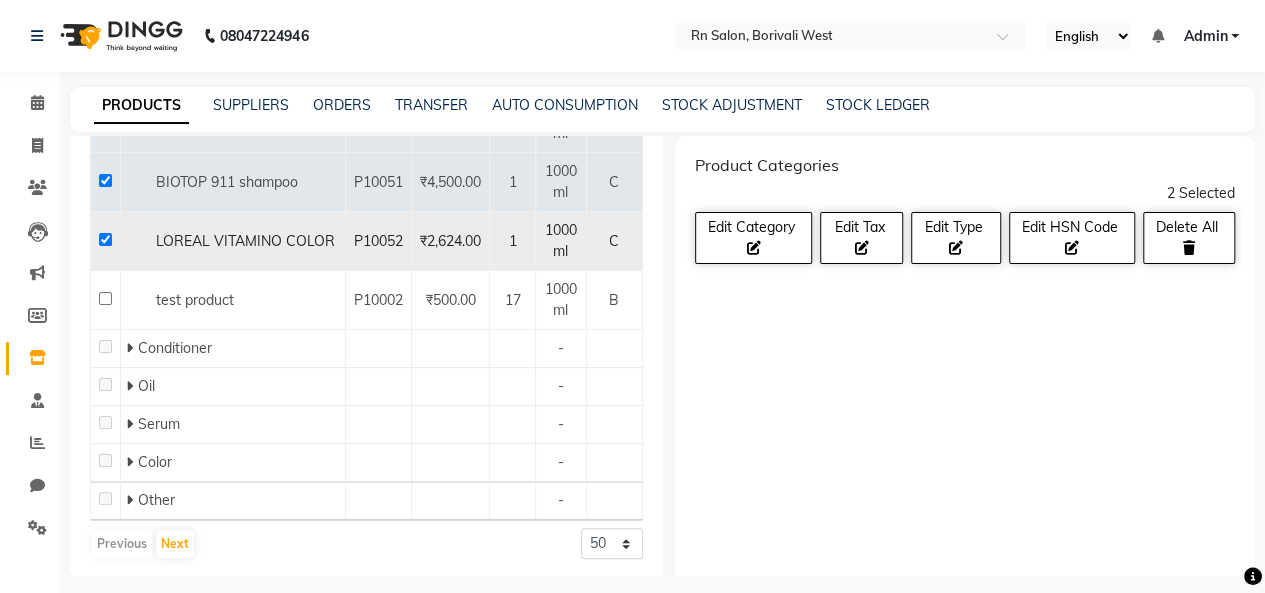 checkbox on "true" 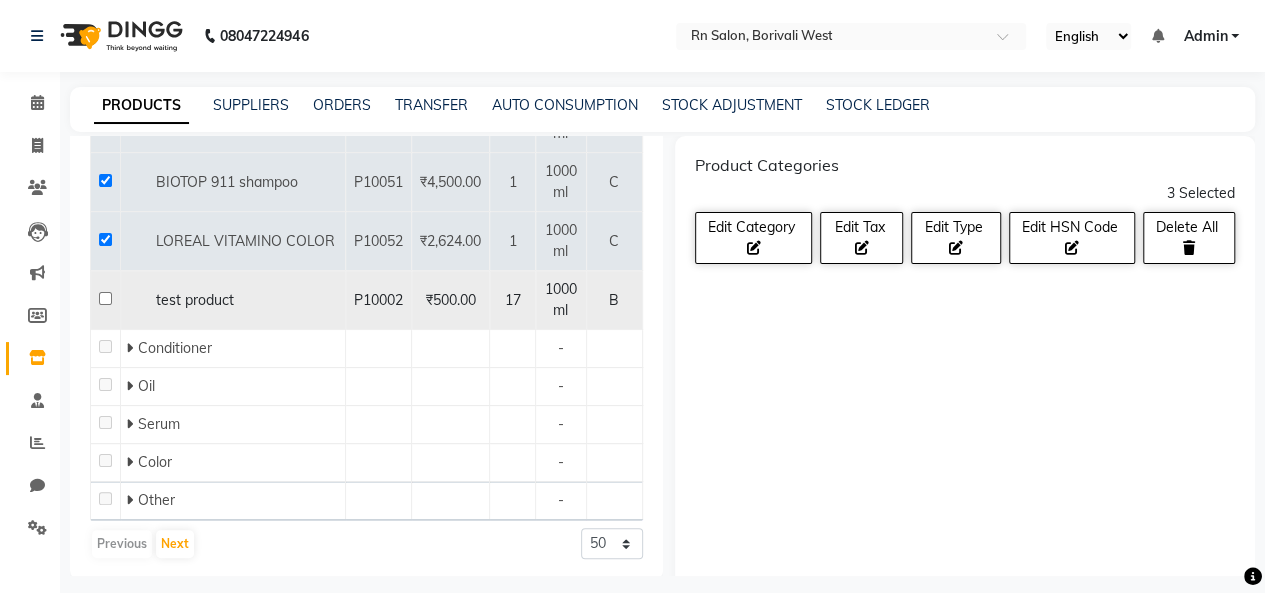 click 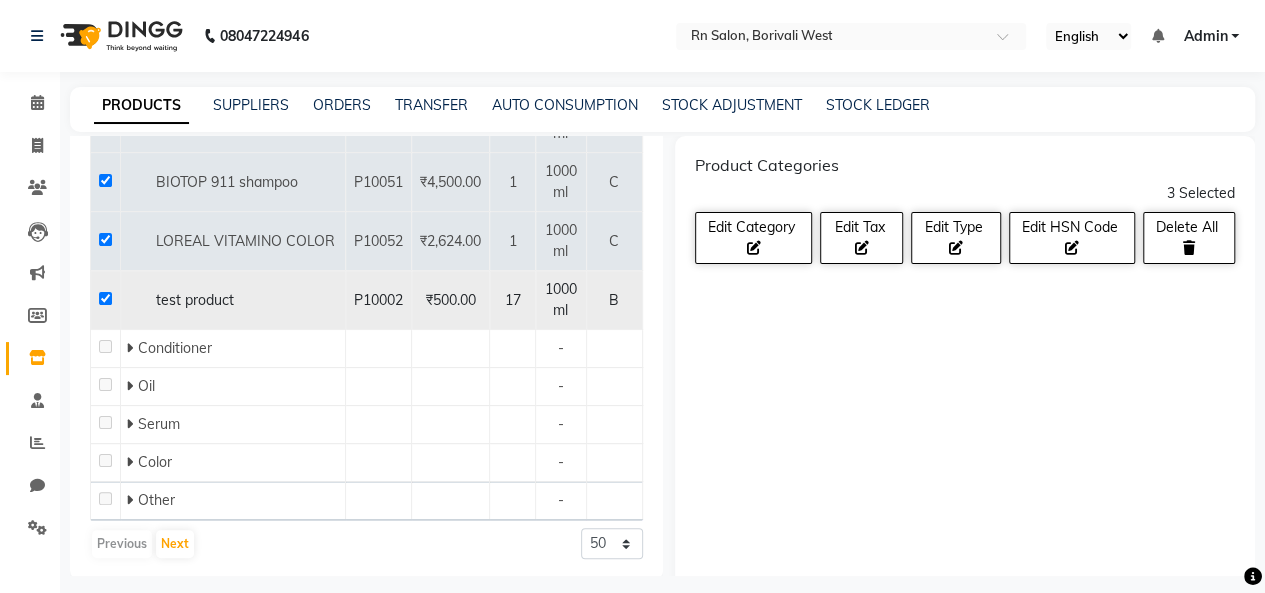 checkbox on "true" 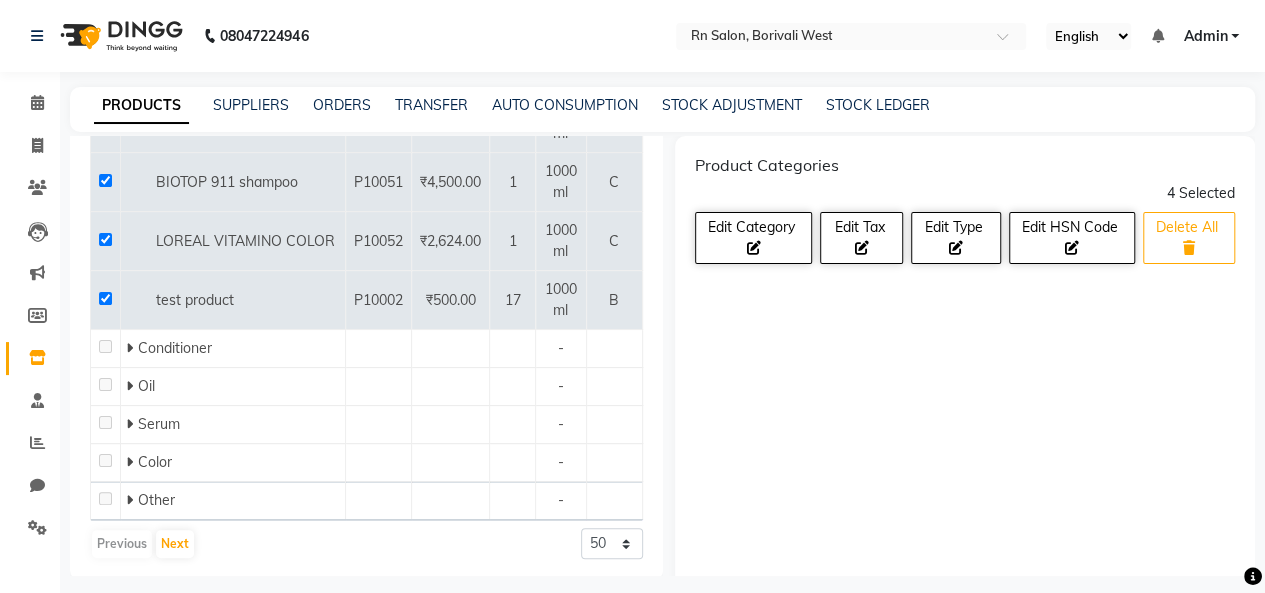 click on "Delete All" 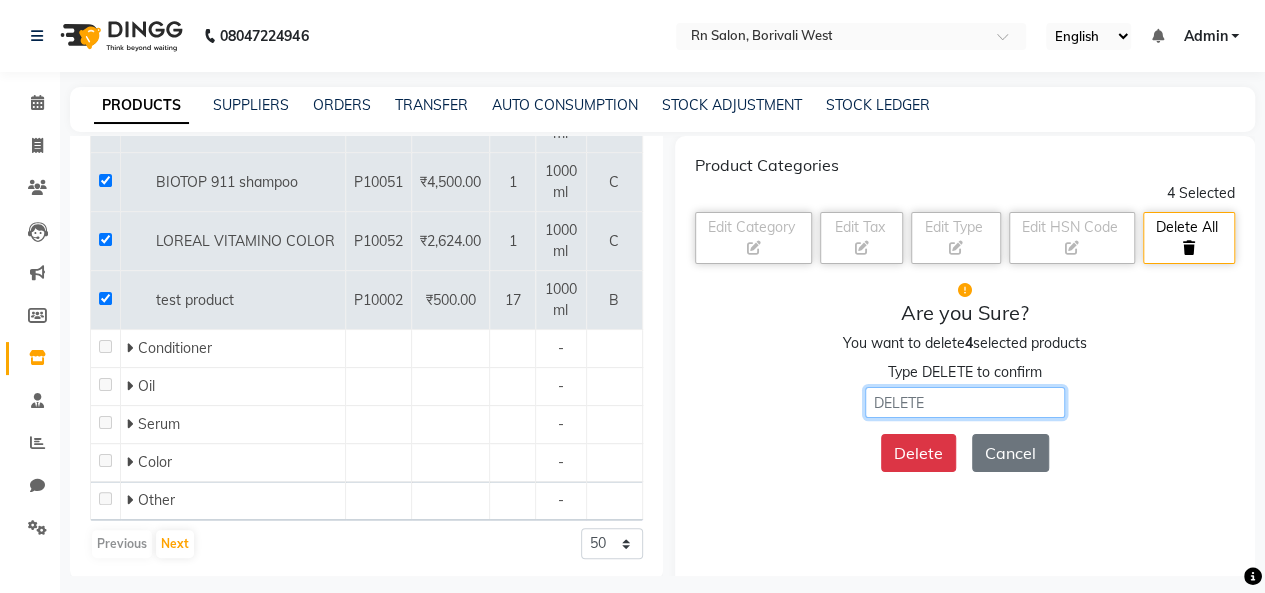 click 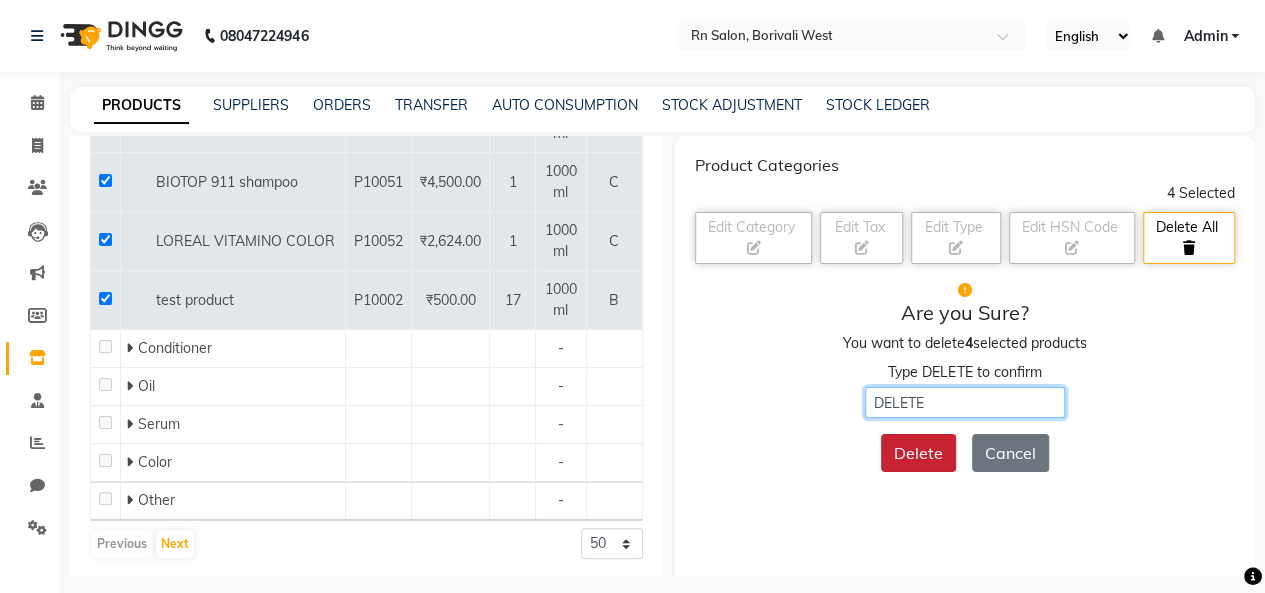 type on "DELETE" 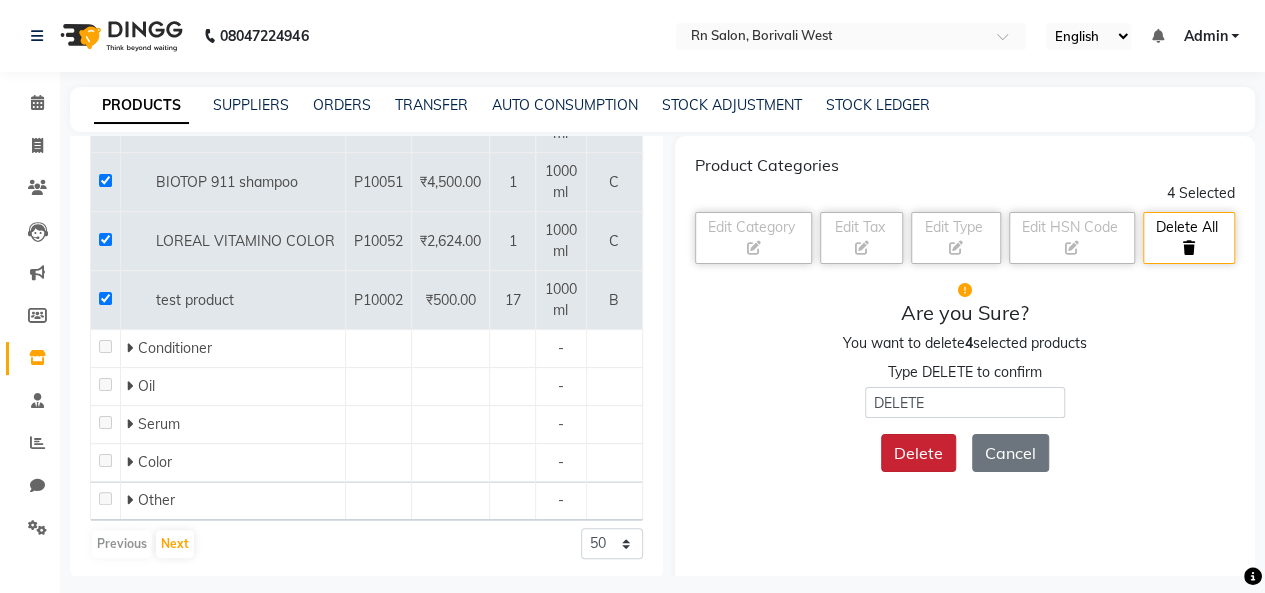 click on "Delete" 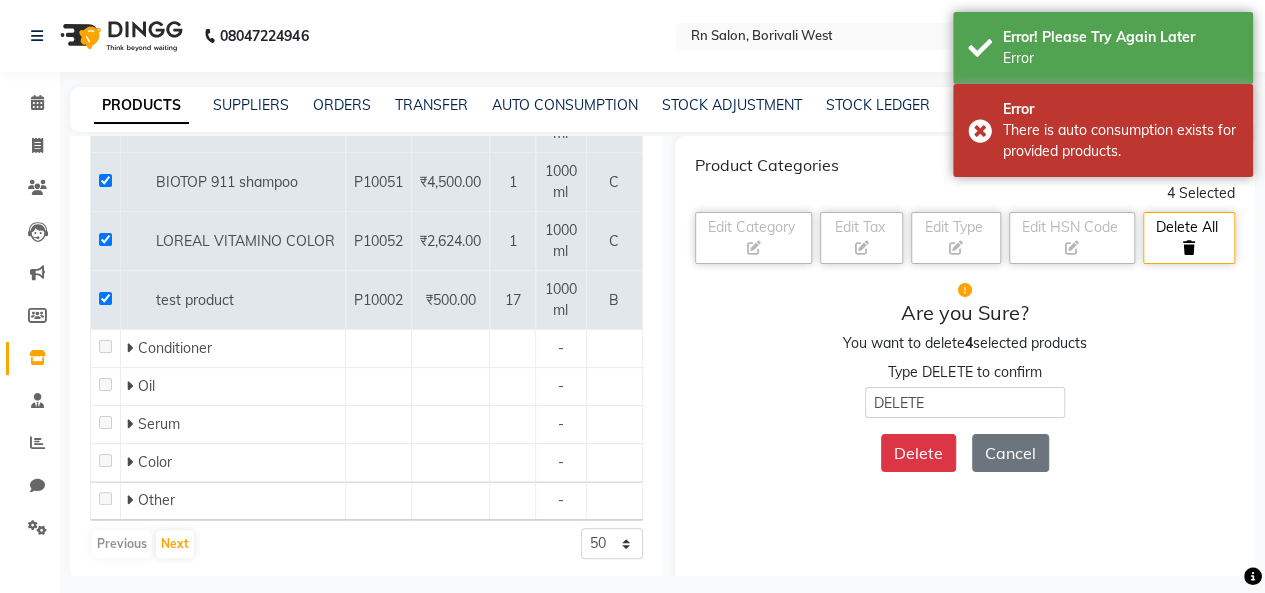 click on "Product Categories 4 Selected Edit Category    Edit Tax    Edit Type    Edit HSN Code    Delete All    Are you Sure? You want to delete  4  selected products Type DELETE to confirm DELETE Delete Cancel" 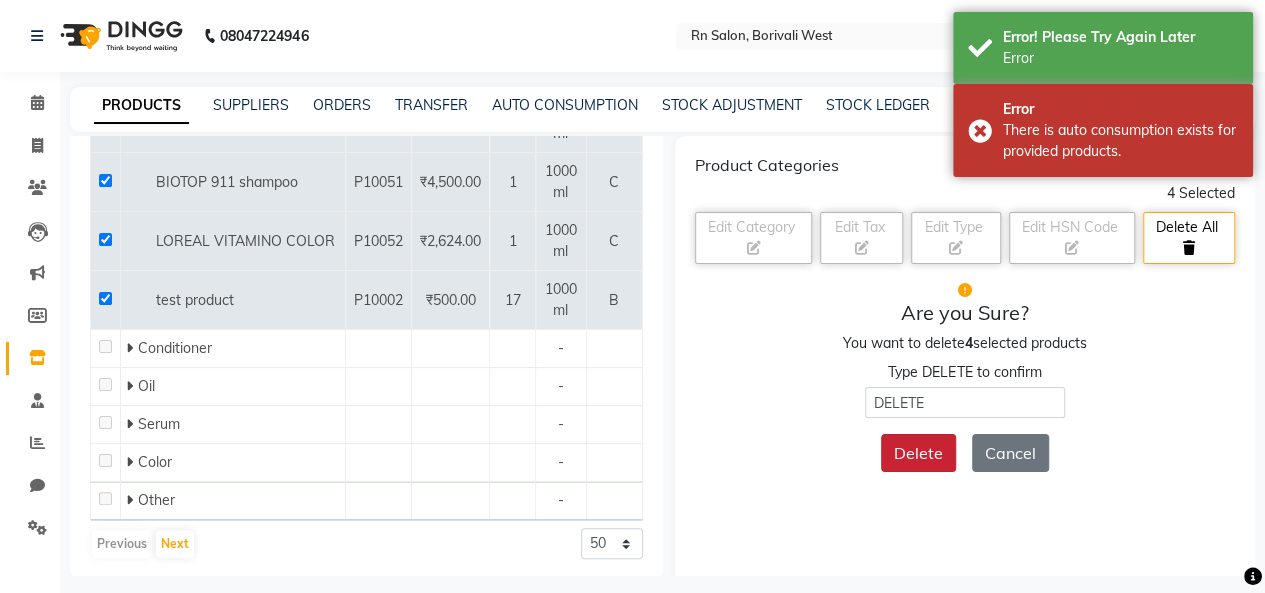 click on "Delete" 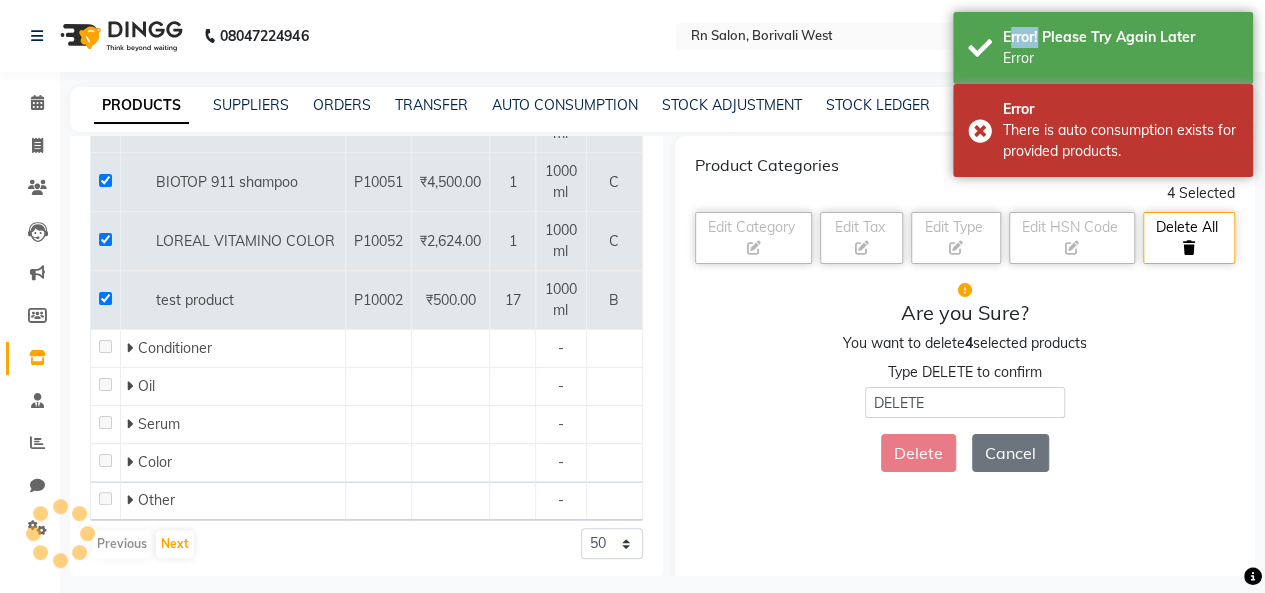 click on "Delete Cancel" 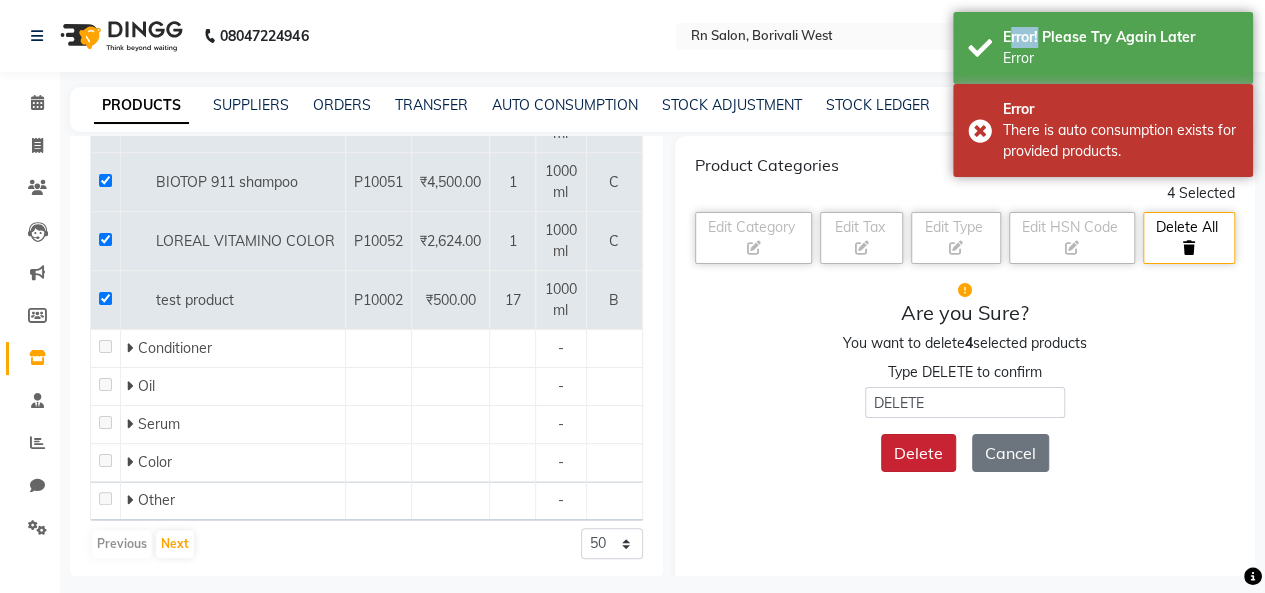 click on "Delete" 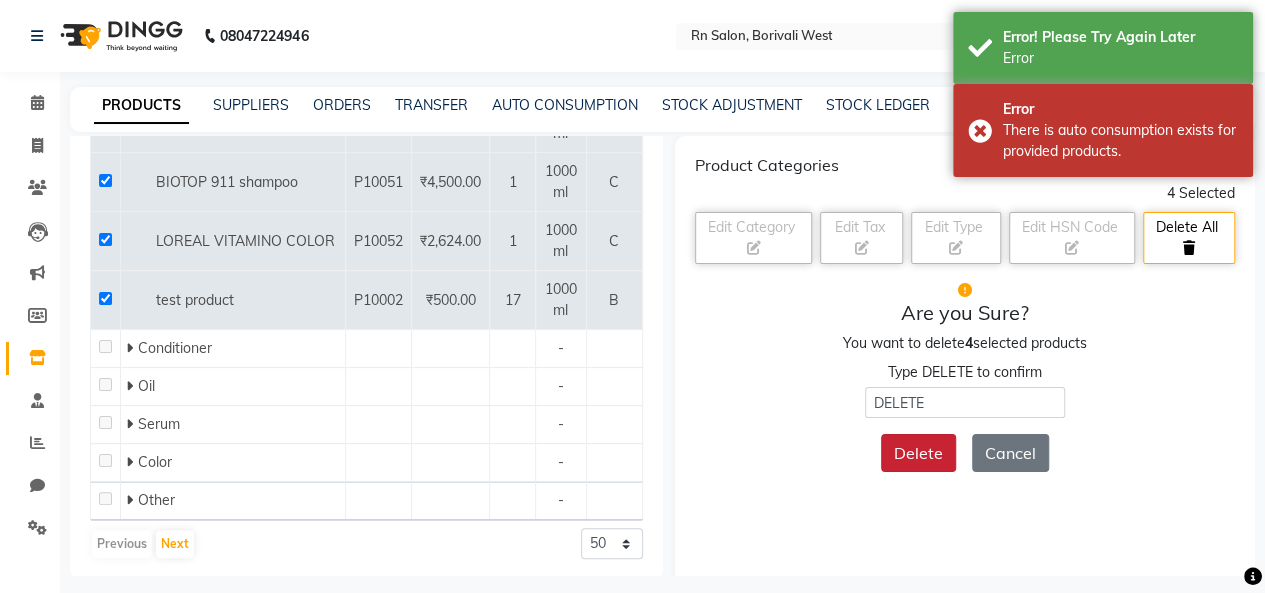 click on "Delete Cancel" 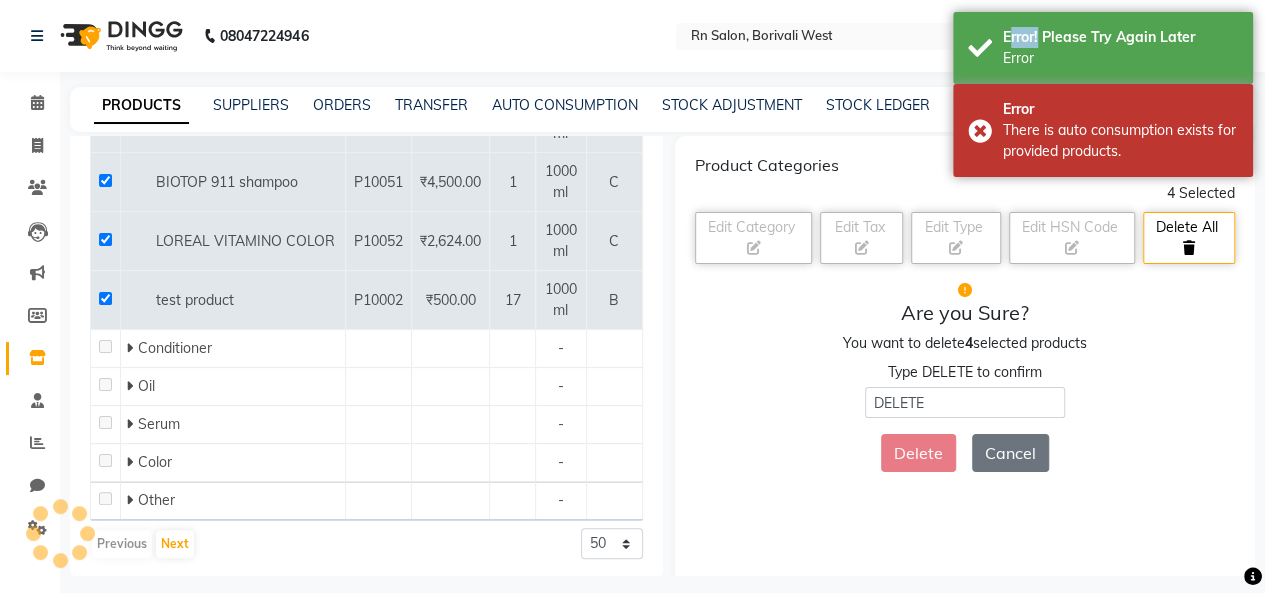 click on "Delete Cancel" 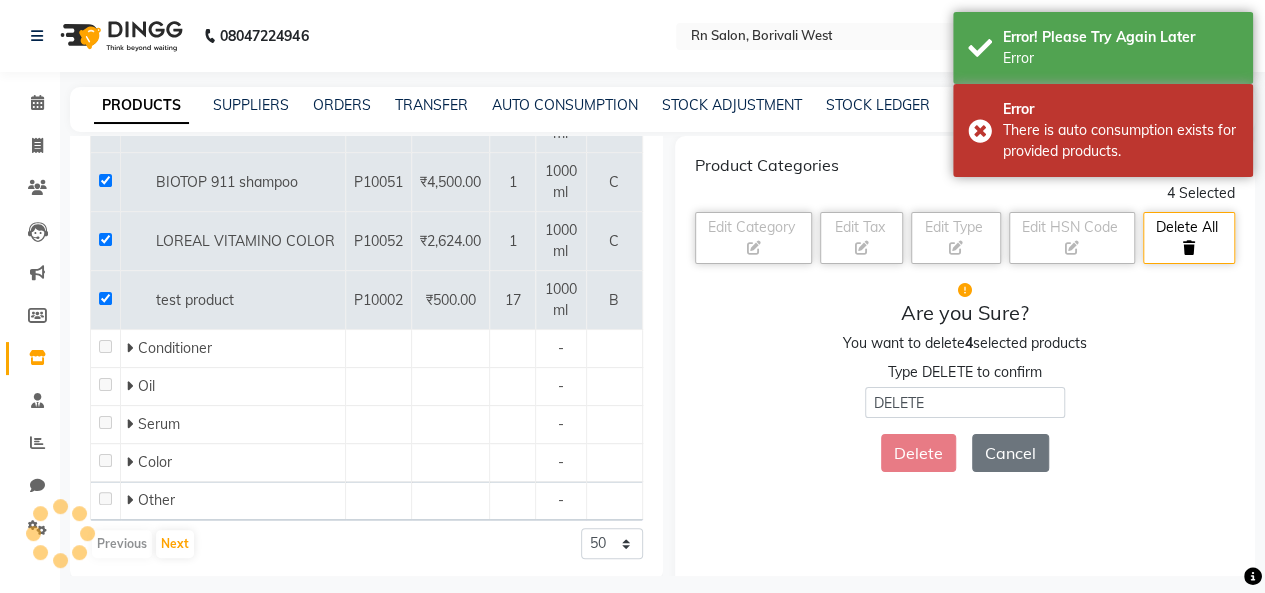 click on "Delete Cancel" 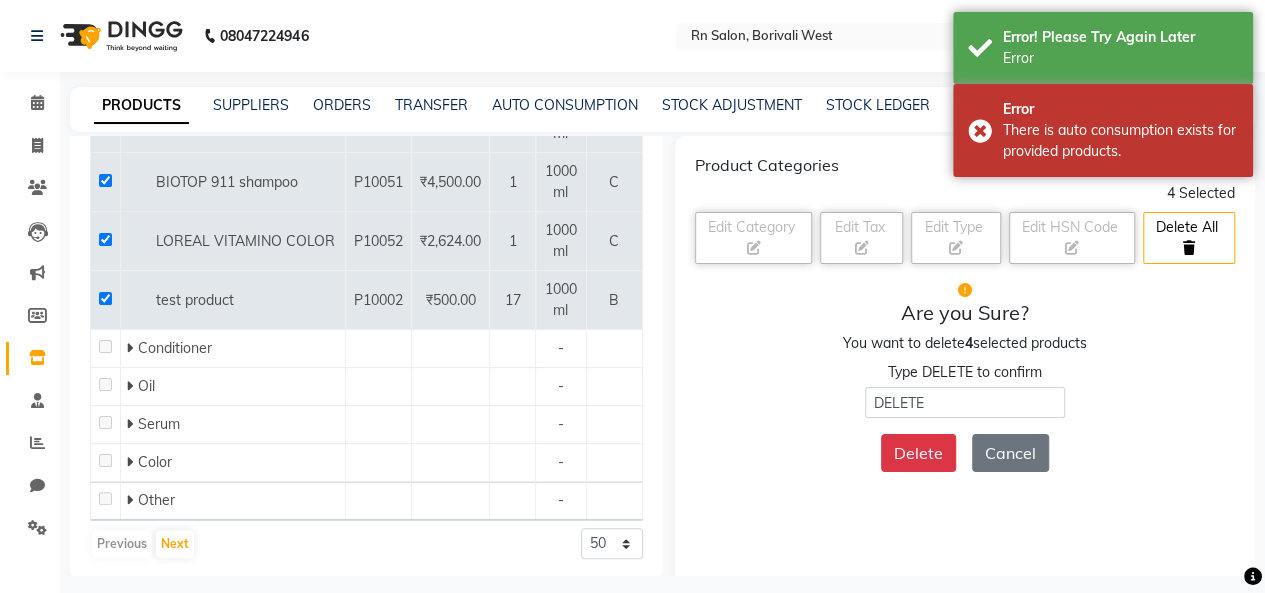 drag, startPoint x: 1179, startPoint y: 247, endPoint x: 1182, endPoint y: 279, distance: 32.140316 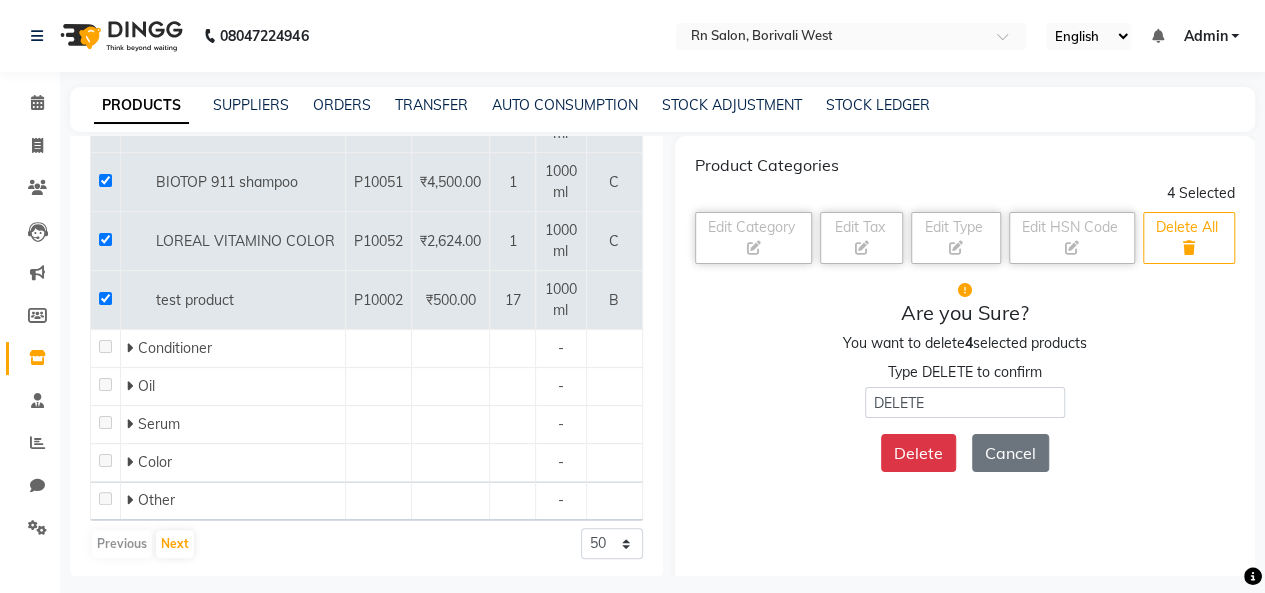 click on "Delete All" 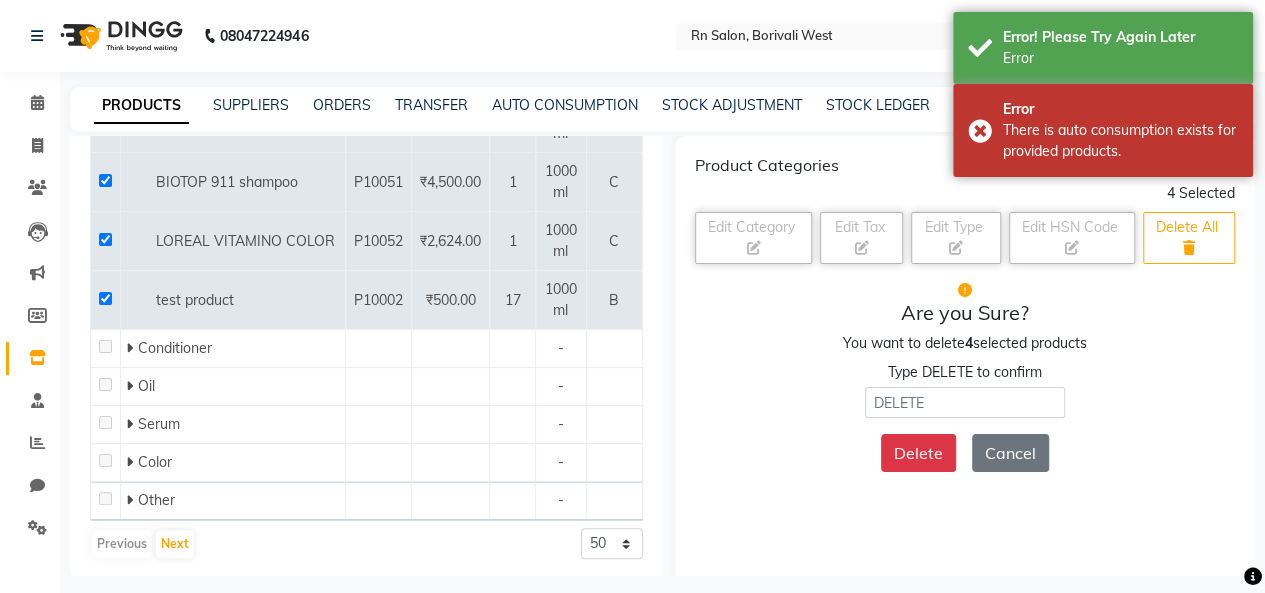 click on "Delete All" 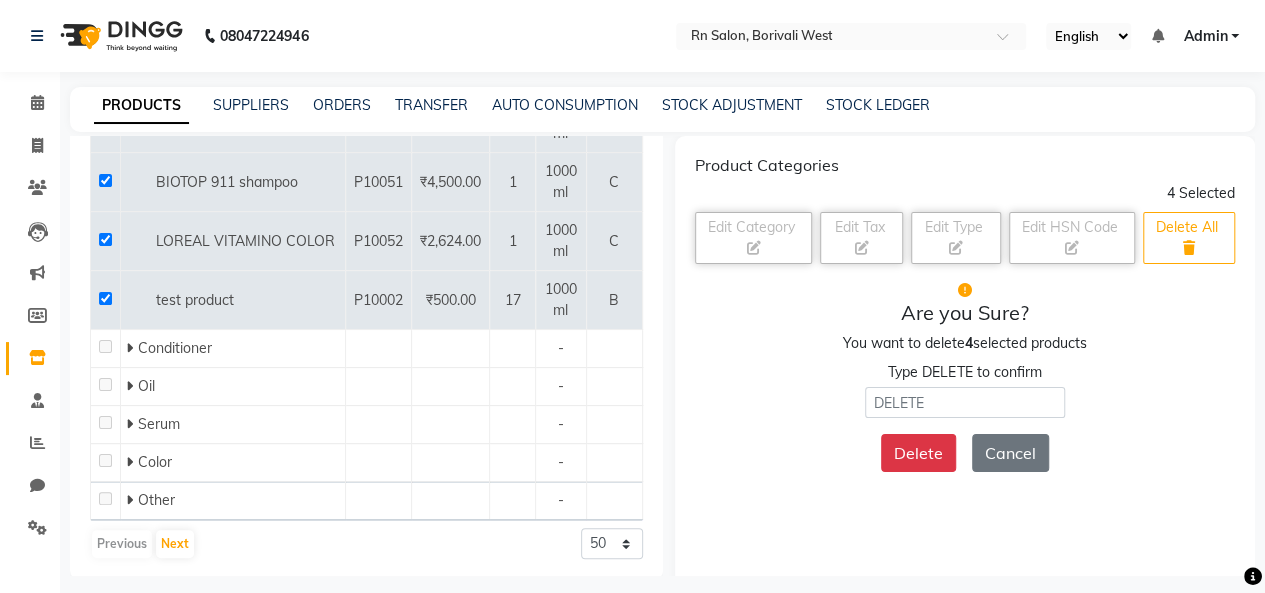 click on "Delete All" 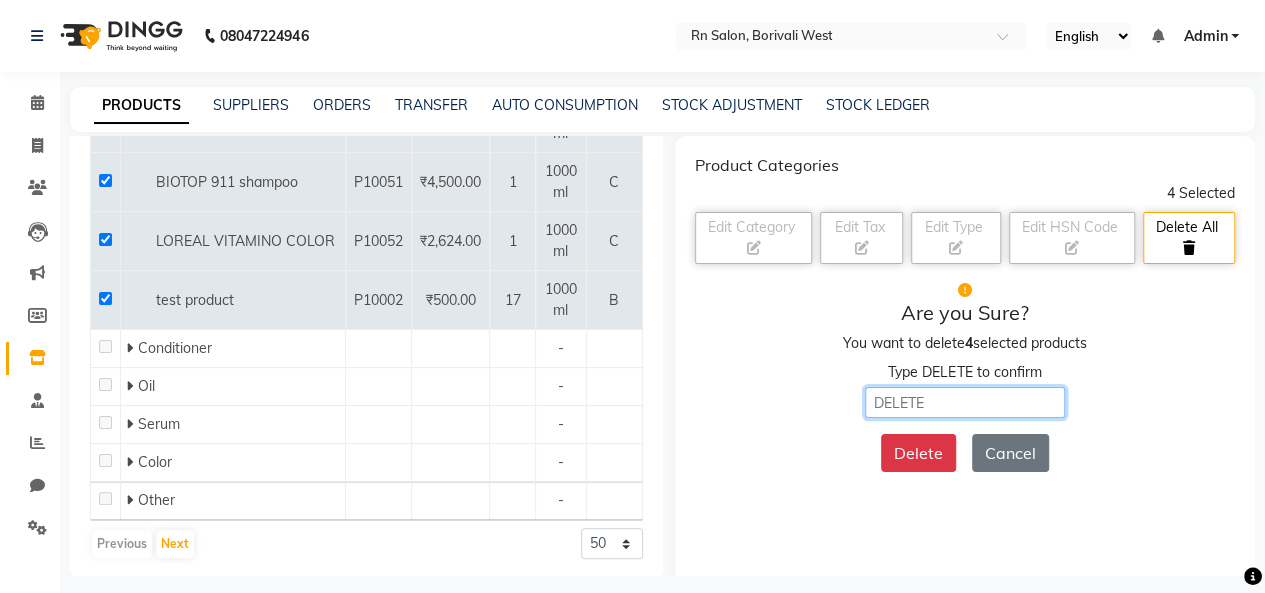 click 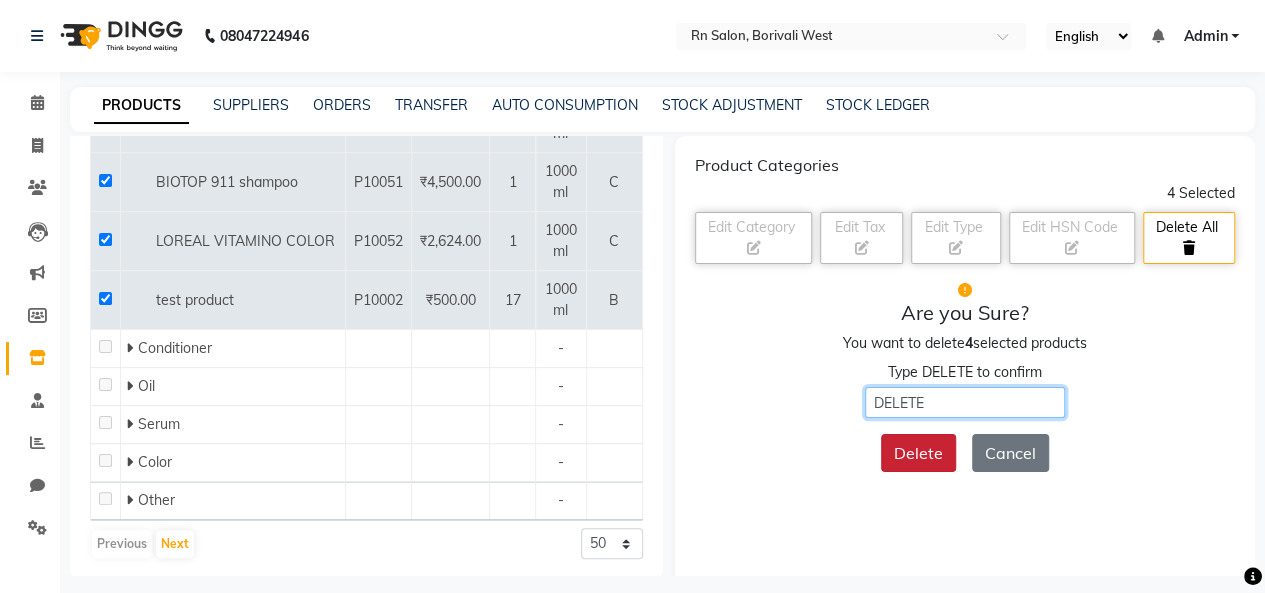 type on "DELETE" 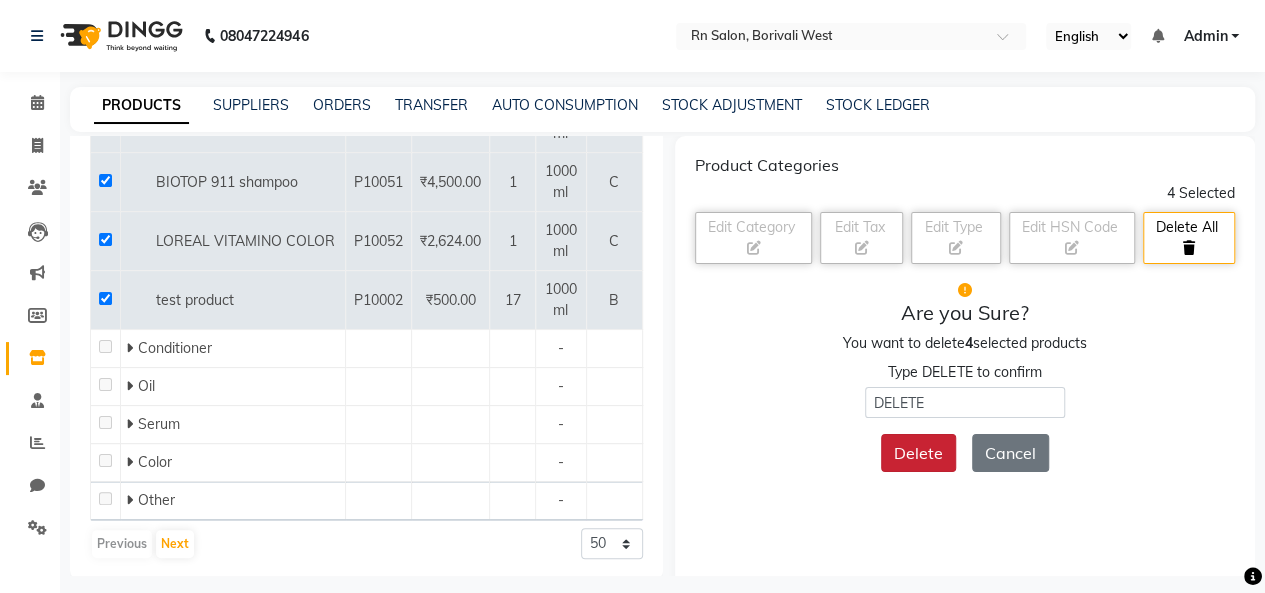 click on "Delete" 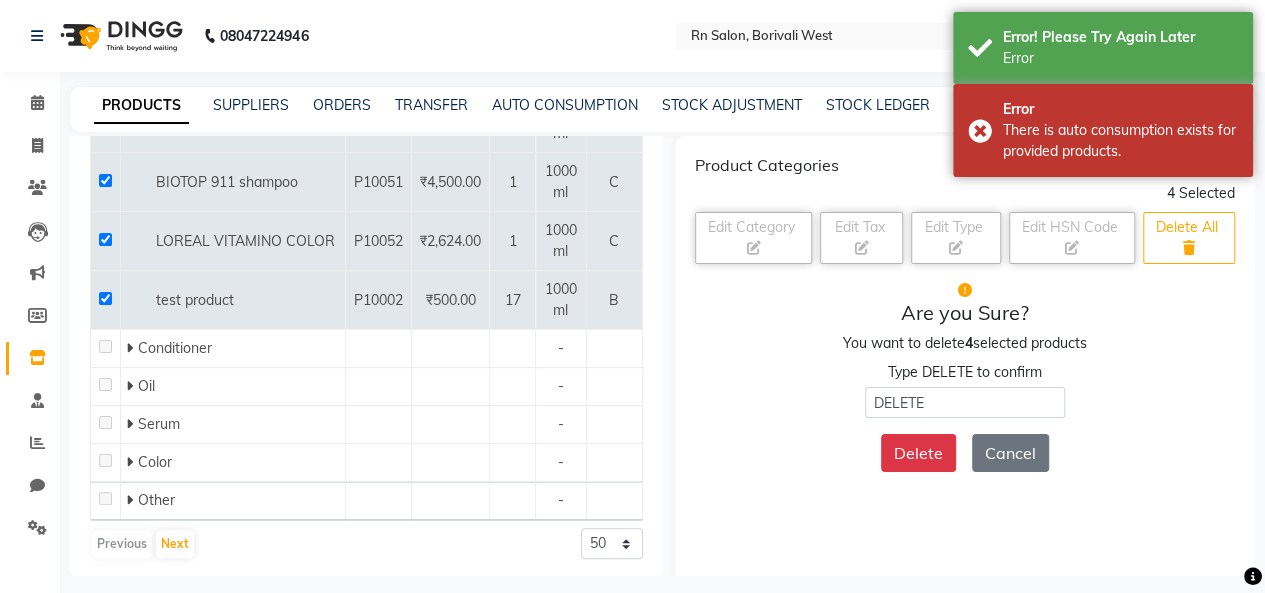 click on "Delete All" 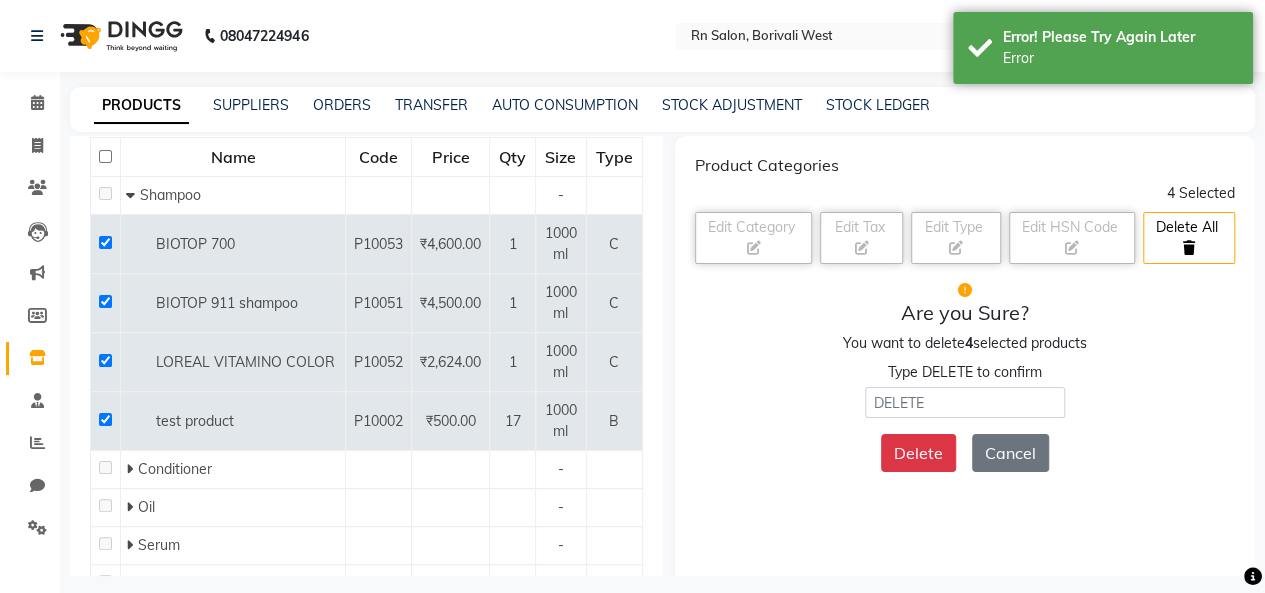 scroll, scrollTop: 331, scrollLeft: 0, axis: vertical 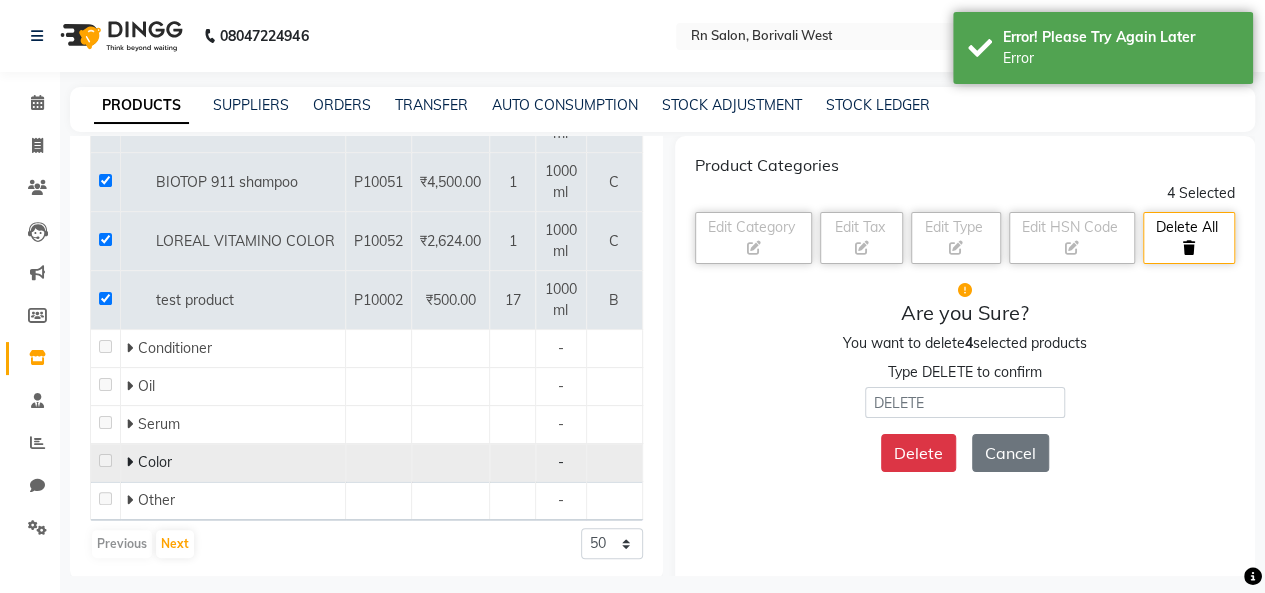 click 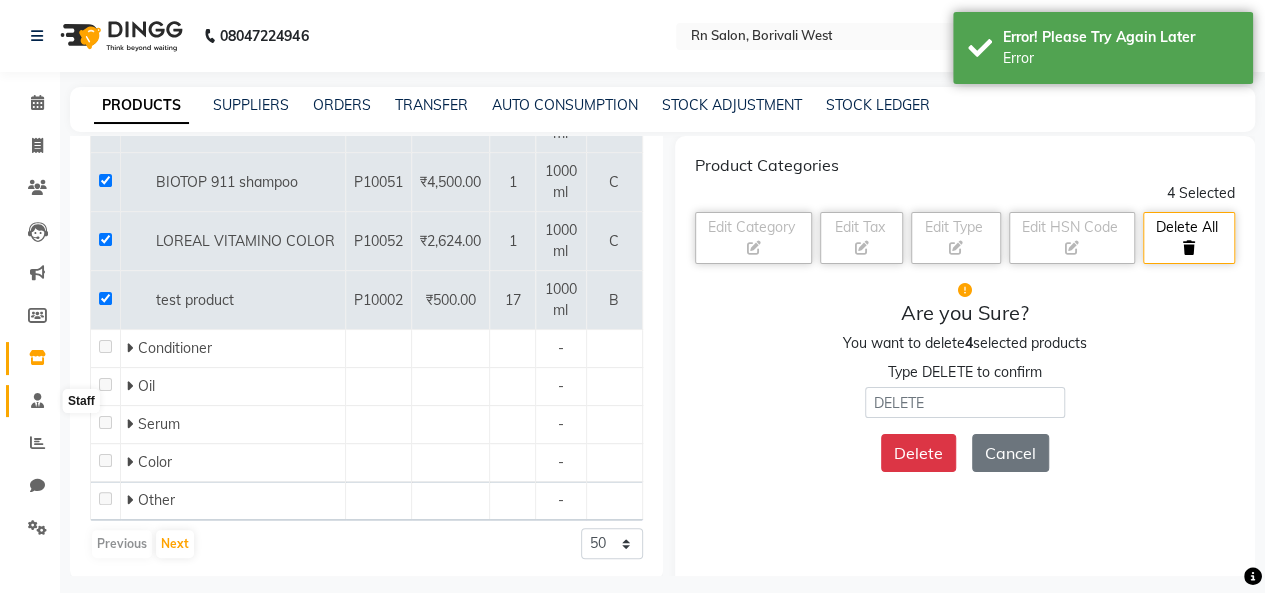 click 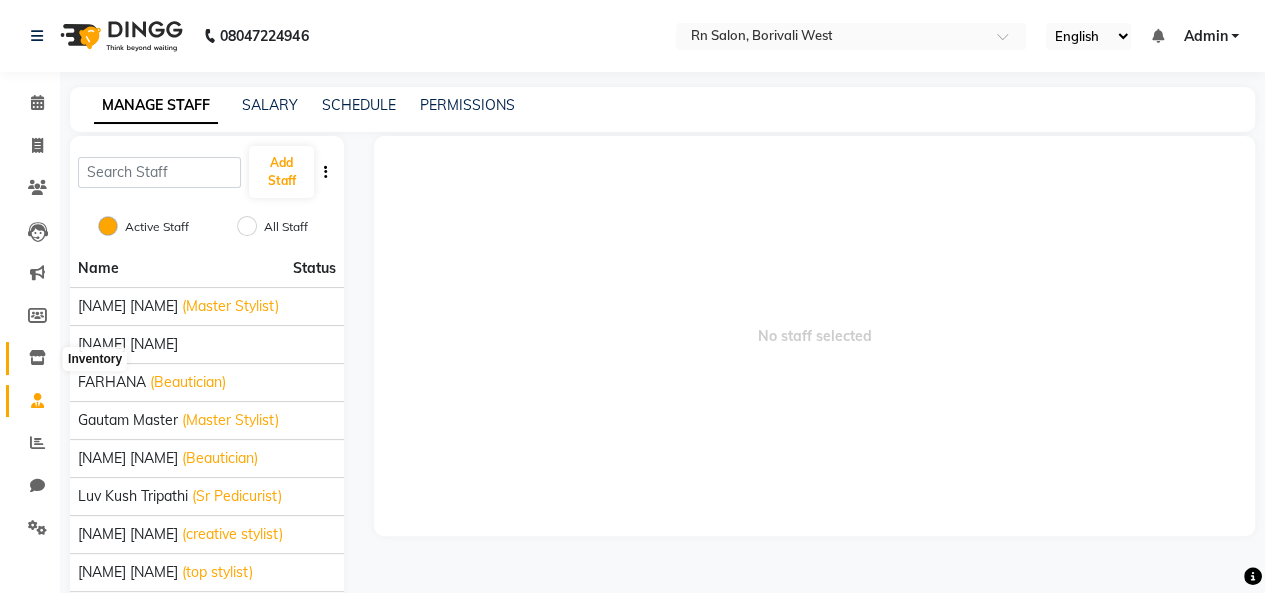 click 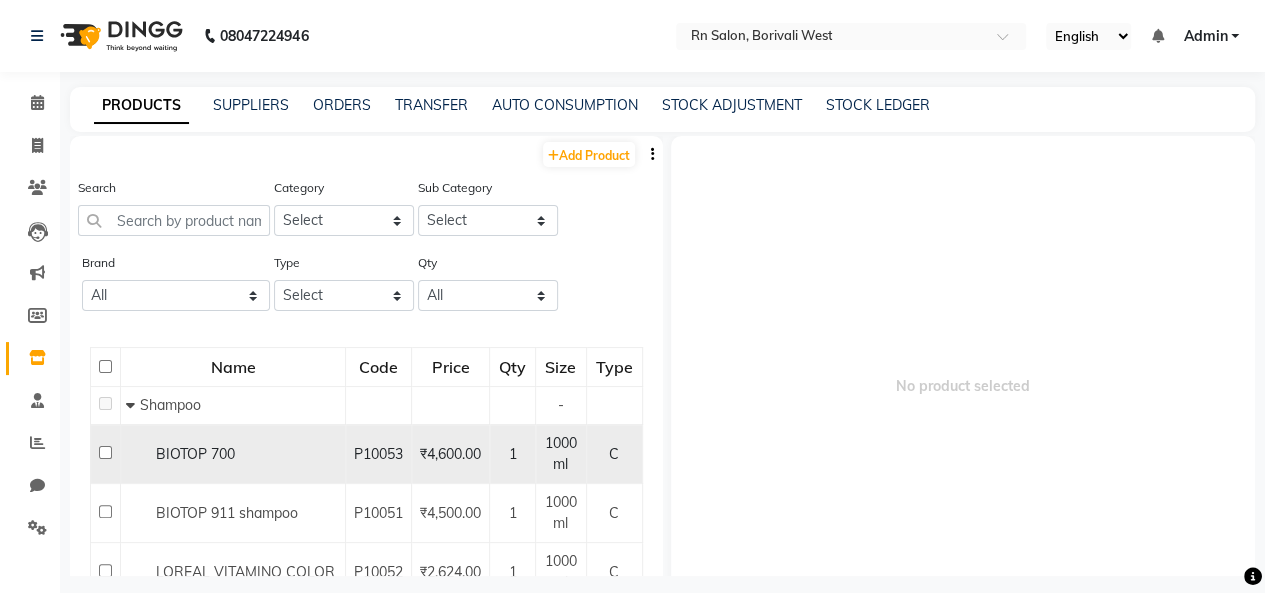 click 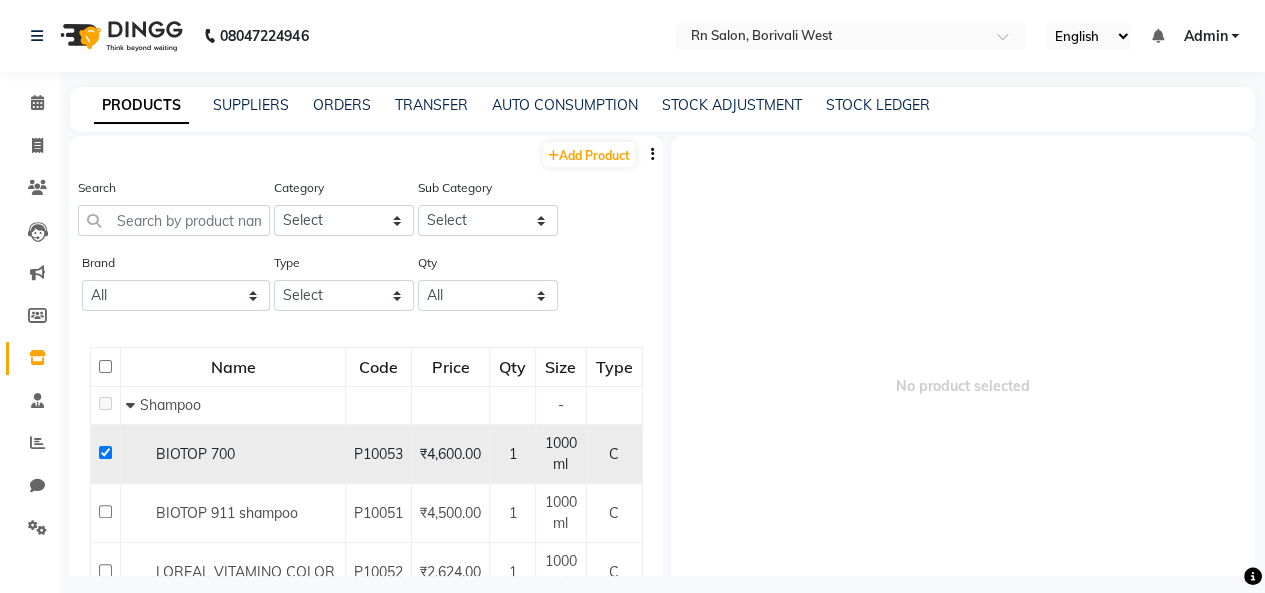 checkbox on "true" 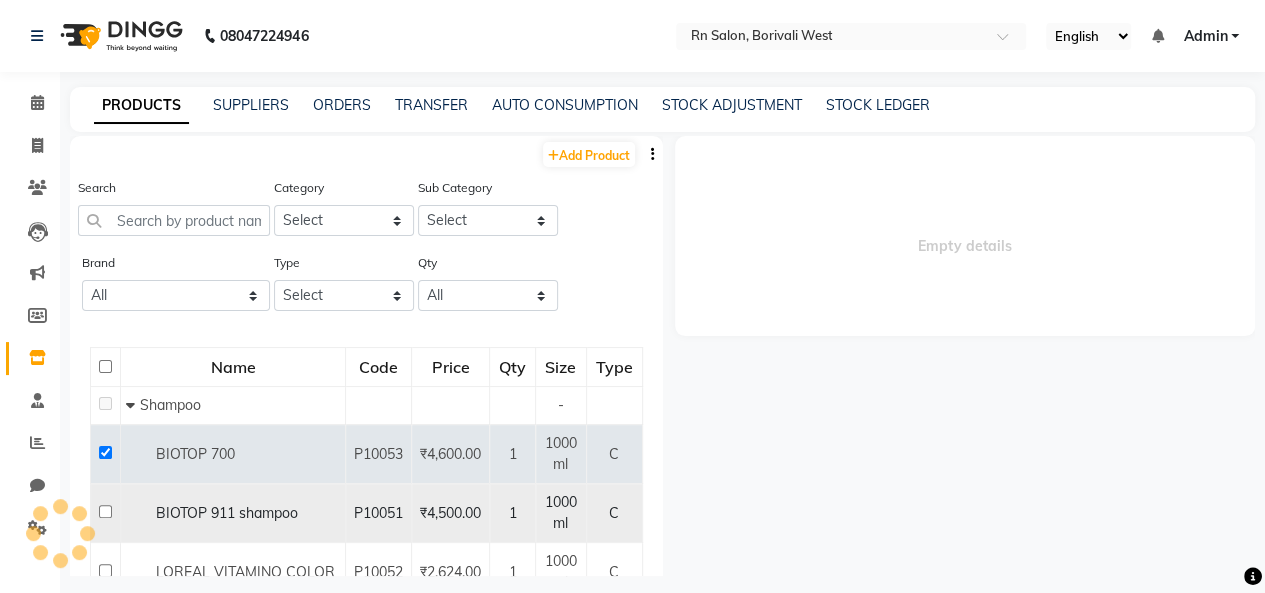 select 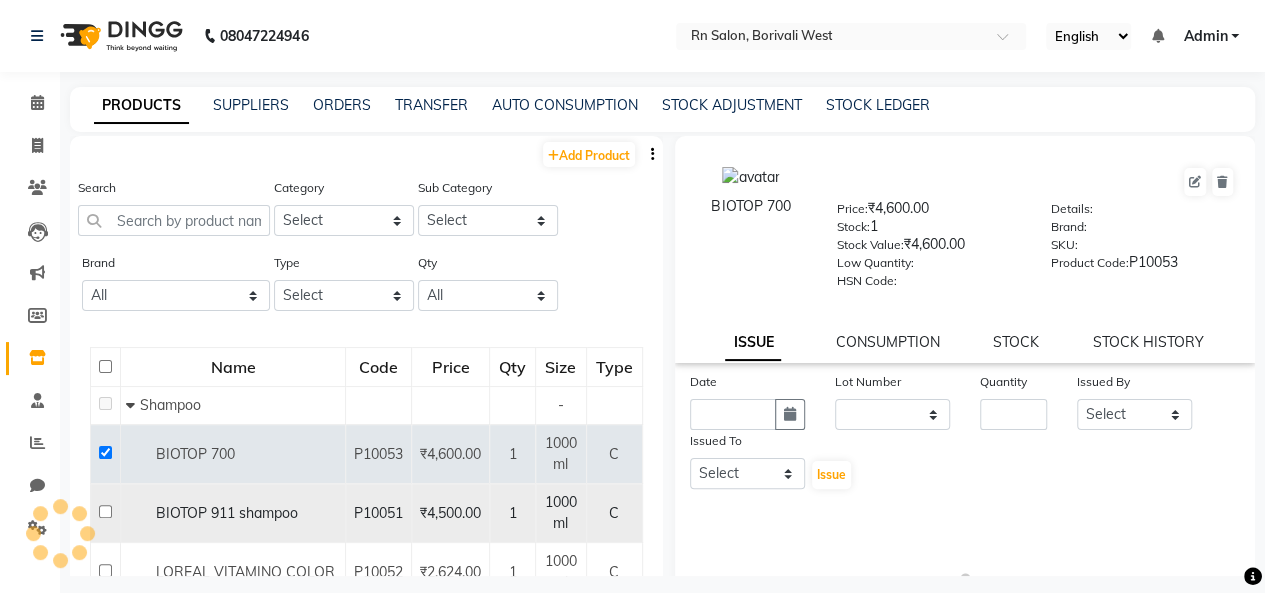 click 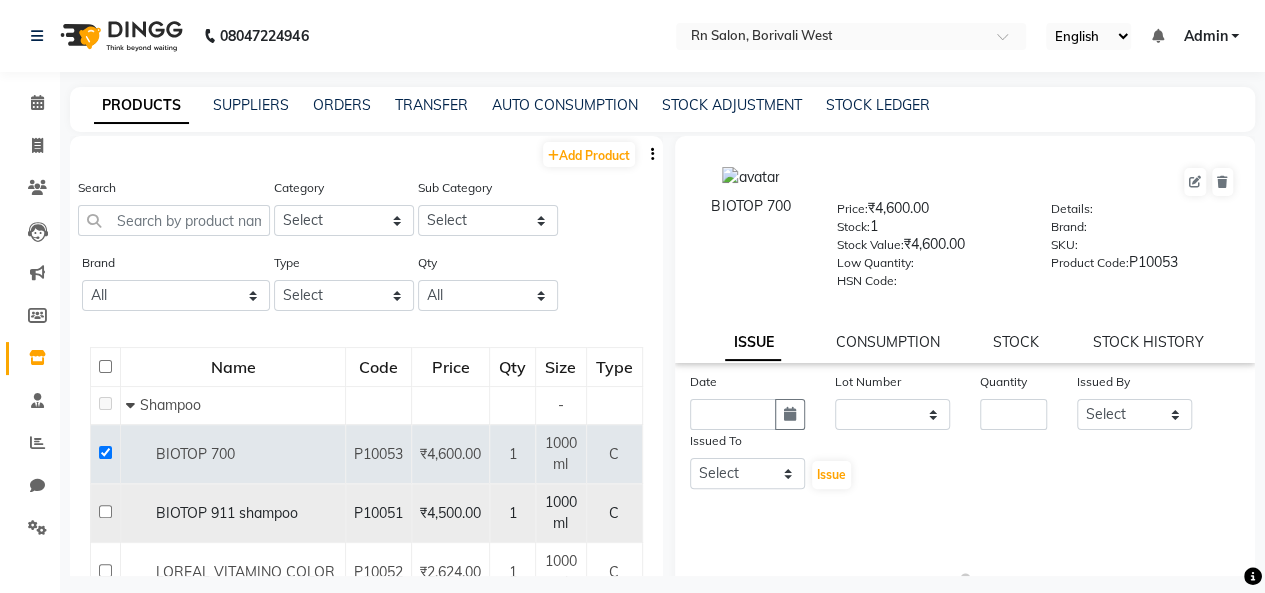 click 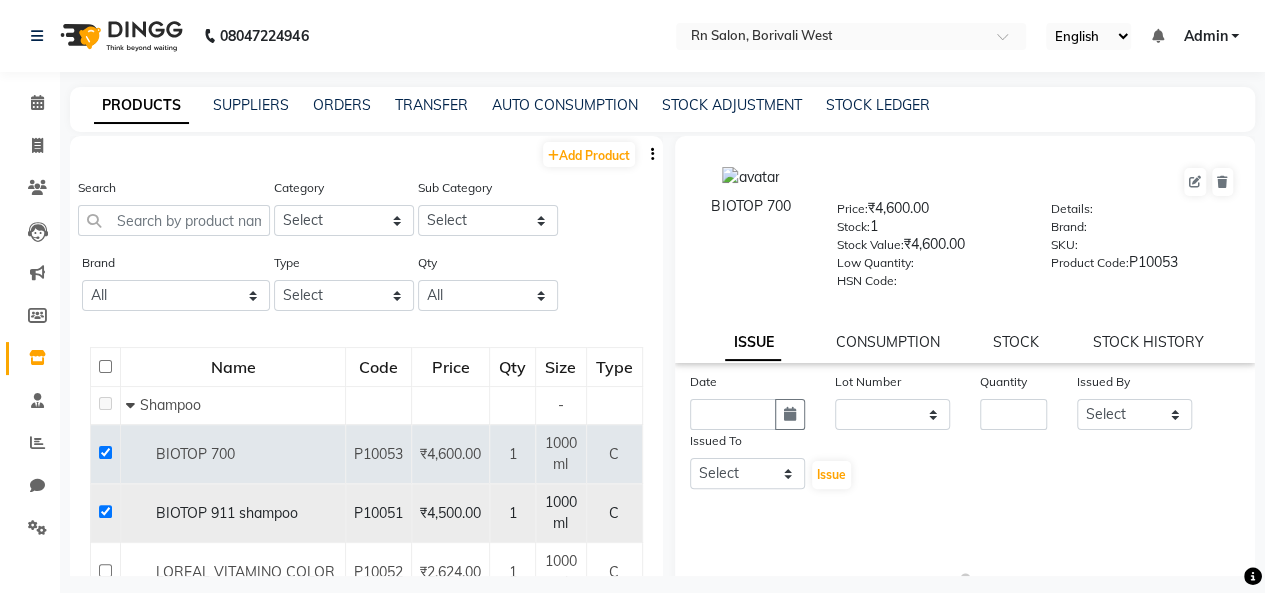checkbox on "true" 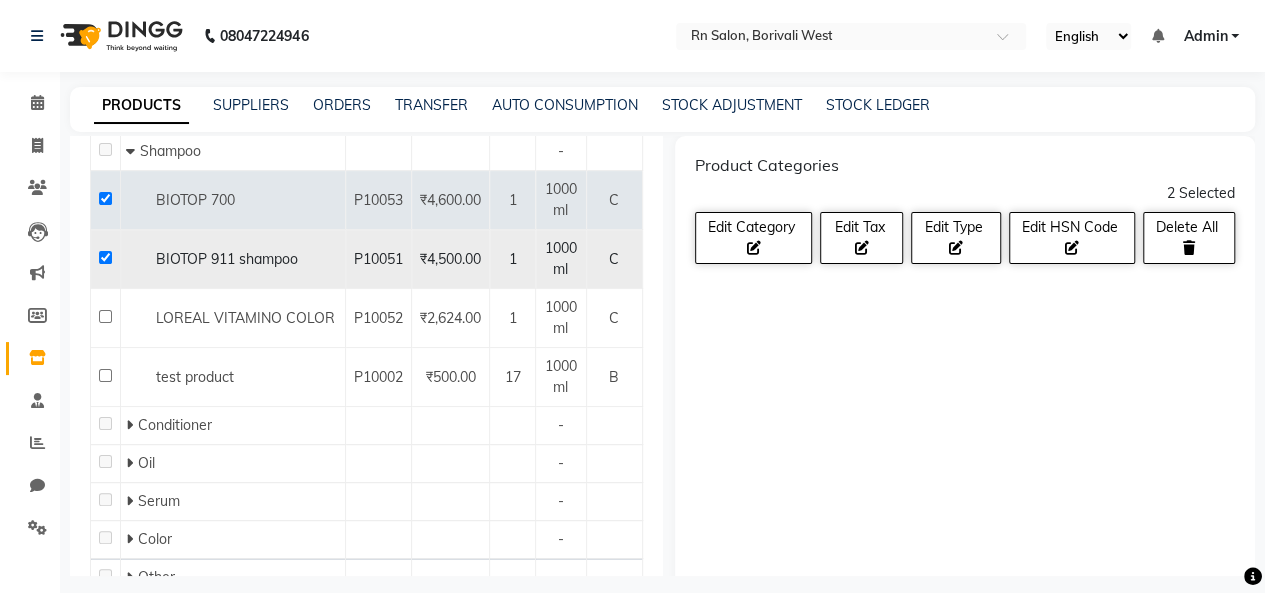 scroll, scrollTop: 300, scrollLeft: 0, axis: vertical 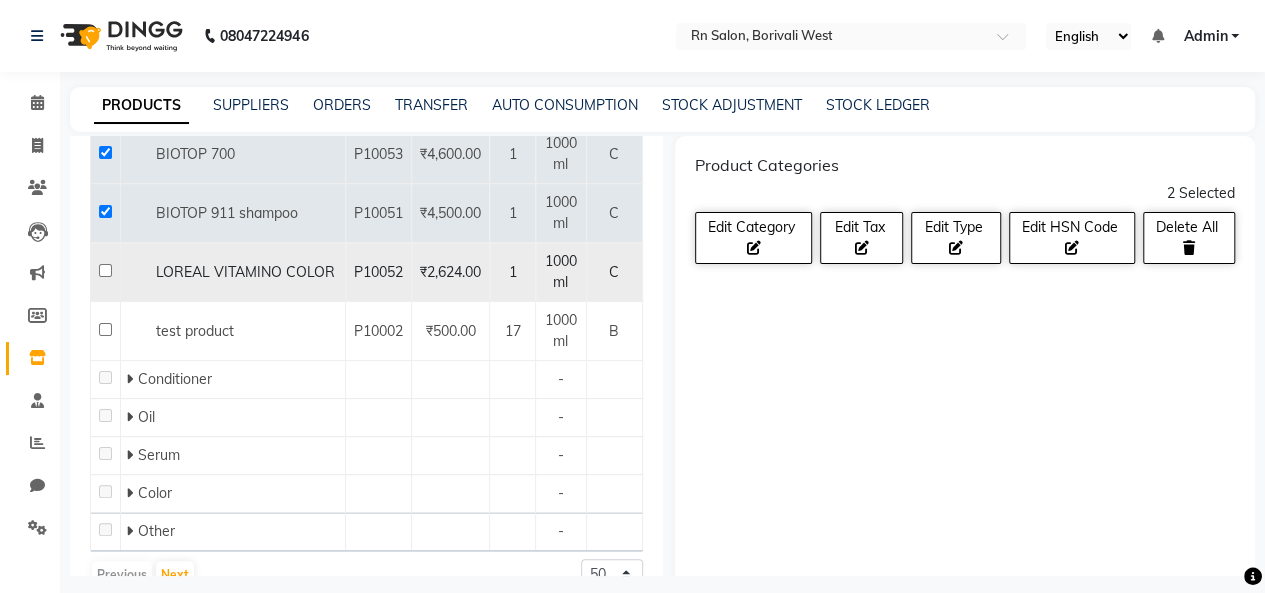 click 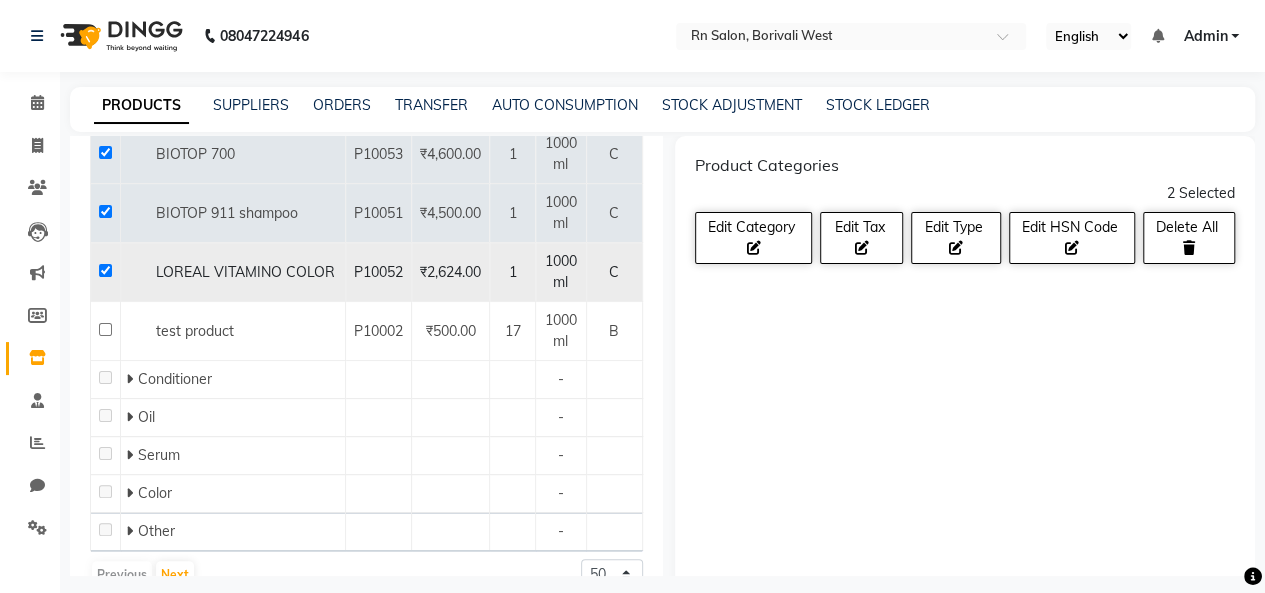 checkbox on "true" 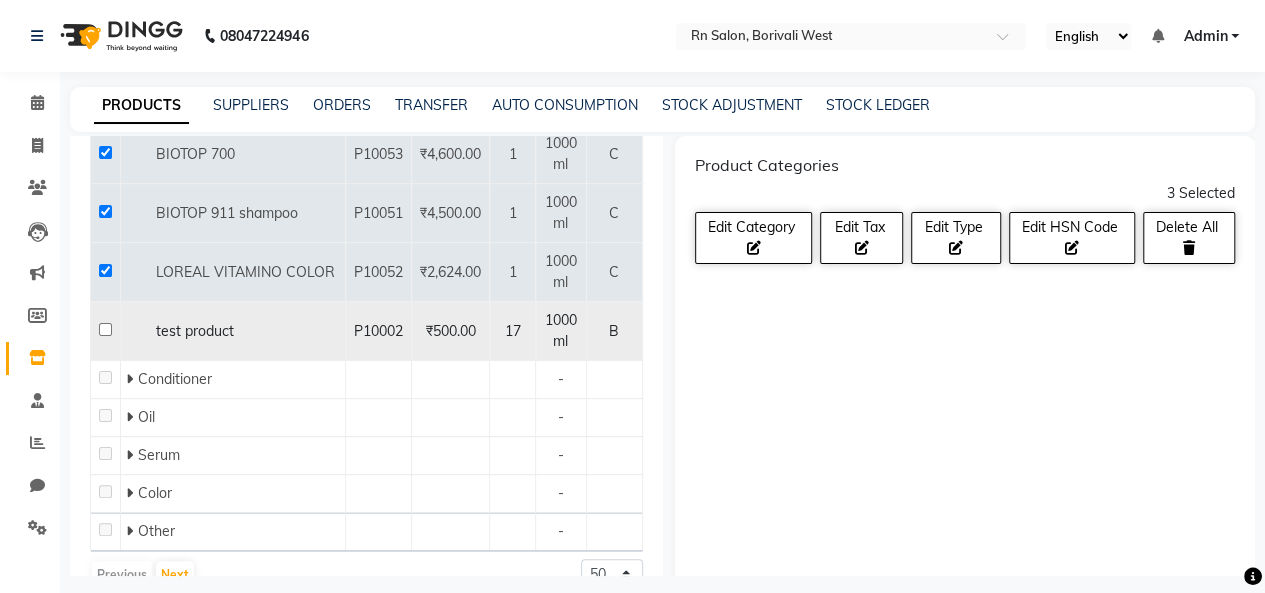 click 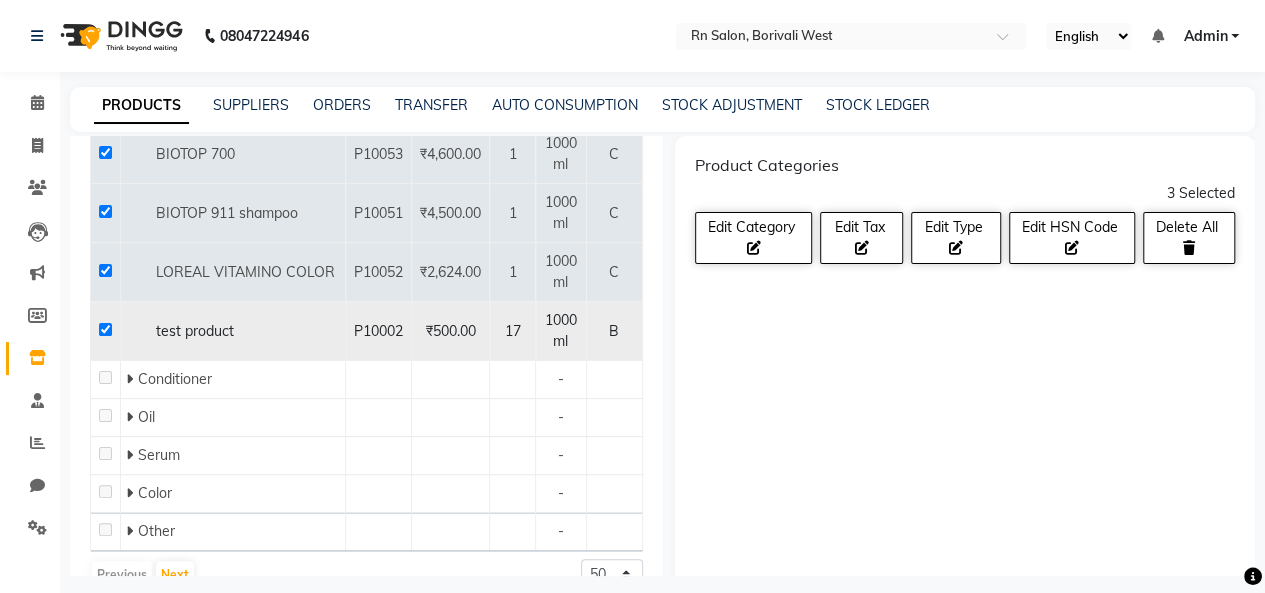 checkbox on "true" 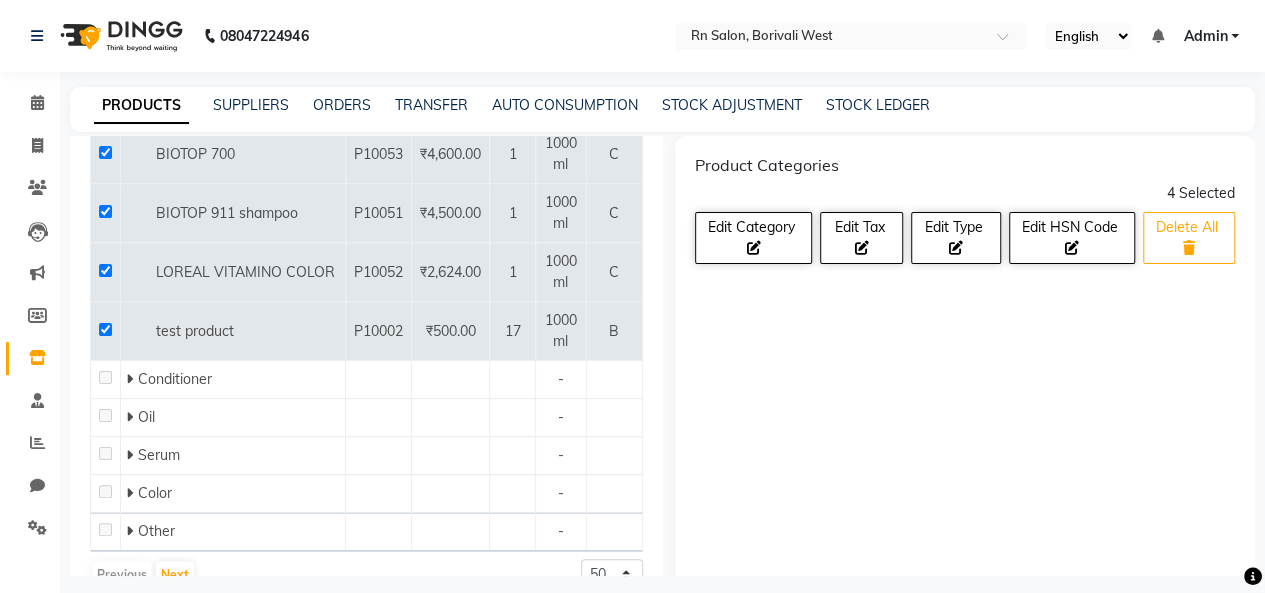 click on "Delete All" 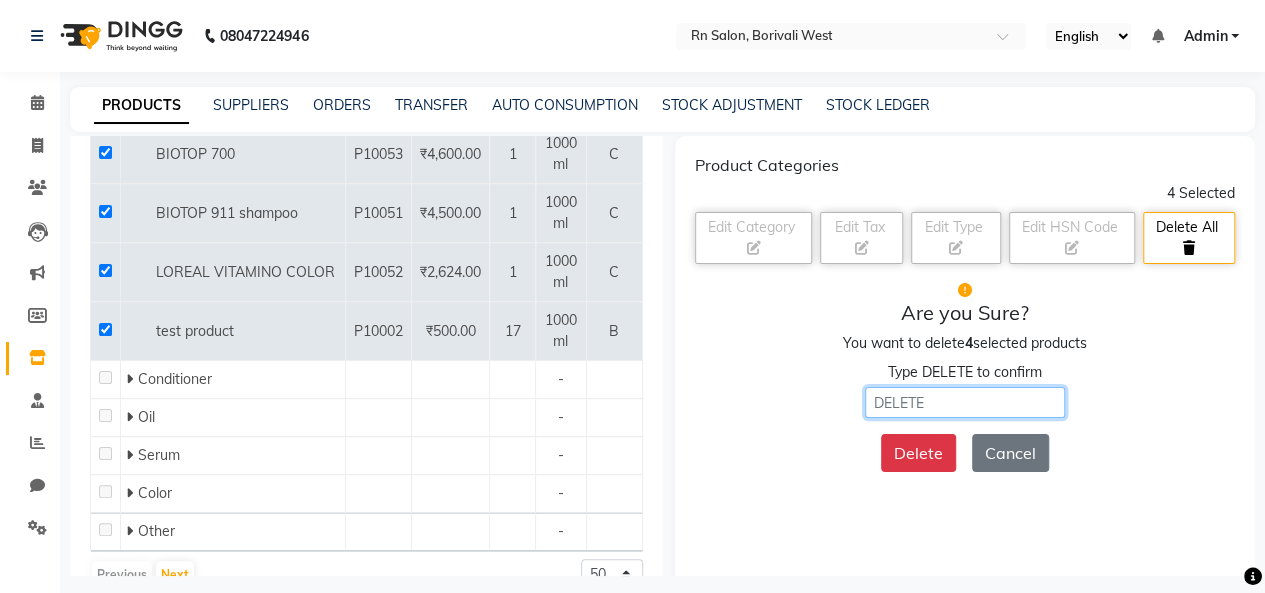 click 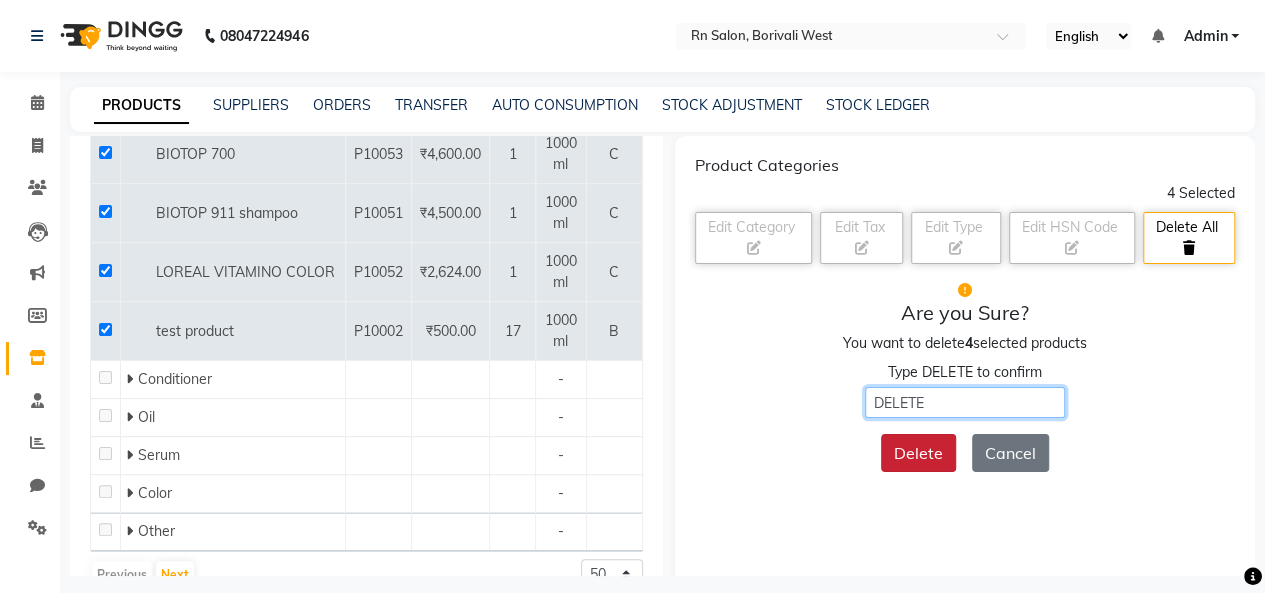 type on "DELETE" 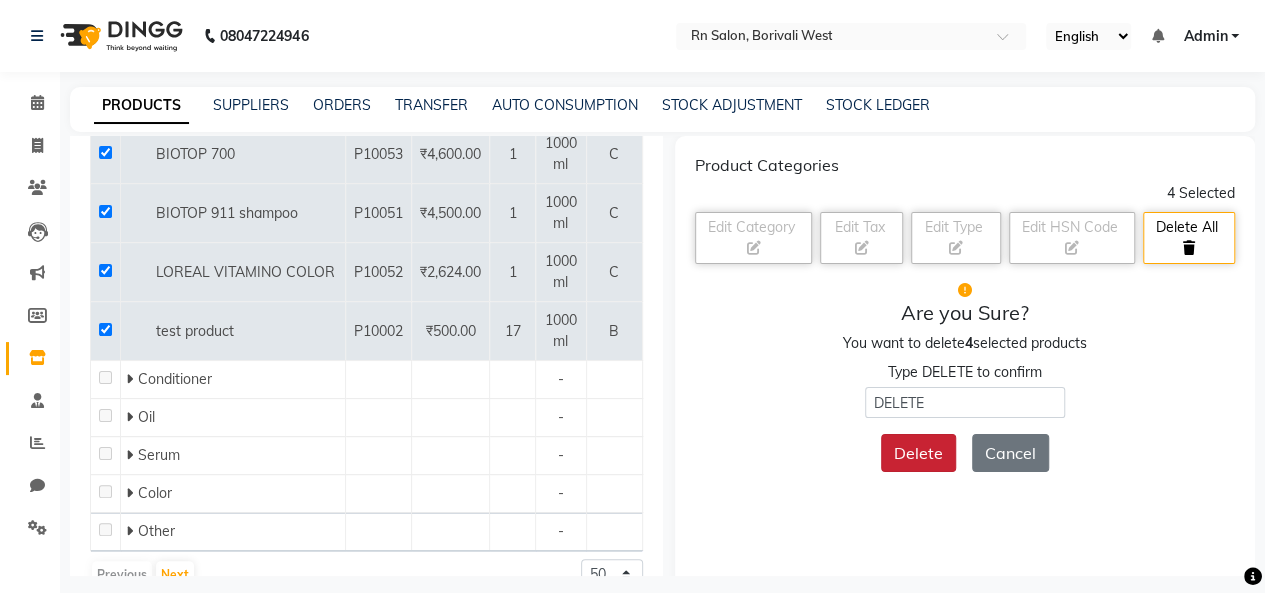 click on "Delete" 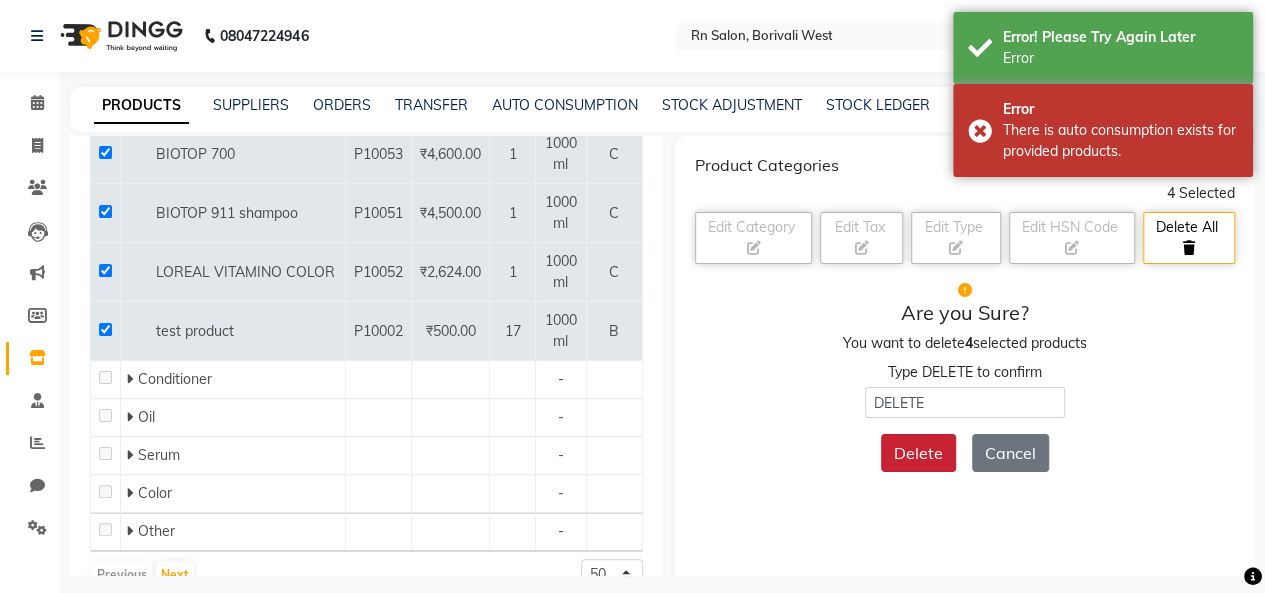 click on "Delete" 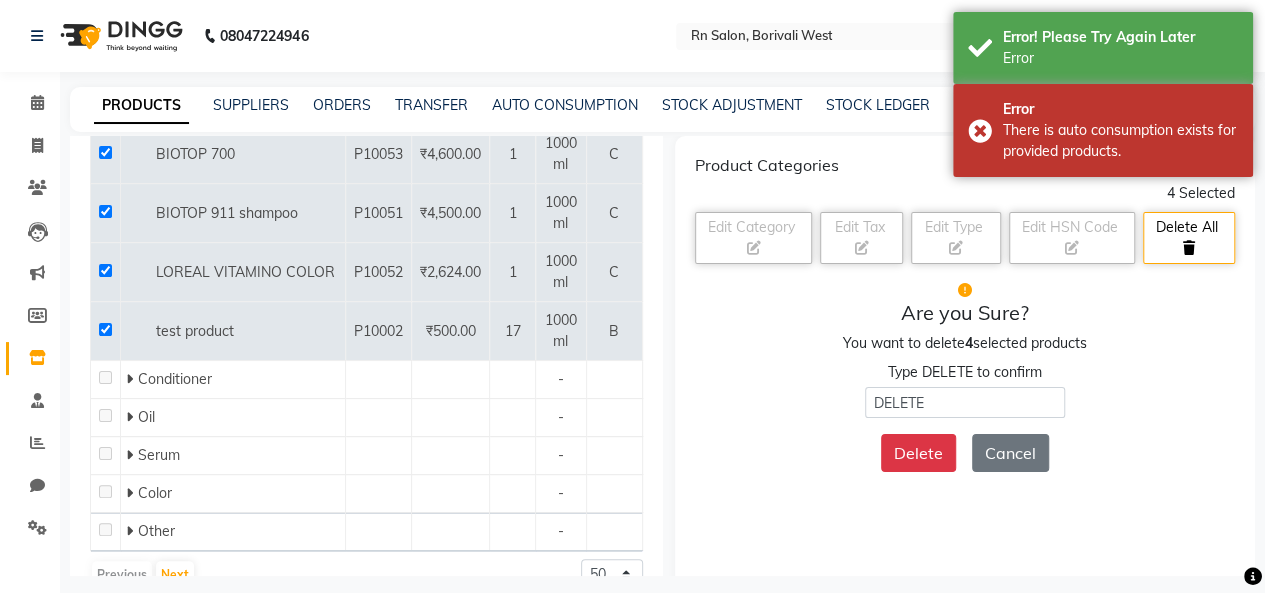 click on "Delete" 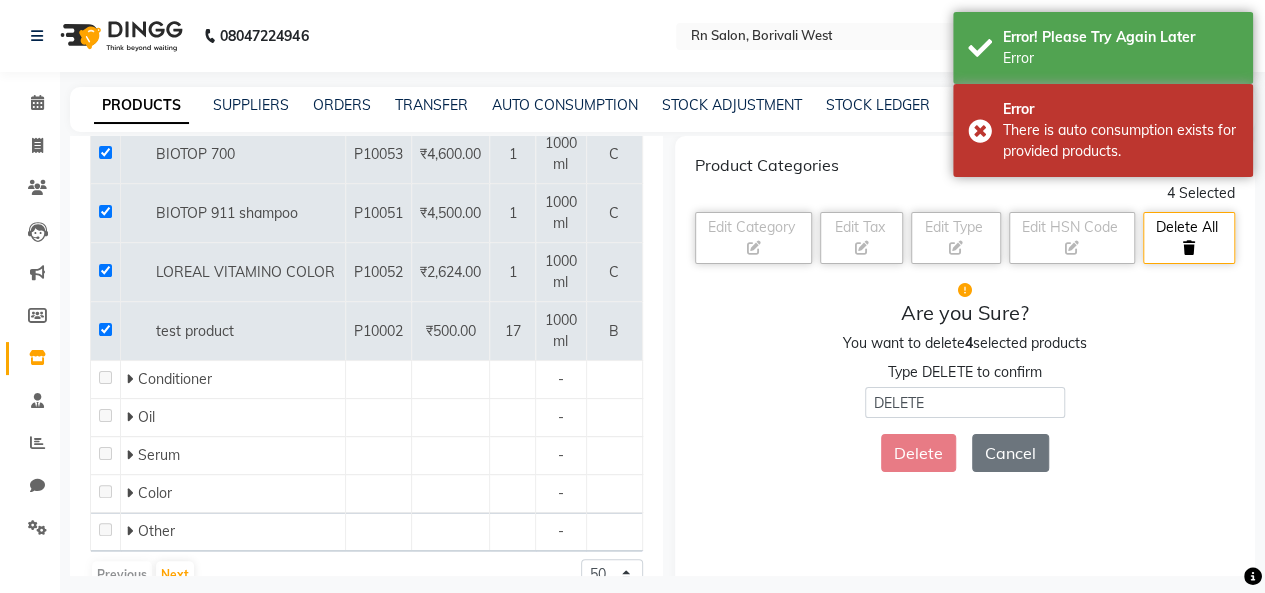 click on "Delete Cancel" 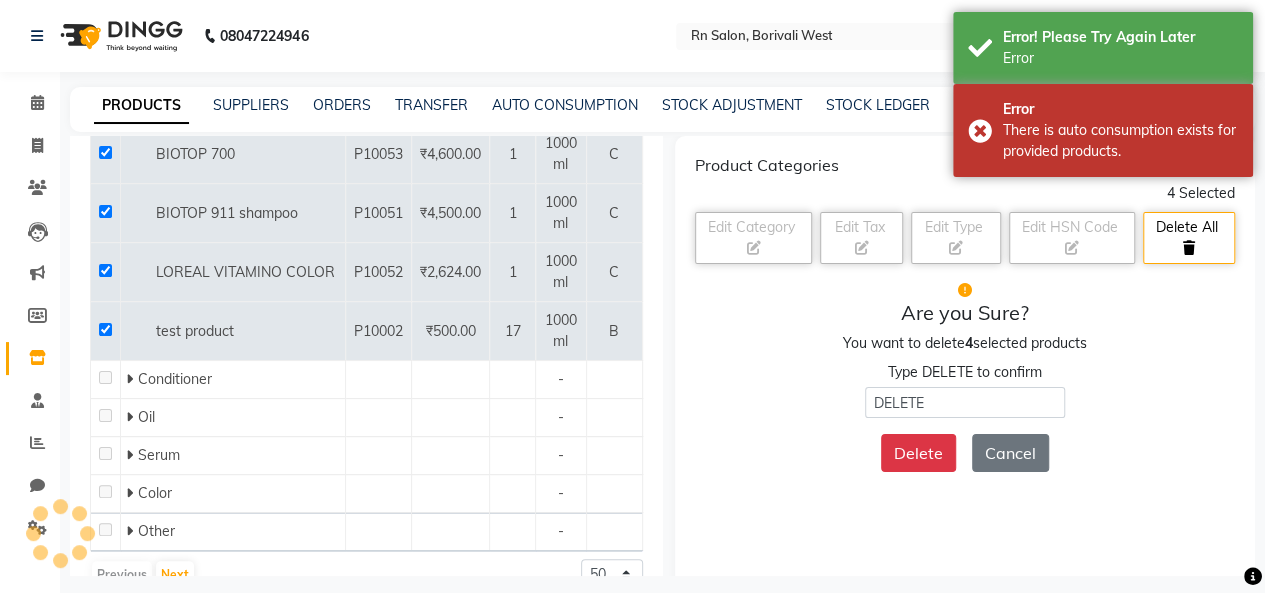 click on "Delete" 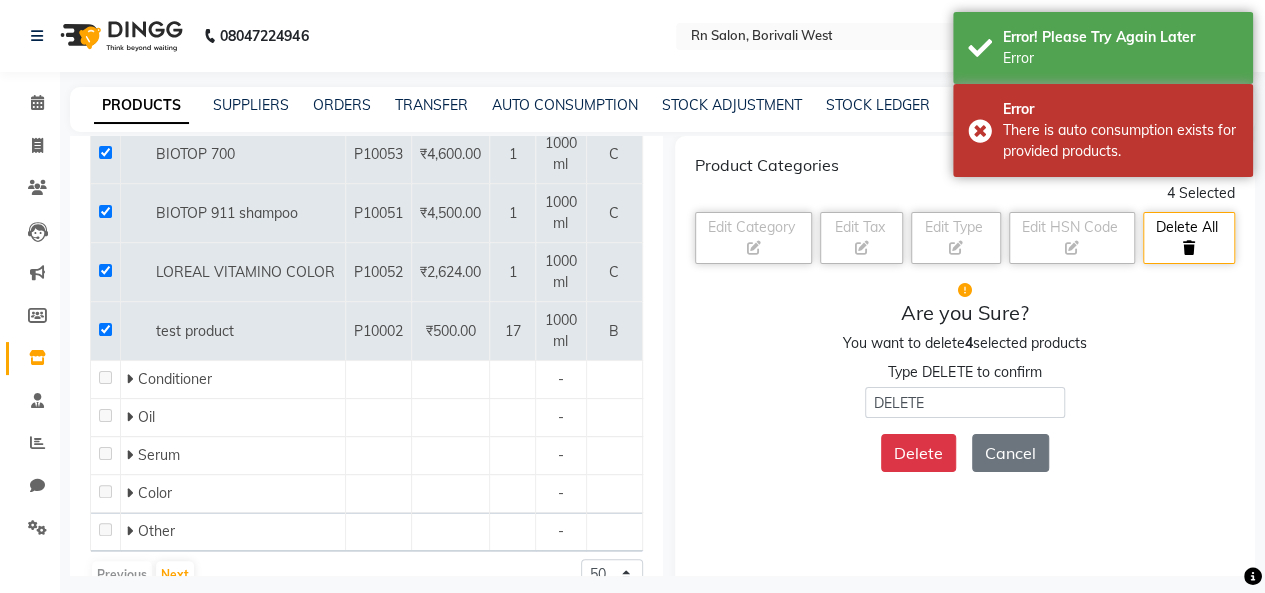 click on "Delete Cancel" 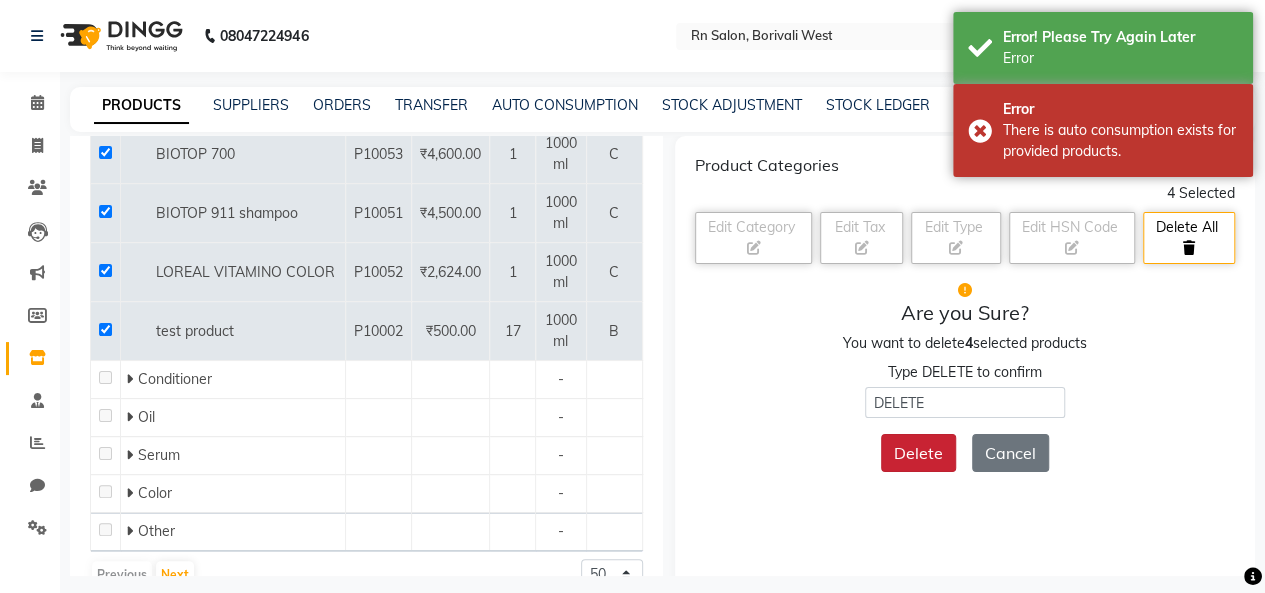 click on "Delete" 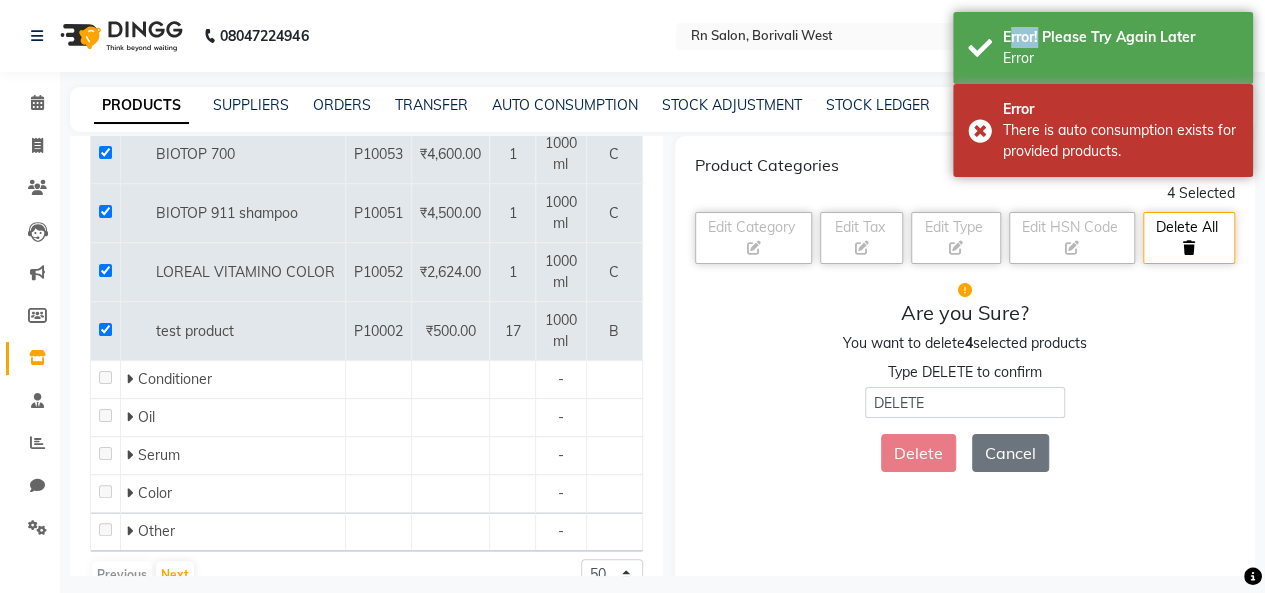 click on "Delete Cancel" 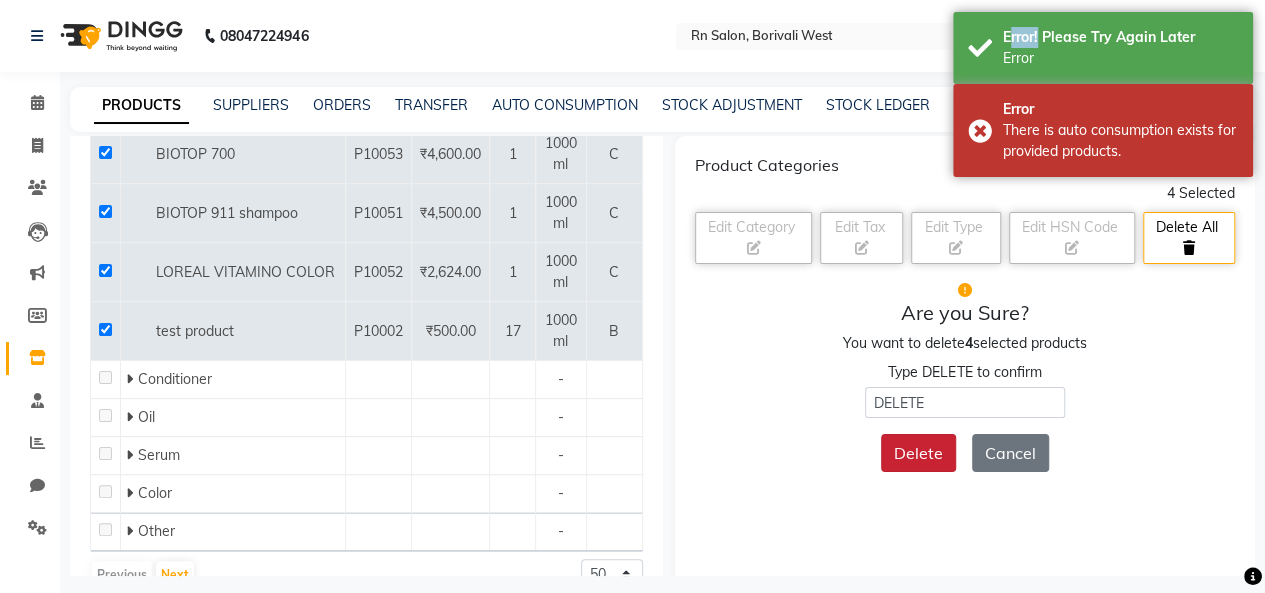 click on "Delete" 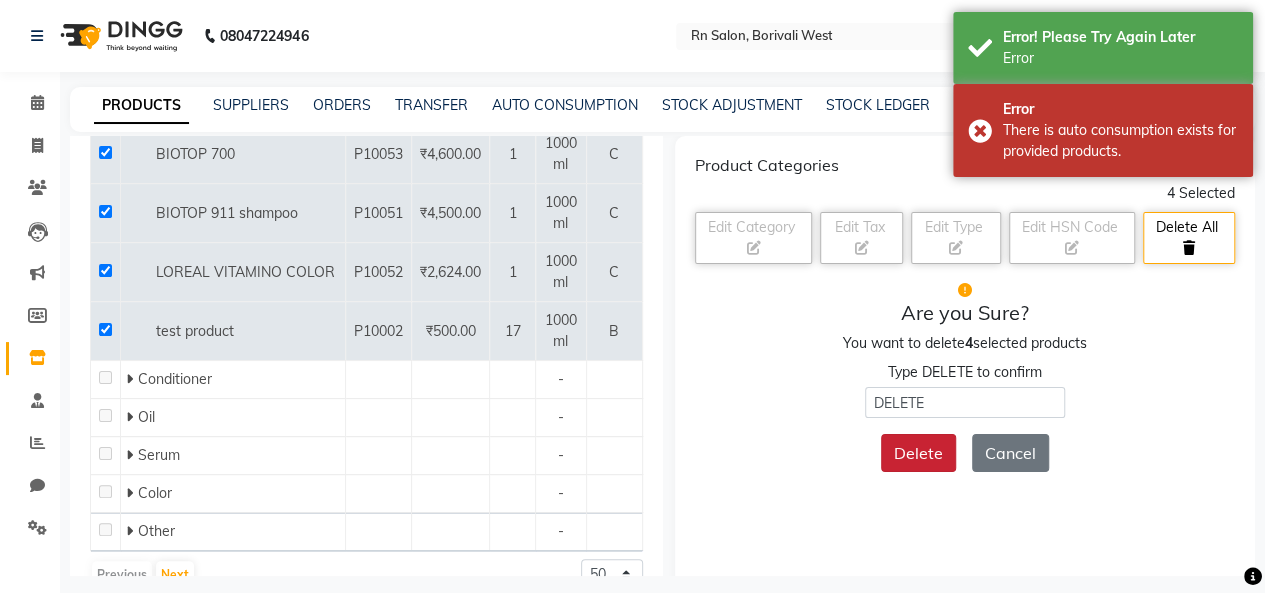 click on "Delete Cancel" 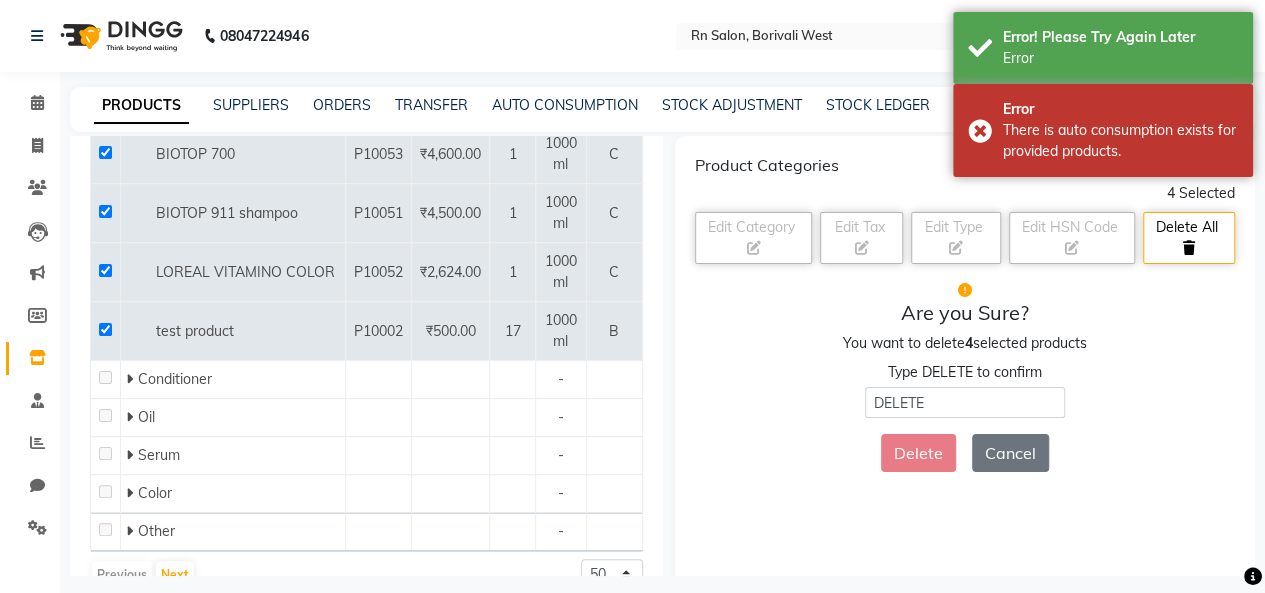 click on "Delete Cancel" 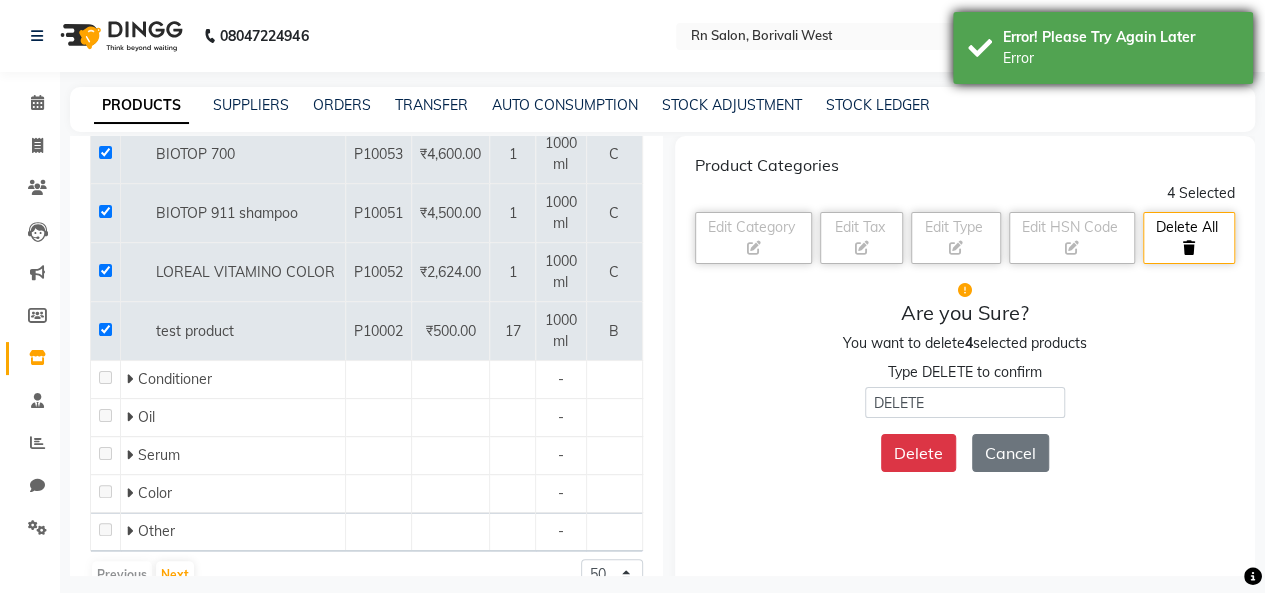 click on "Error! Please Try Again Later" at bounding box center [1120, 37] 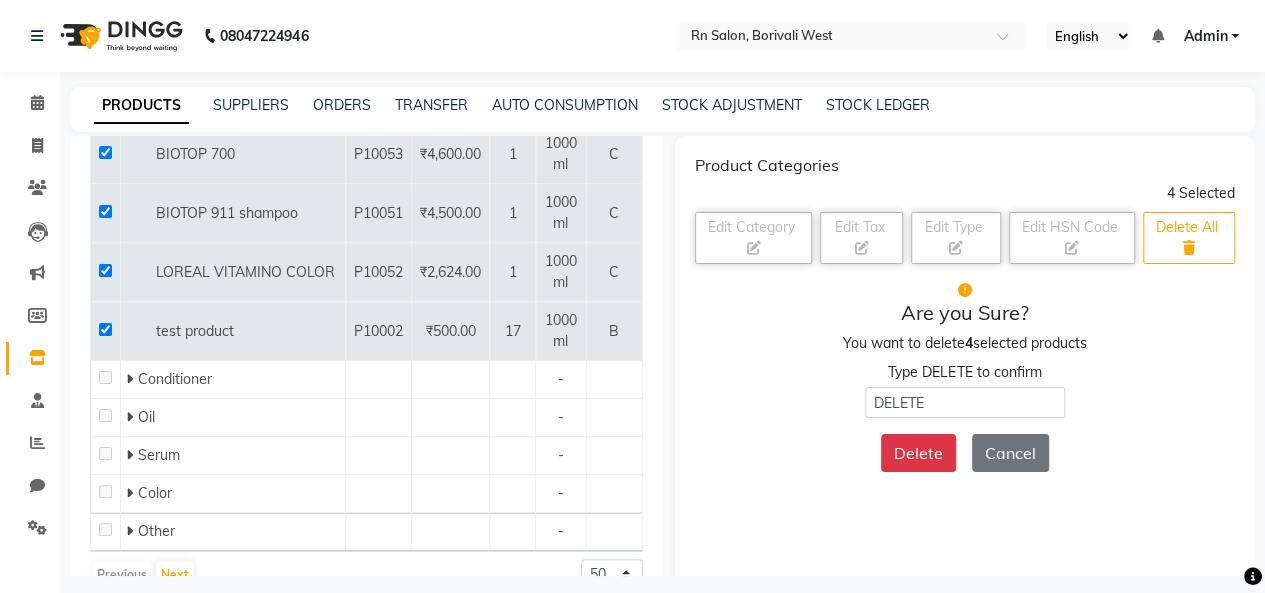 click on "Delete All" 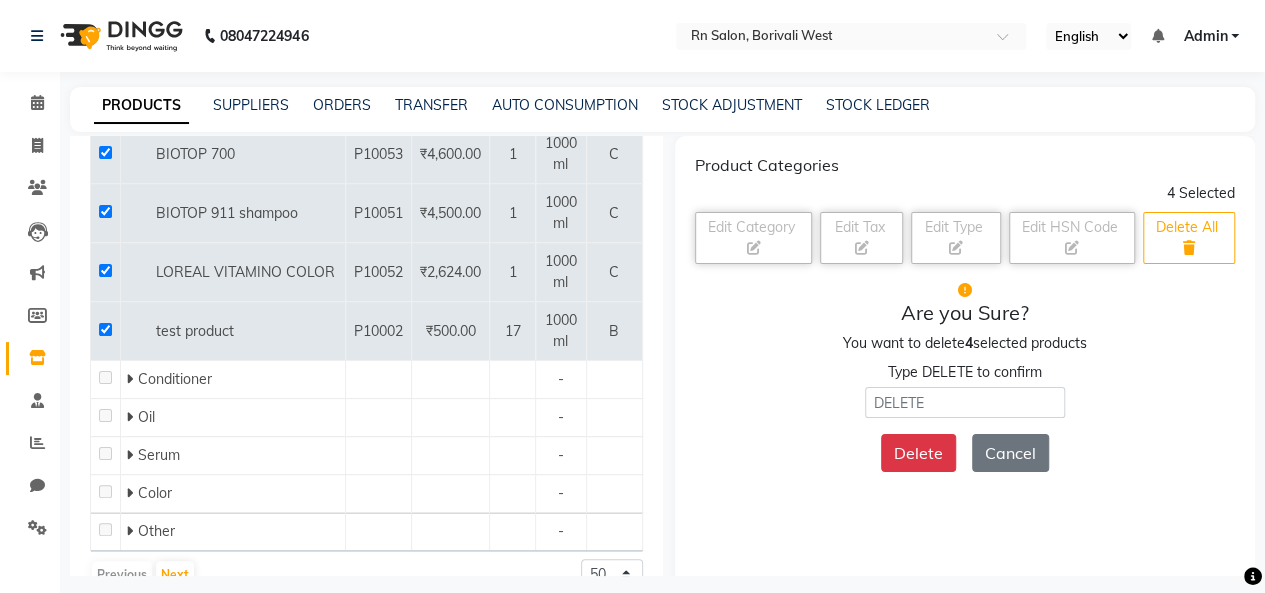 click 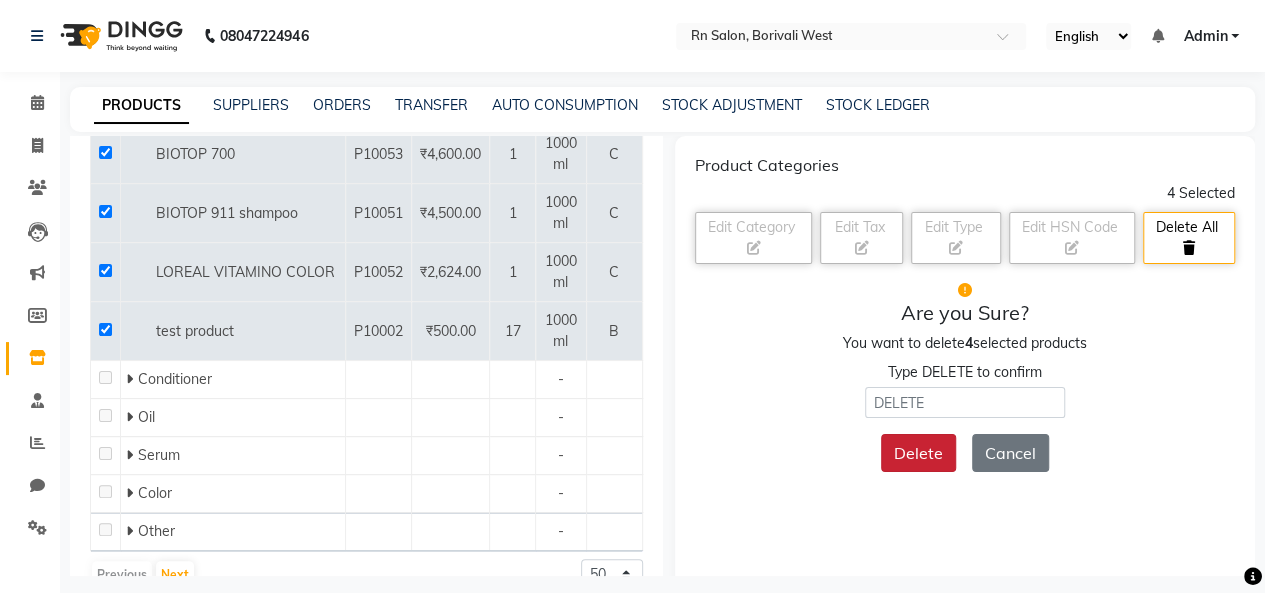 click on "Delete" 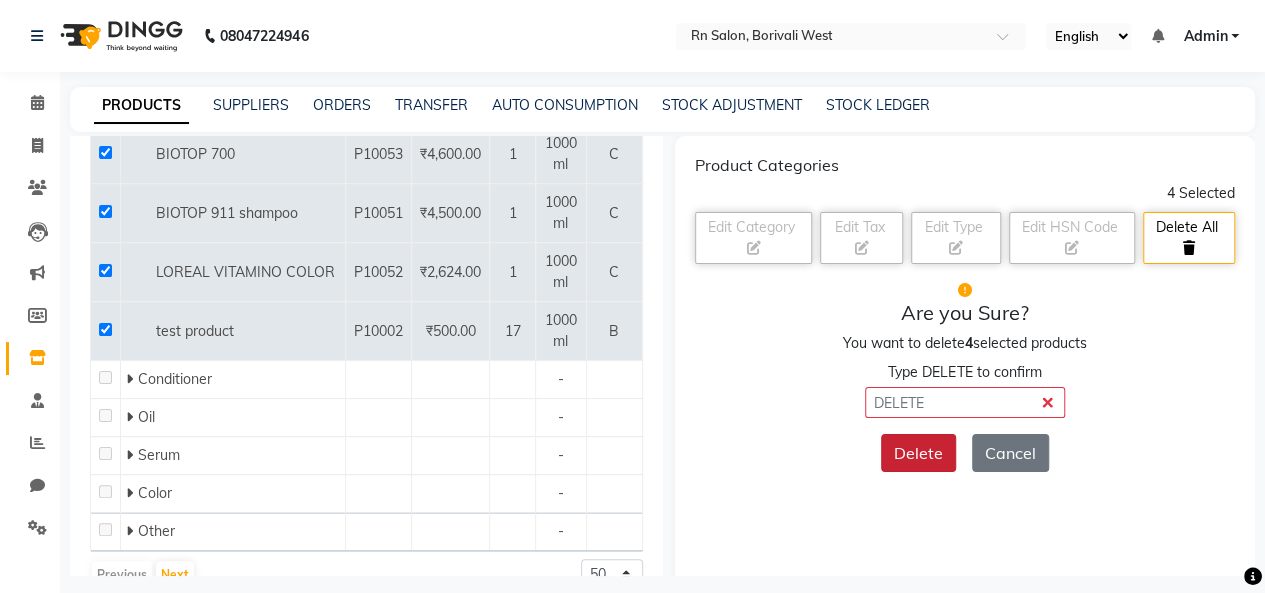 click on "Delete" 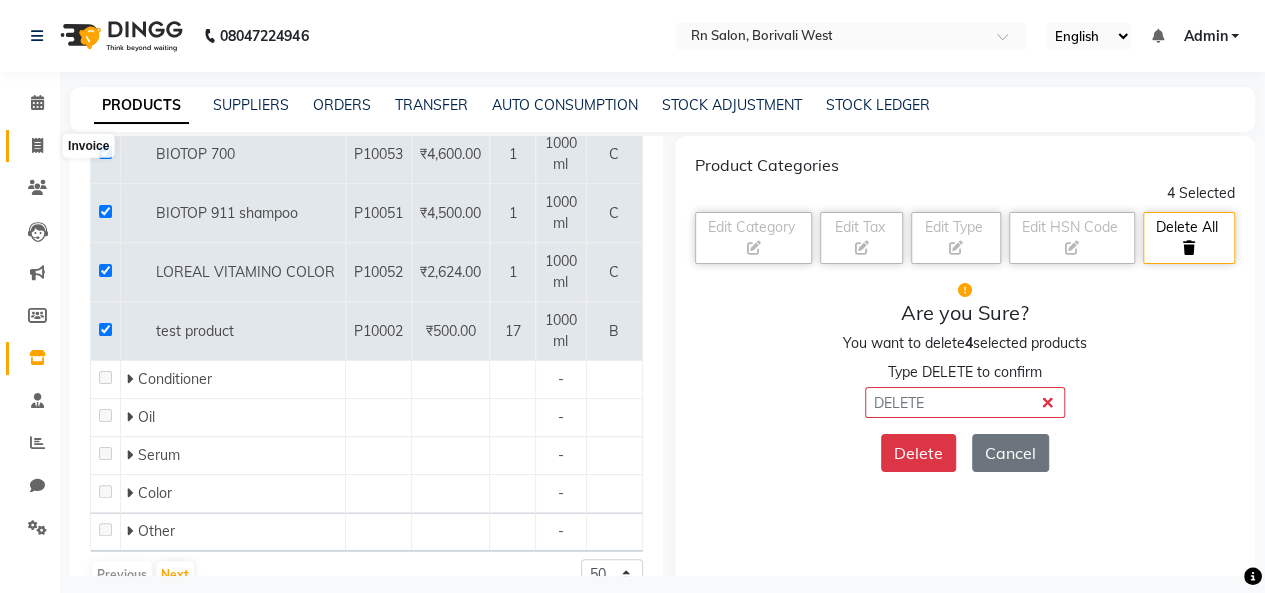 click 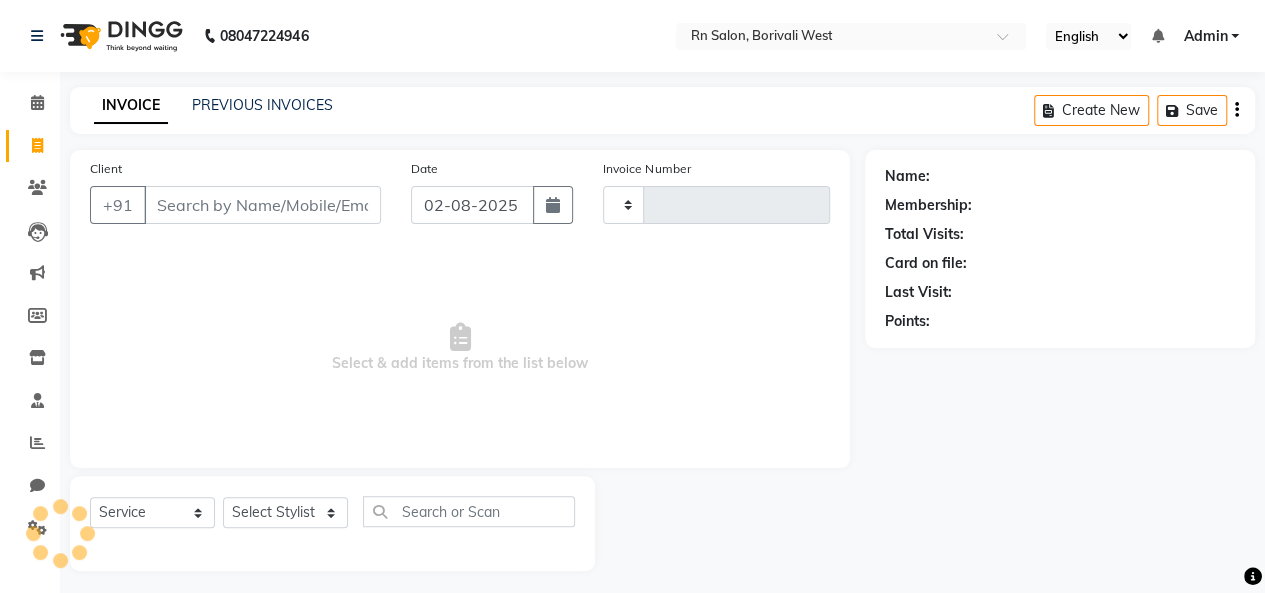 scroll, scrollTop: 7, scrollLeft: 0, axis: vertical 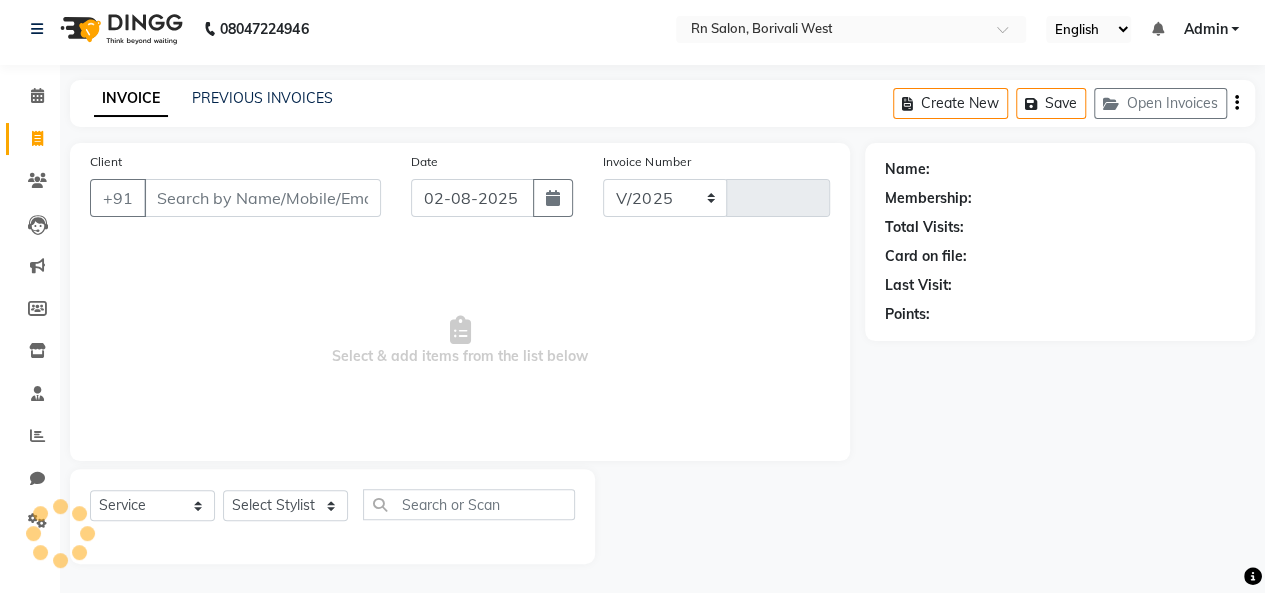 select on "8515" 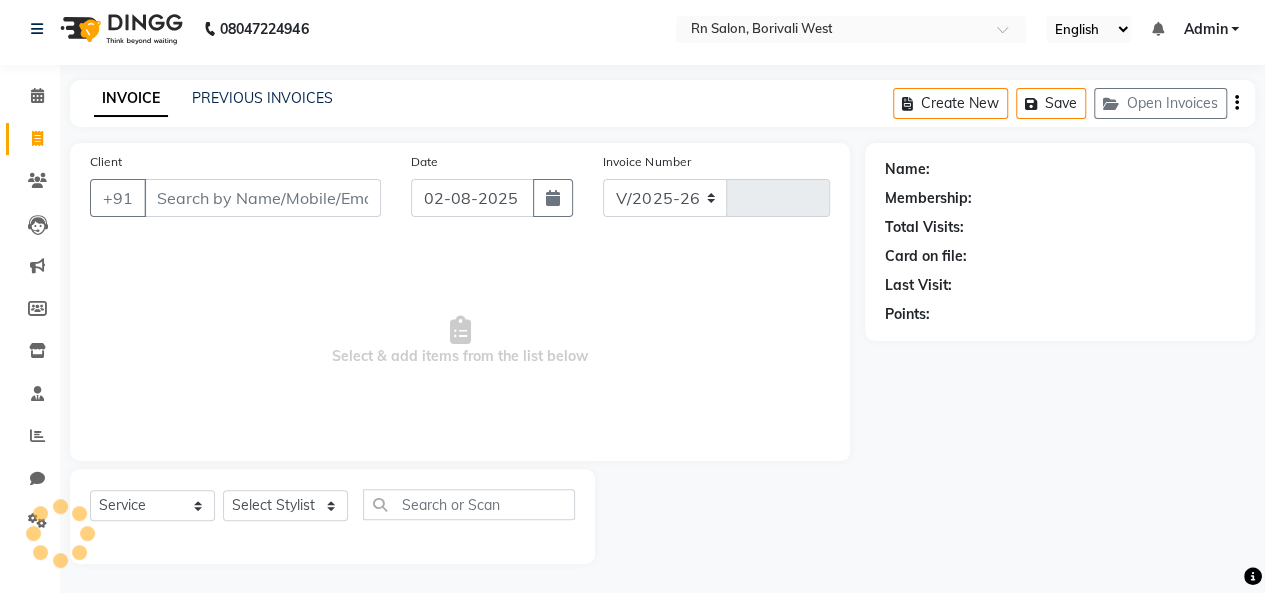 type on "0430" 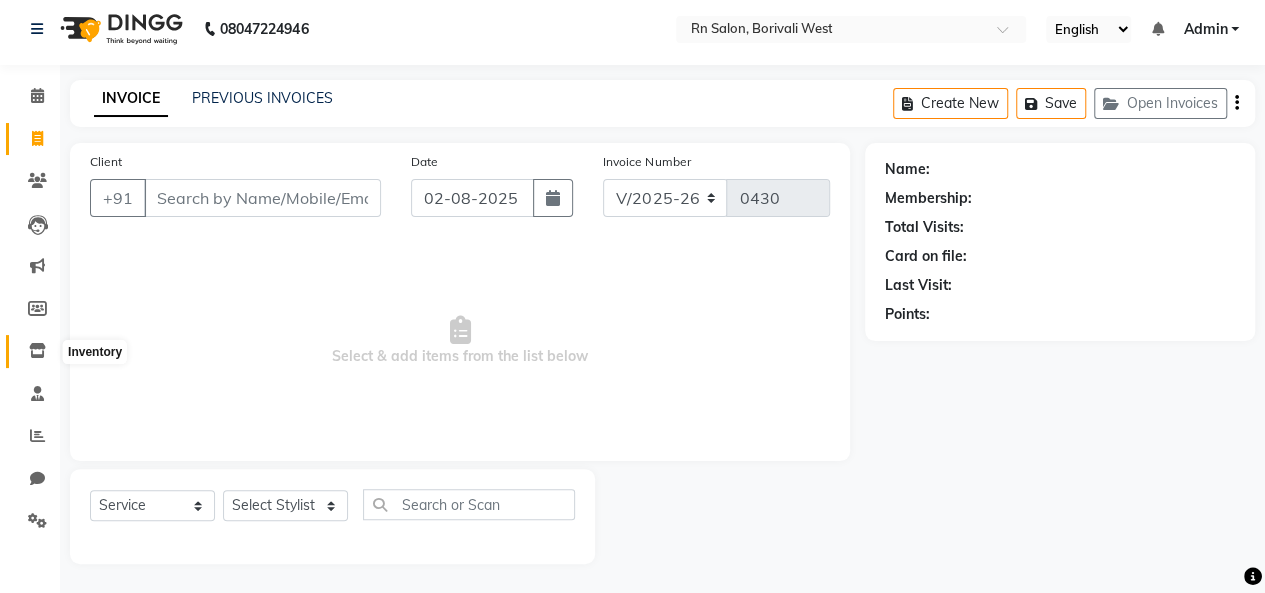 click 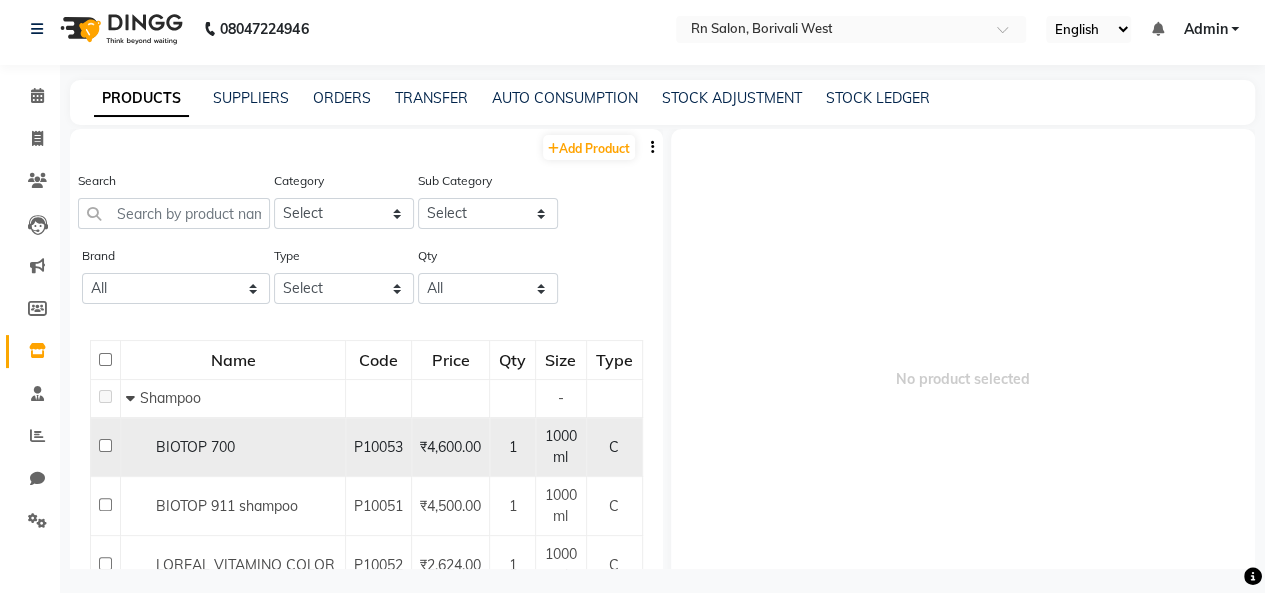 click 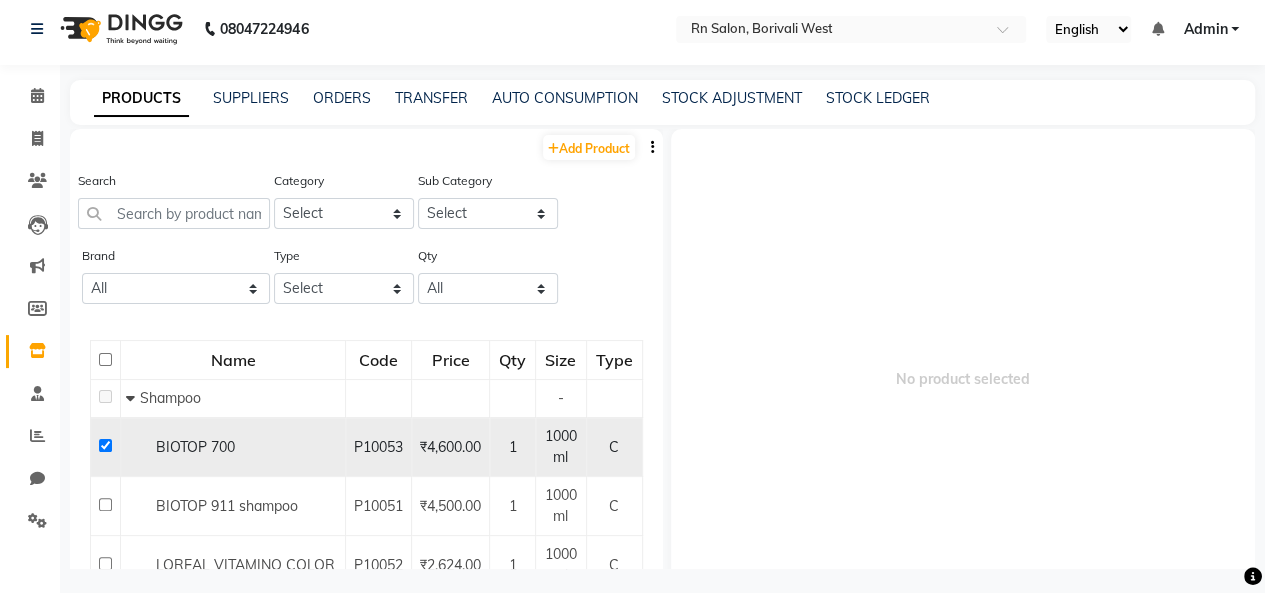 checkbox on "true" 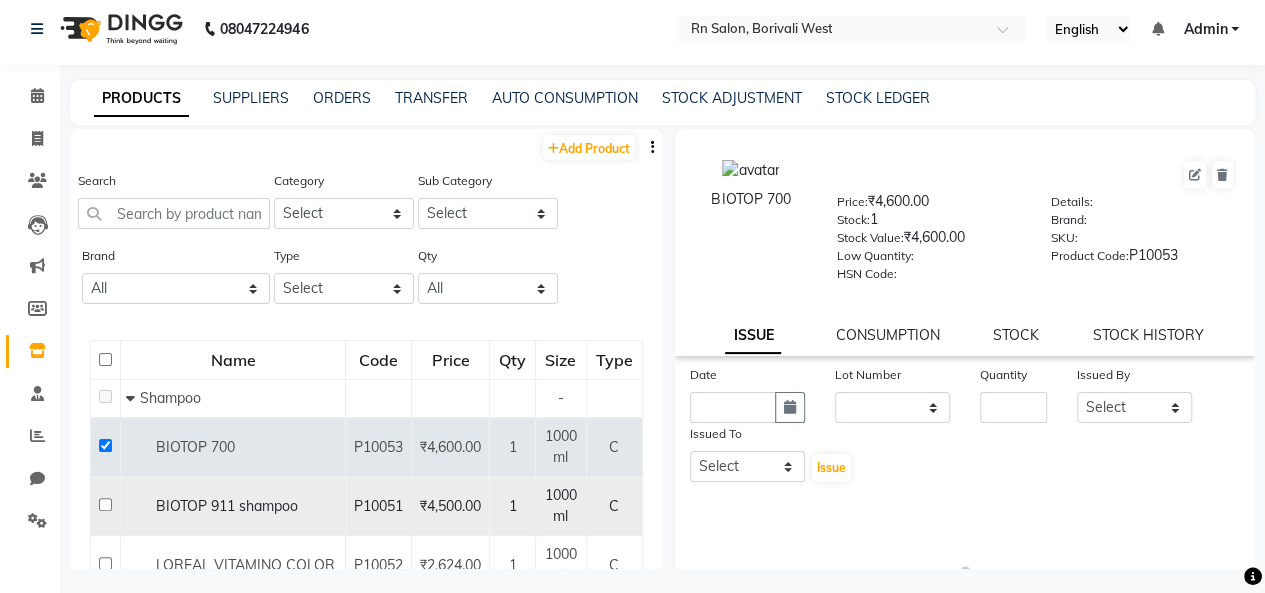 click 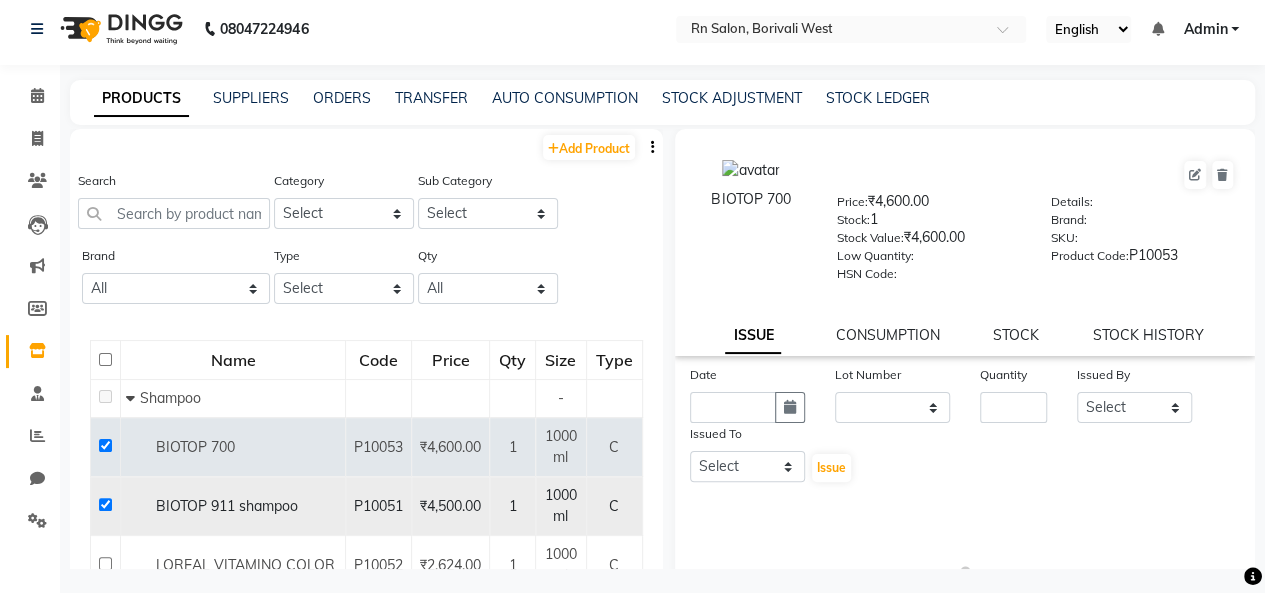 checkbox on "true" 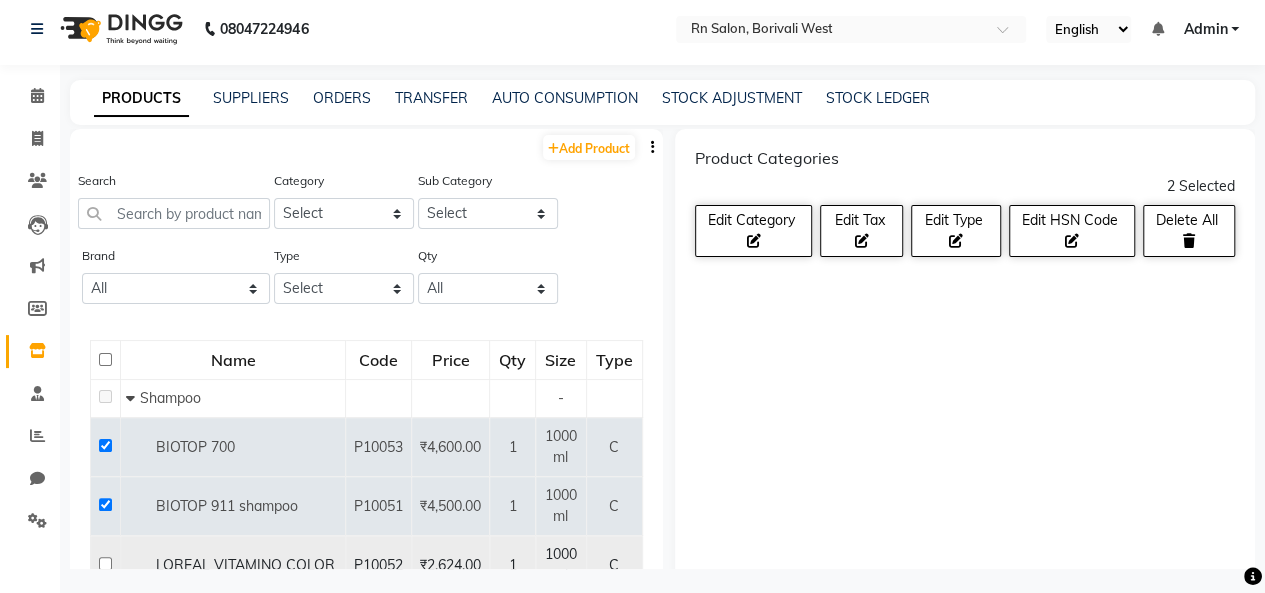 click 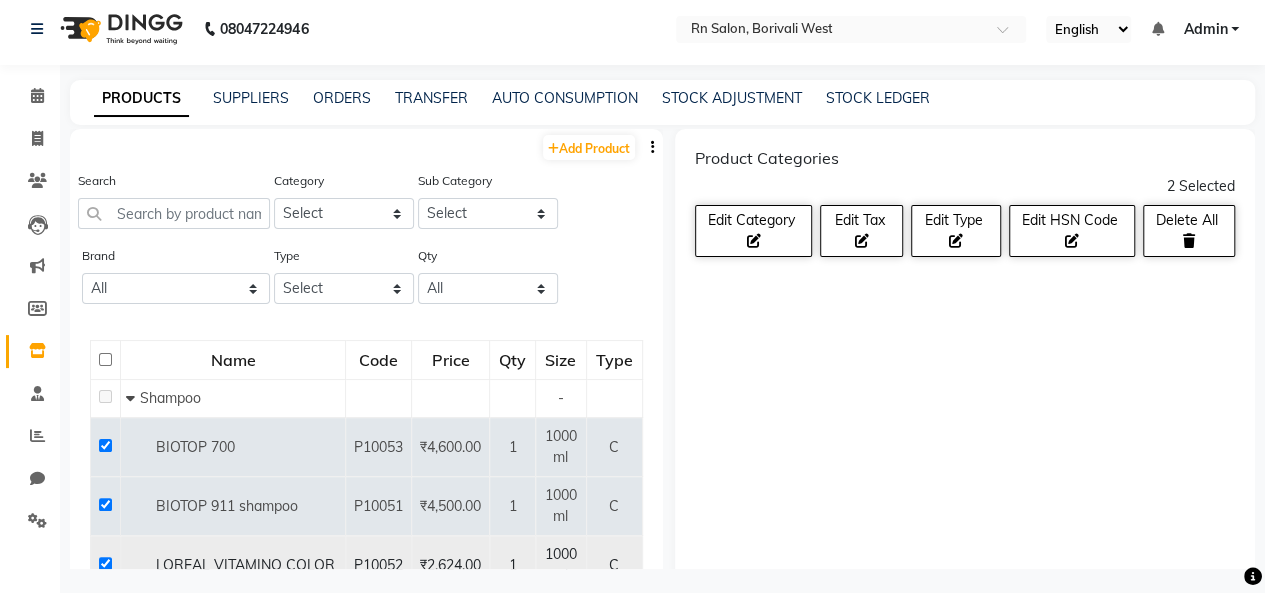 checkbox on "true" 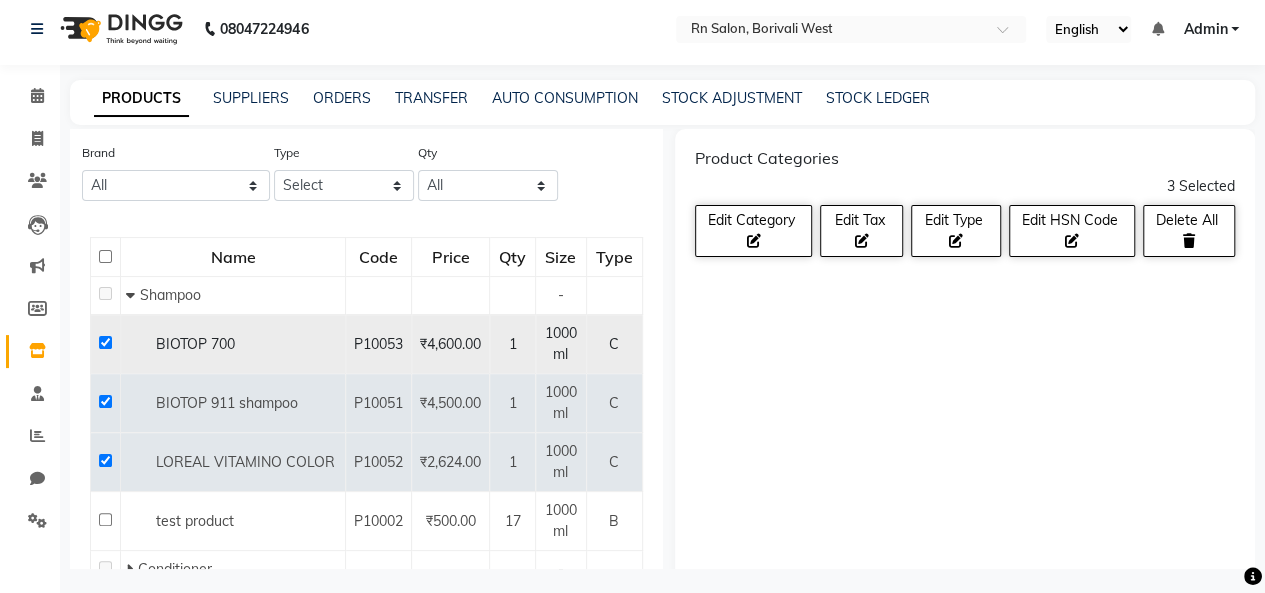 scroll, scrollTop: 200, scrollLeft: 0, axis: vertical 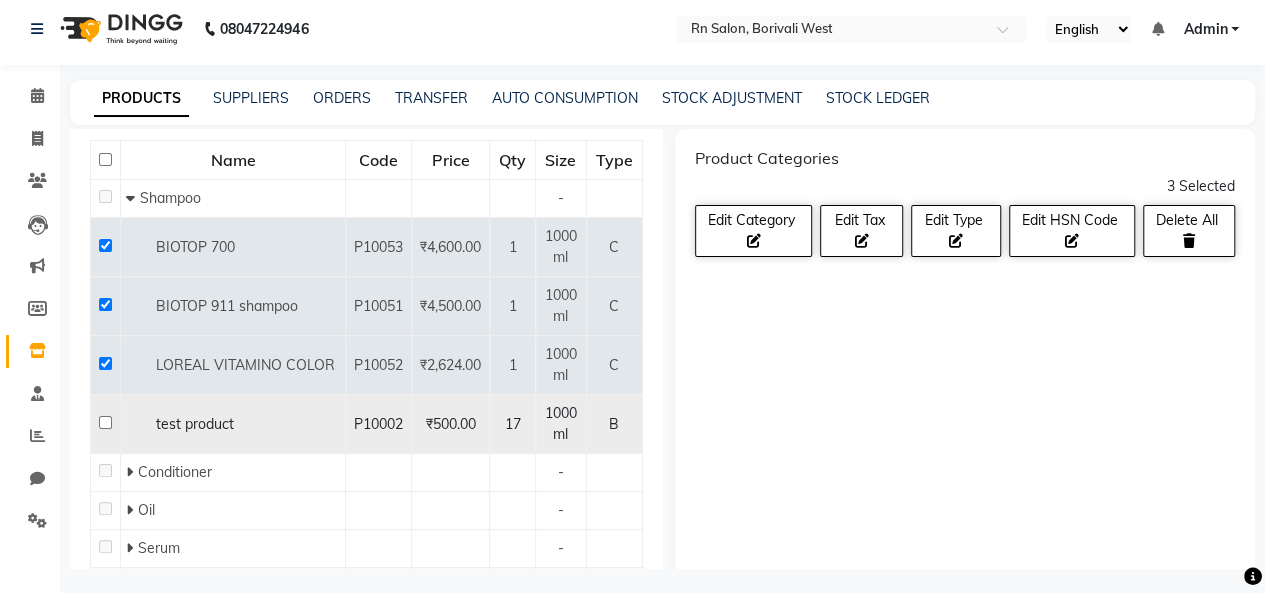 click 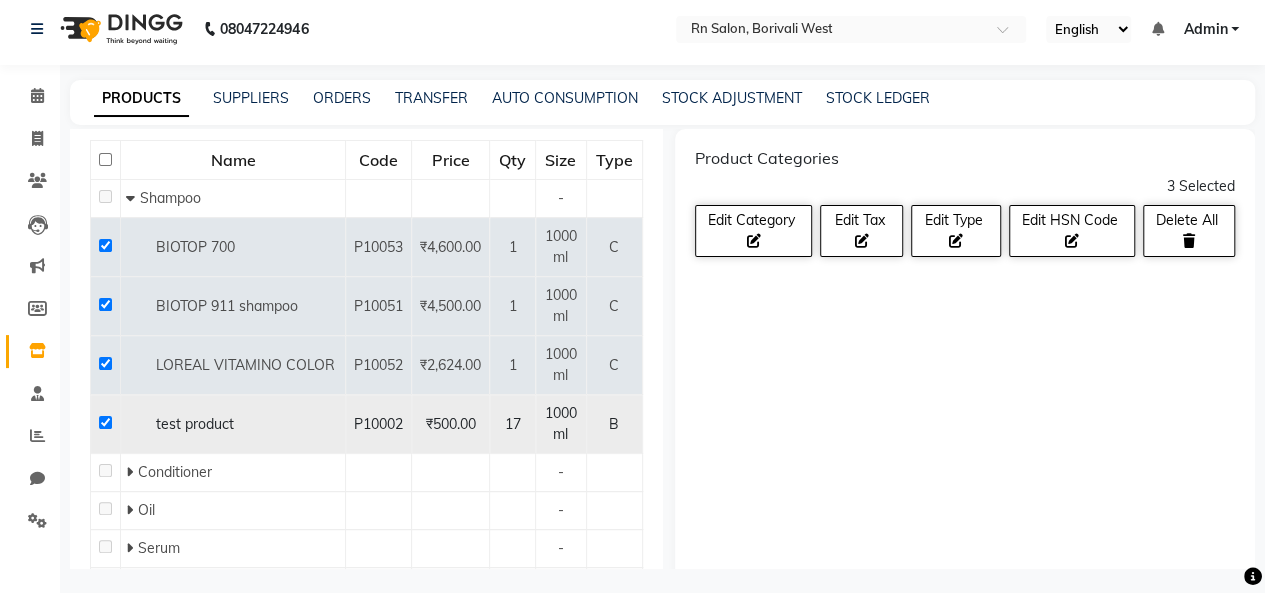 checkbox on "true" 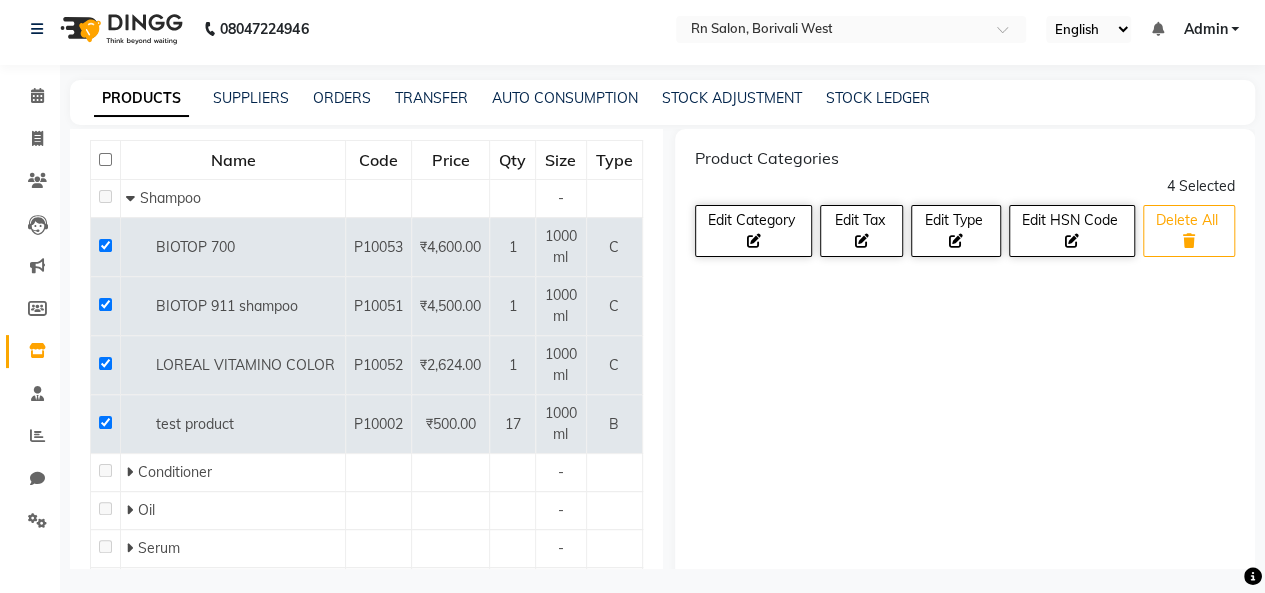click on "Delete All" 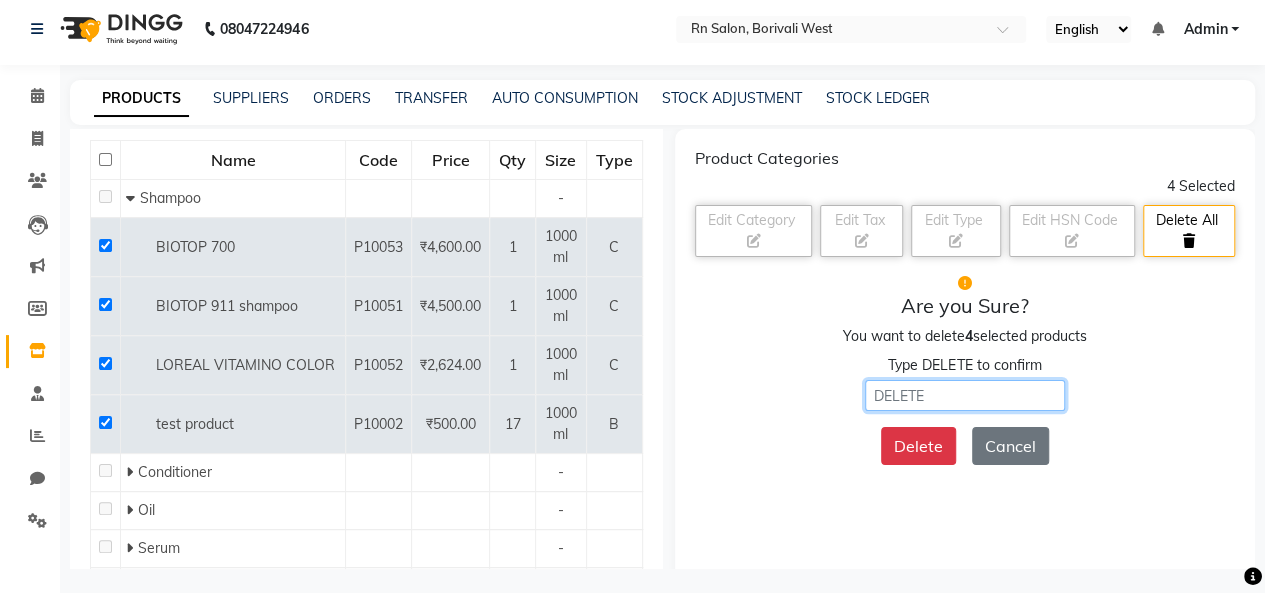 click 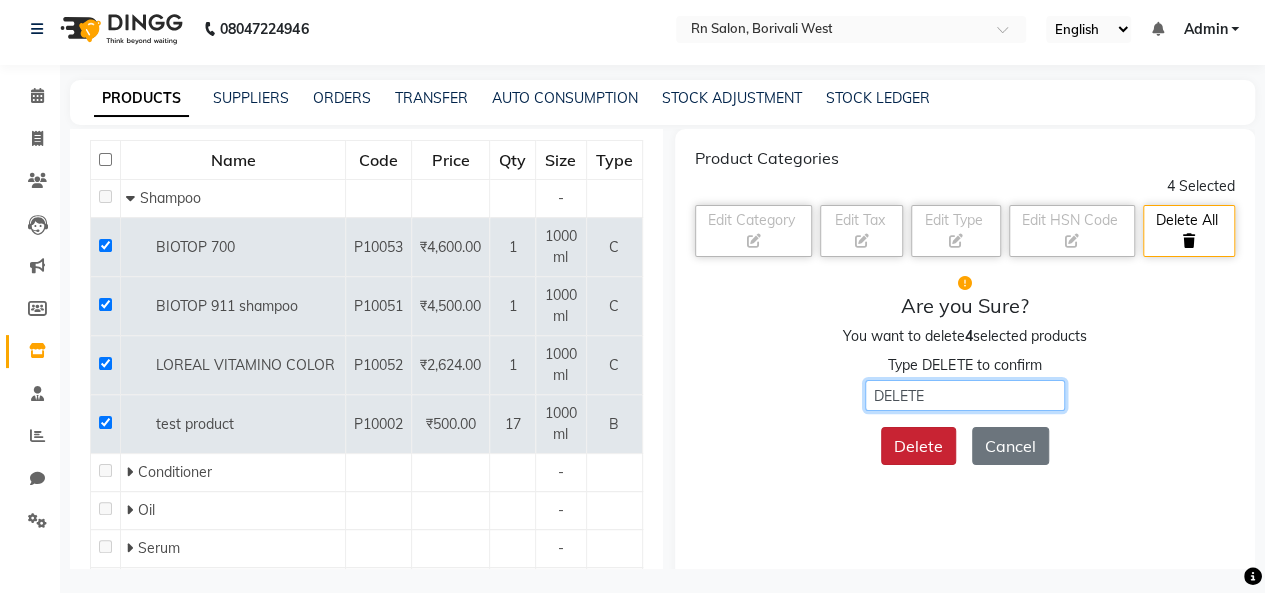 type on "DELETE" 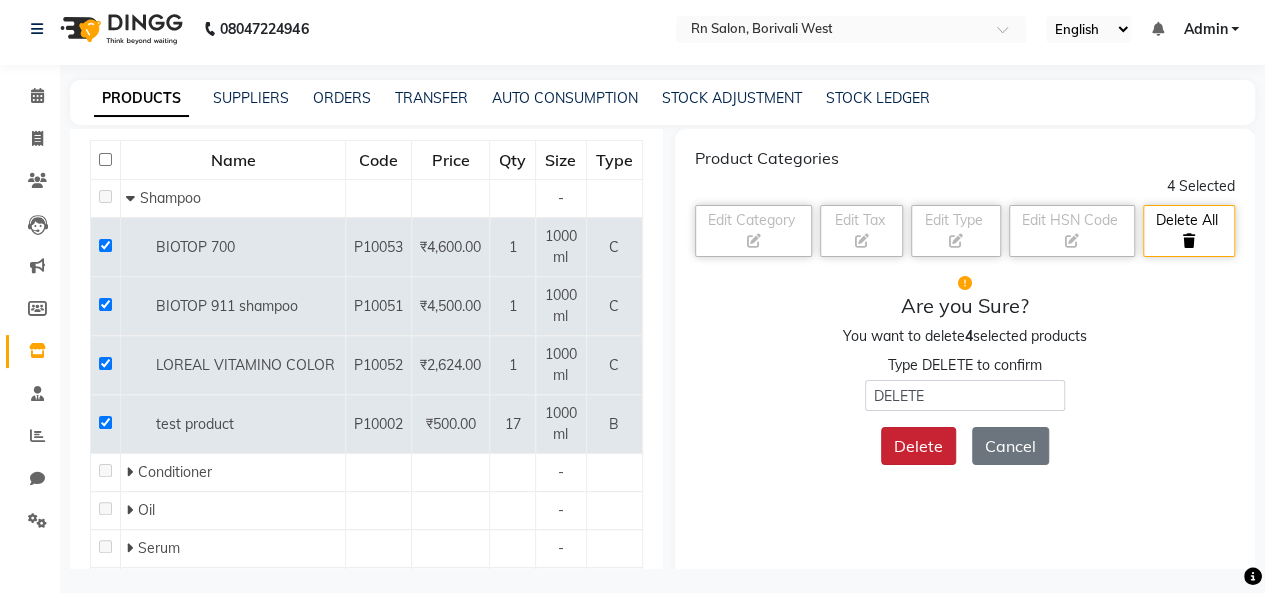 click on "Delete" 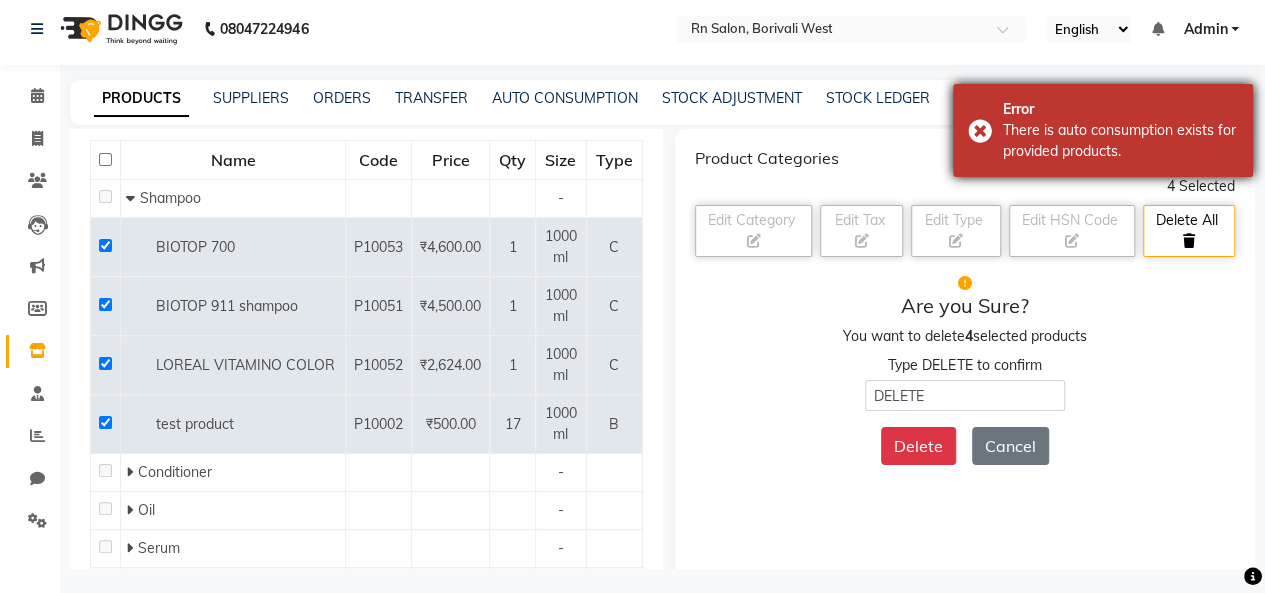 click on "Error   There is auto consumption exists for provided products." at bounding box center (1103, 130) 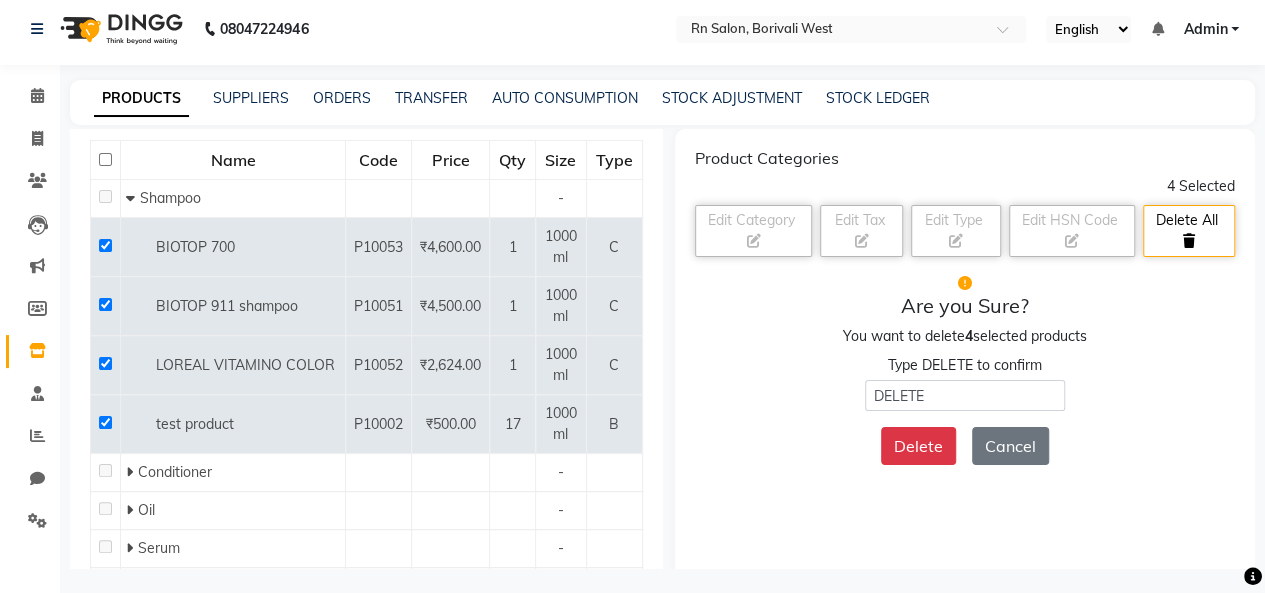 click 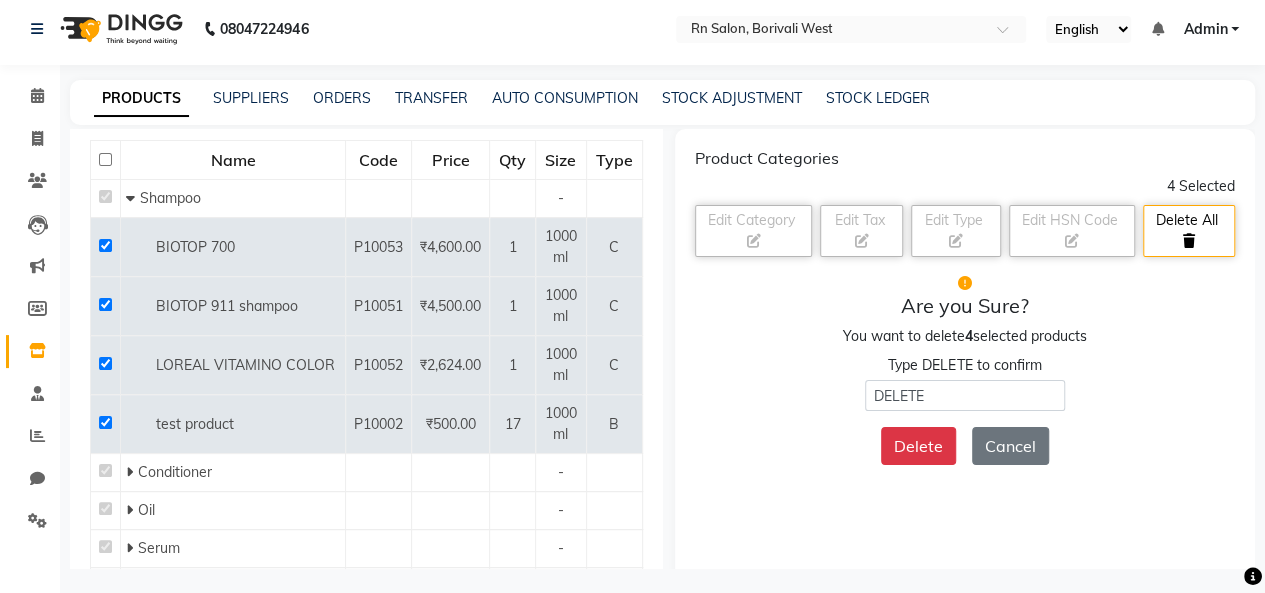 checkbox on "true" 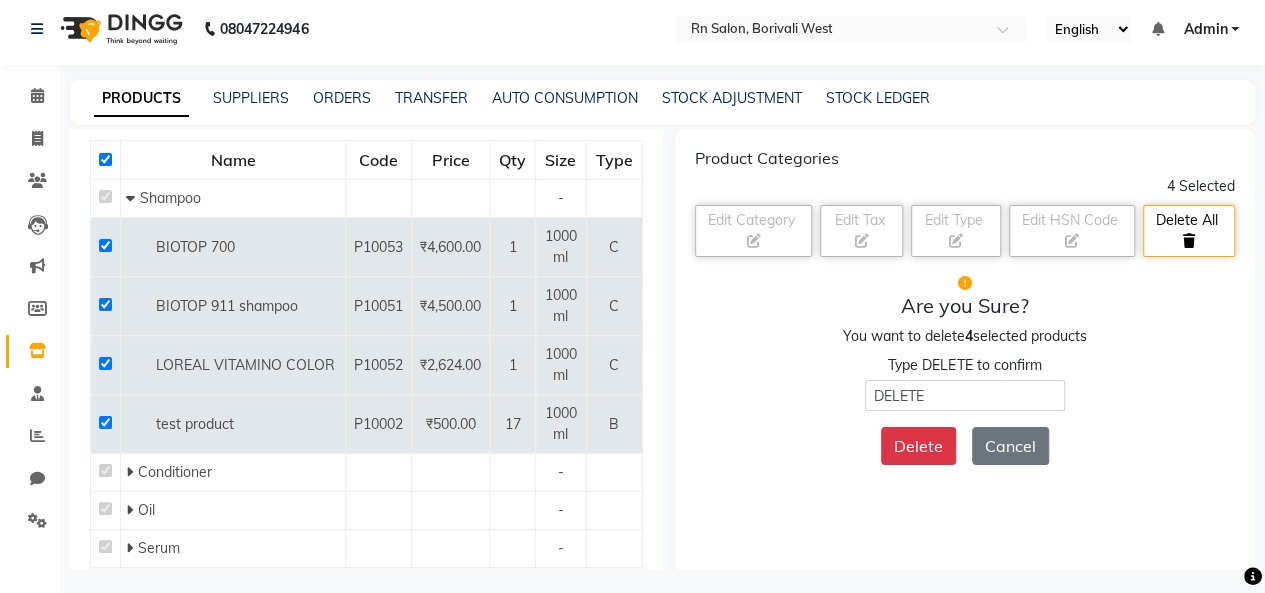 checkbox on "true" 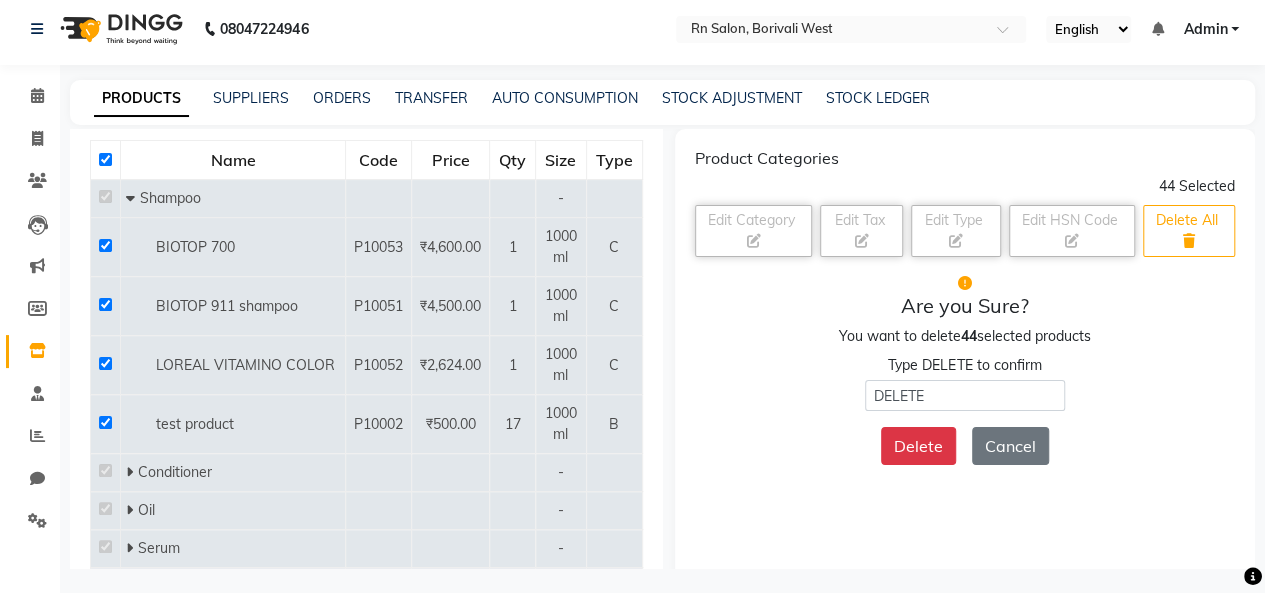 click on "Delete All" 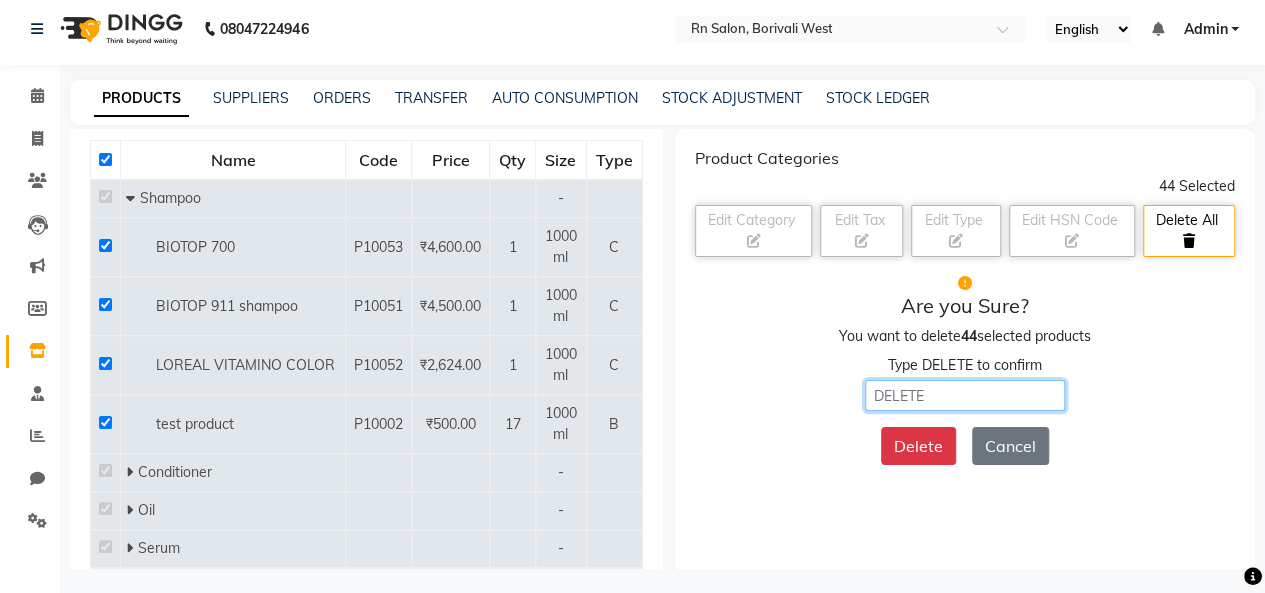 click 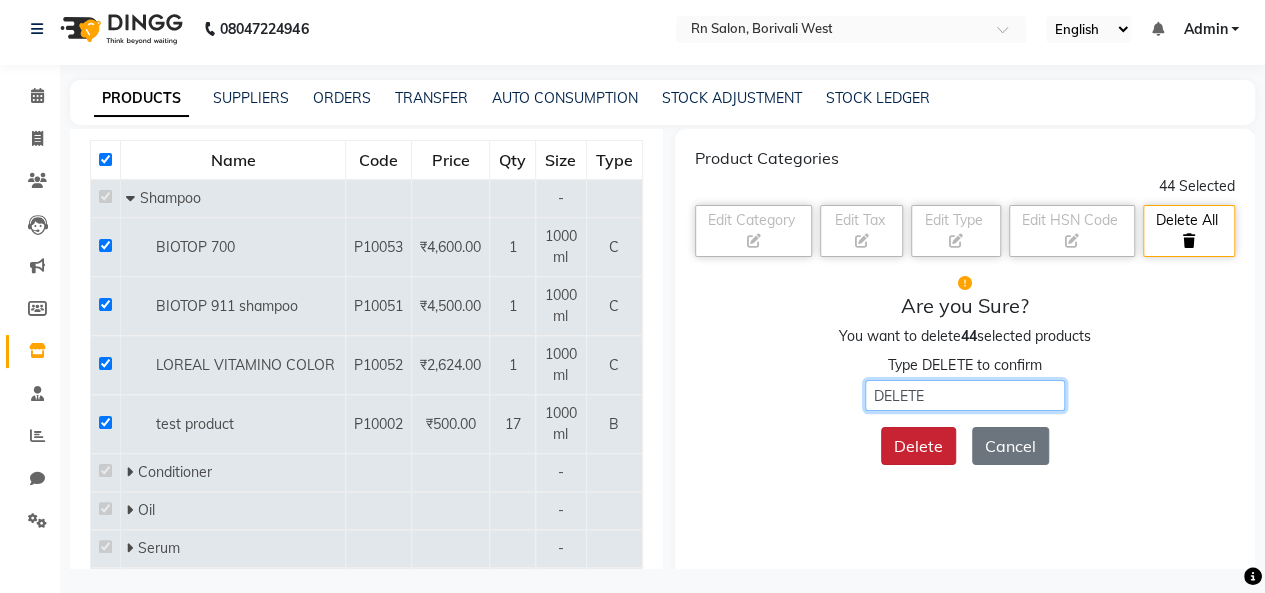 type on "DELETE" 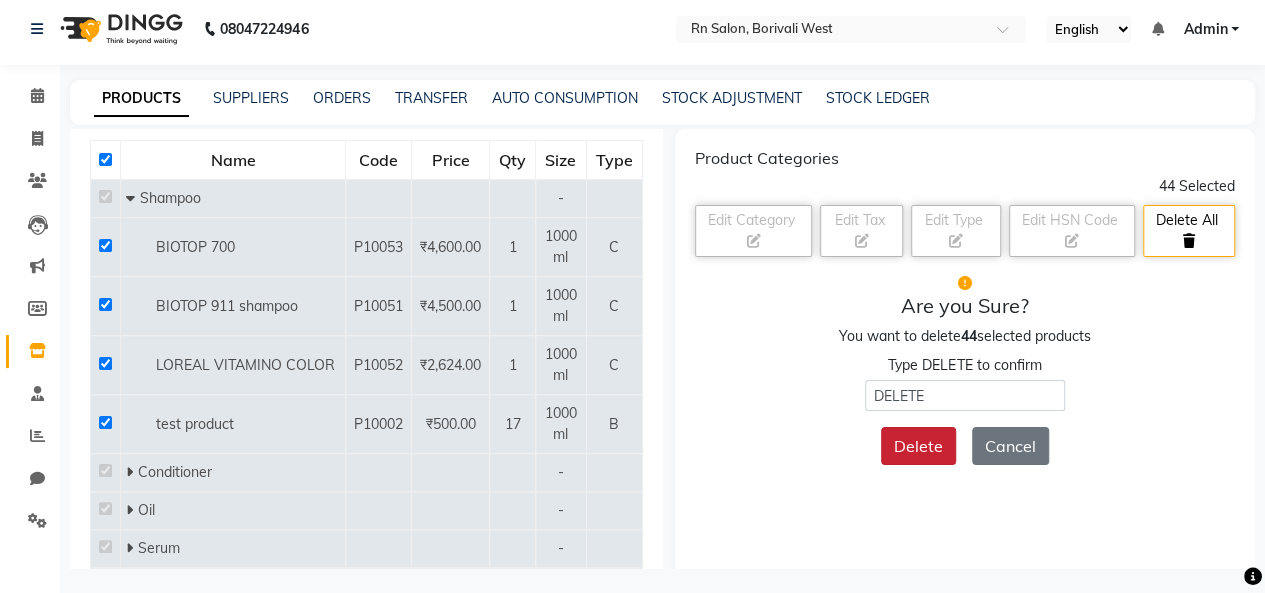 click on "Delete" 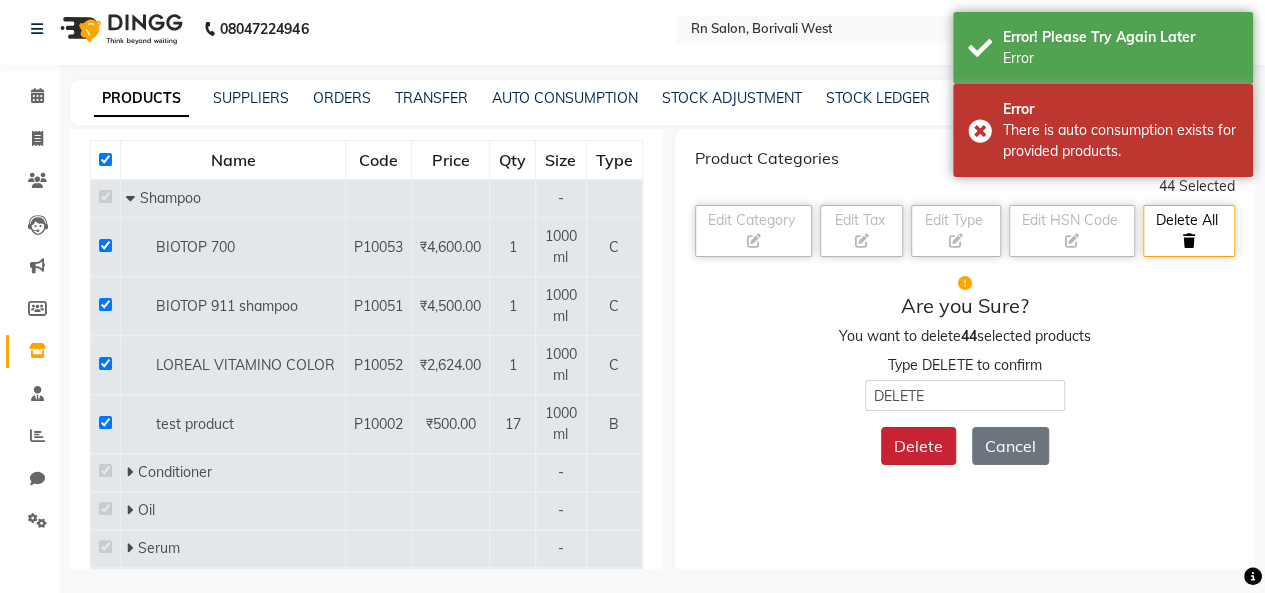 click on "Delete" 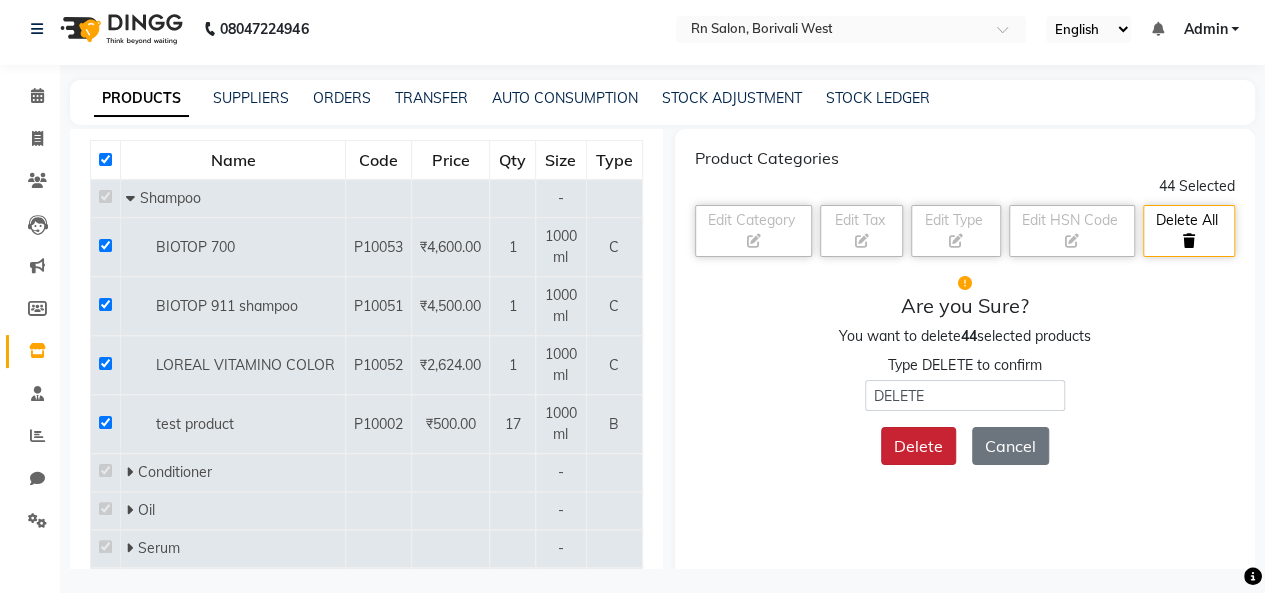 click on "Delete" 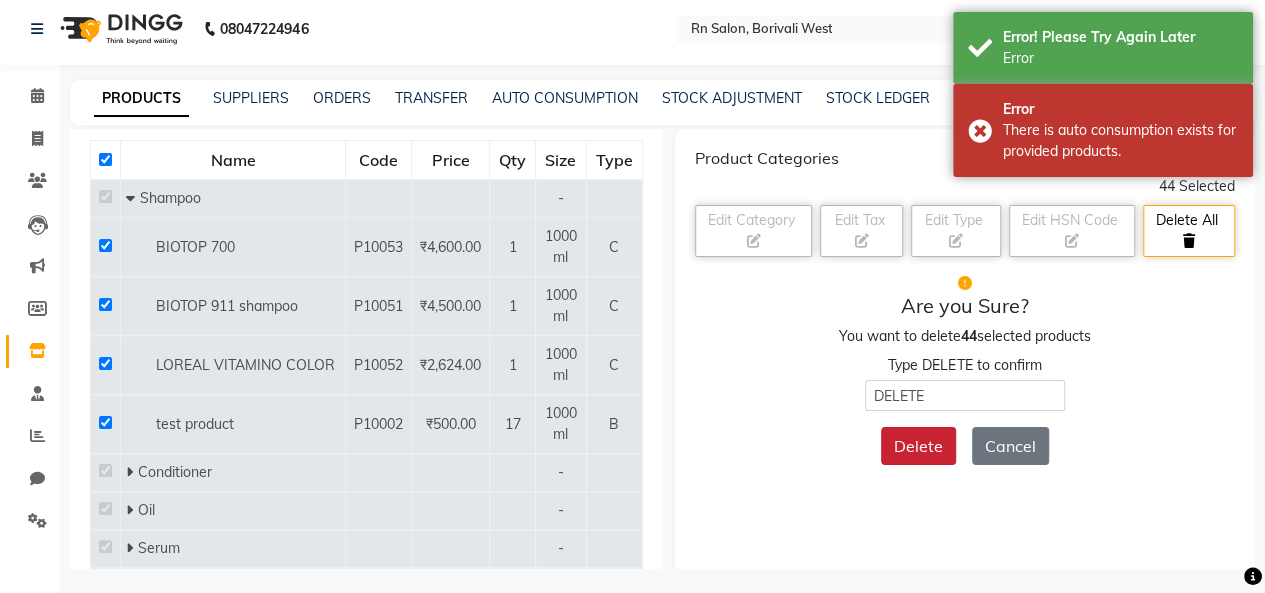 click on "Delete" 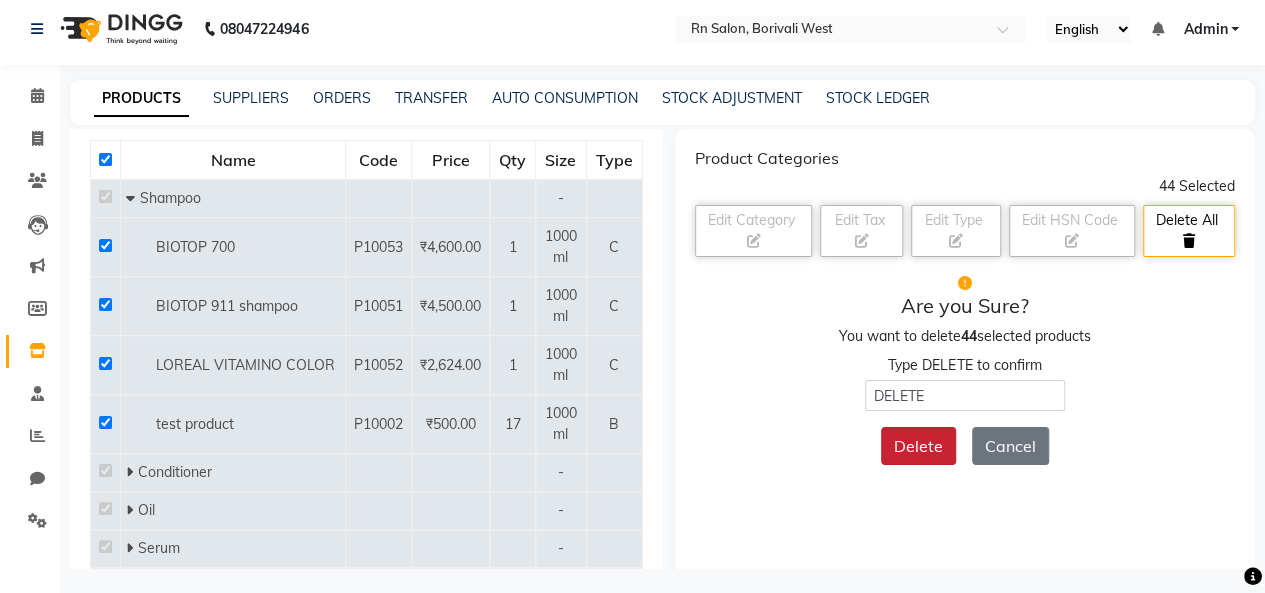 click on "Delete" 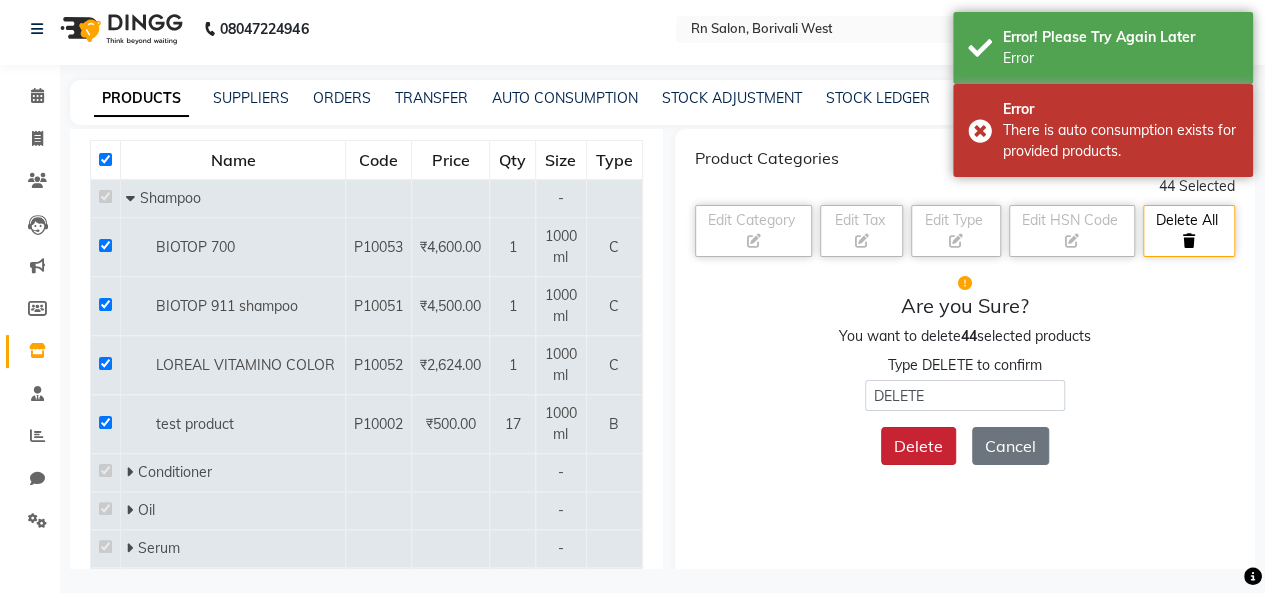 click on "Delete" 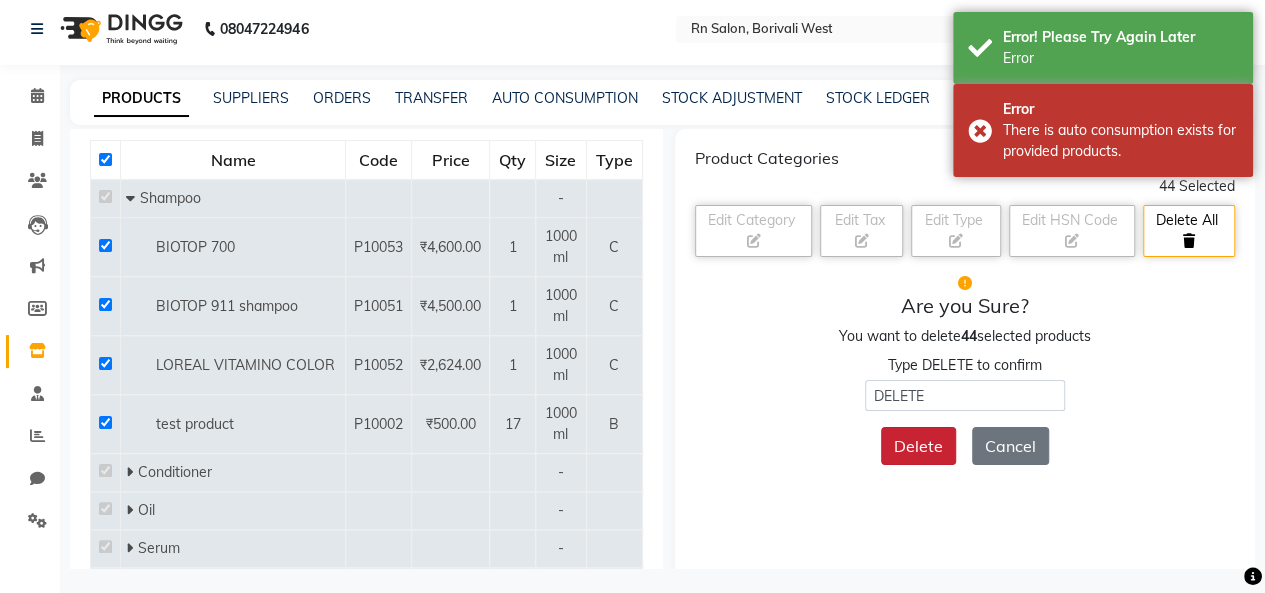 click on "Delete" 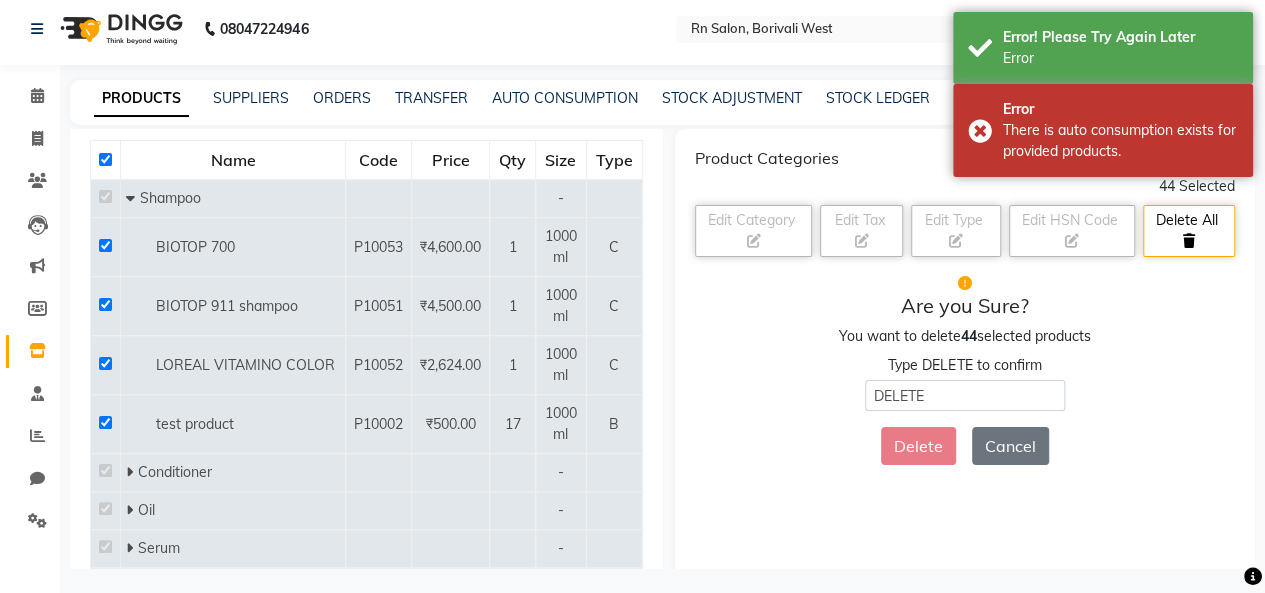 click on "Delete Cancel" 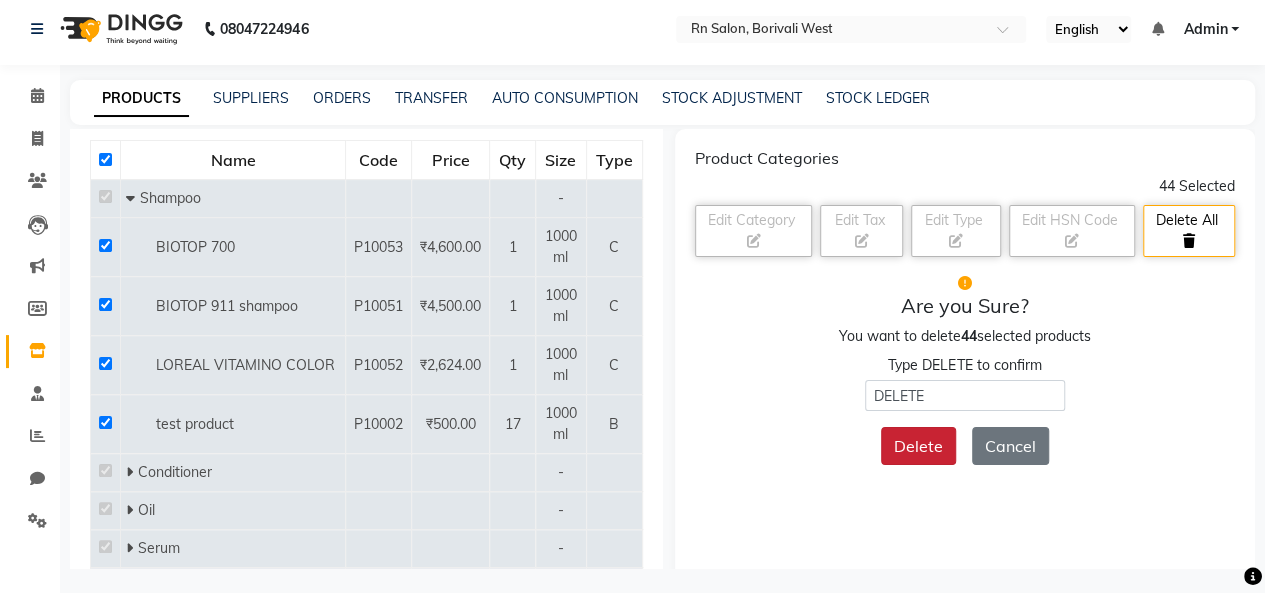 click on "Delete" 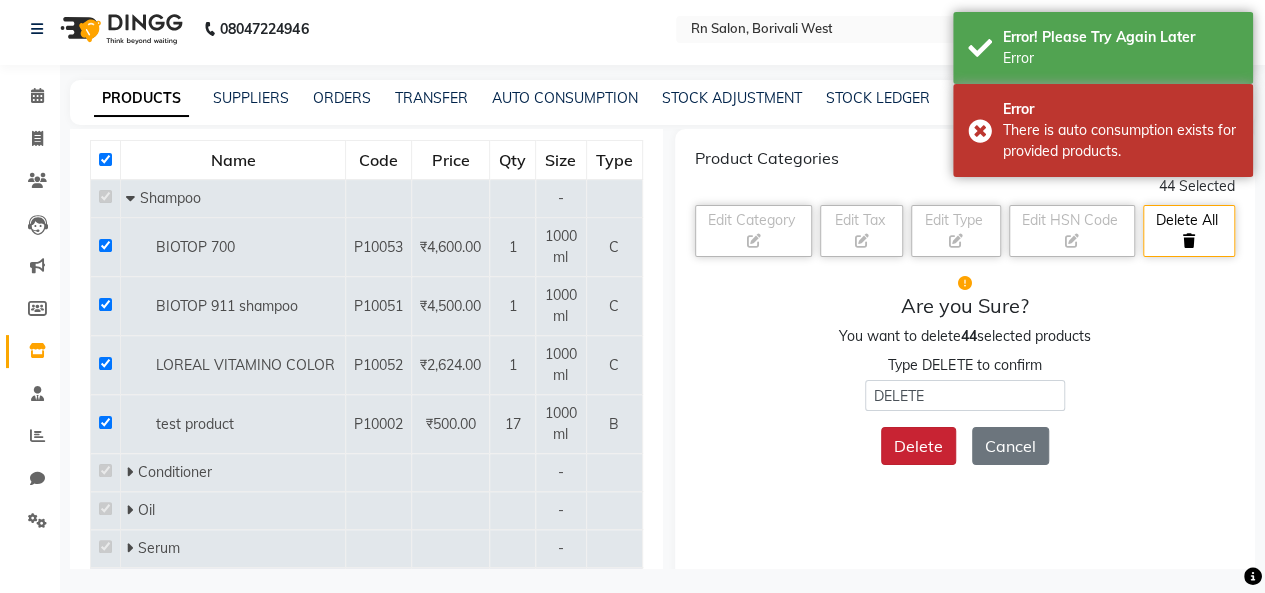 click on "Delete" 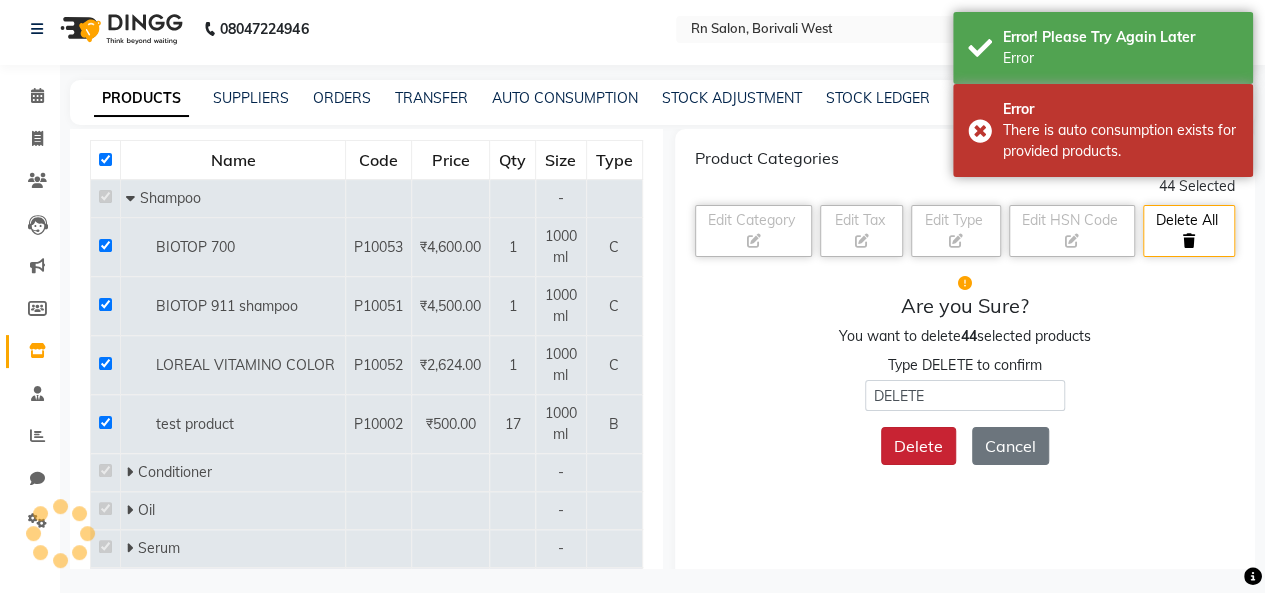 click on "Delete Cancel" 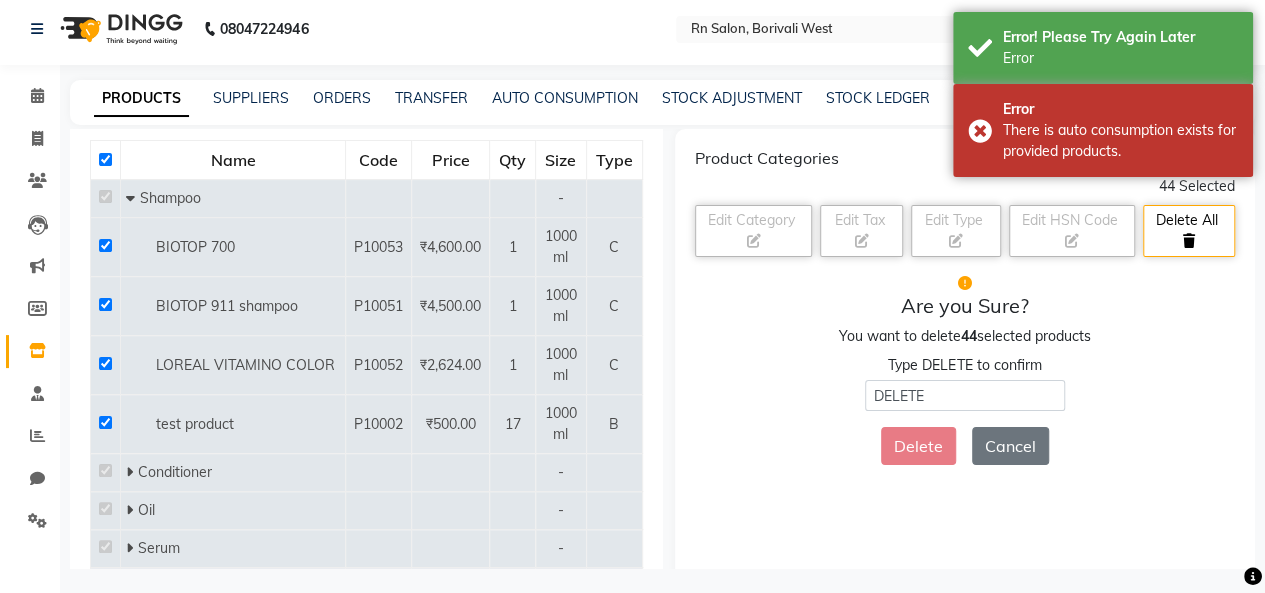 click on "Delete Cancel" 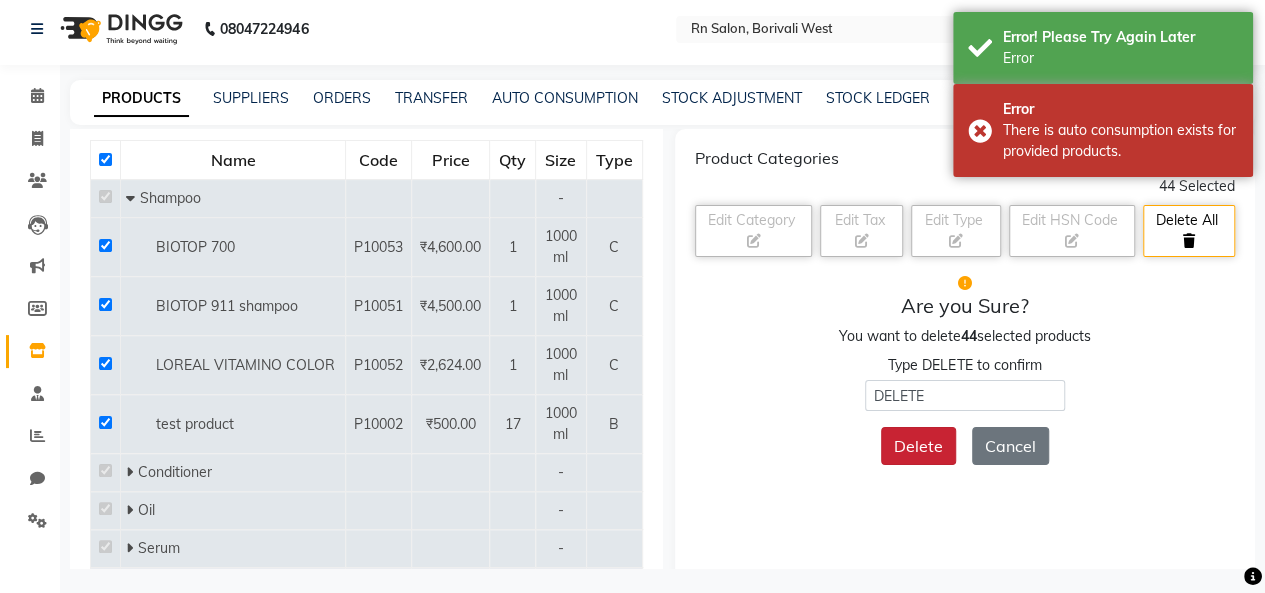 click on "Delete" 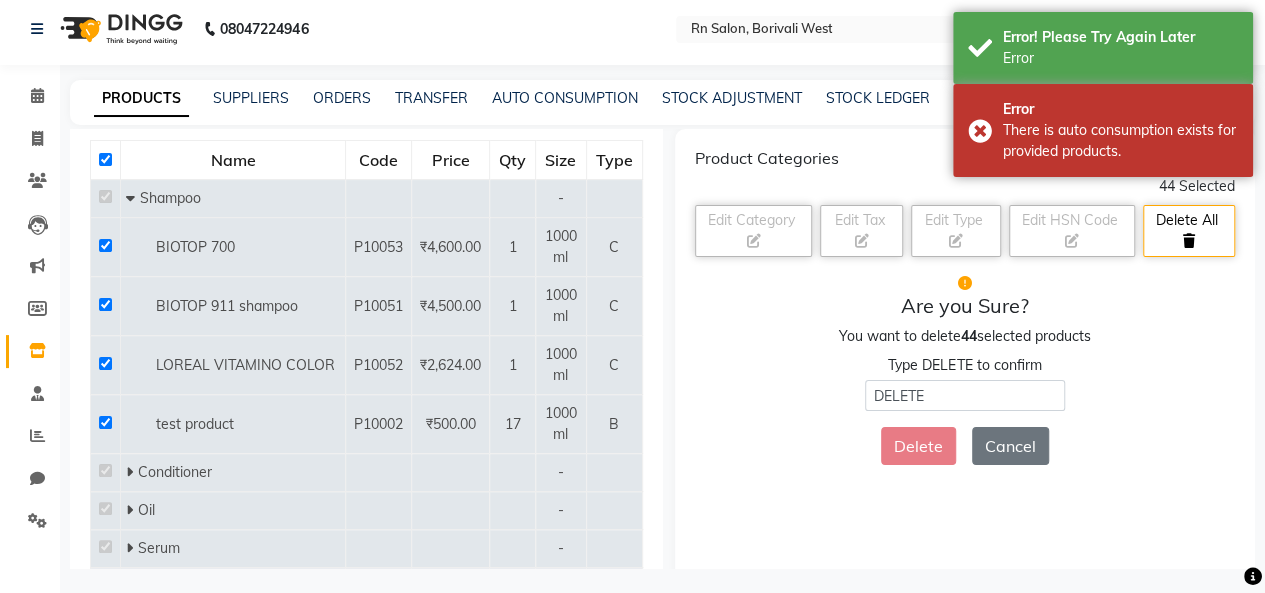 click on "Delete Cancel" 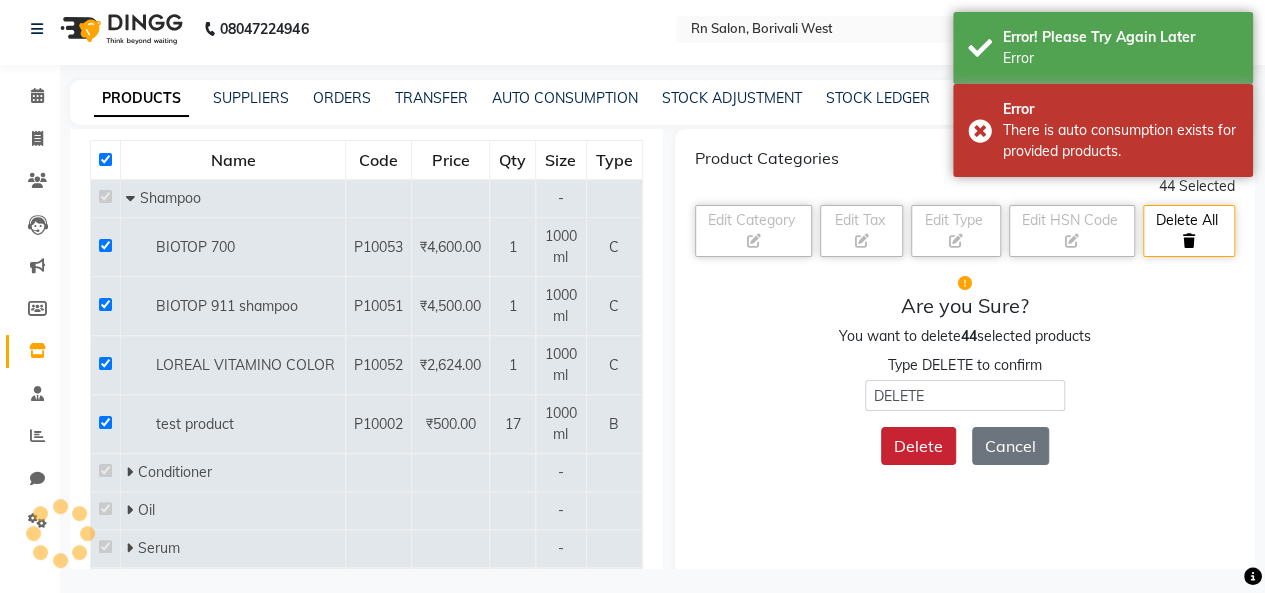 click on "Delete" 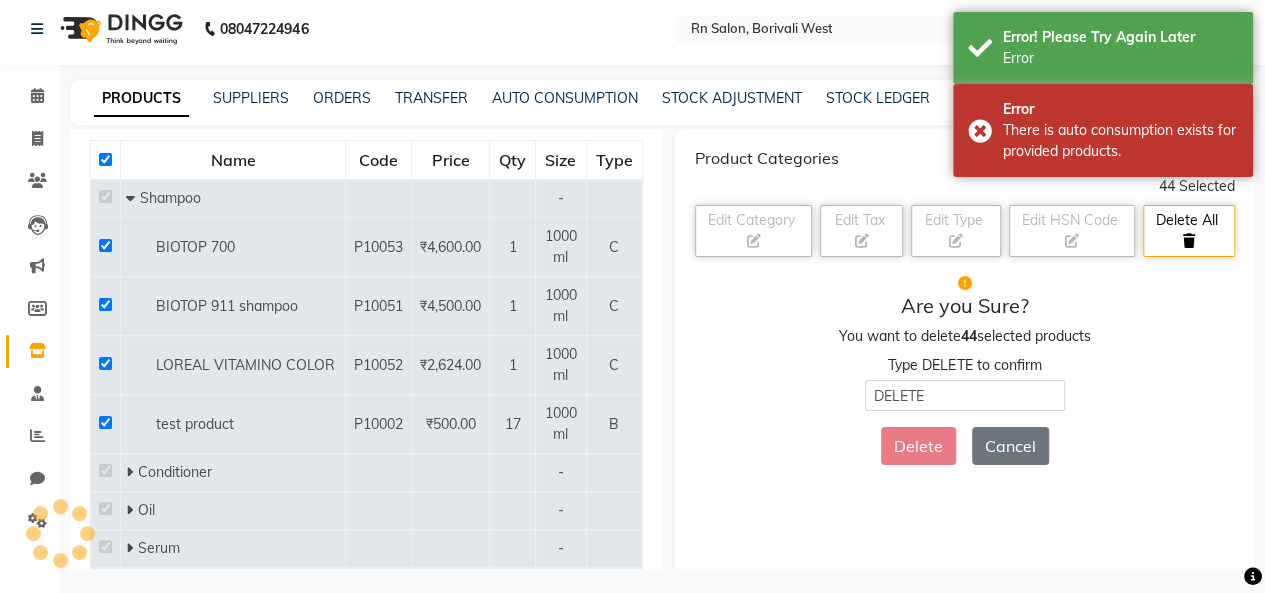 click on "Delete" 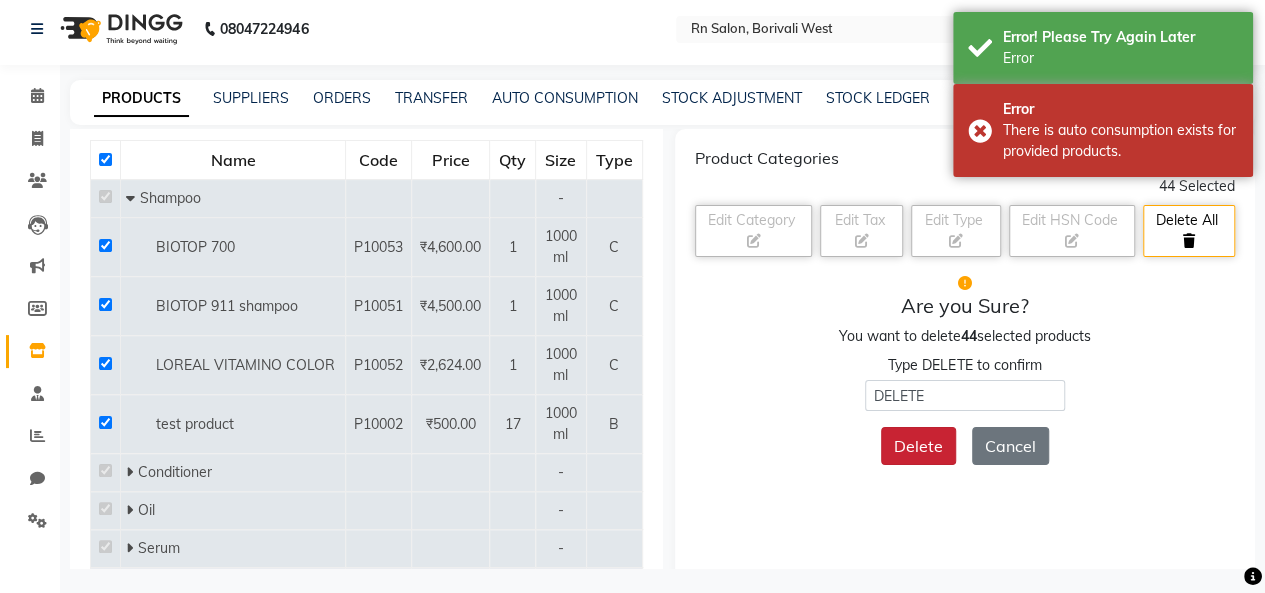 click on "Delete" 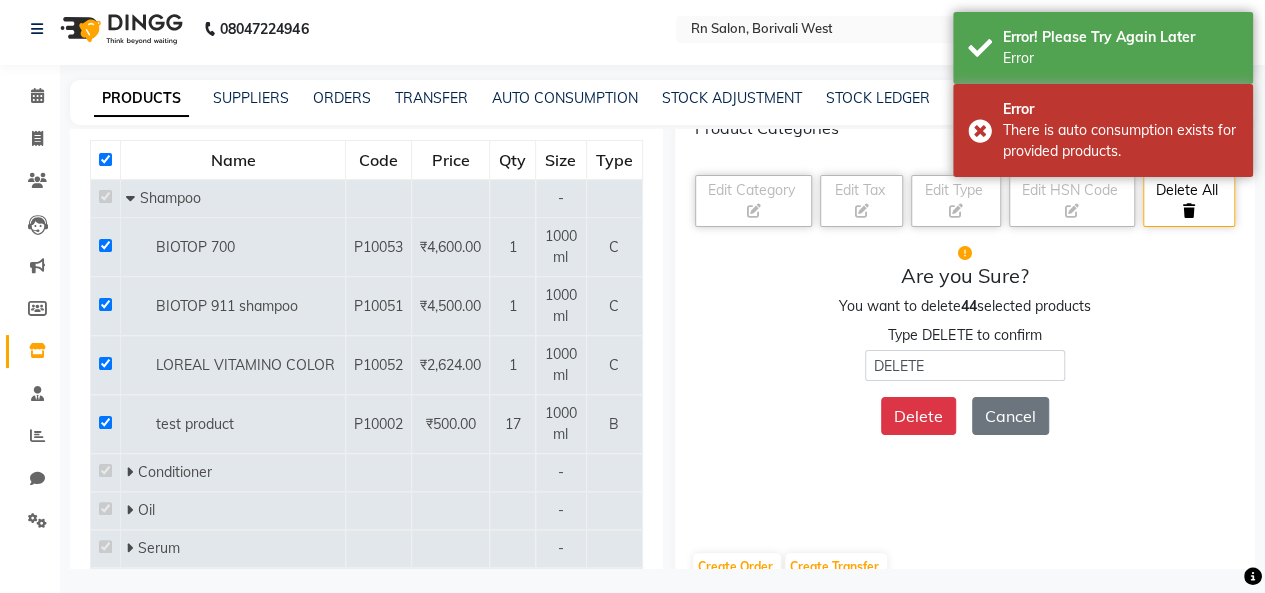 scroll, scrollTop: 60, scrollLeft: 0, axis: vertical 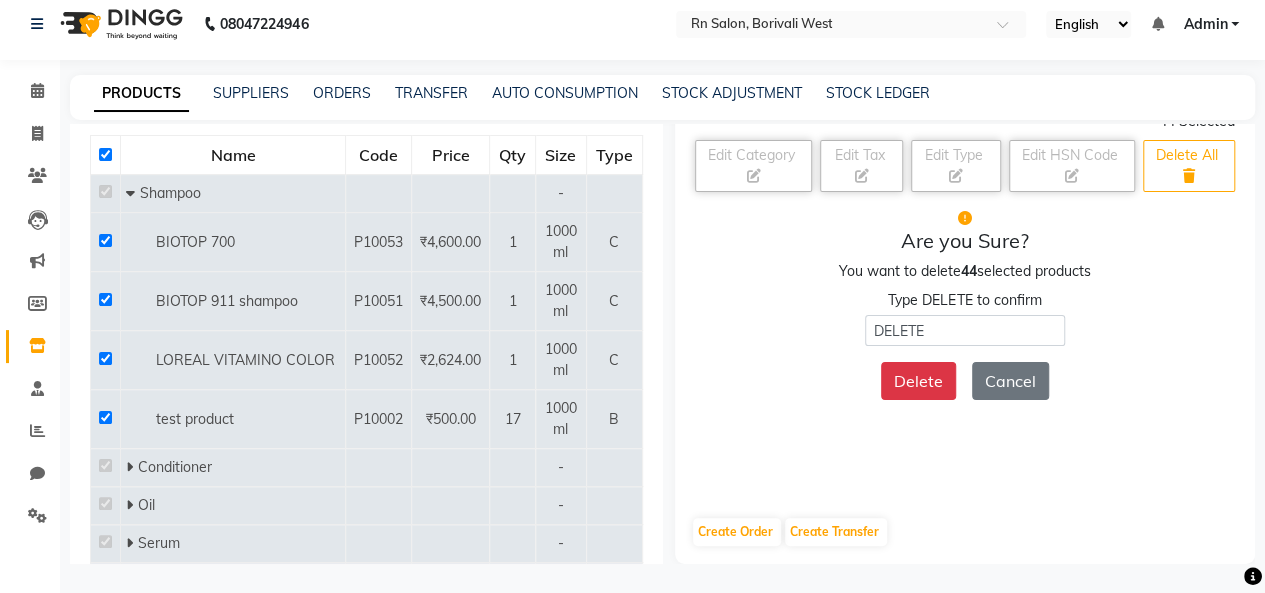 click on "Delete All" 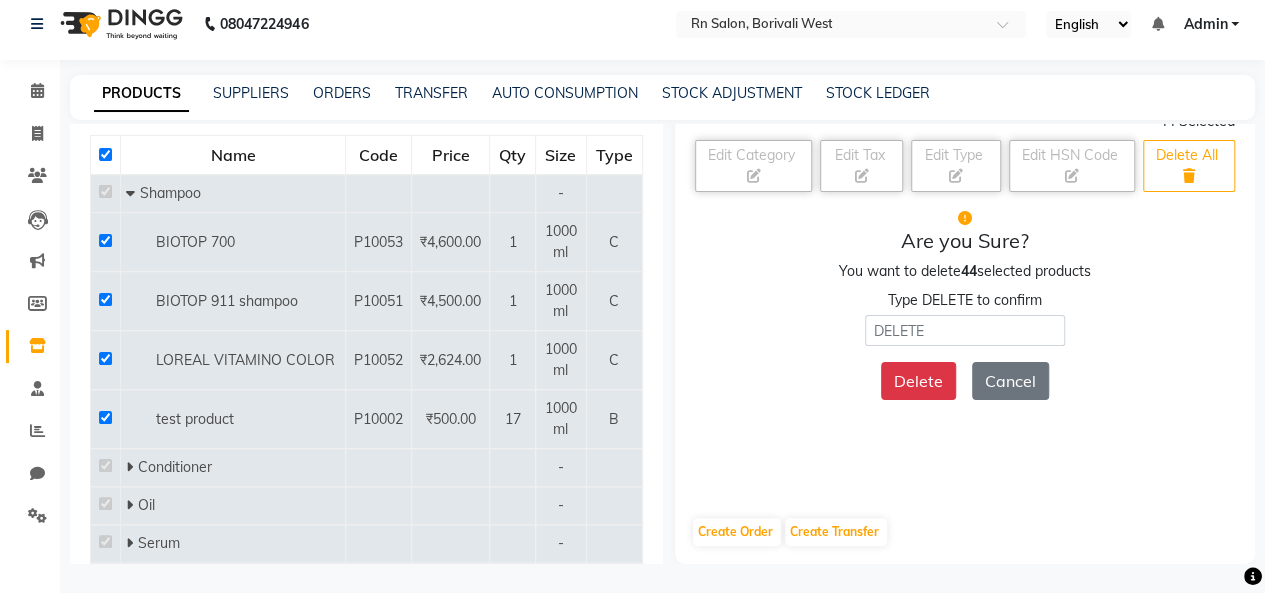 click on "Delete All" 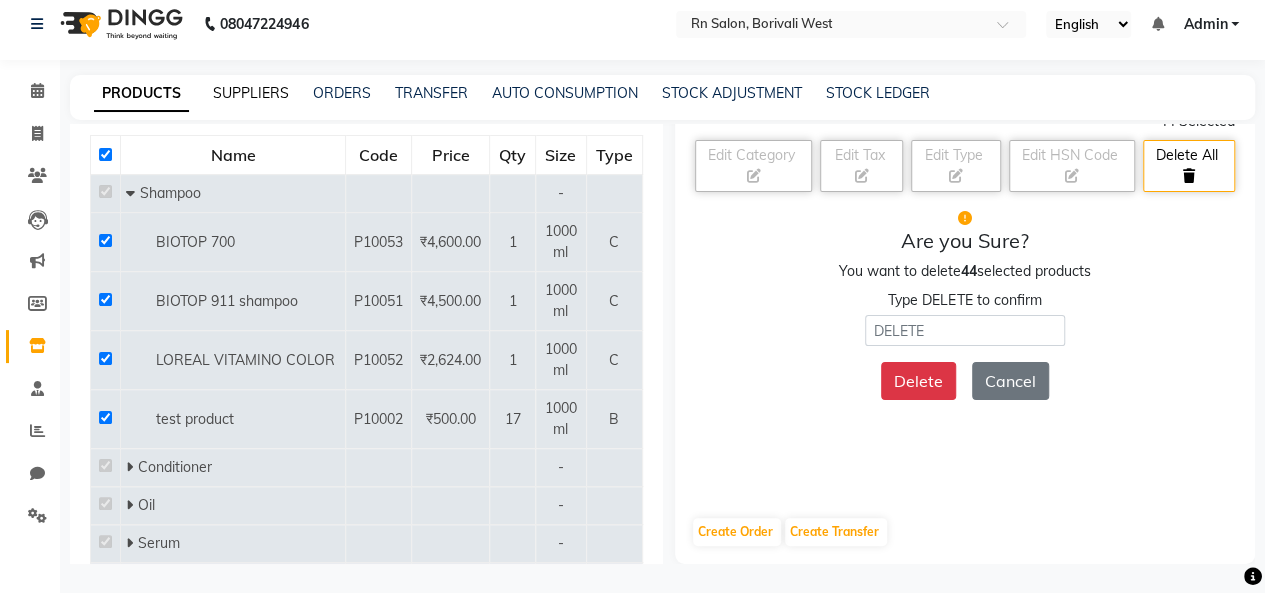 click on "SUPPLIERS" 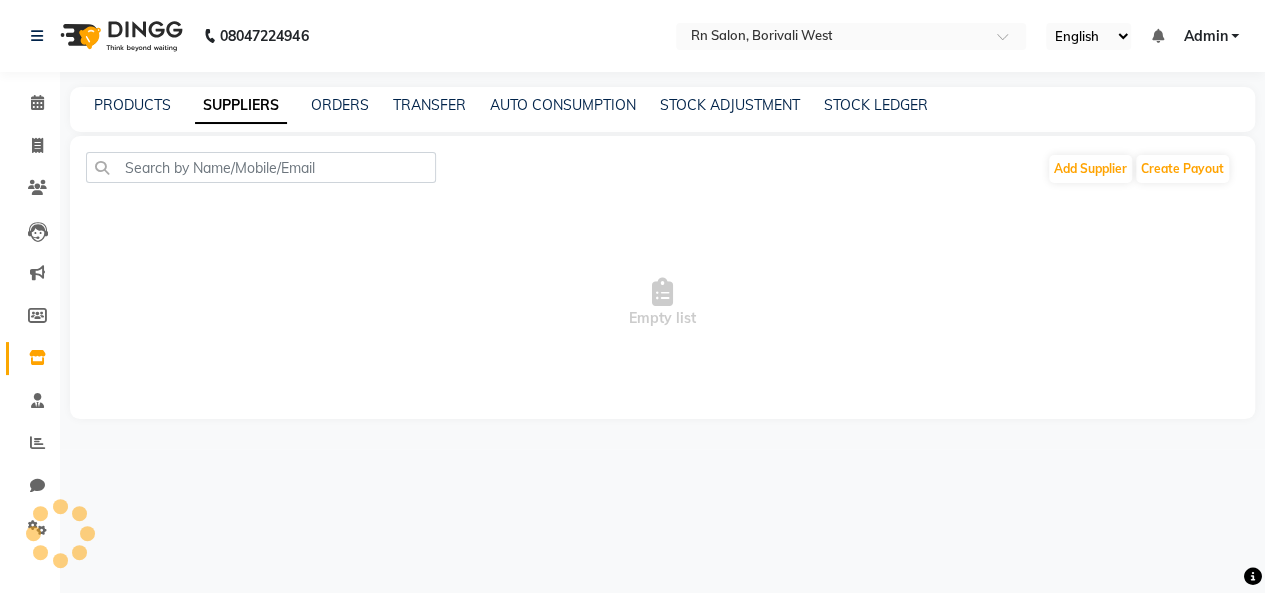 scroll, scrollTop: 0, scrollLeft: 0, axis: both 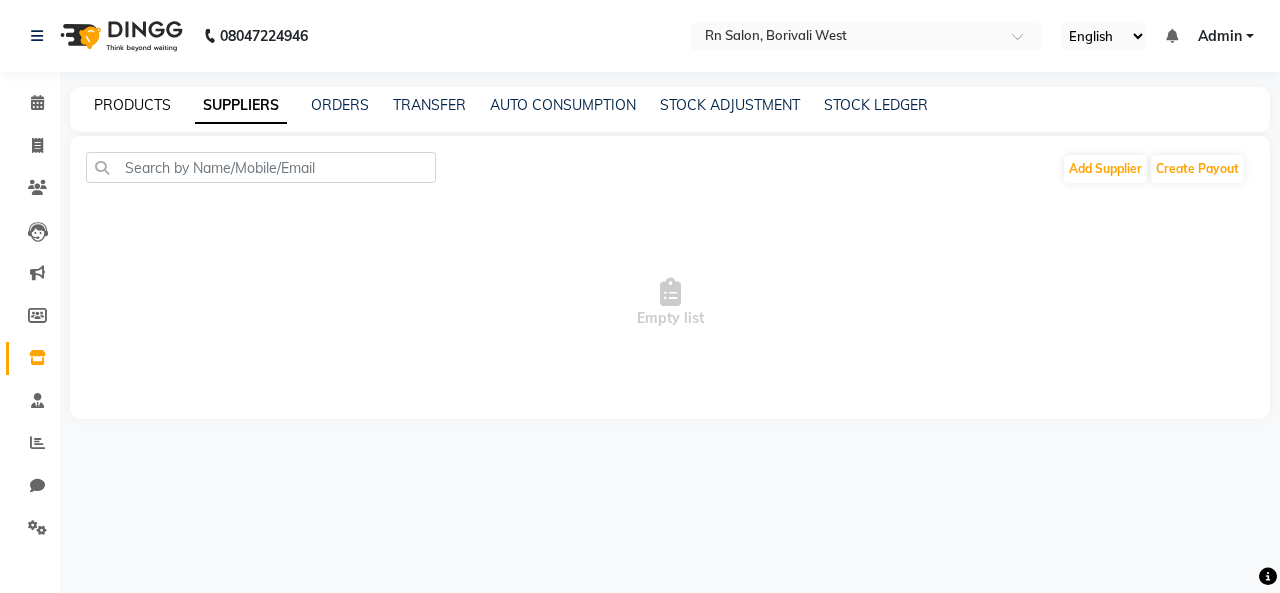 click on "PRODUCTS" 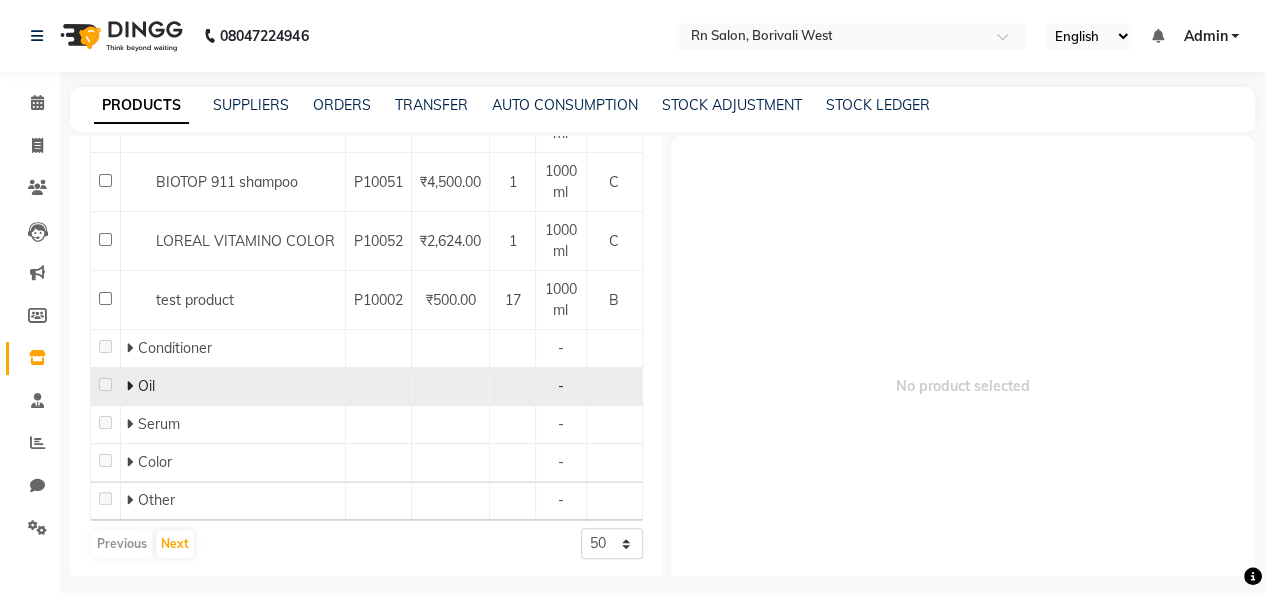 scroll, scrollTop: 0, scrollLeft: 0, axis: both 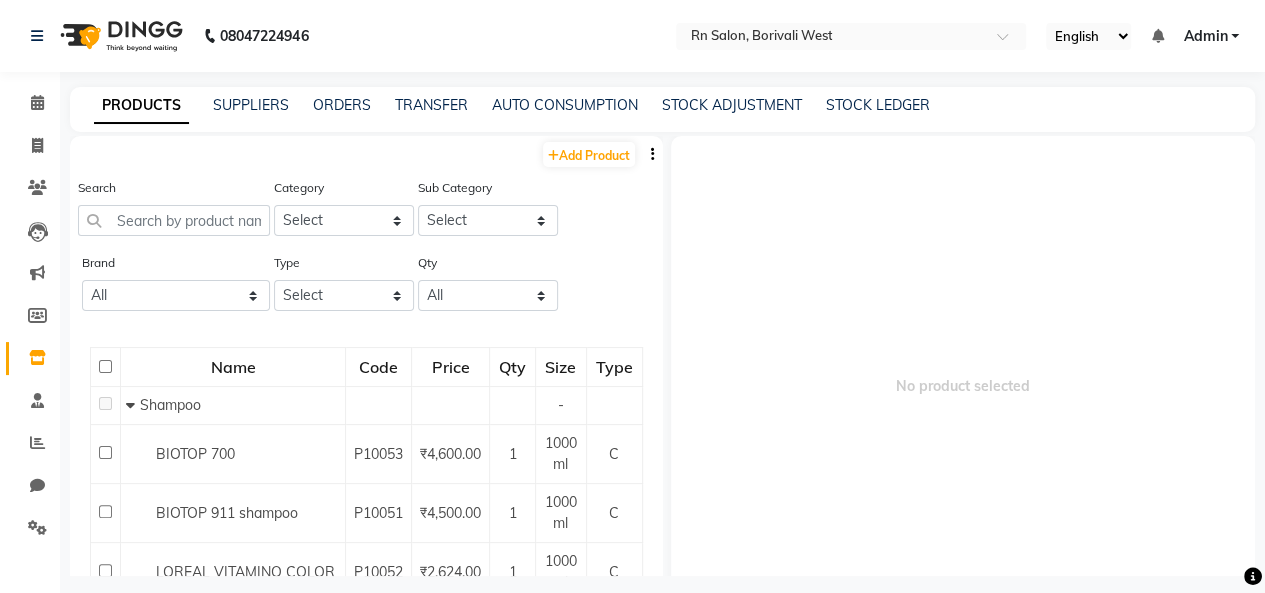 click 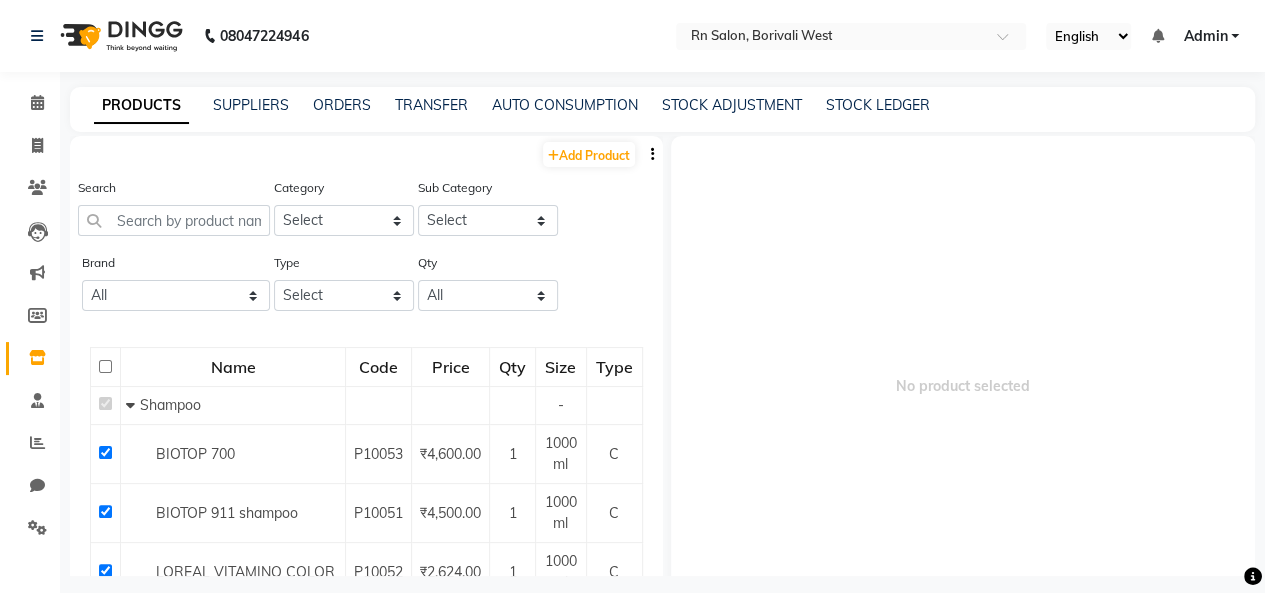 checkbox on "true" 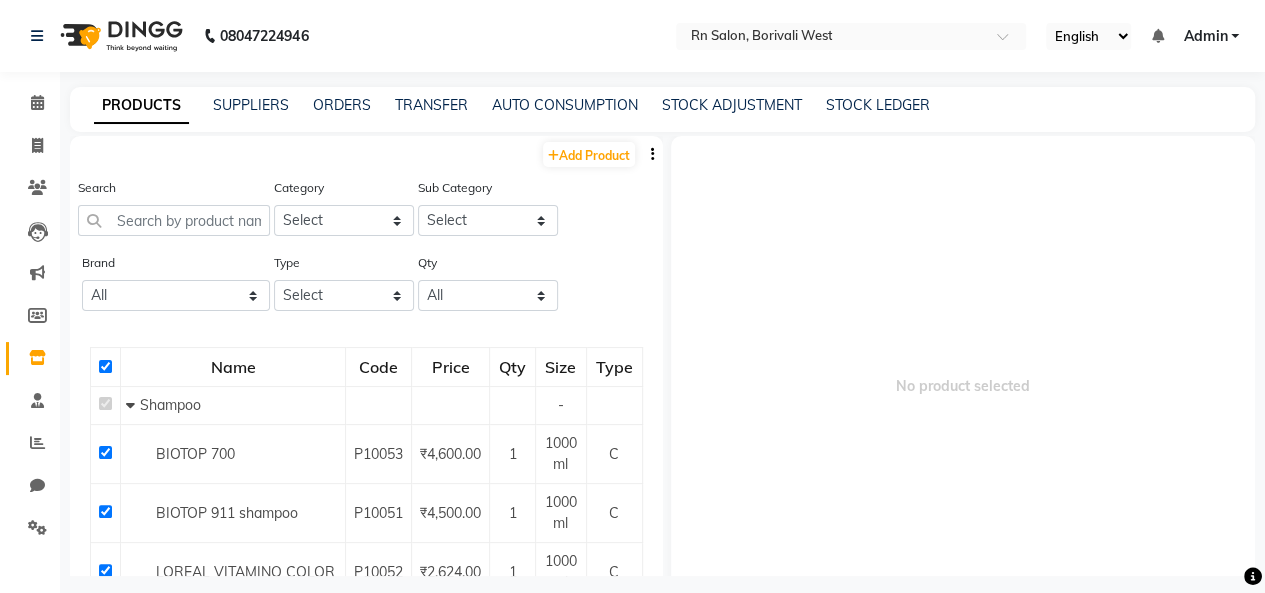 checkbox on "true" 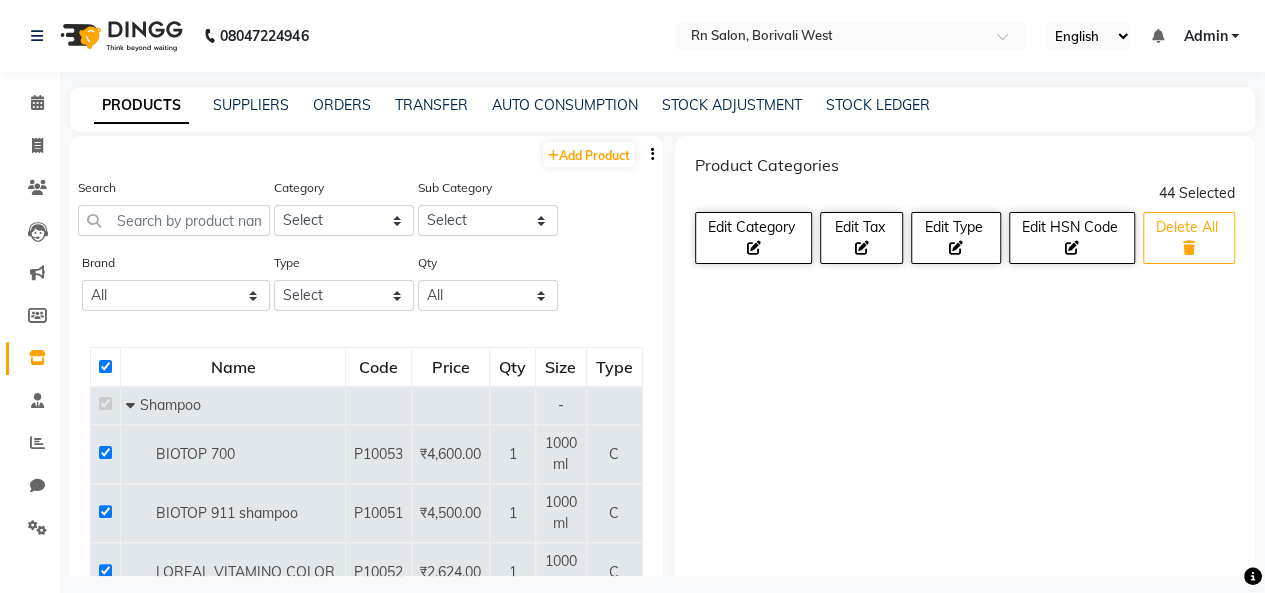 click on "Delete All" 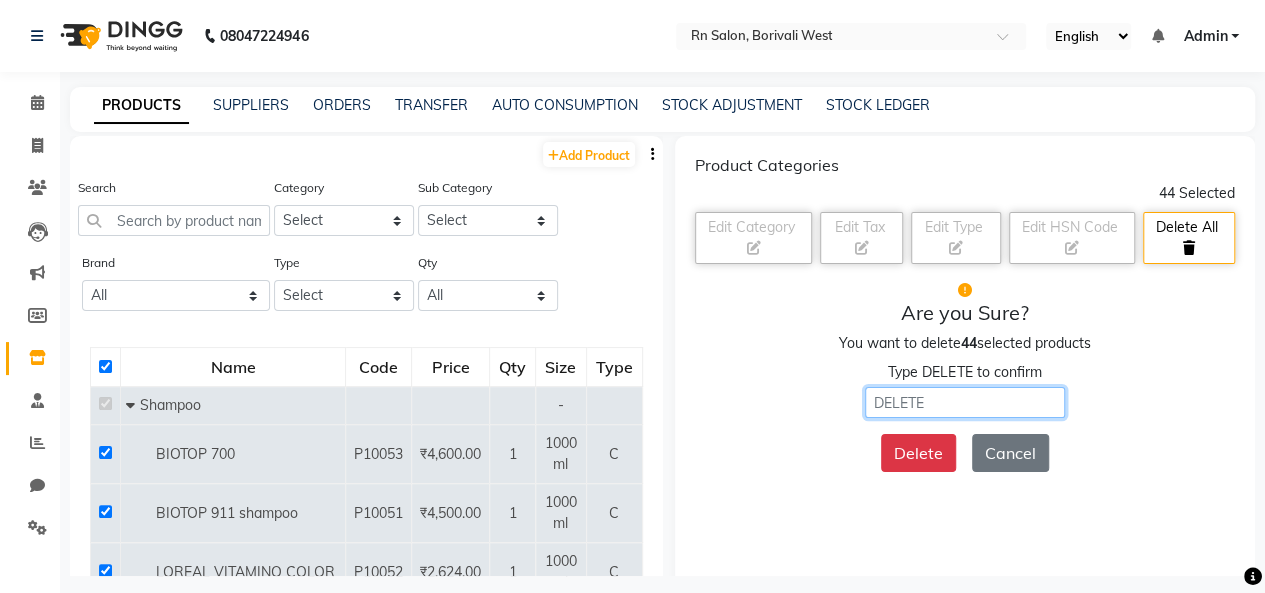 click 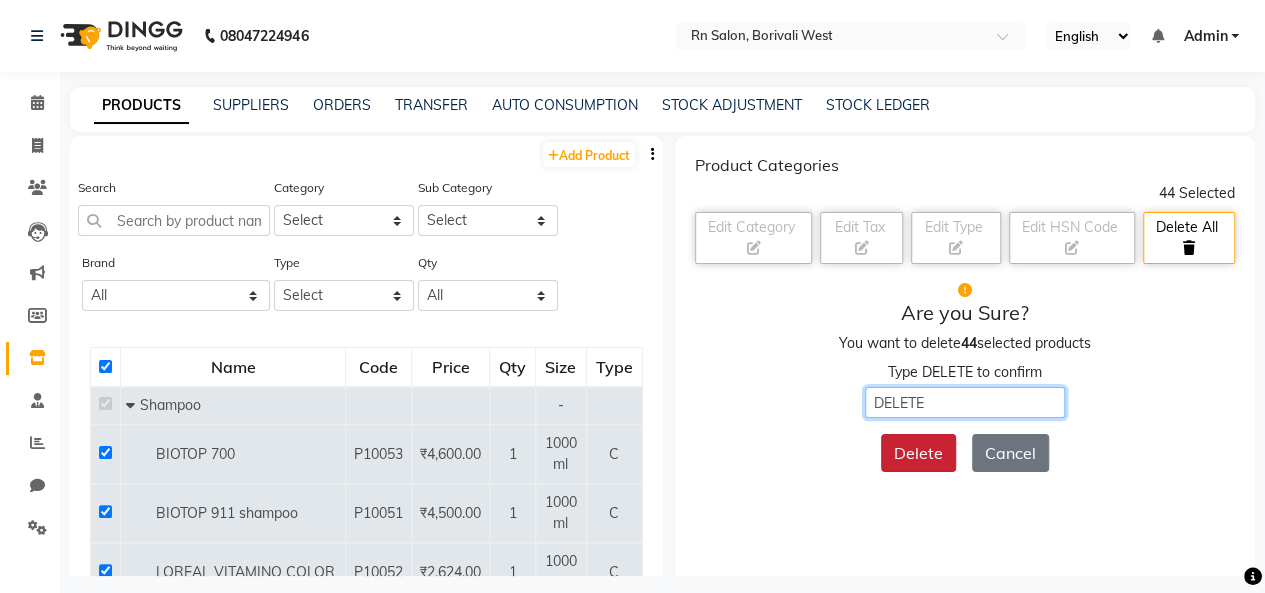 type on "DELETE" 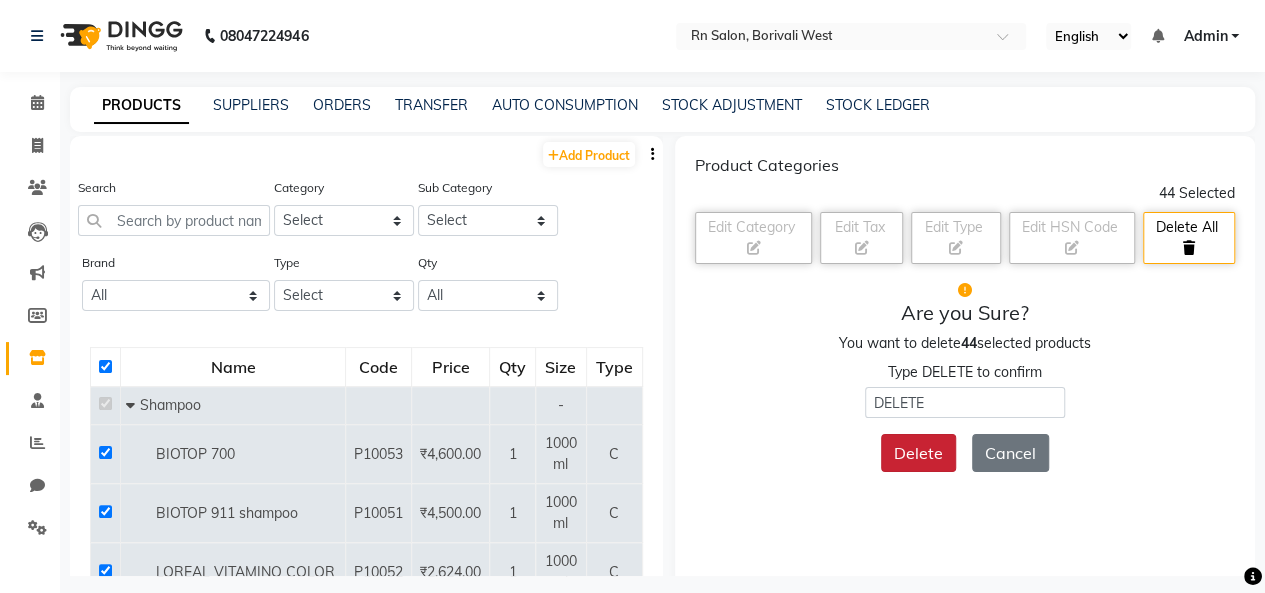 click on "Delete" 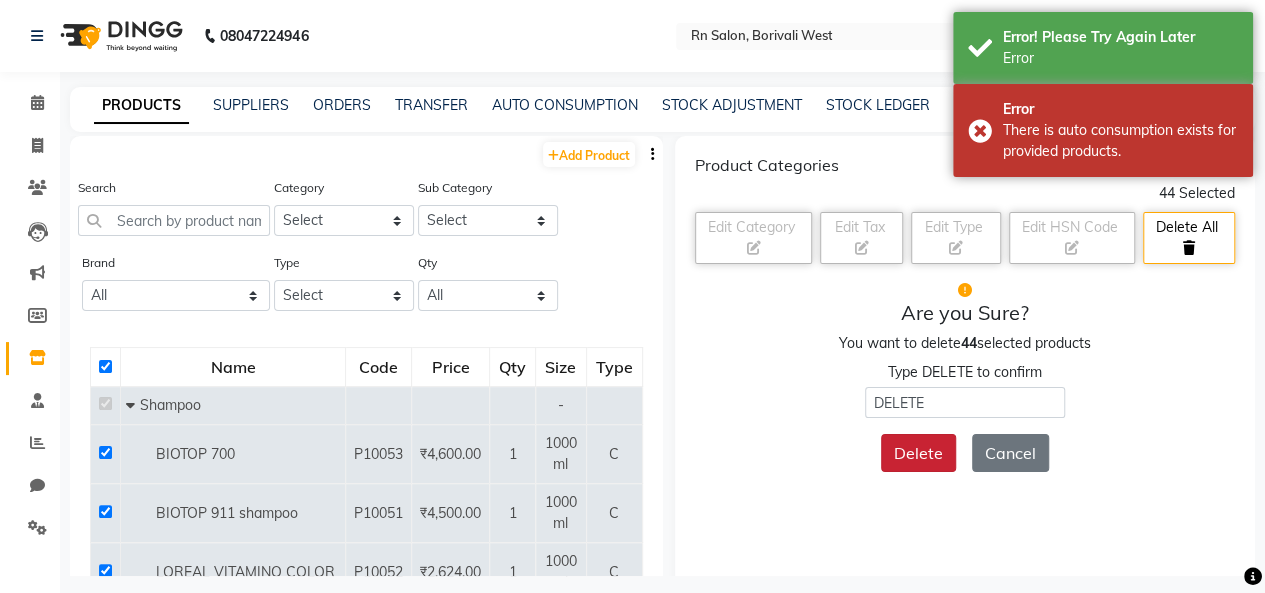 click on "Delete" 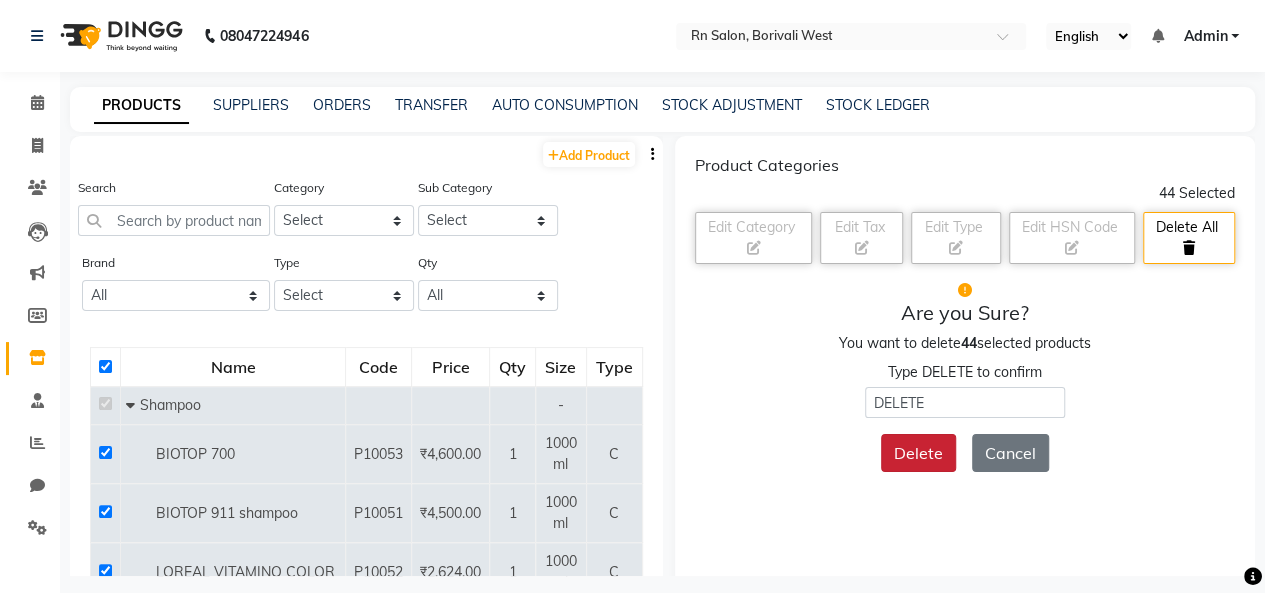 click on "Delete" 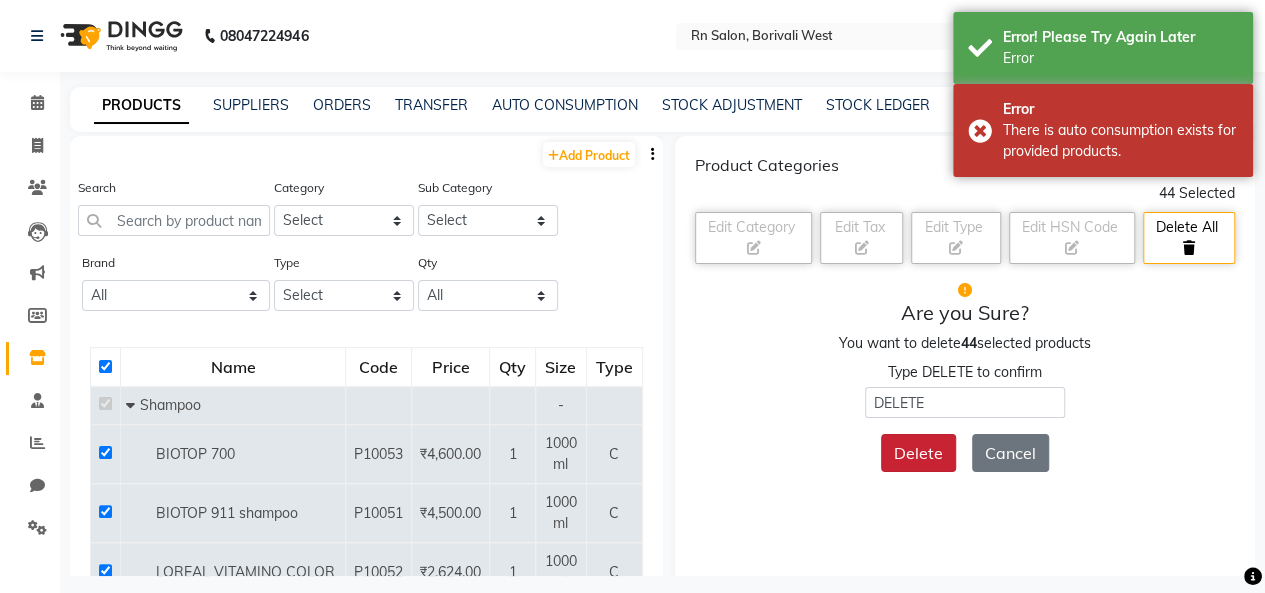 click on "Delete" 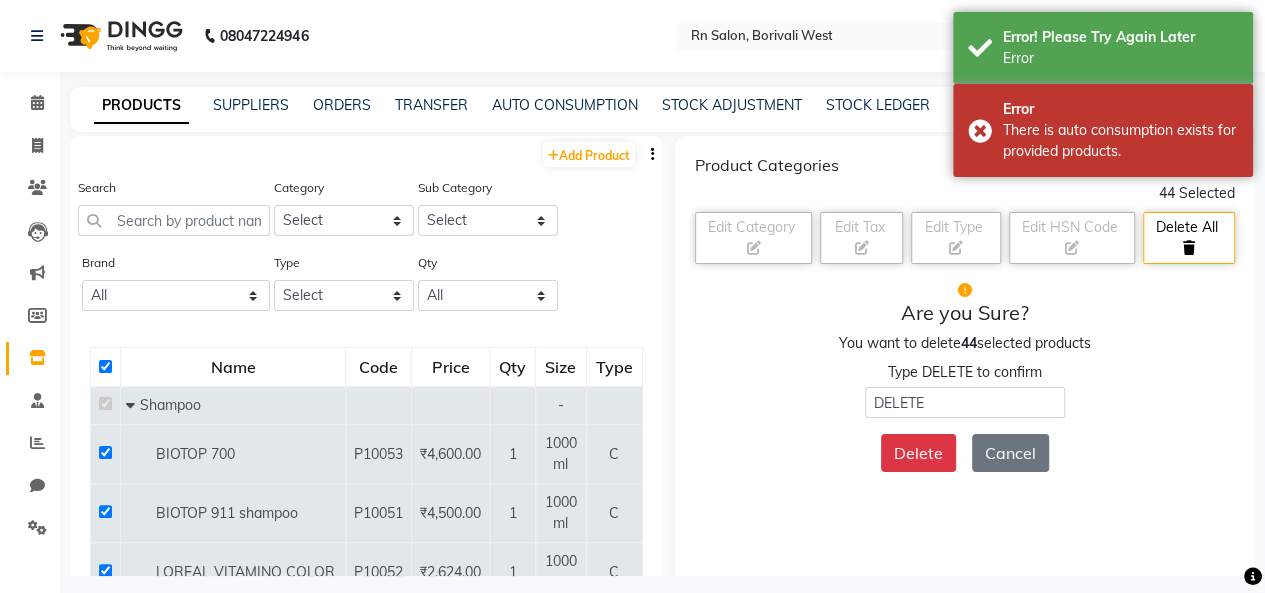 scroll, scrollTop: 60, scrollLeft: 0, axis: vertical 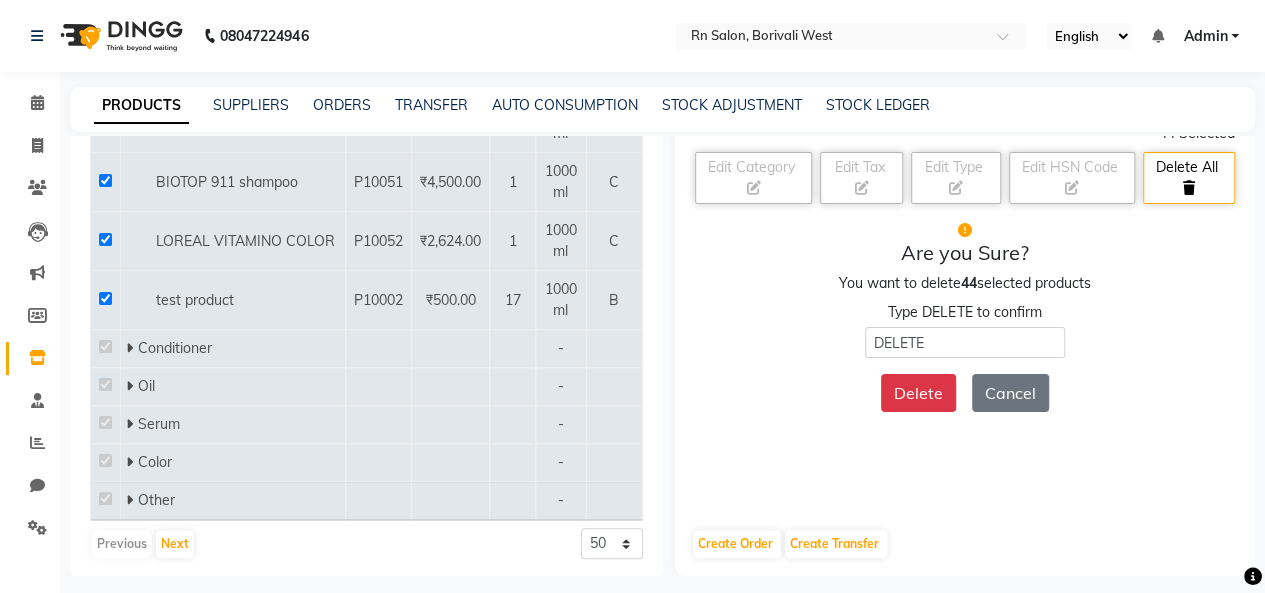 click on "Previous   Next" 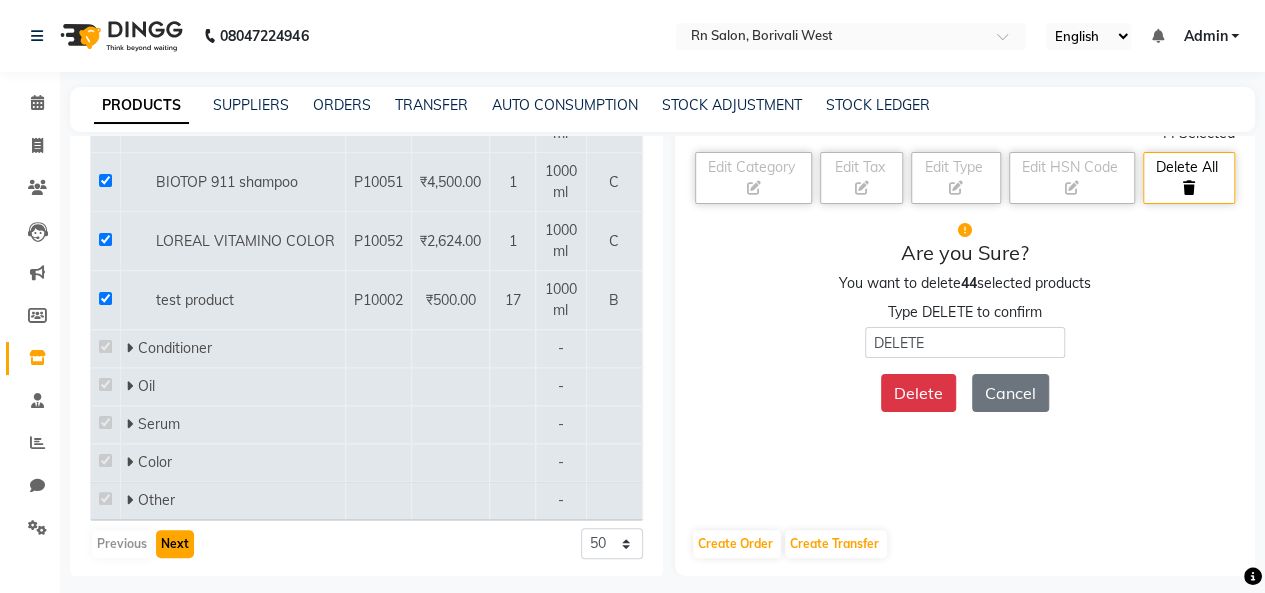 click on "Next" 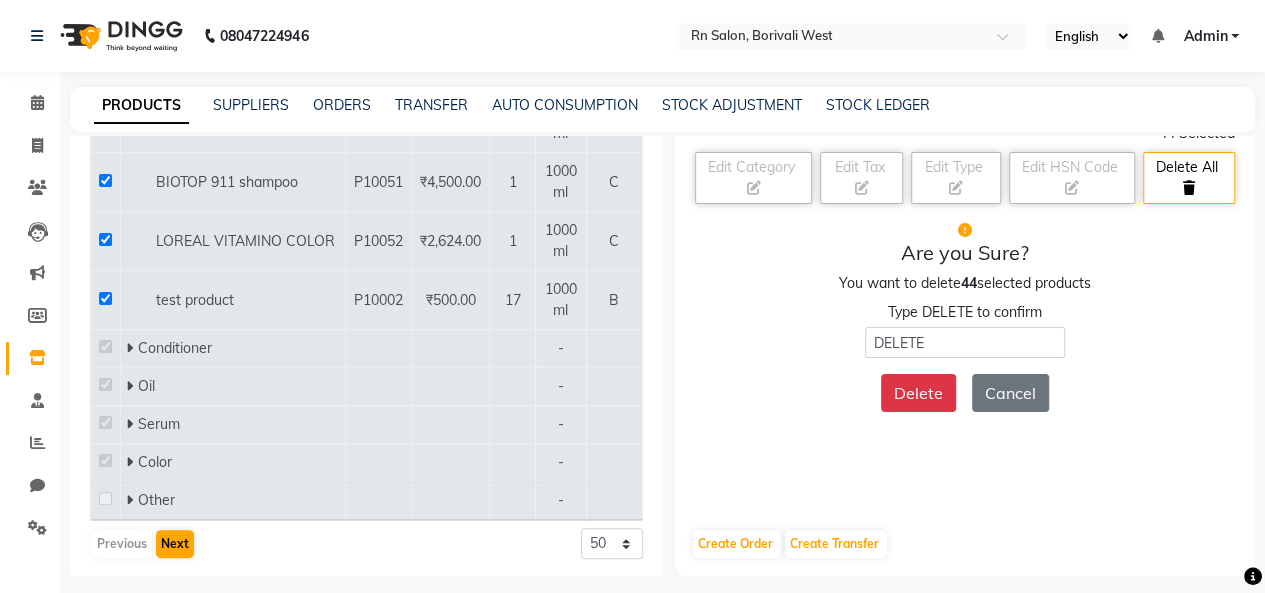 checkbox on "false" 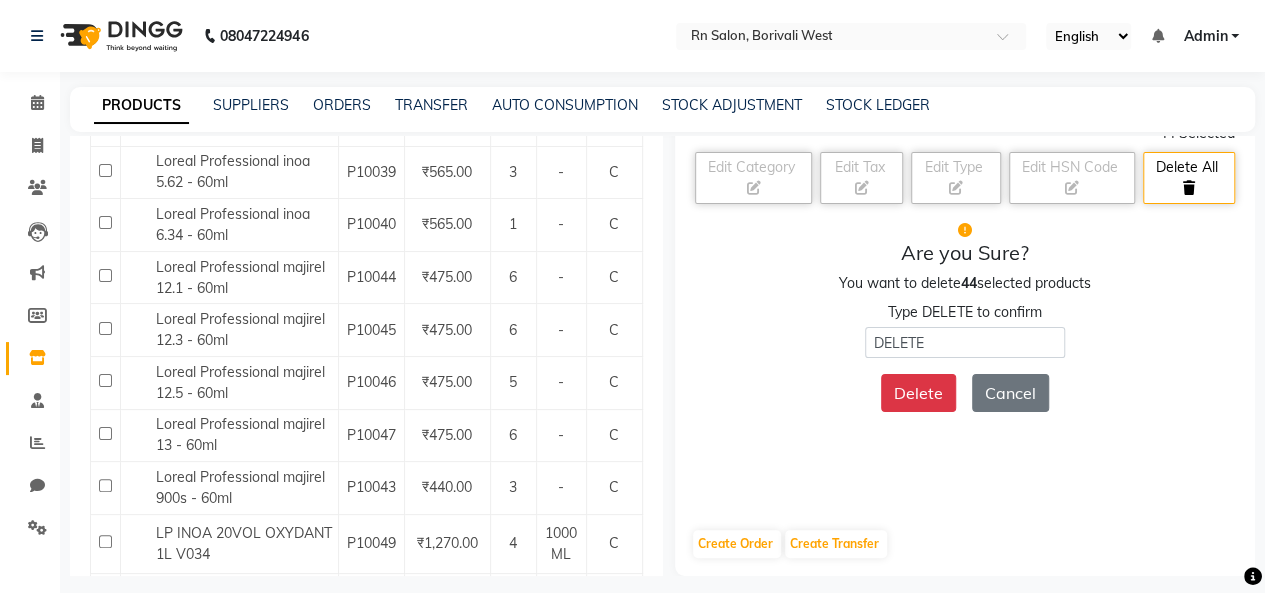 scroll, scrollTop: 0, scrollLeft: 0, axis: both 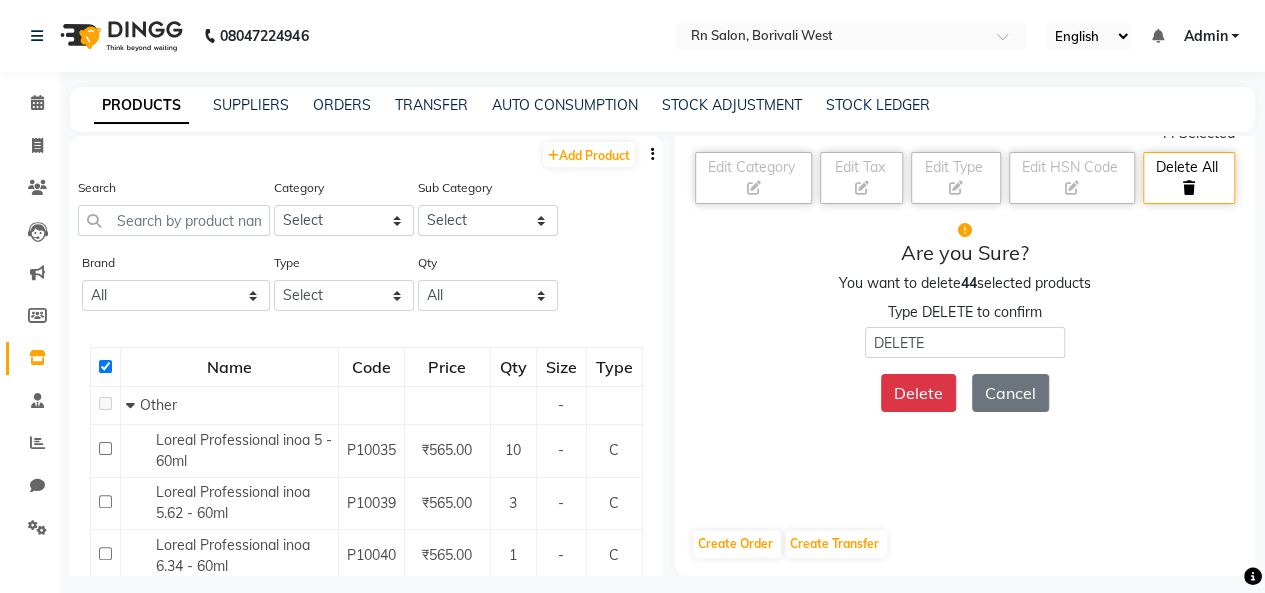 click 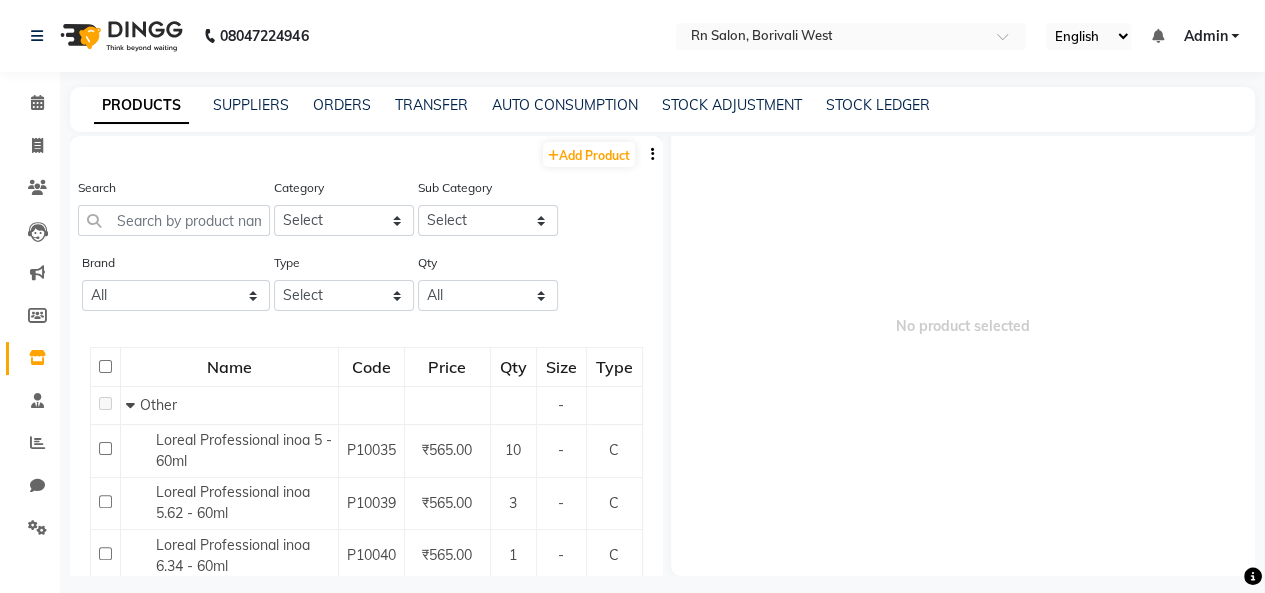 click 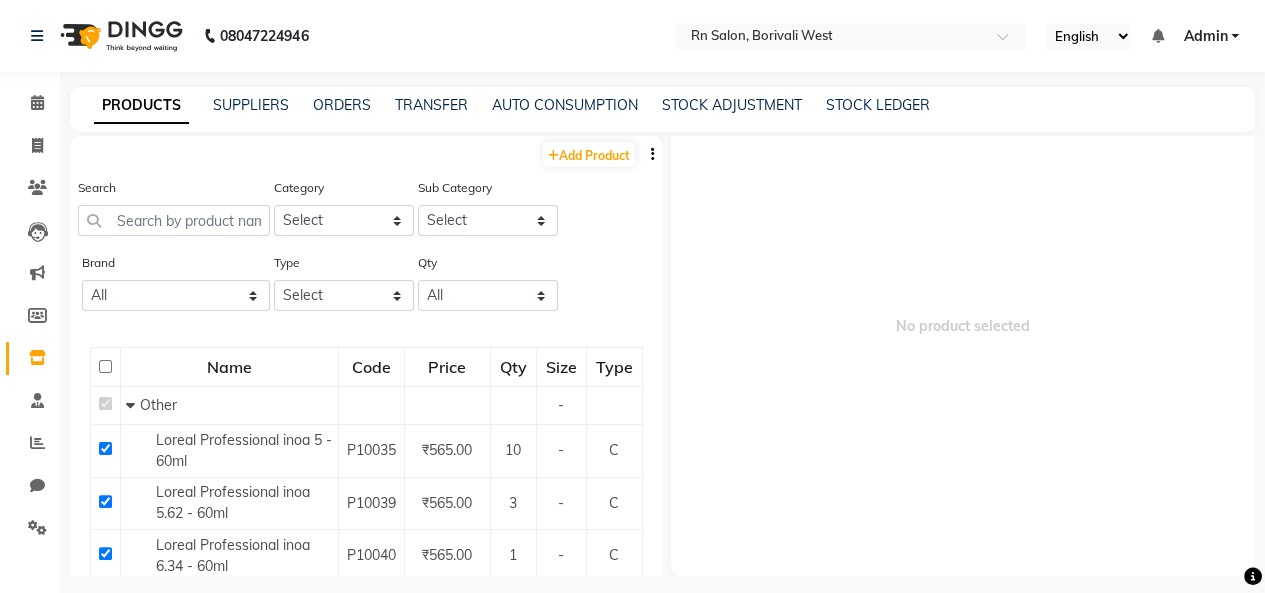 checkbox on "true" 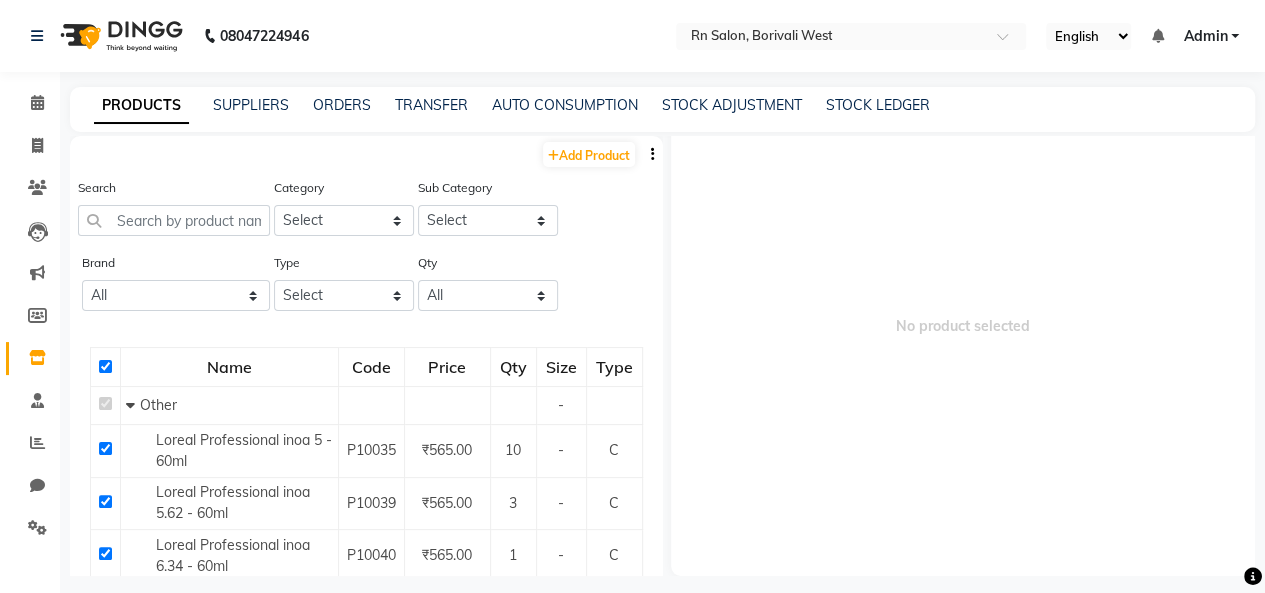 checkbox on "true" 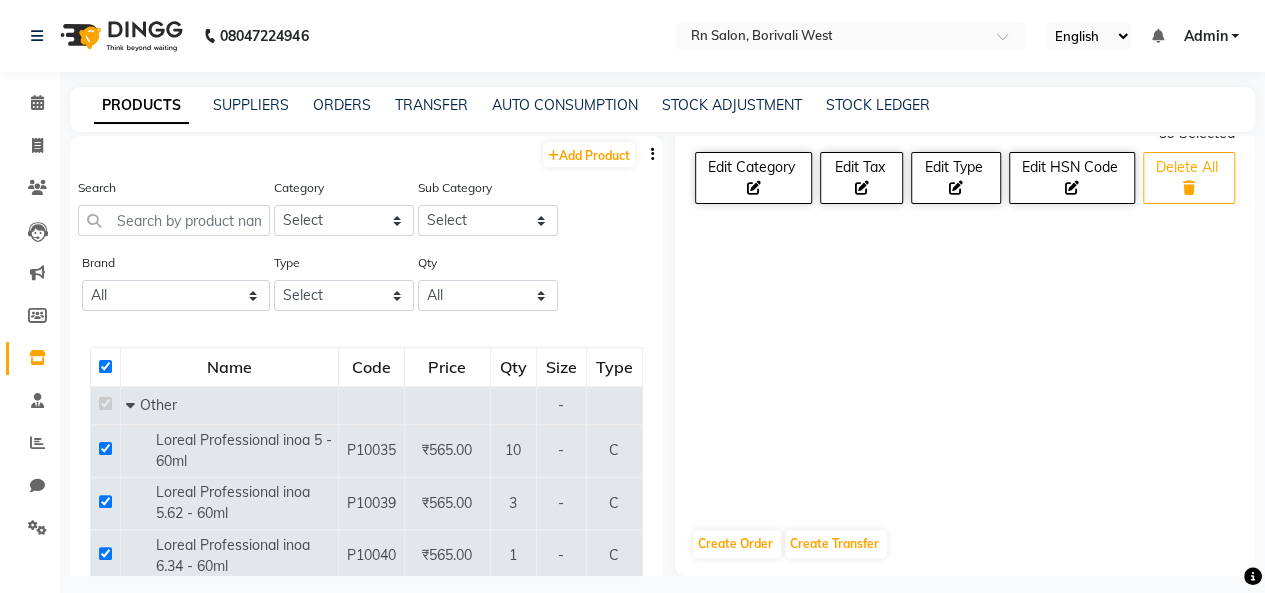 click on "Delete All" 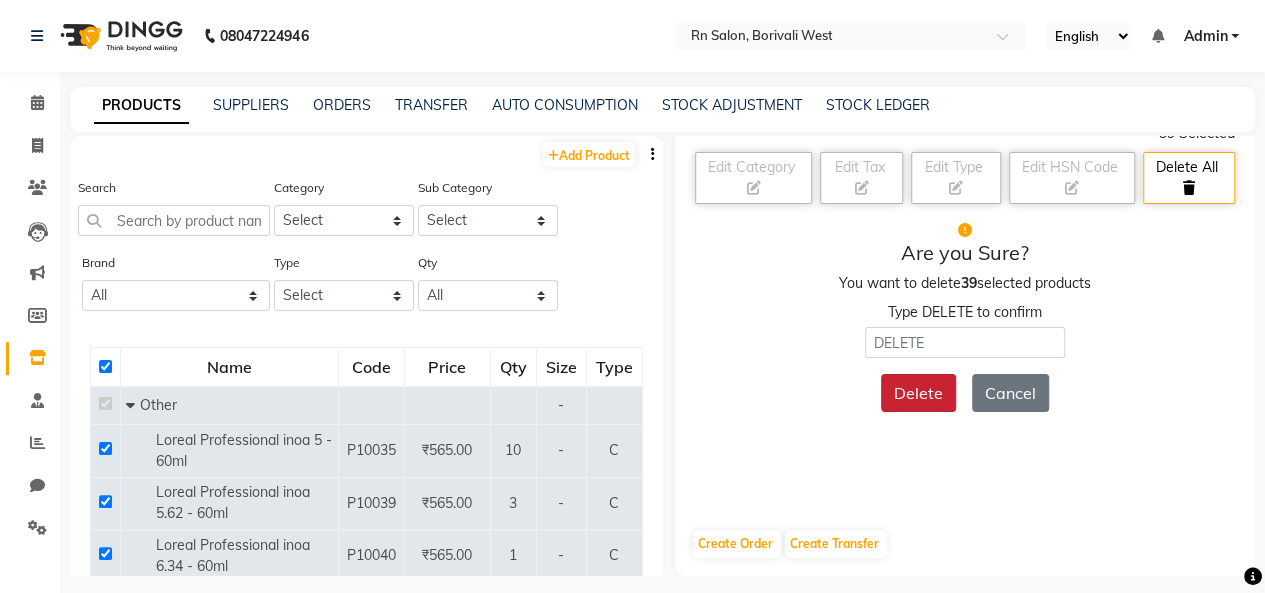 click on "Delete" 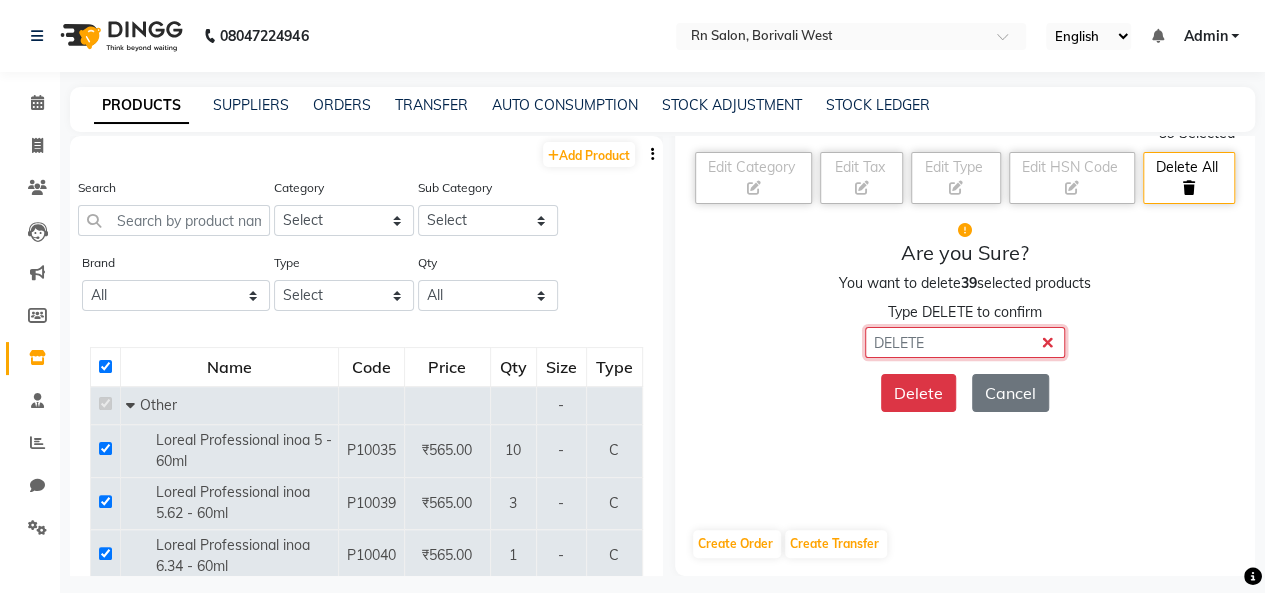 click 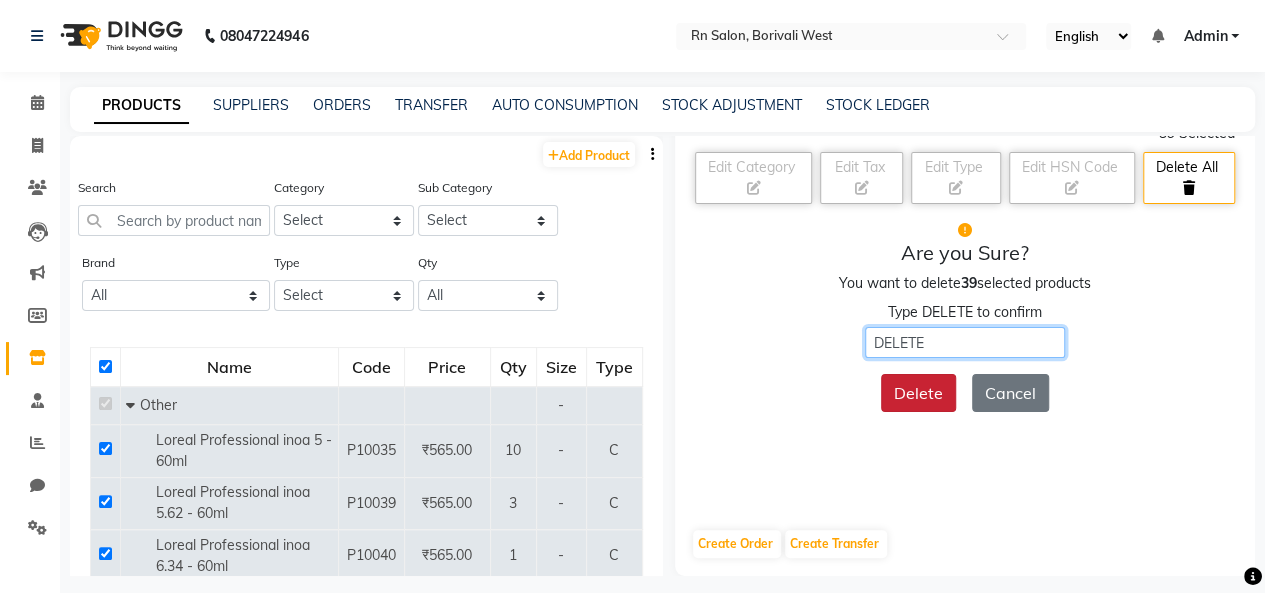 type on "DELETE" 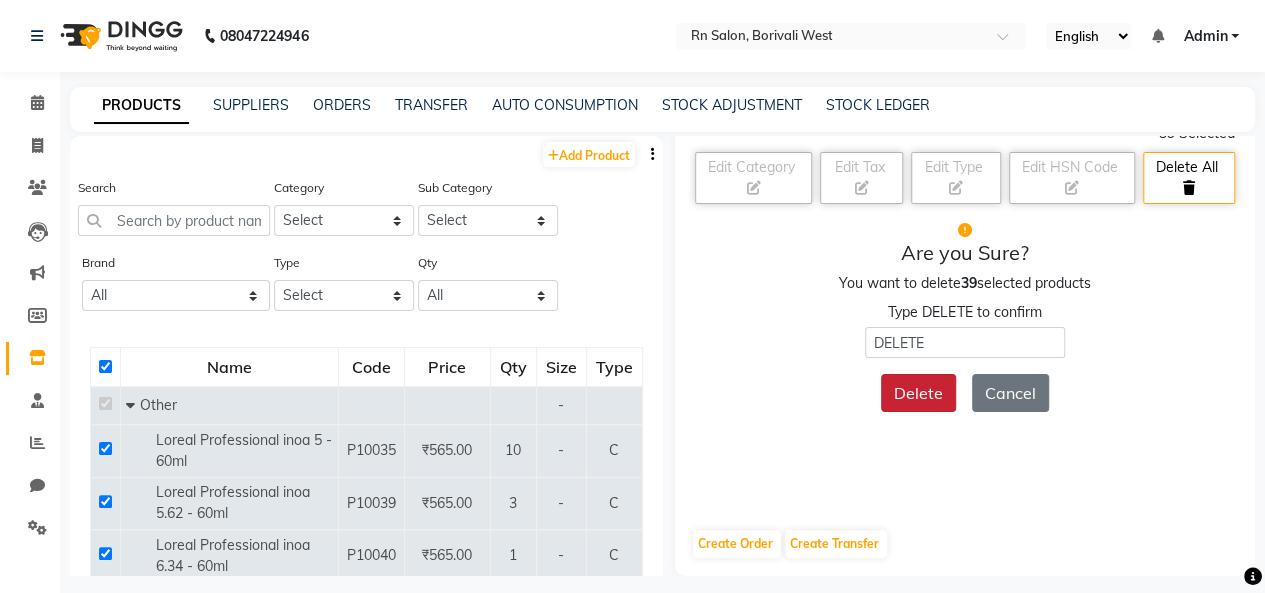 click on "Delete" 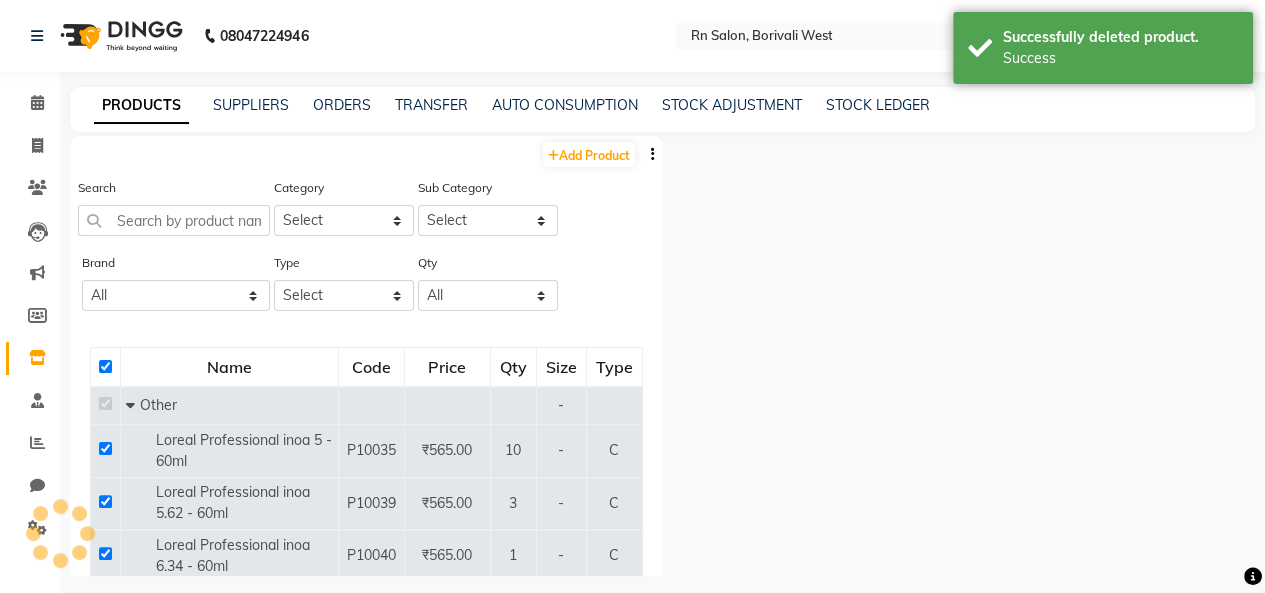 scroll, scrollTop: 0, scrollLeft: 0, axis: both 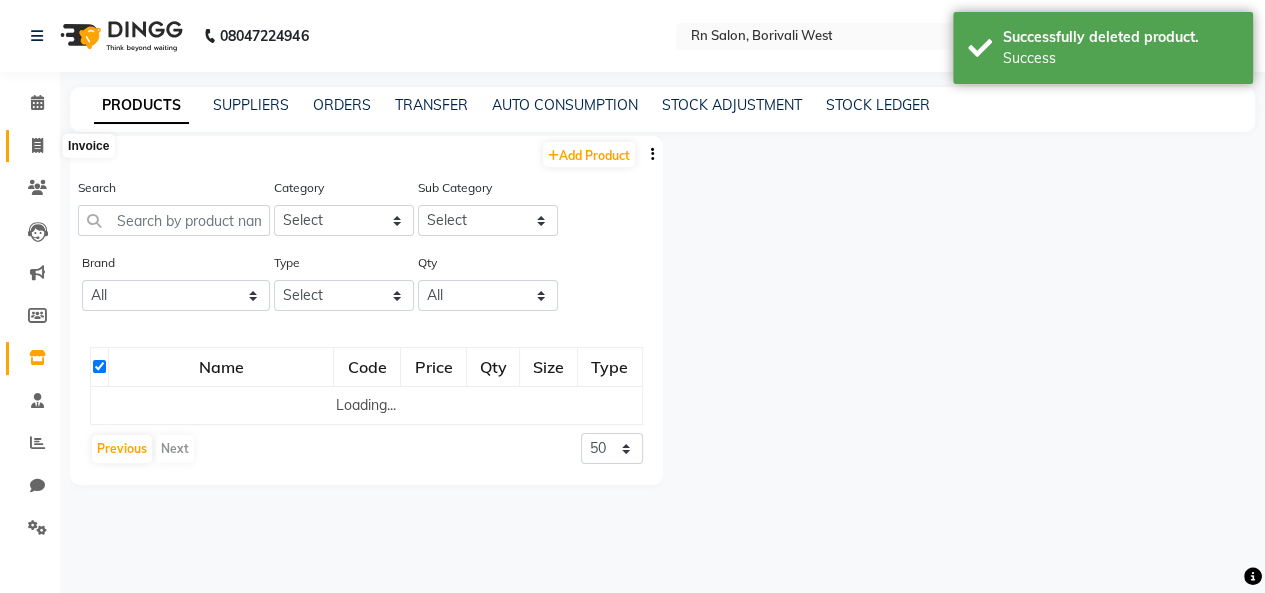 click 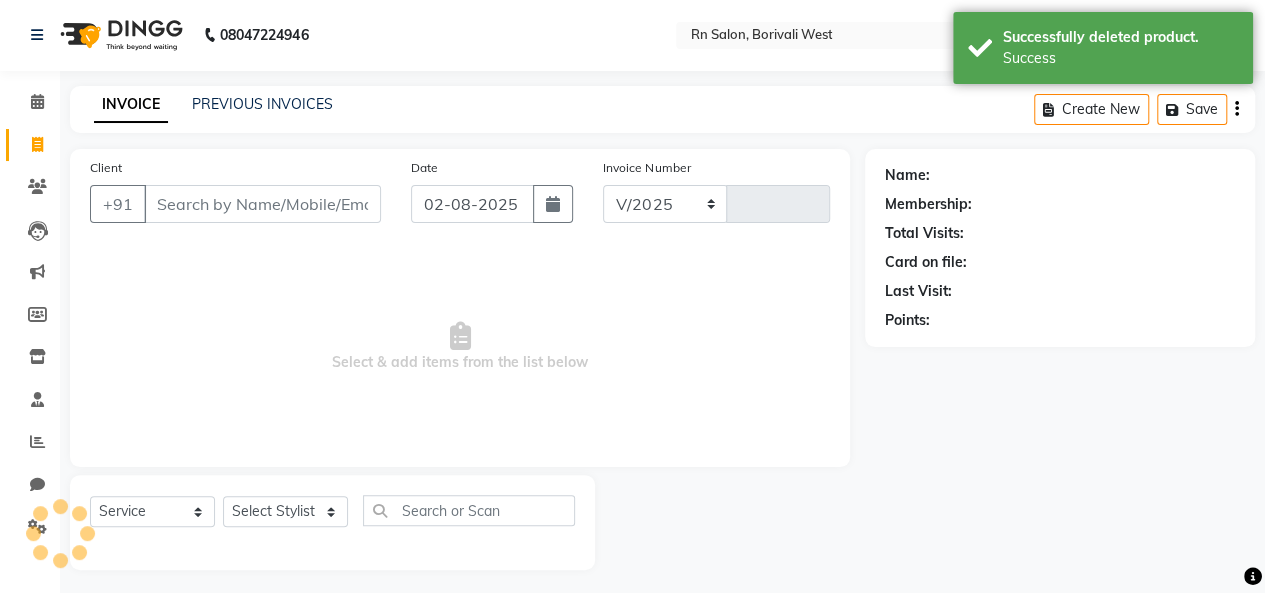 select on "8515" 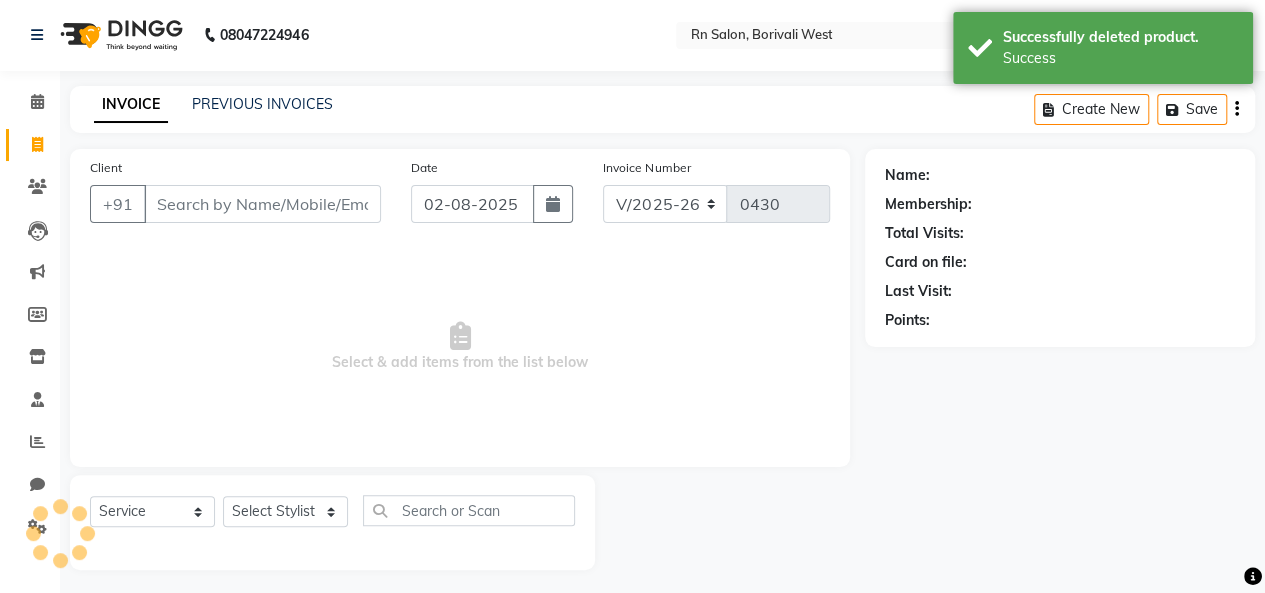 scroll, scrollTop: 7, scrollLeft: 0, axis: vertical 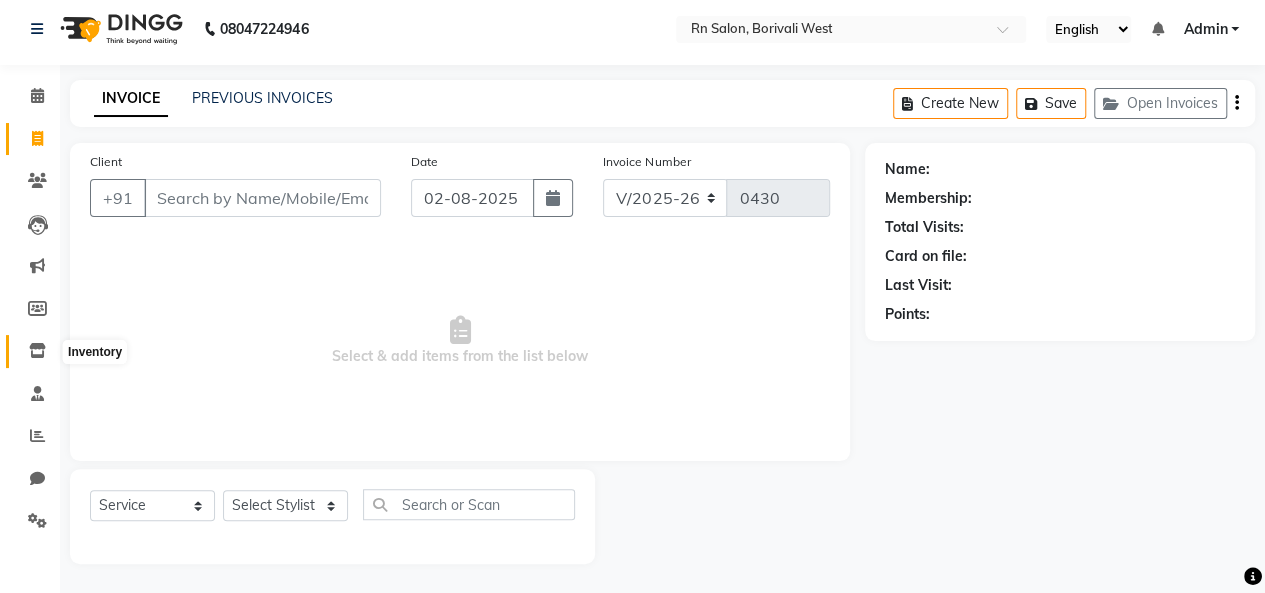 click 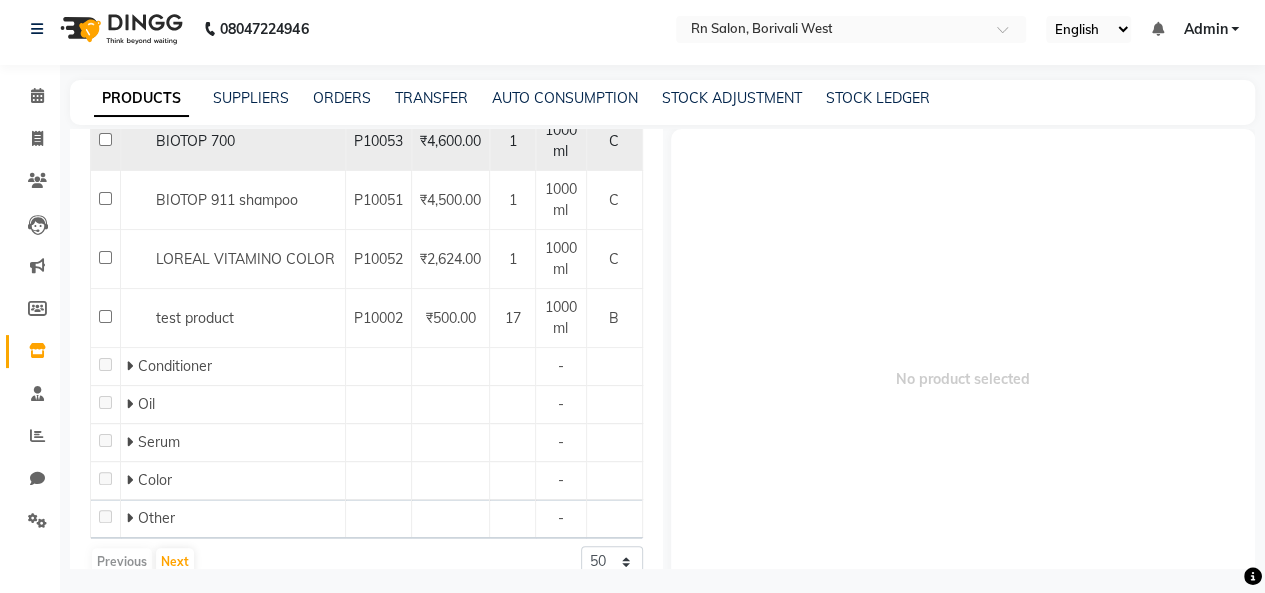 scroll, scrollTop: 331, scrollLeft: 0, axis: vertical 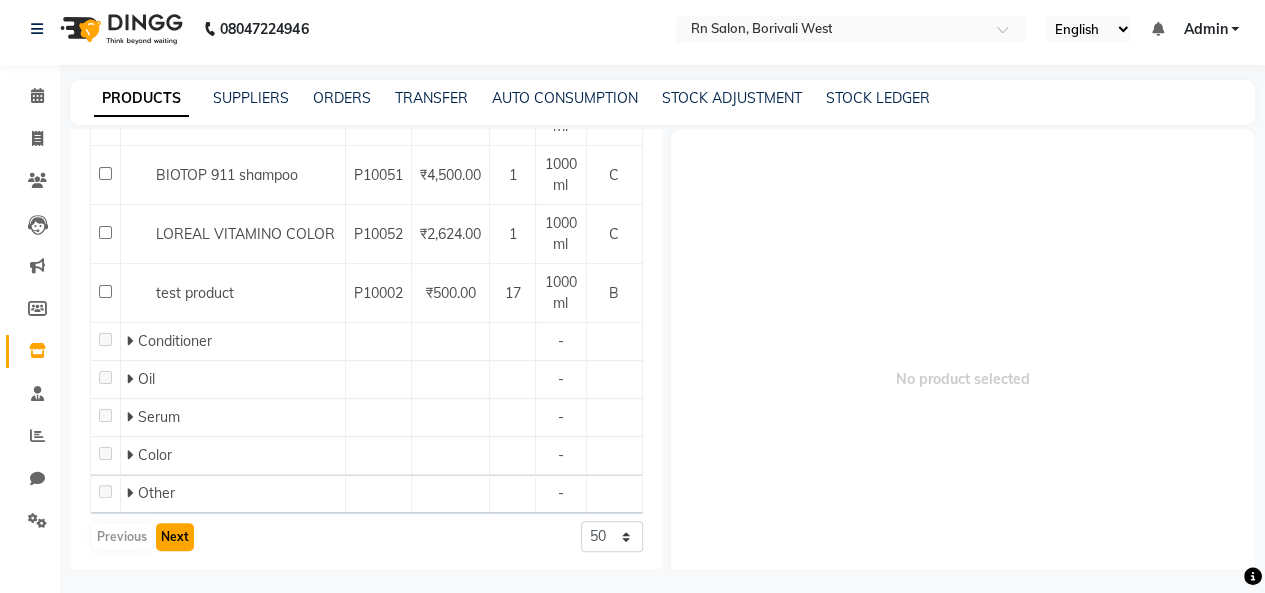 click on "Next" 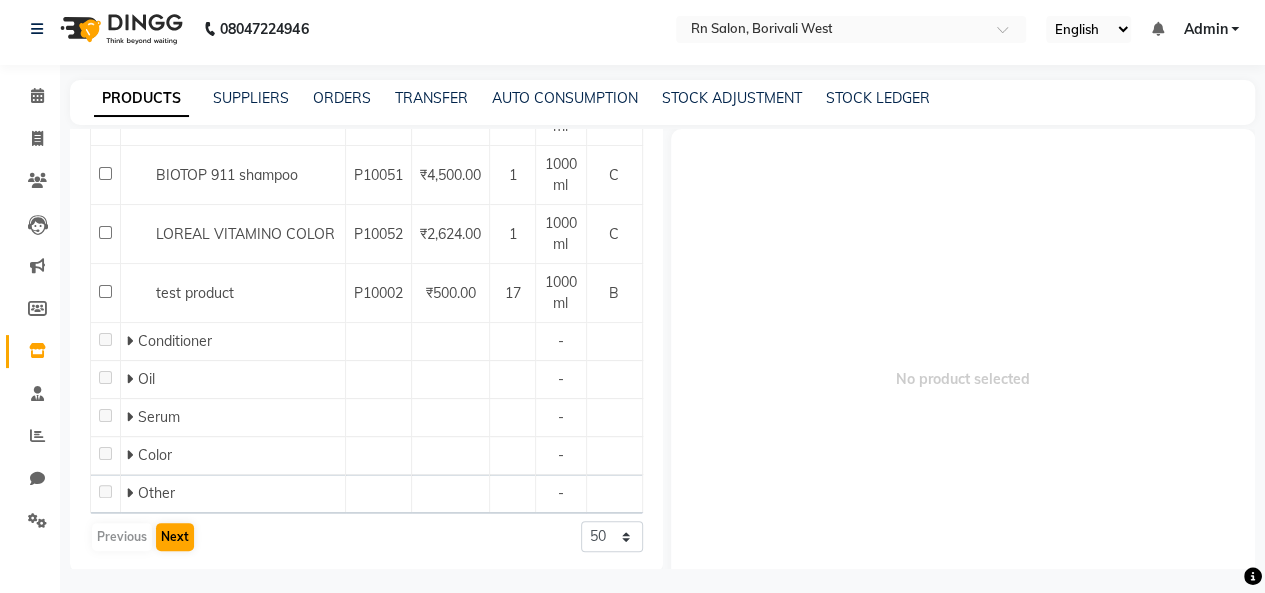 scroll, scrollTop: 0, scrollLeft: 0, axis: both 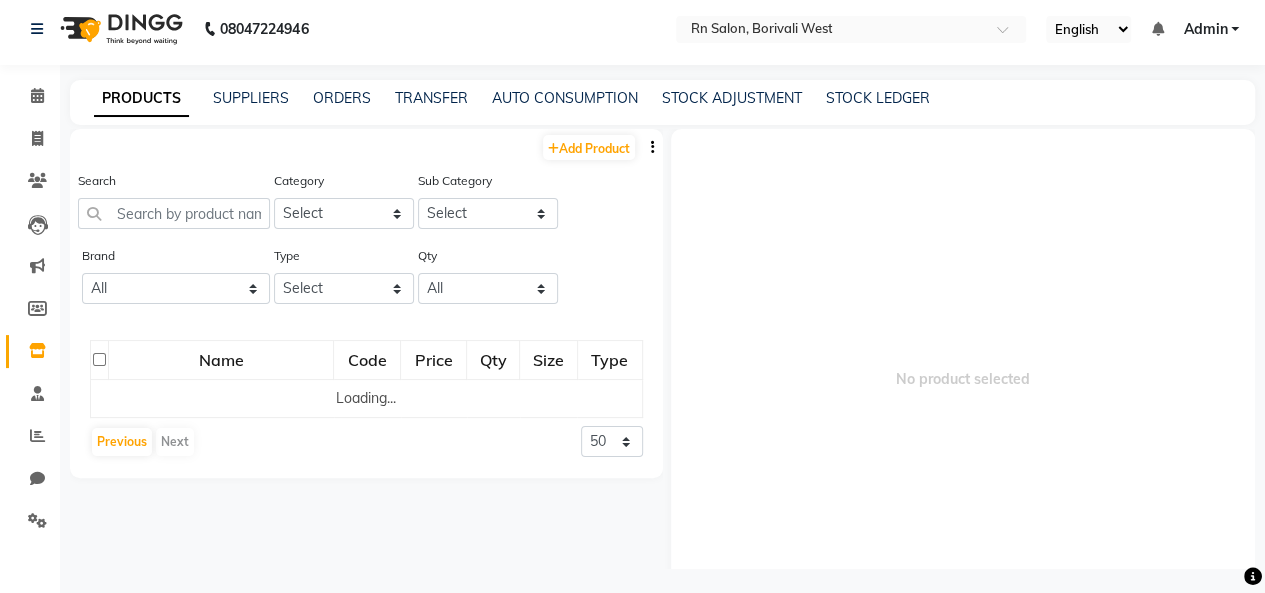 click 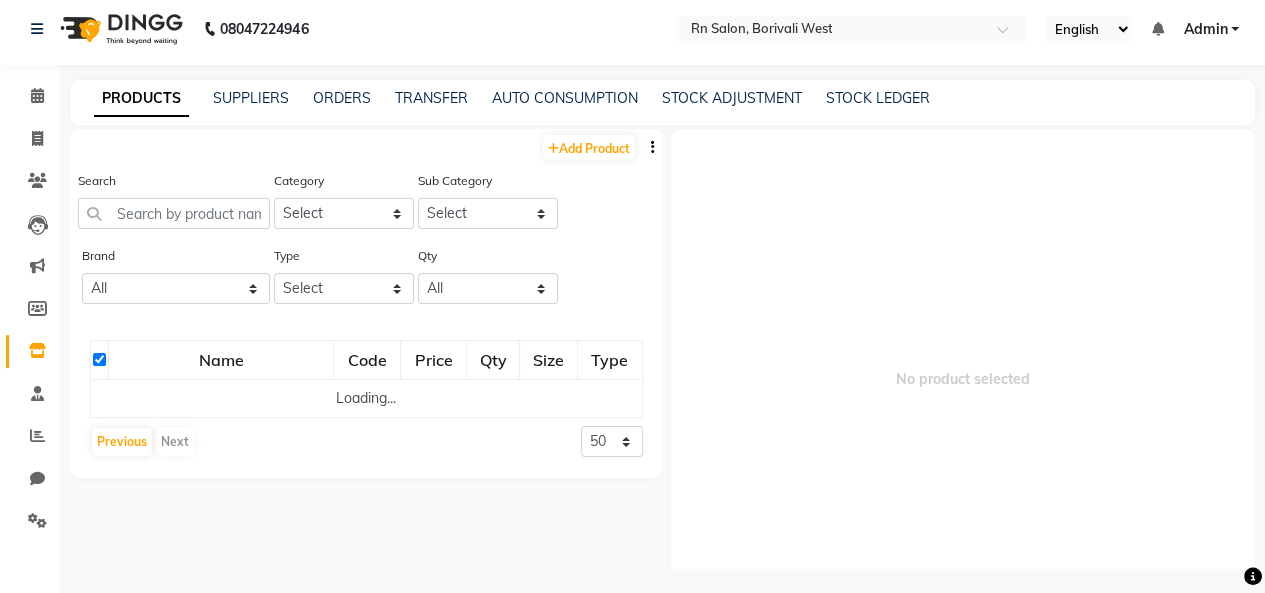 click 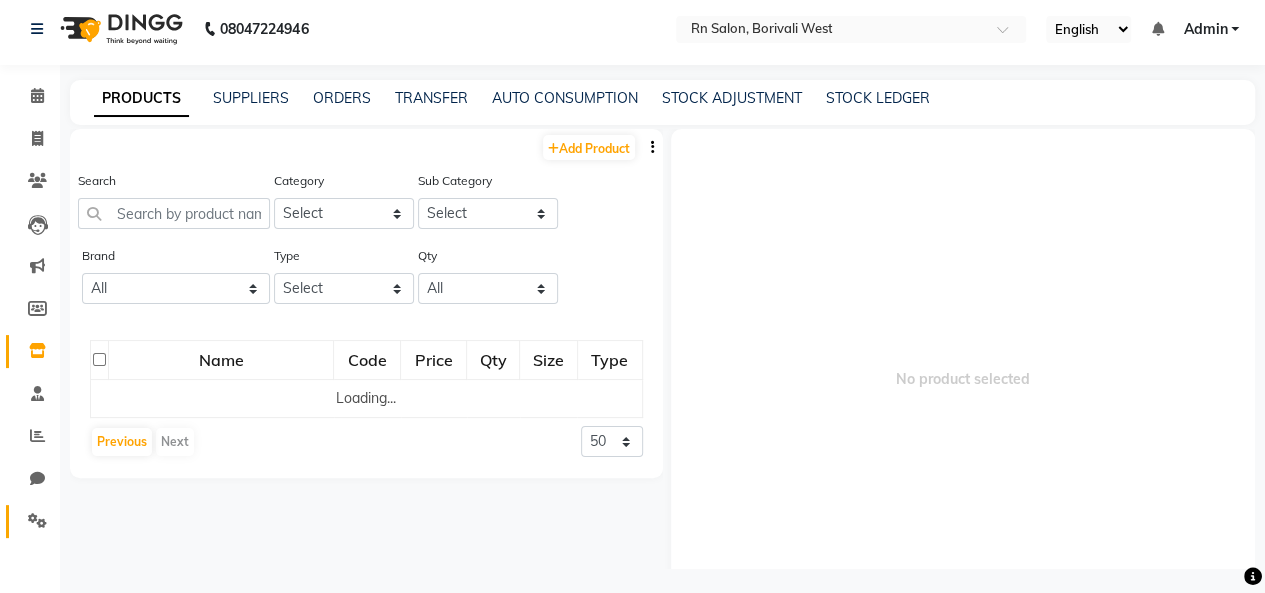 click at bounding box center (40, 513) 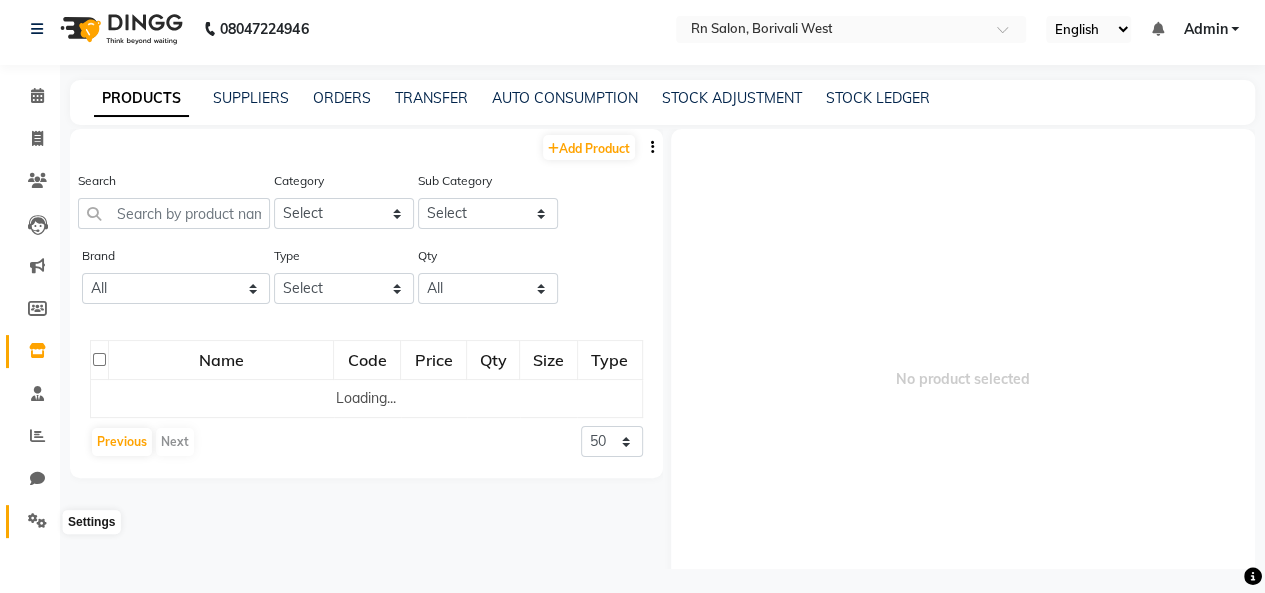 click 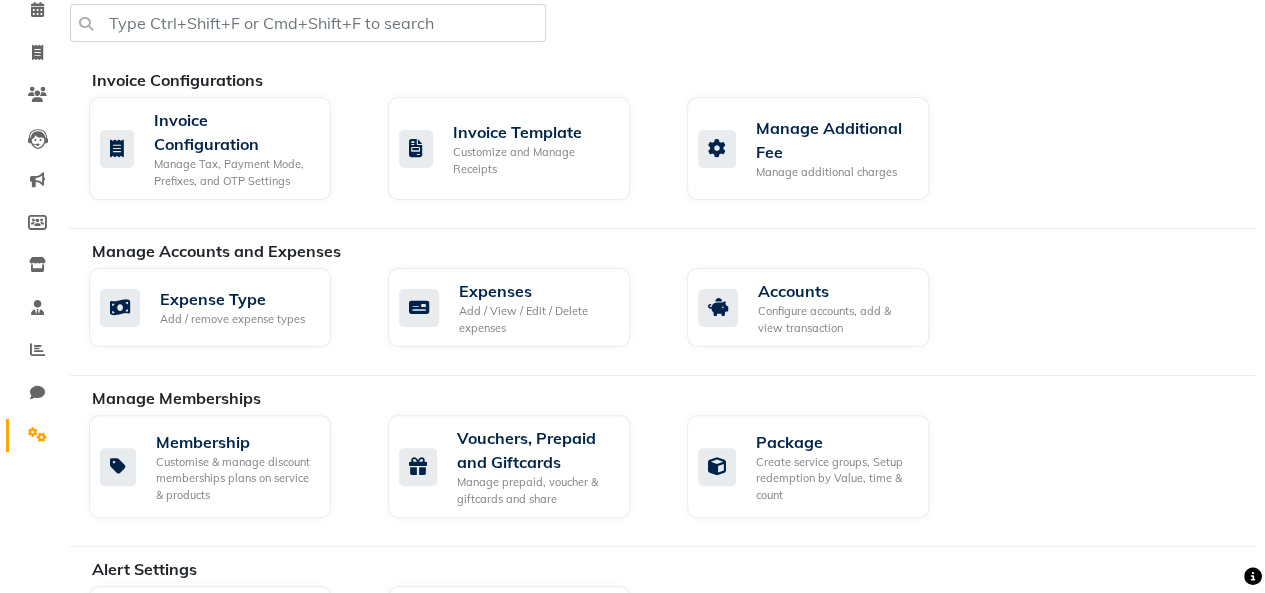 scroll, scrollTop: 0, scrollLeft: 0, axis: both 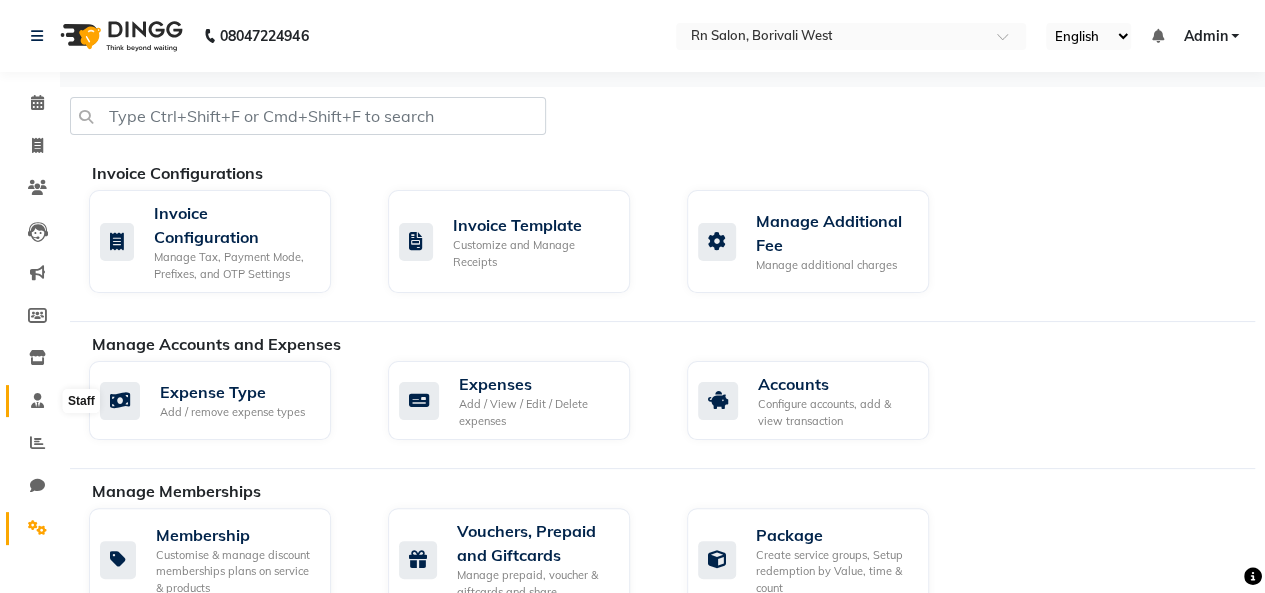 click 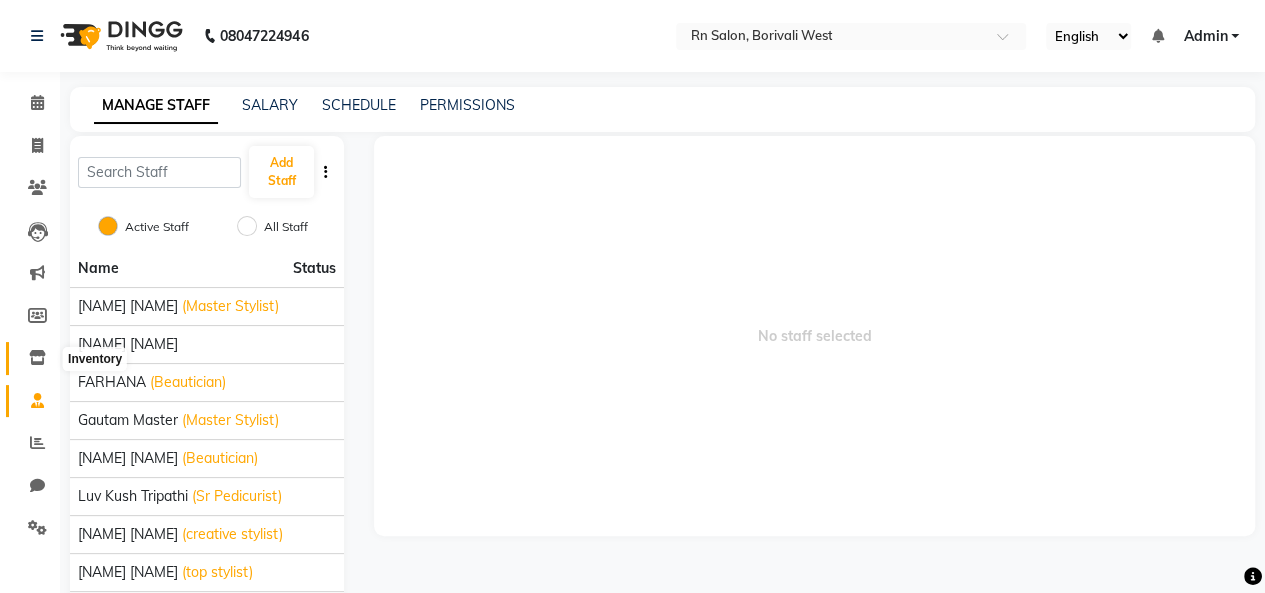 click 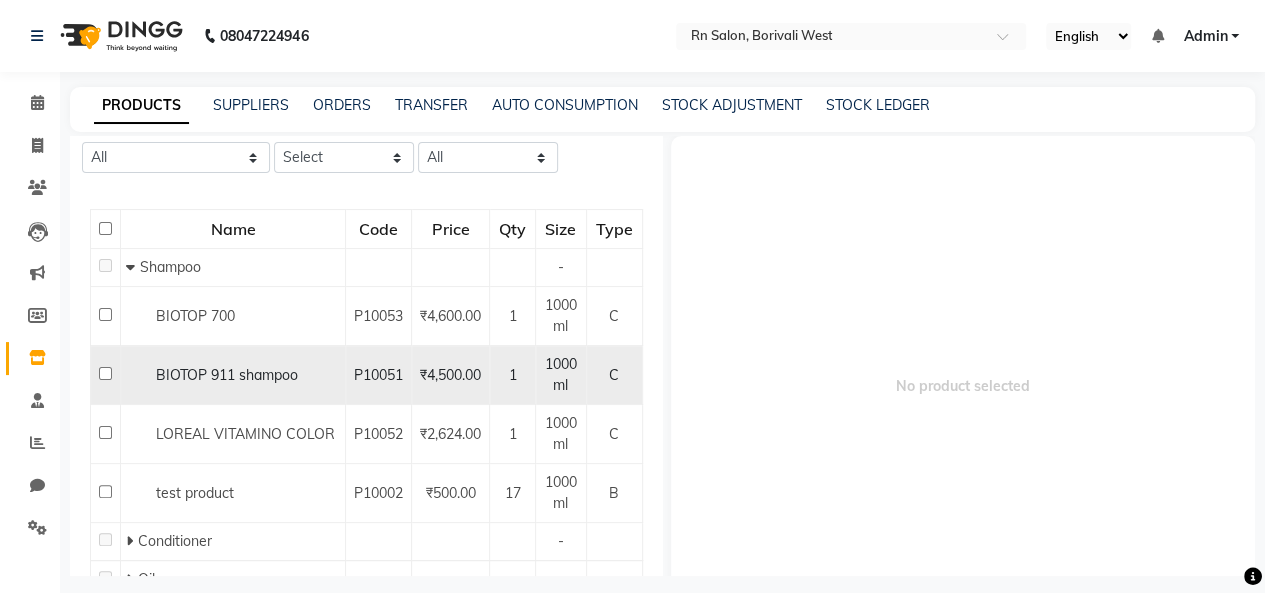 scroll, scrollTop: 331, scrollLeft: 0, axis: vertical 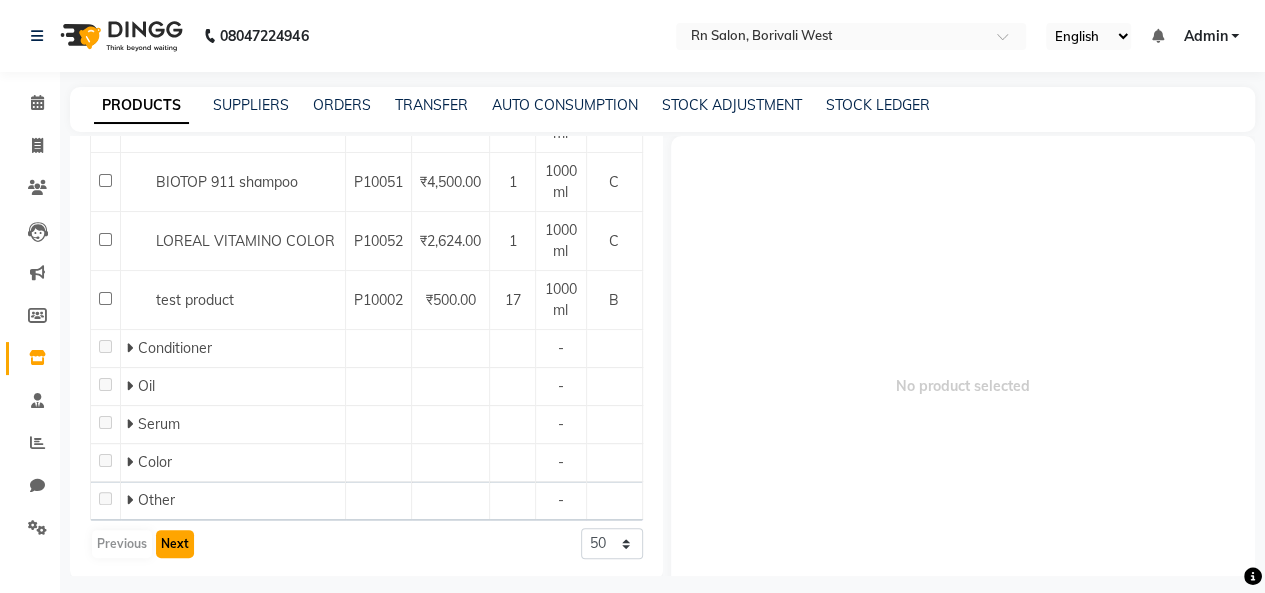 click on "Next" 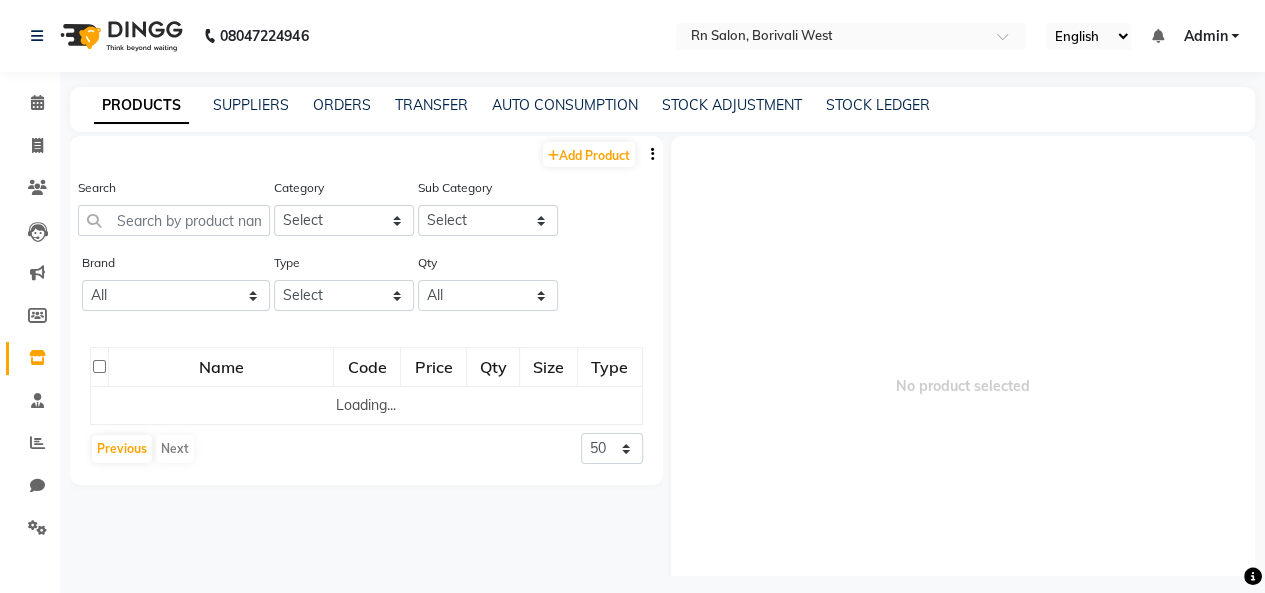 scroll, scrollTop: 0, scrollLeft: 0, axis: both 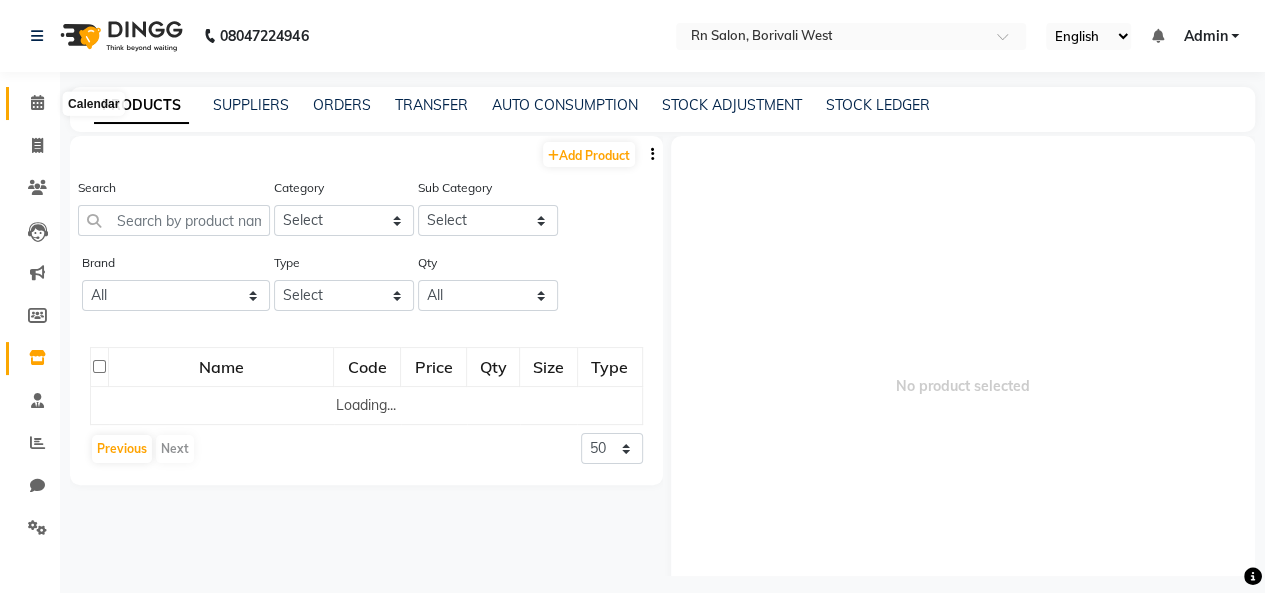click 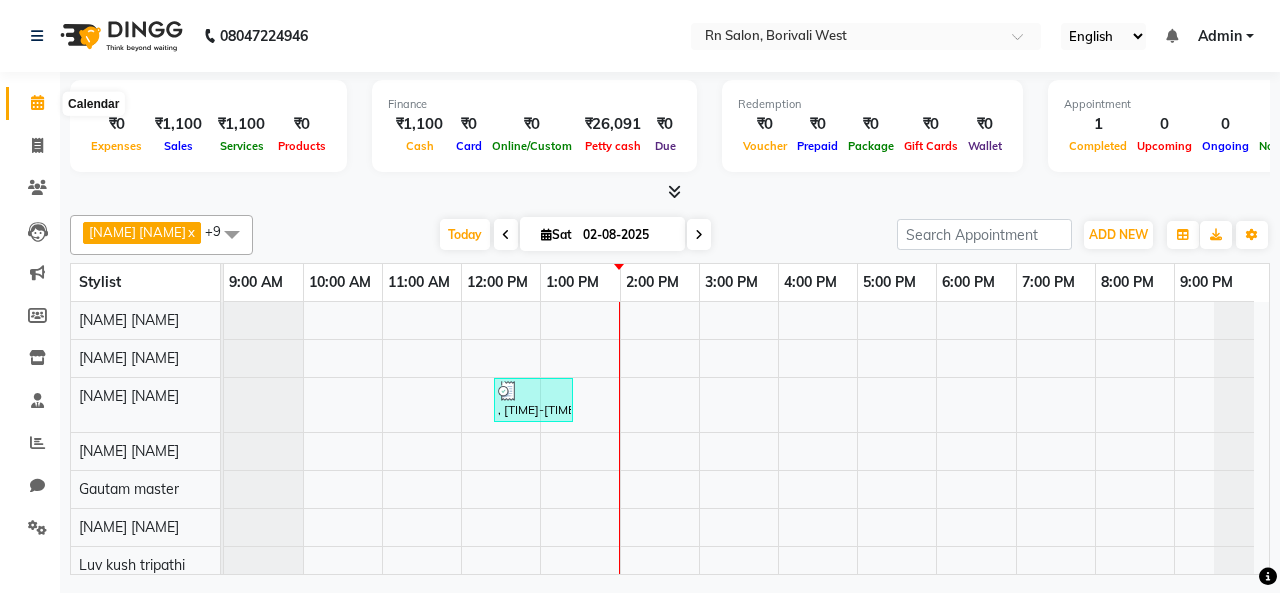 click 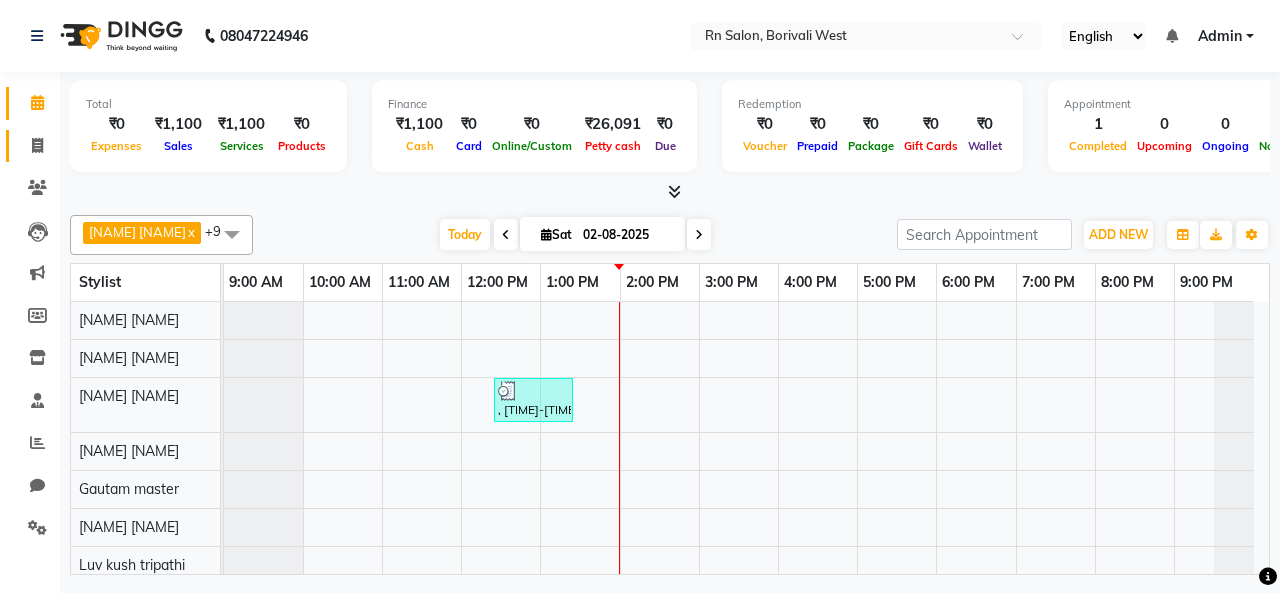 click on "Invoice" 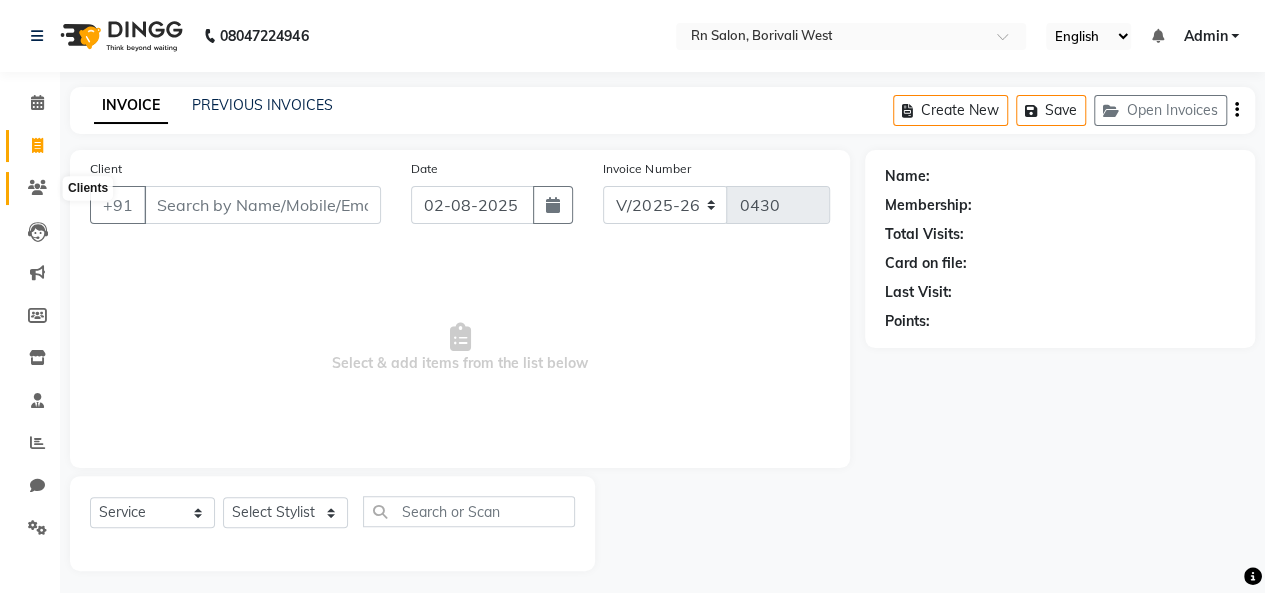 click 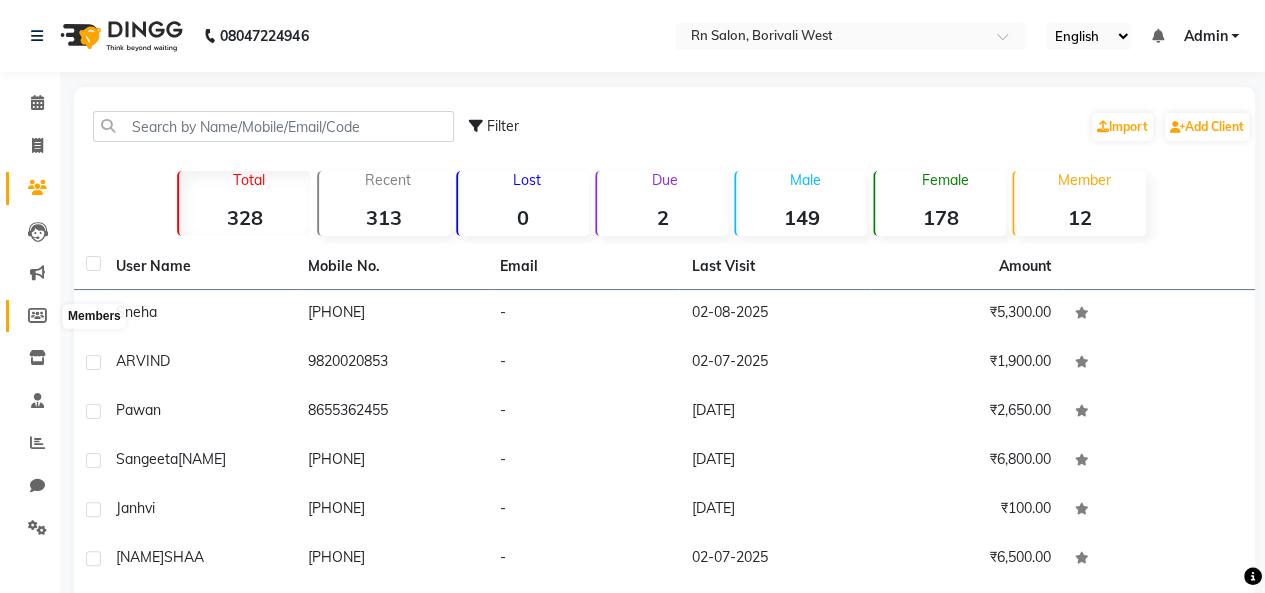 click 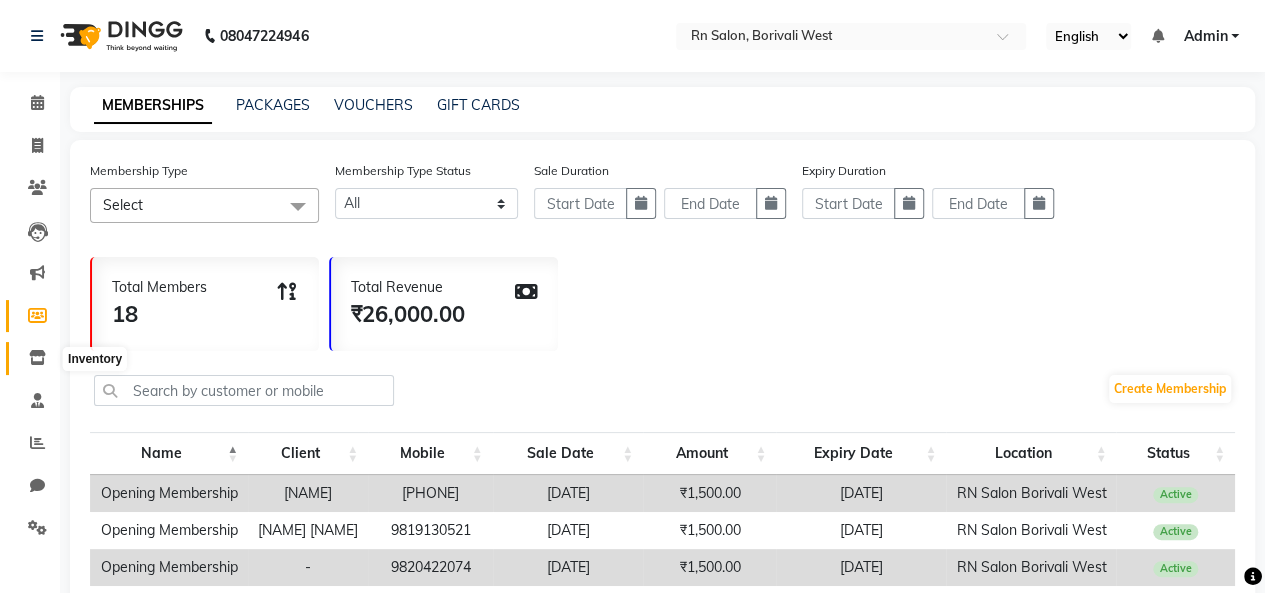 click 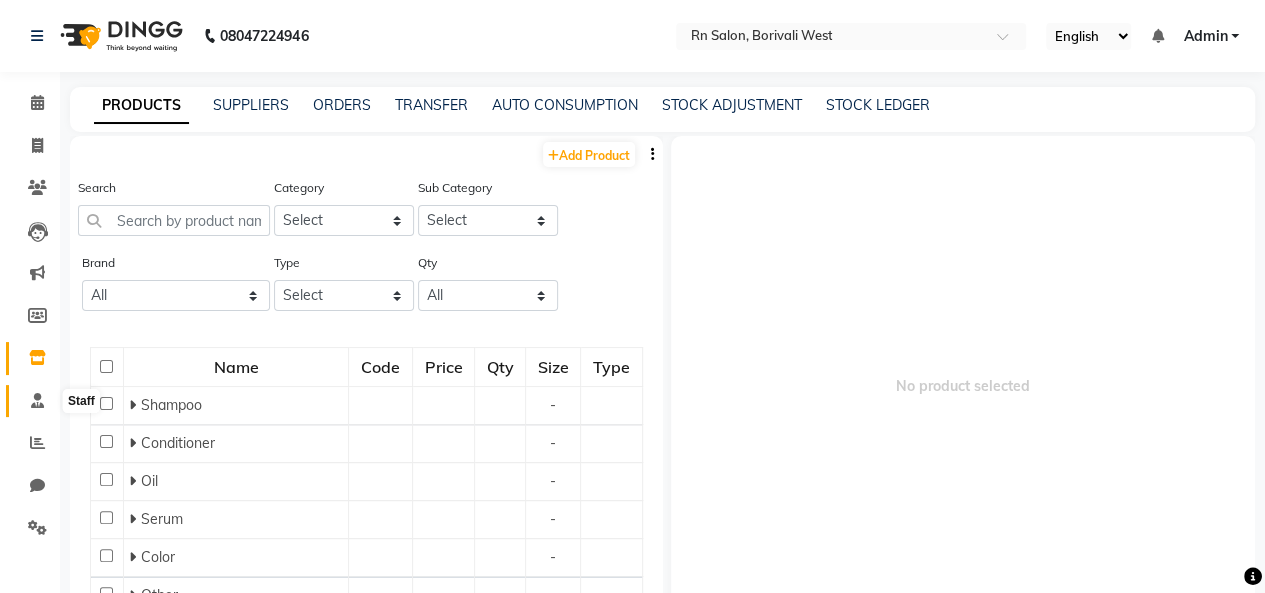 click 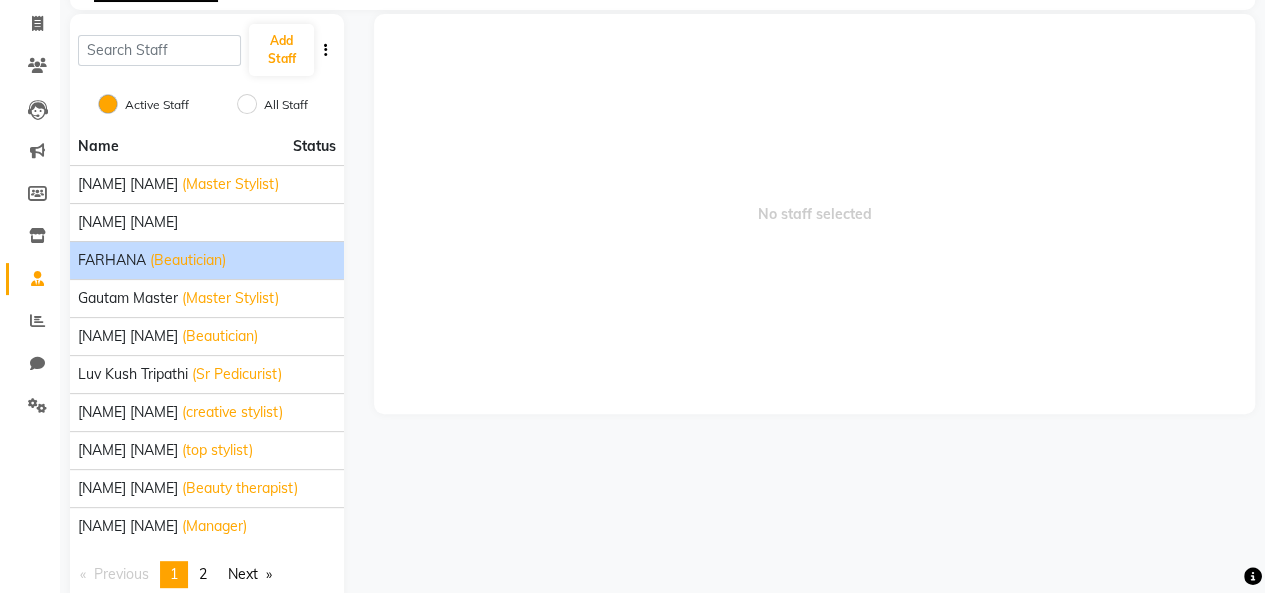 scroll, scrollTop: 159, scrollLeft: 0, axis: vertical 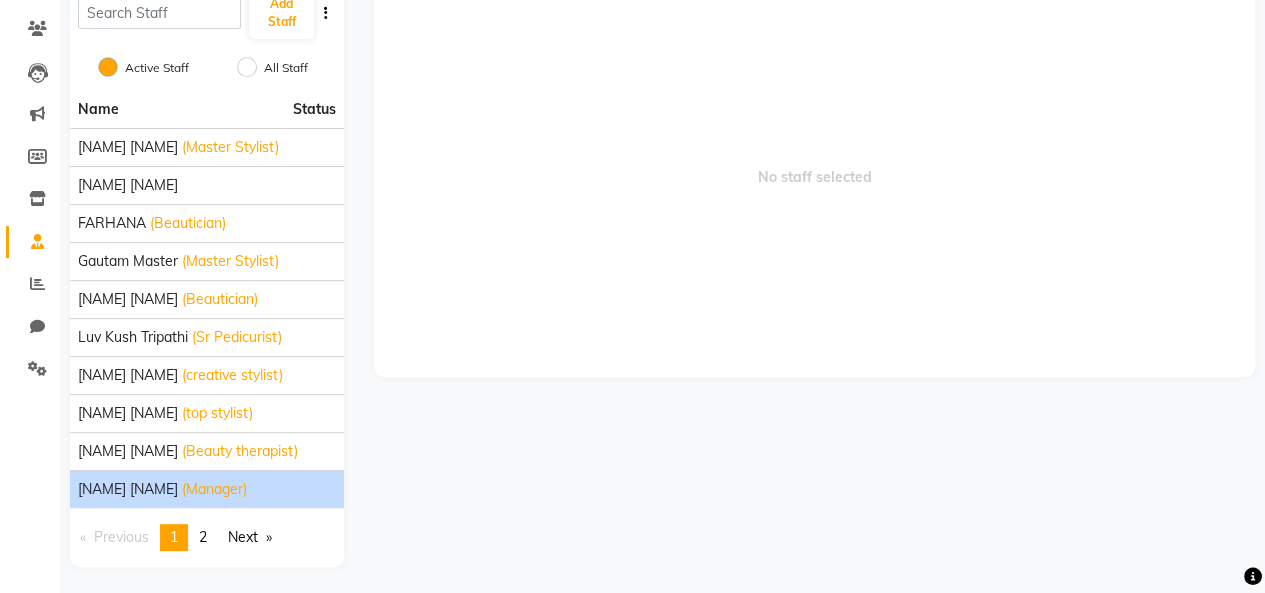click on "[NAME] [NAME] ([TITLE])" 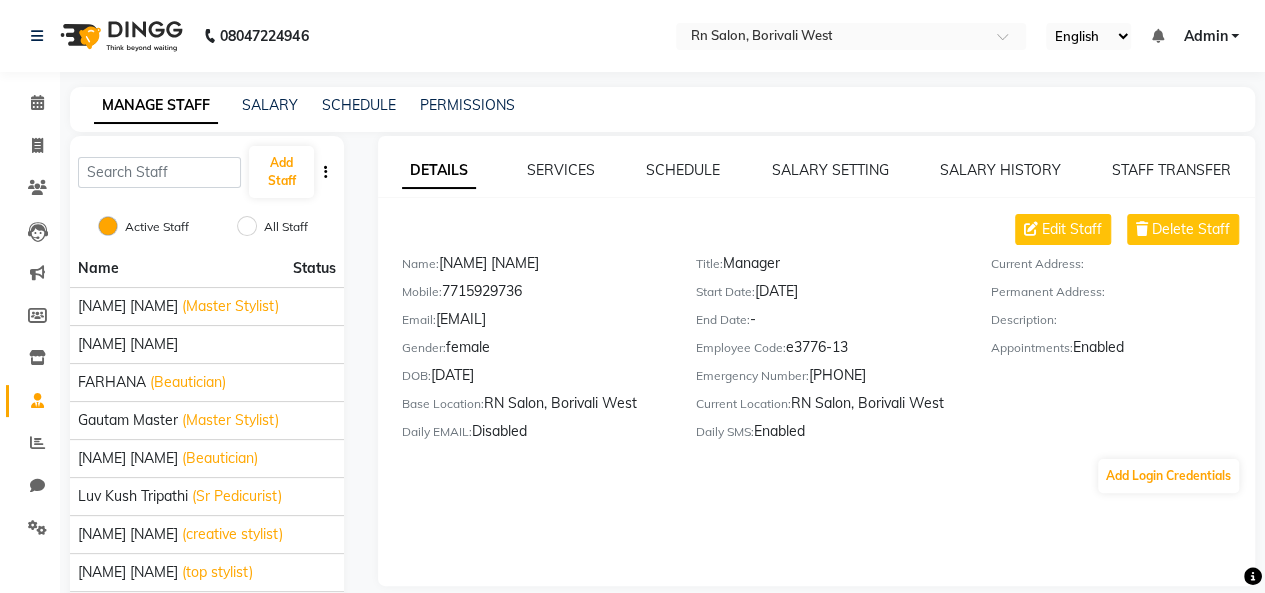 scroll, scrollTop: 0, scrollLeft: 0, axis: both 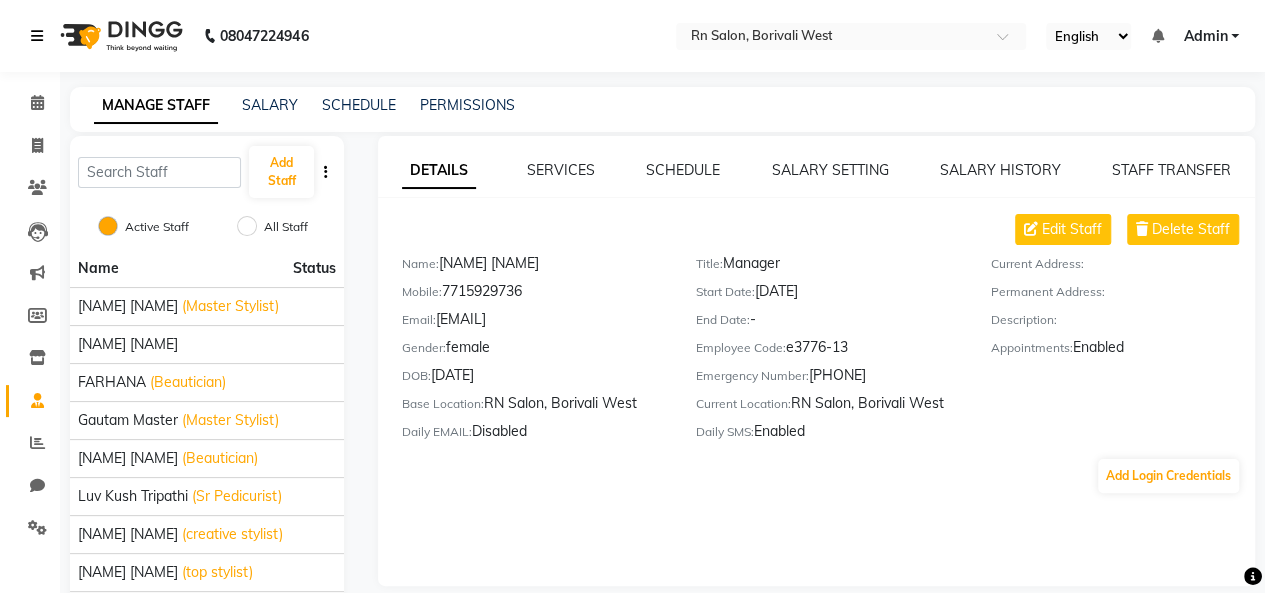 click at bounding box center [37, 36] 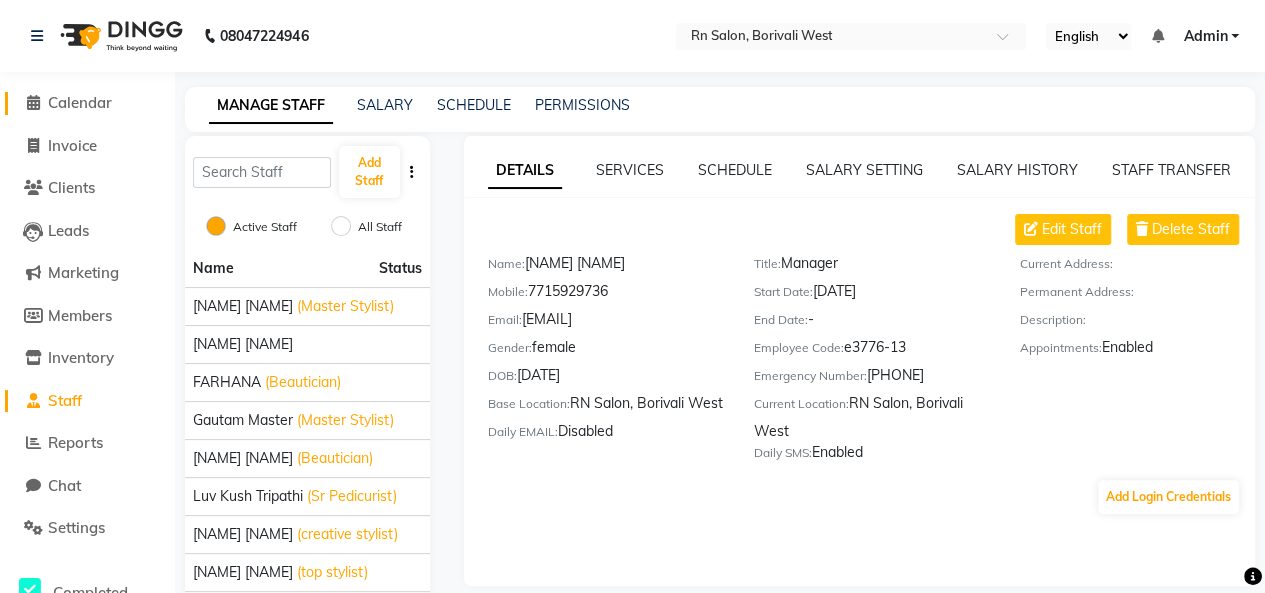 click on "Calendar" 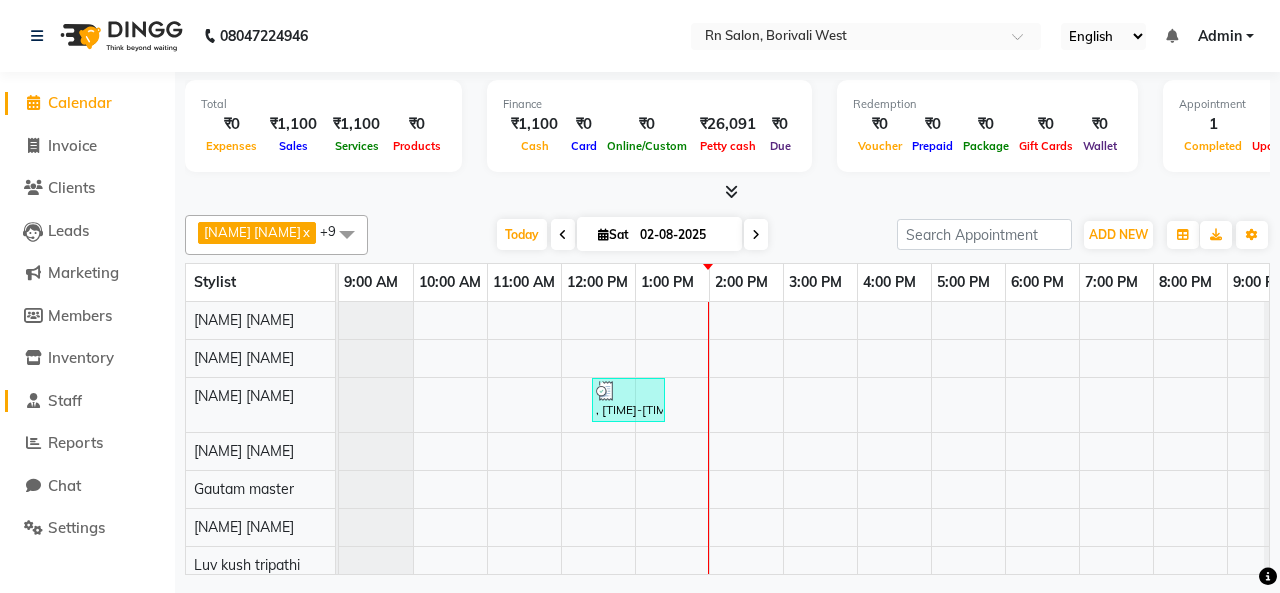 click on "Staff" 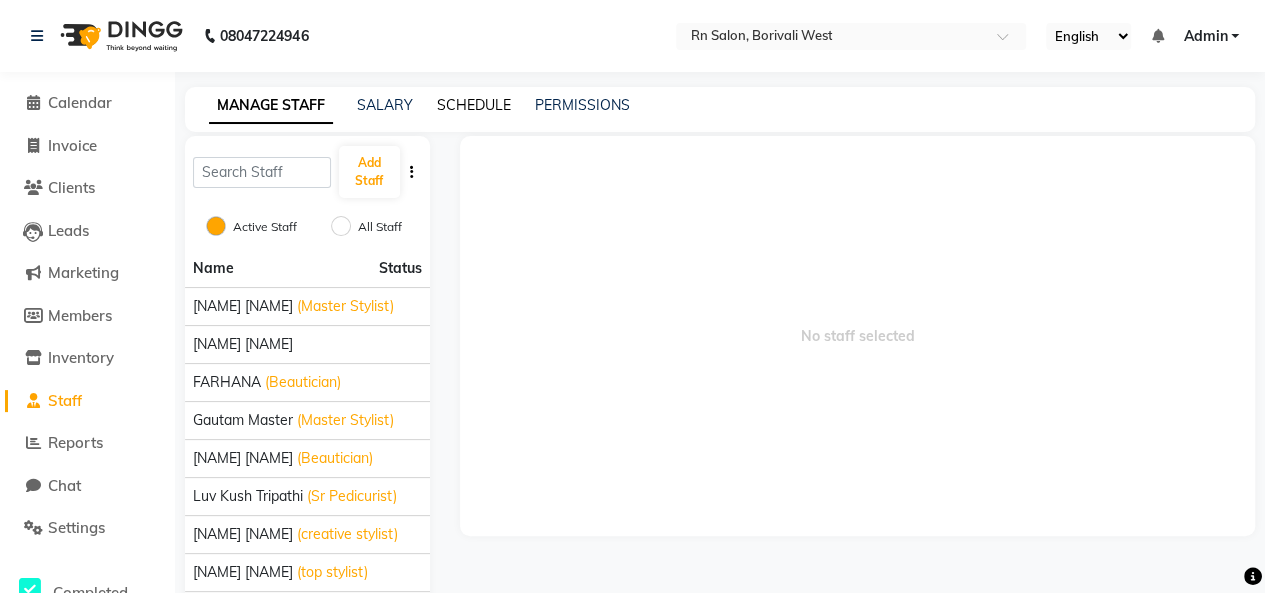 click on "SCHEDULE" 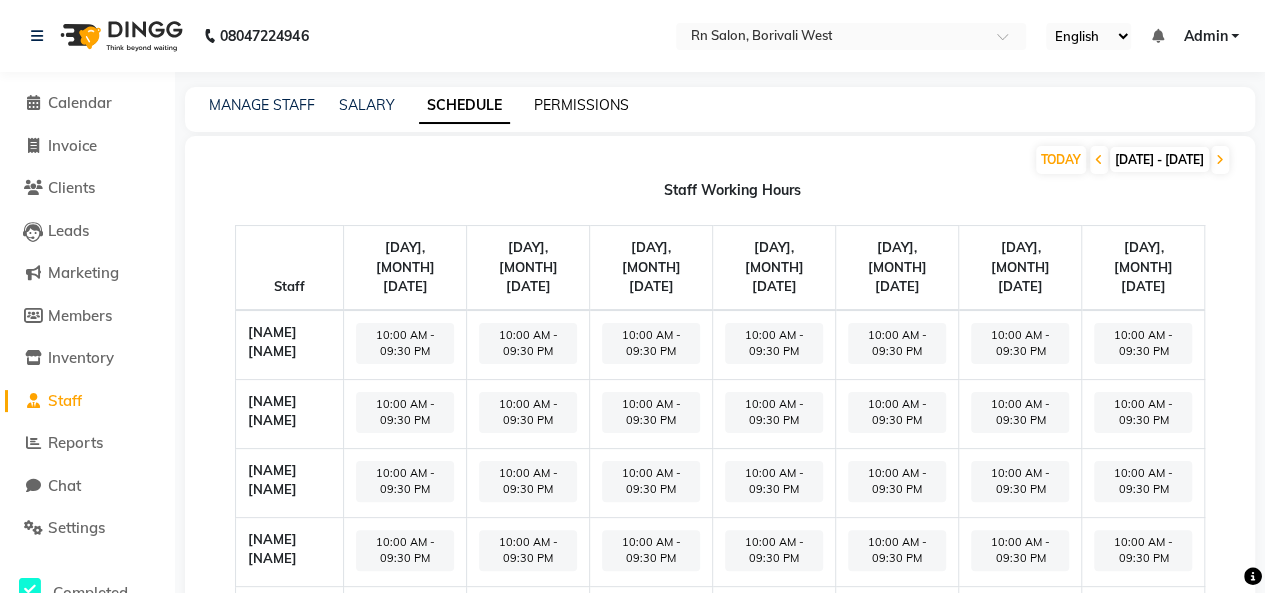 click on "PERMISSIONS" 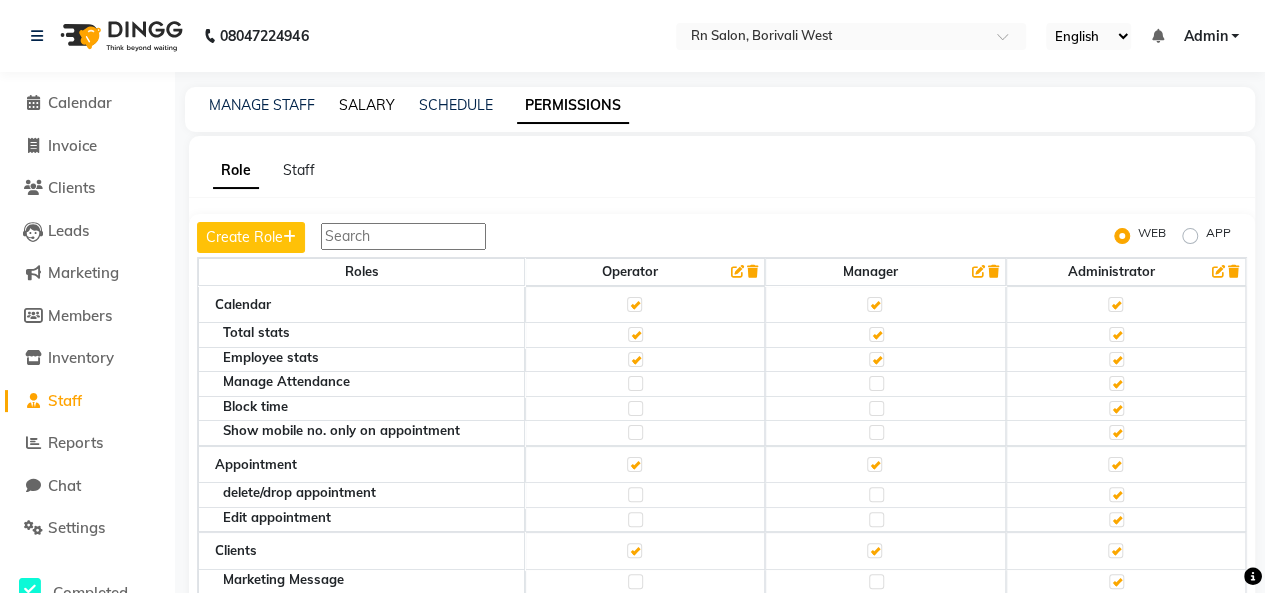 click on "SALARY" 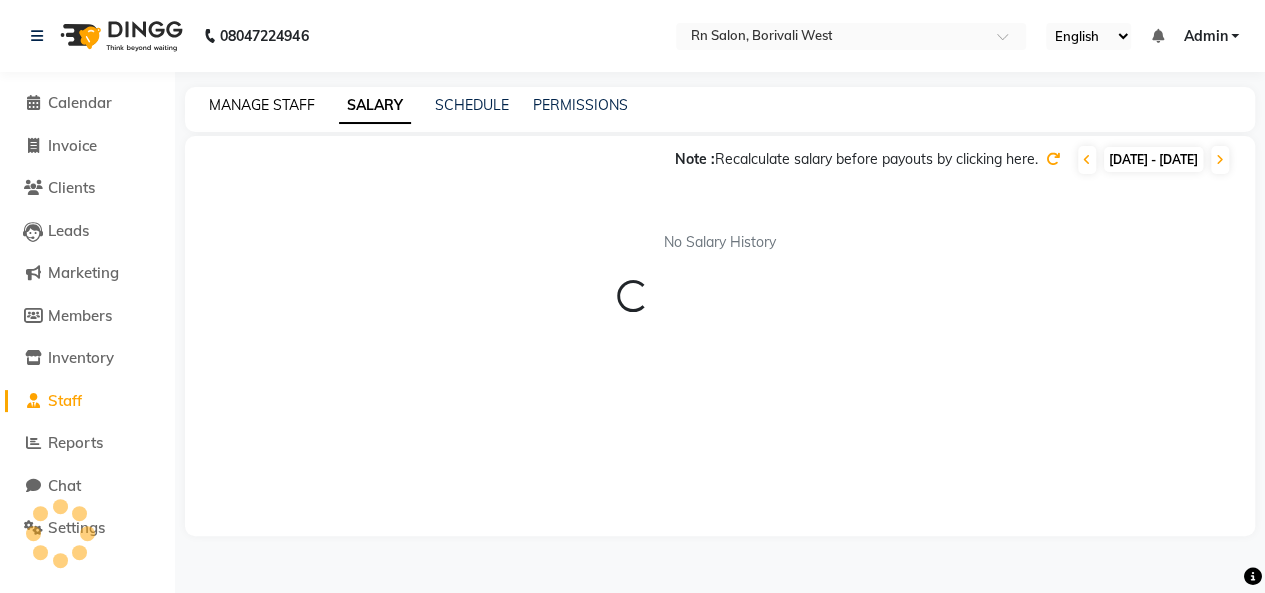 click on "MANAGE STAFF" 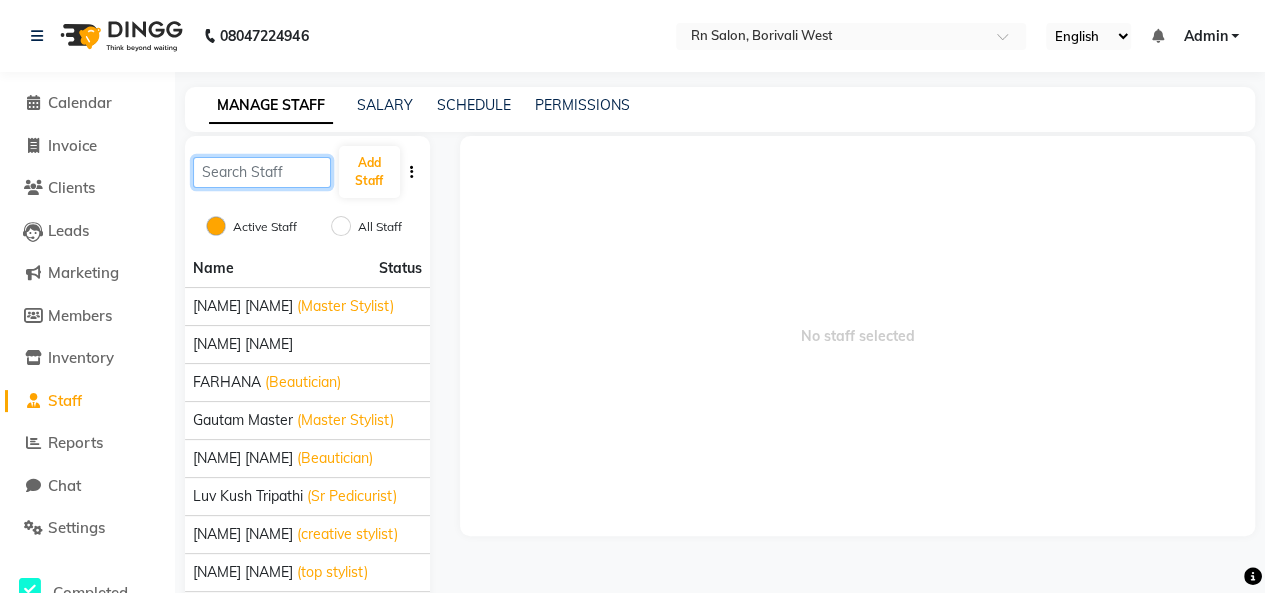 click 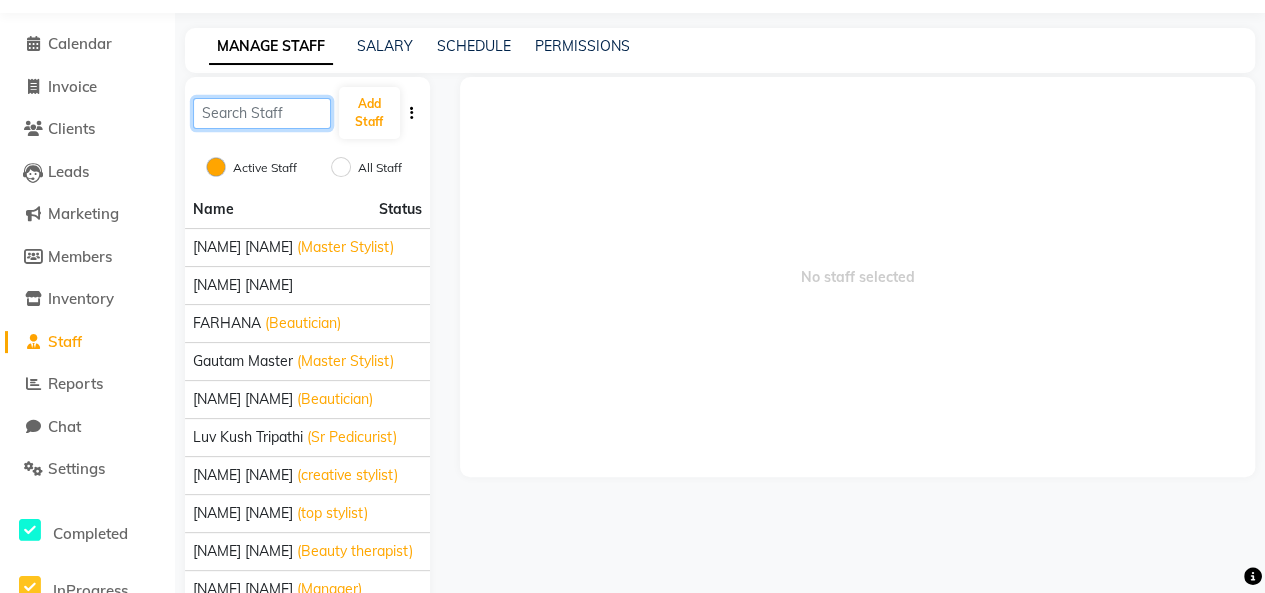 scroll, scrollTop: 0, scrollLeft: 0, axis: both 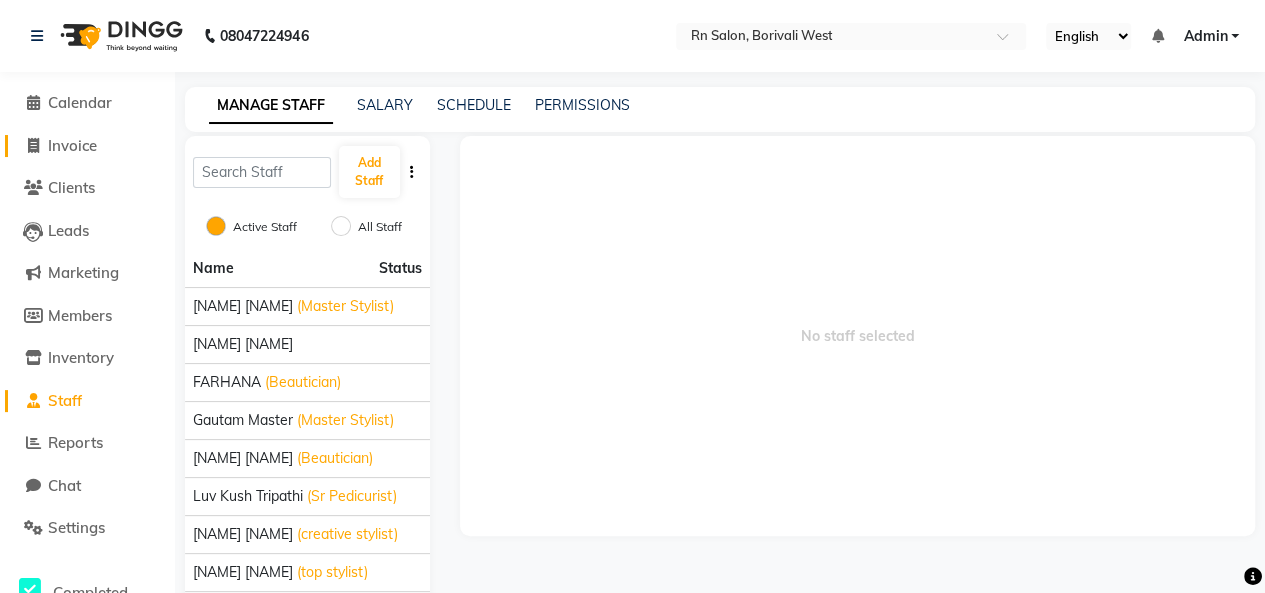 click 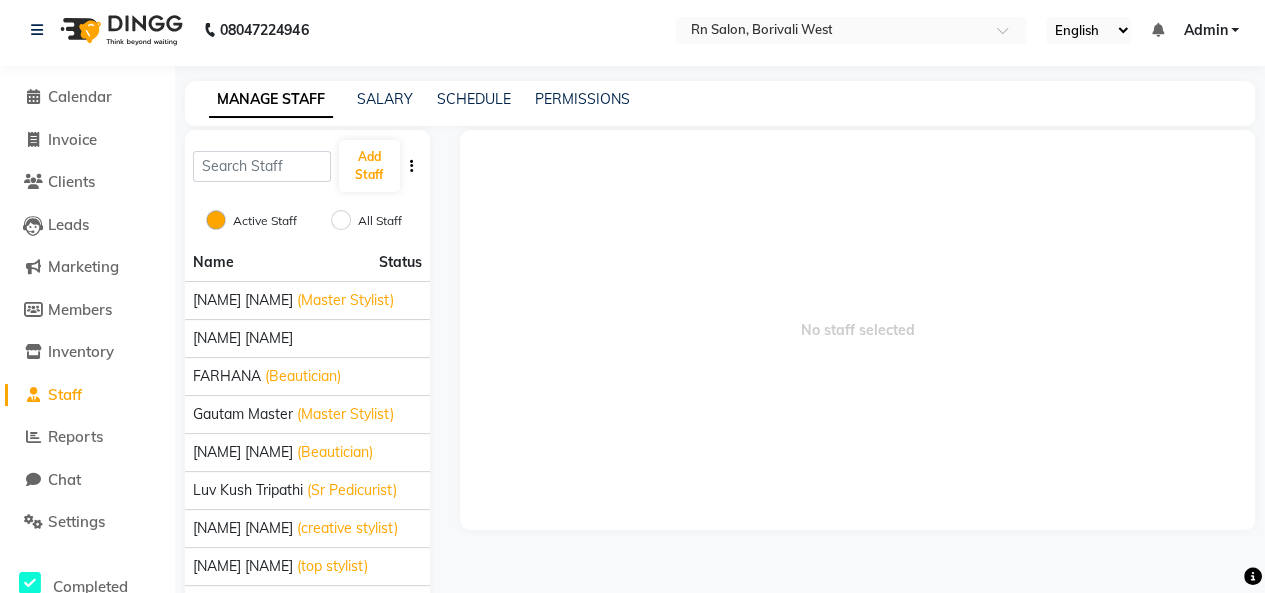 select on "service" 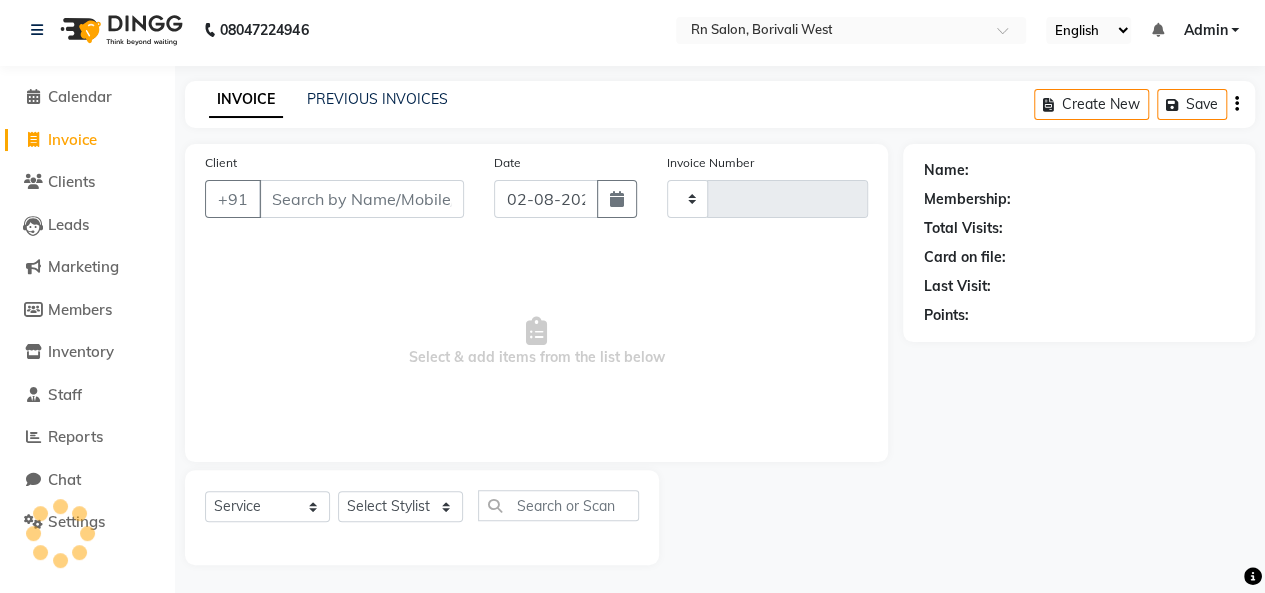 type on "0430" 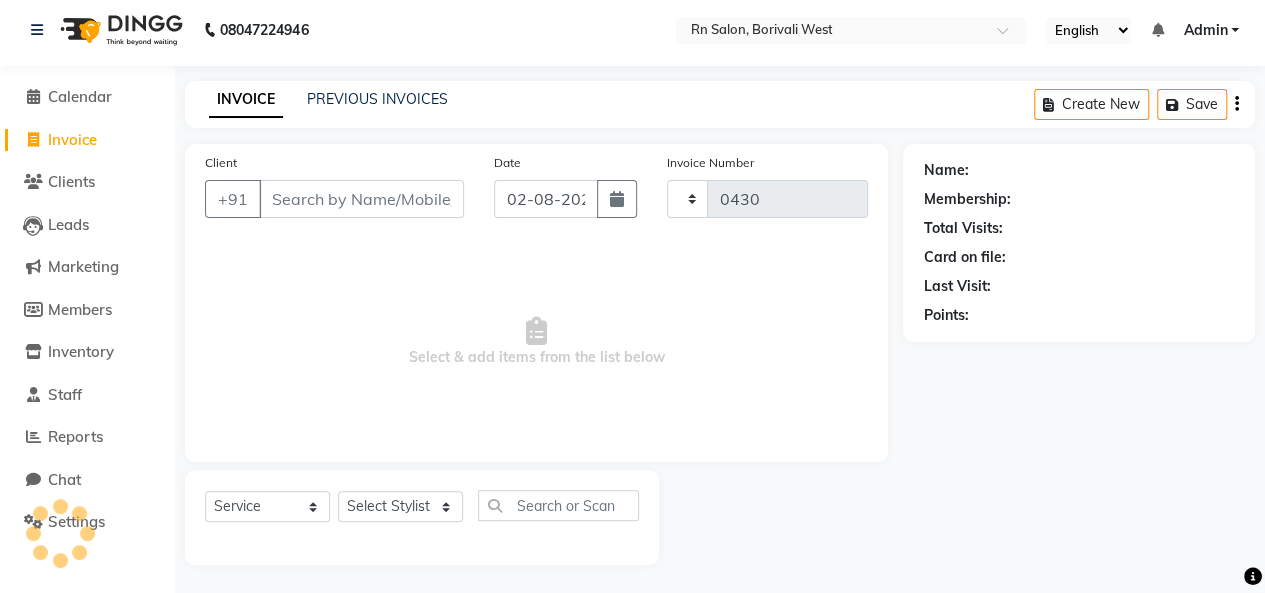 select on "8515" 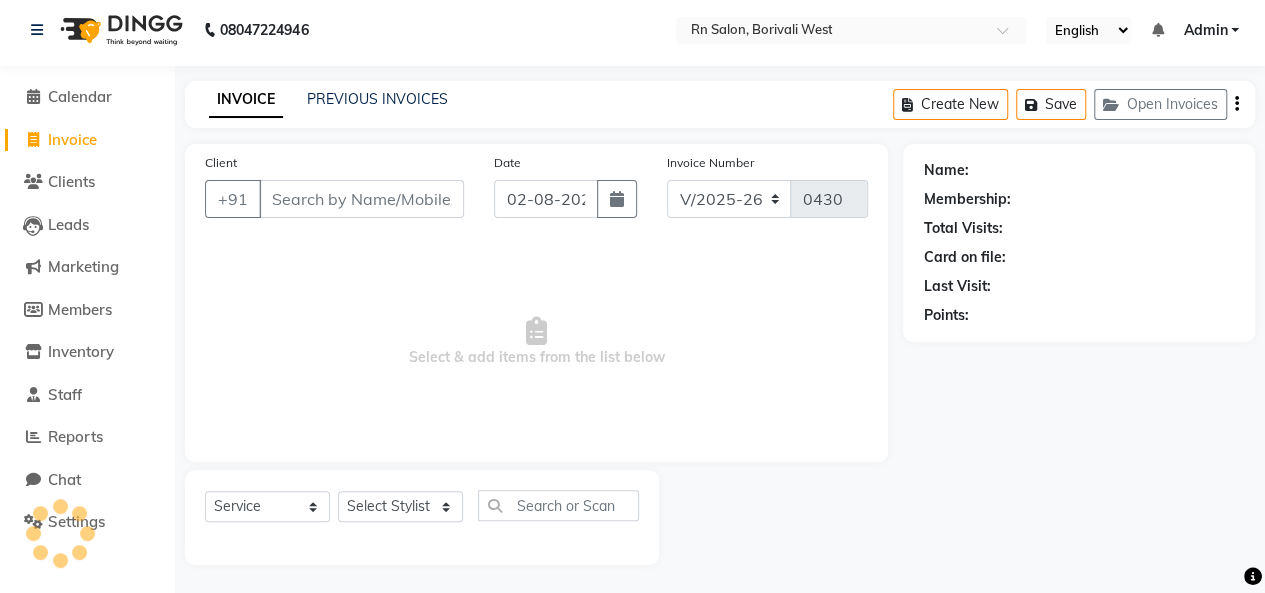 scroll, scrollTop: 7, scrollLeft: 0, axis: vertical 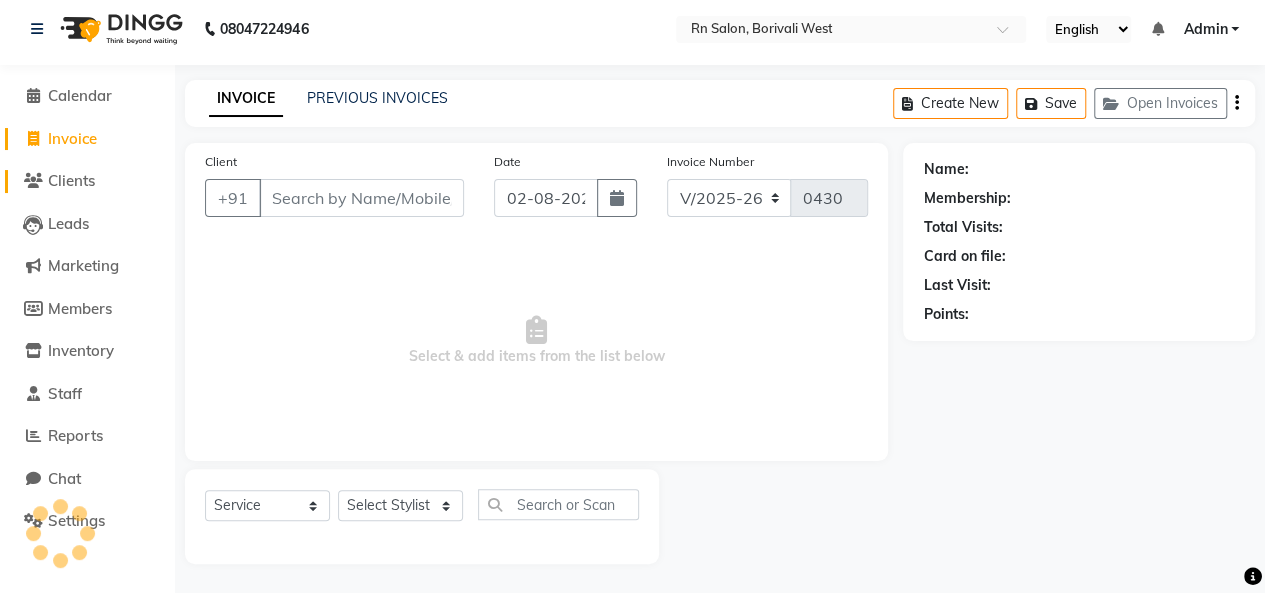 click 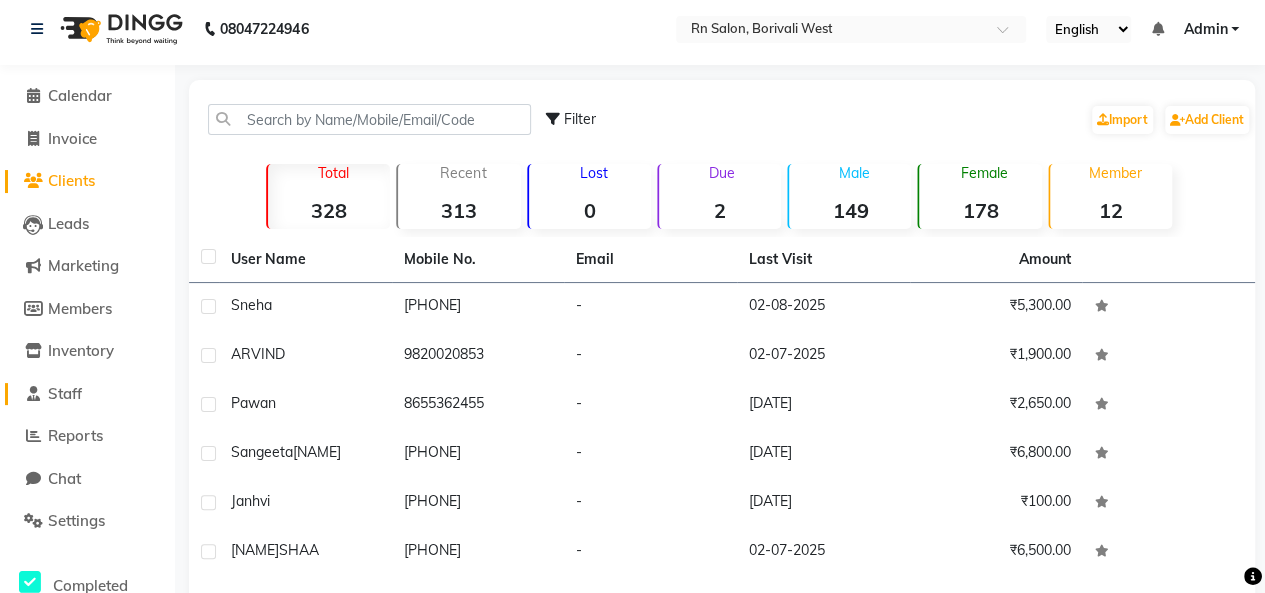 click on "Staff" 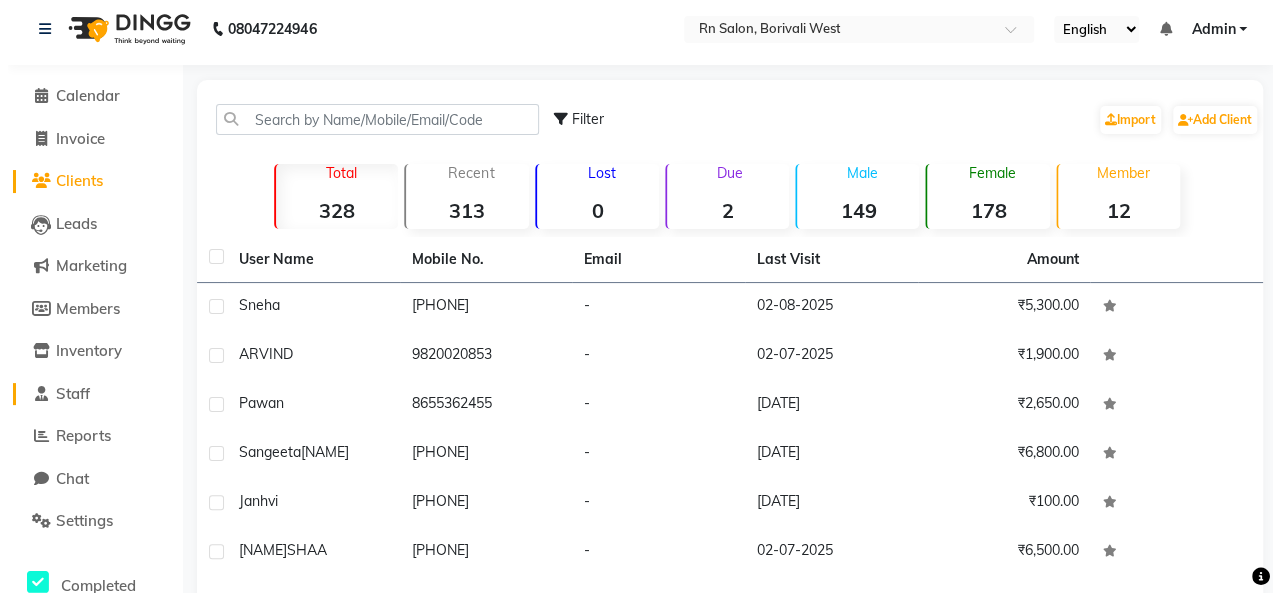 scroll, scrollTop: 0, scrollLeft: 0, axis: both 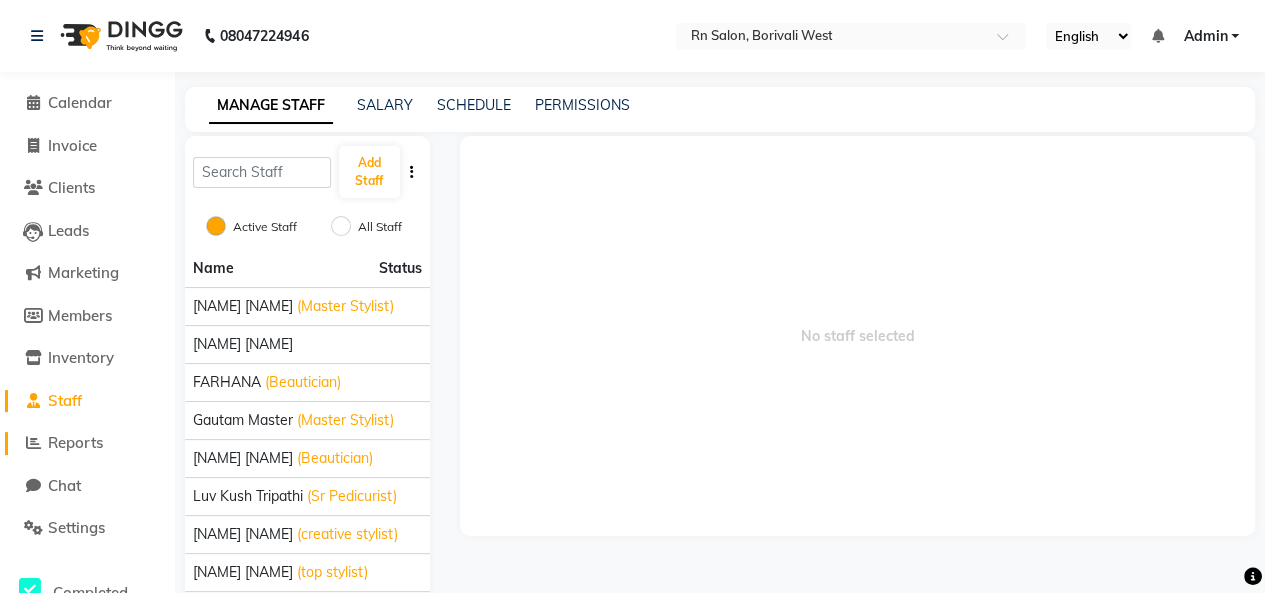 click on "Reports" 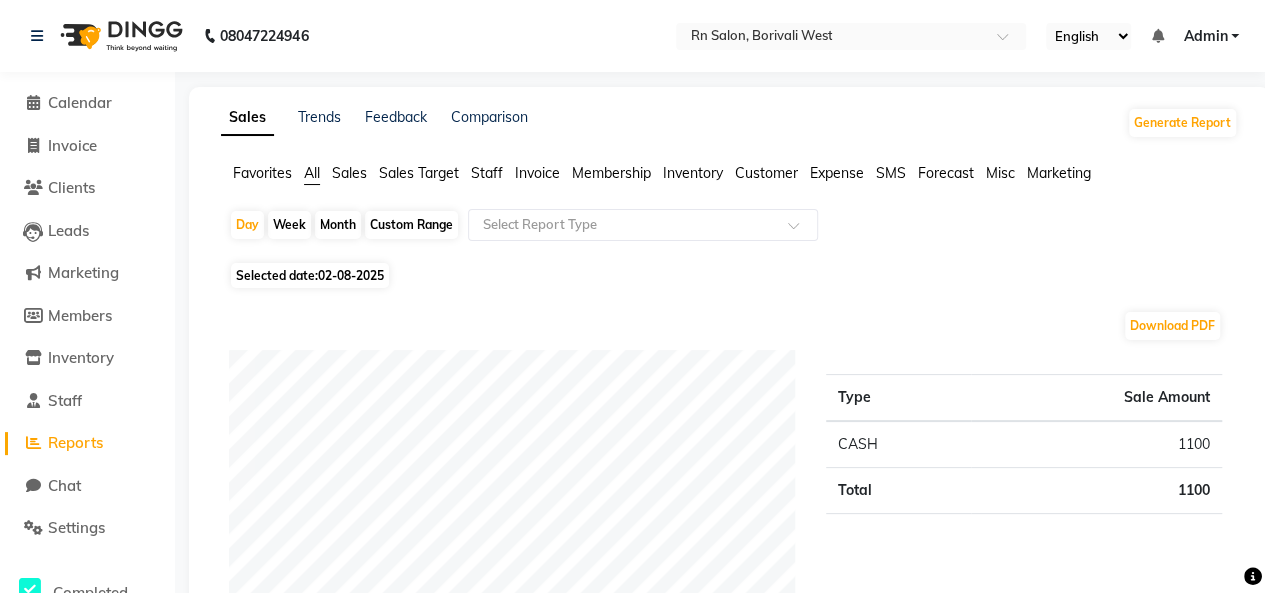click on "Staff" 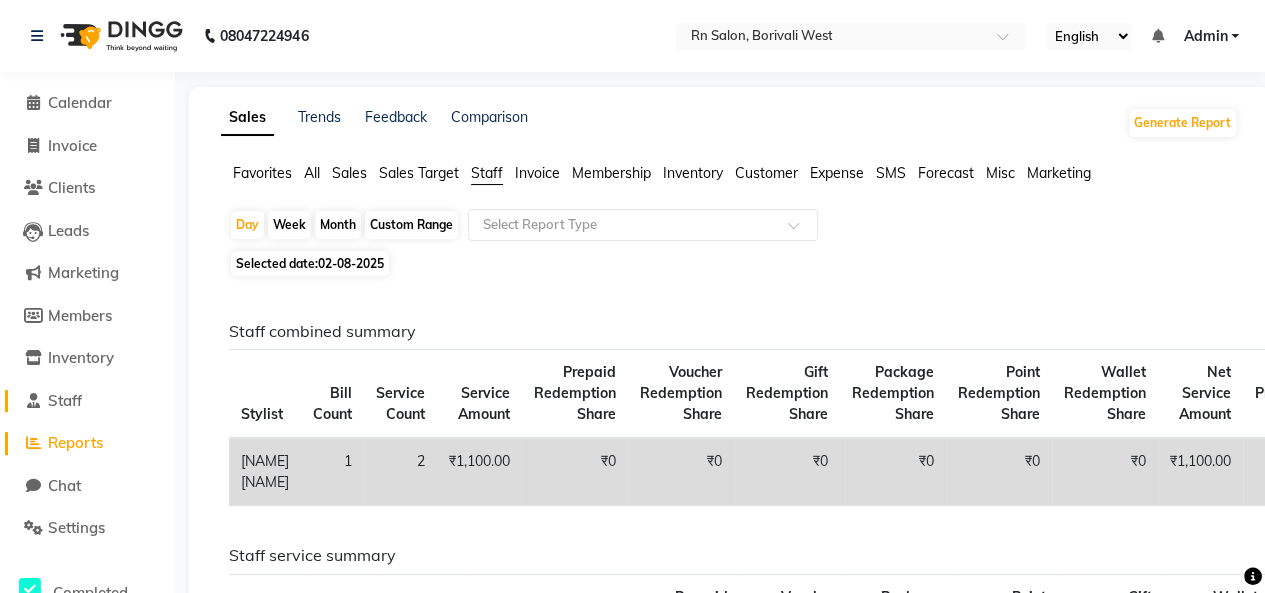 click on "Staff" 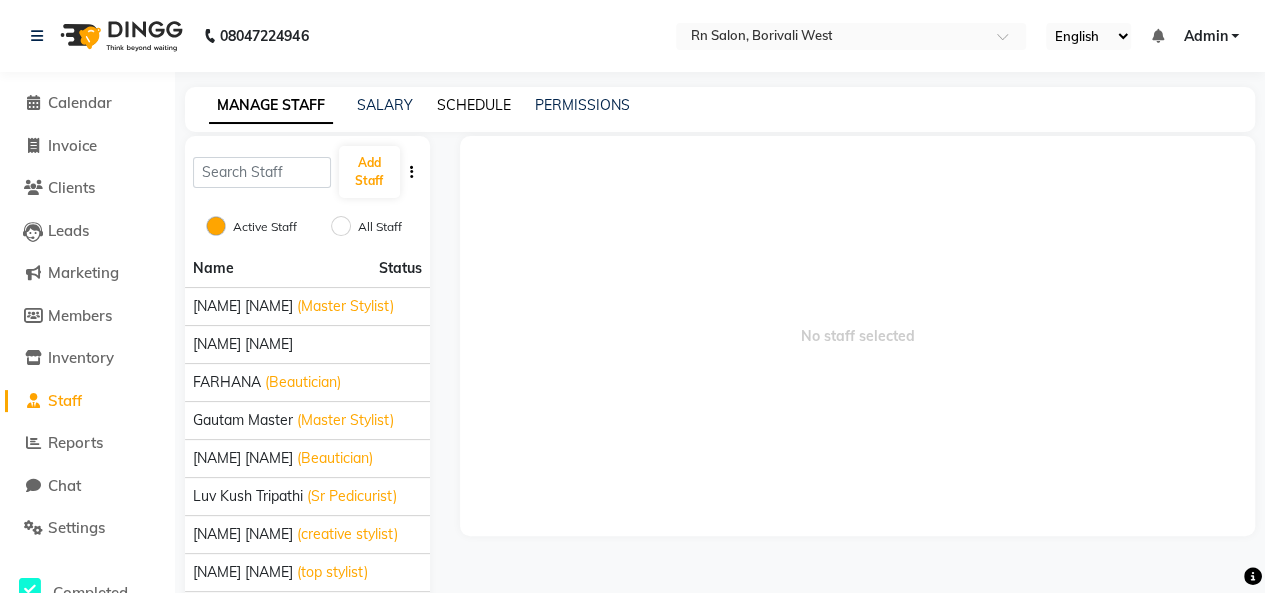 click on "SCHEDULE" 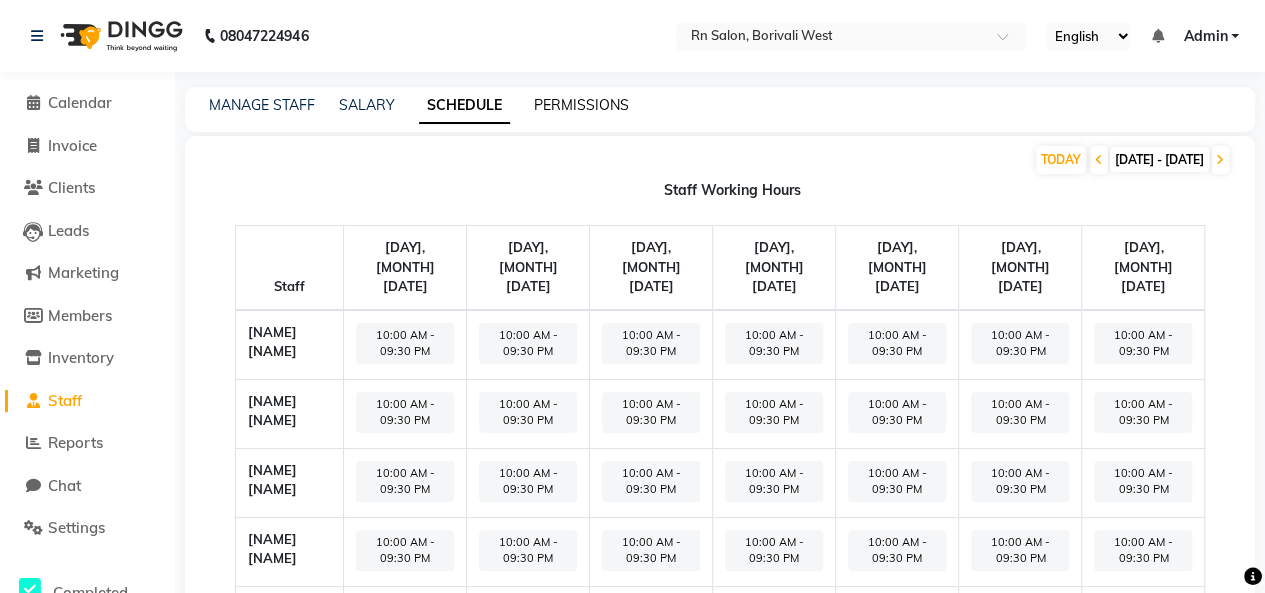 click on "PERMISSIONS" 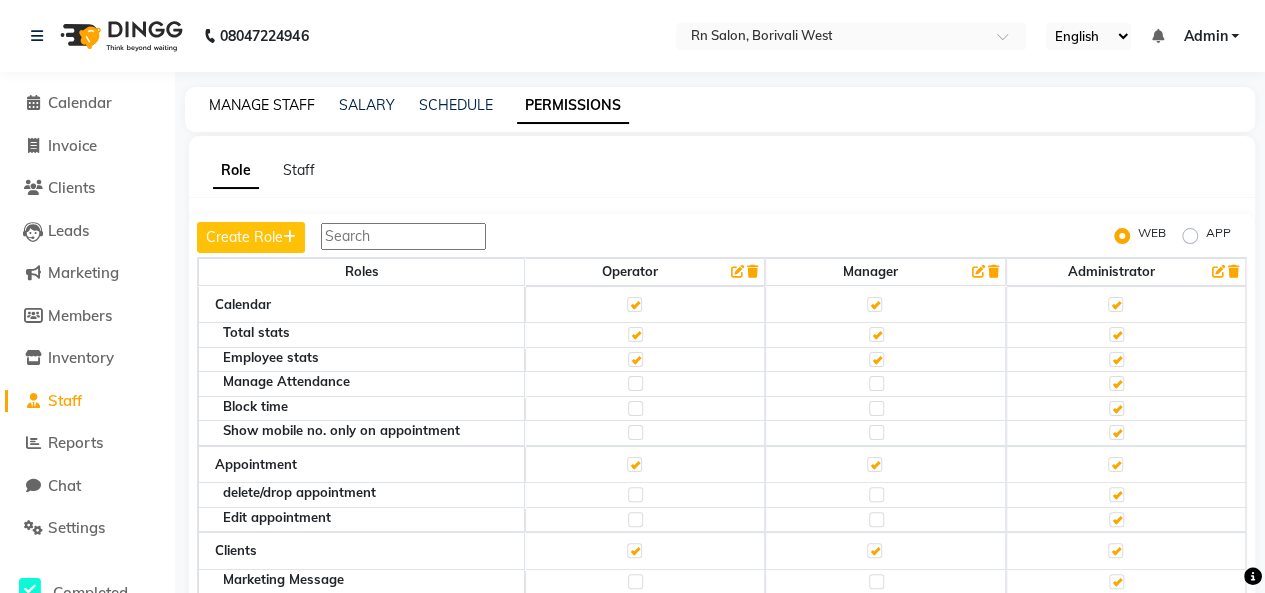 click on "MANAGE STAFF" 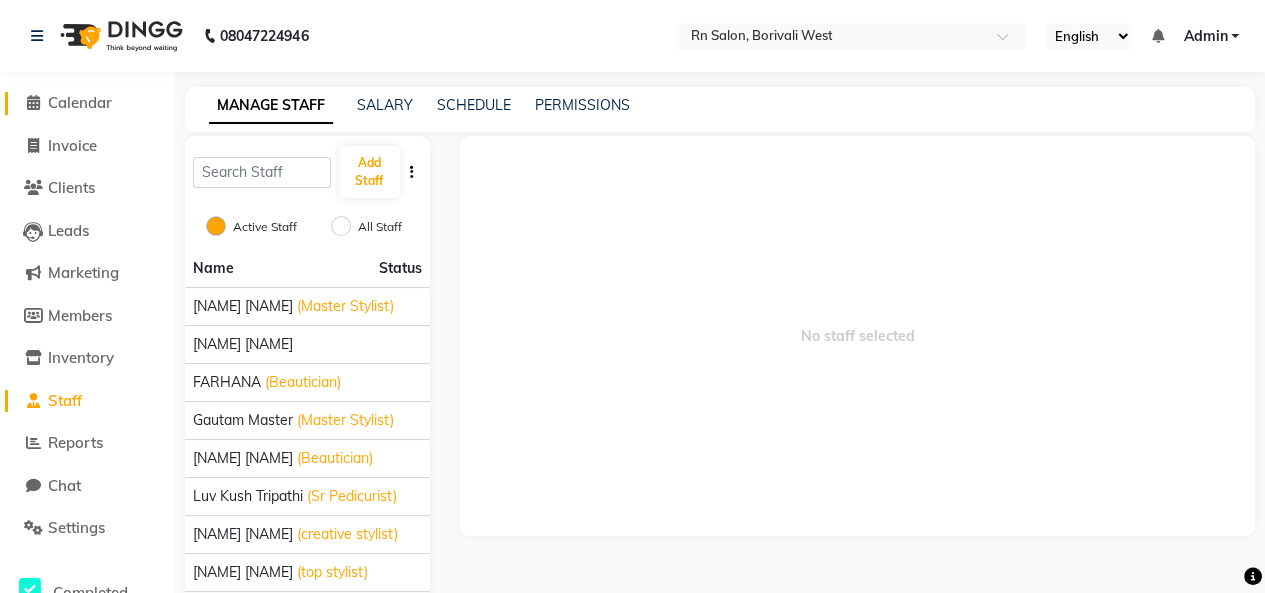 click on "Calendar" 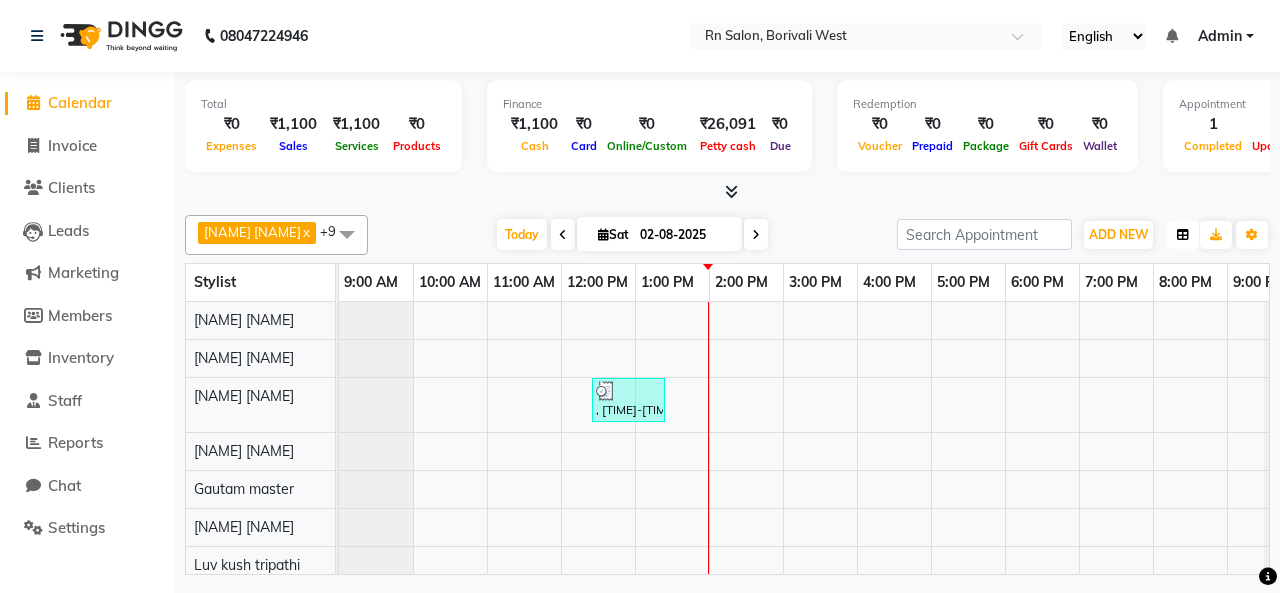 click at bounding box center [1183, 235] 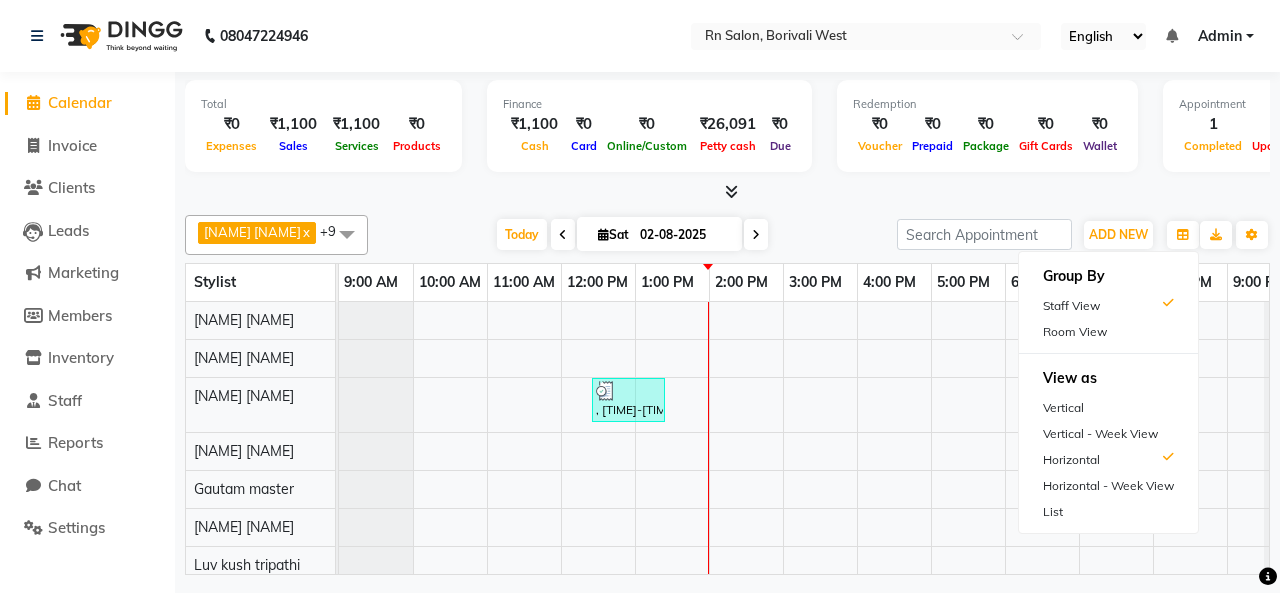 click at bounding box center [727, 192] 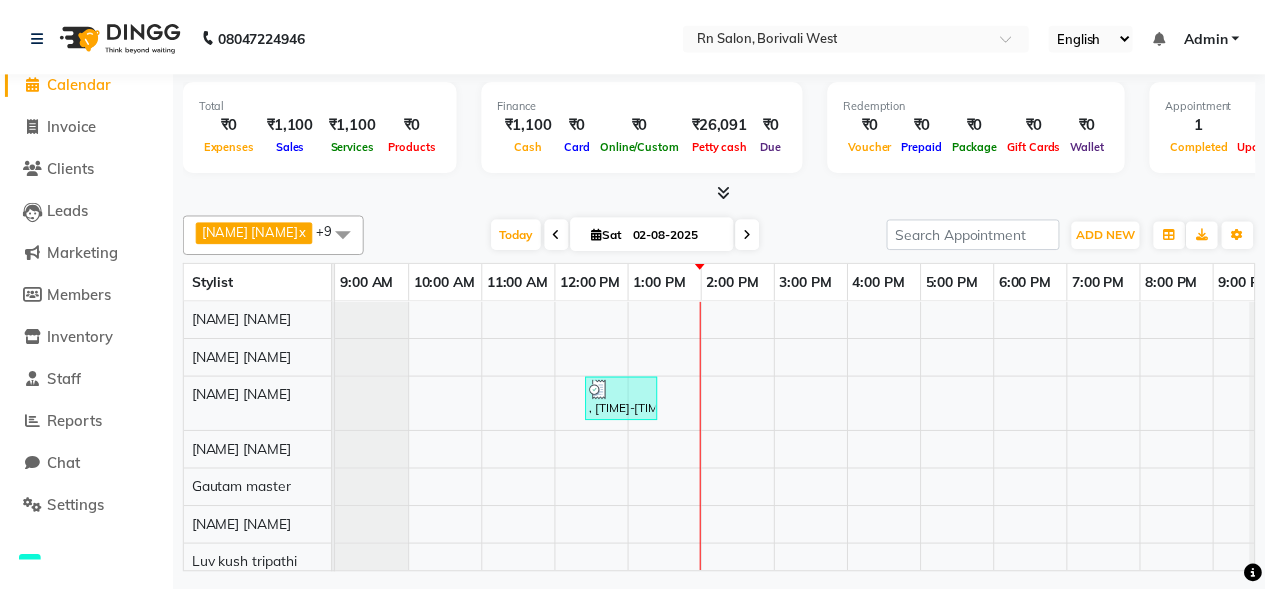 scroll, scrollTop: 0, scrollLeft: 0, axis: both 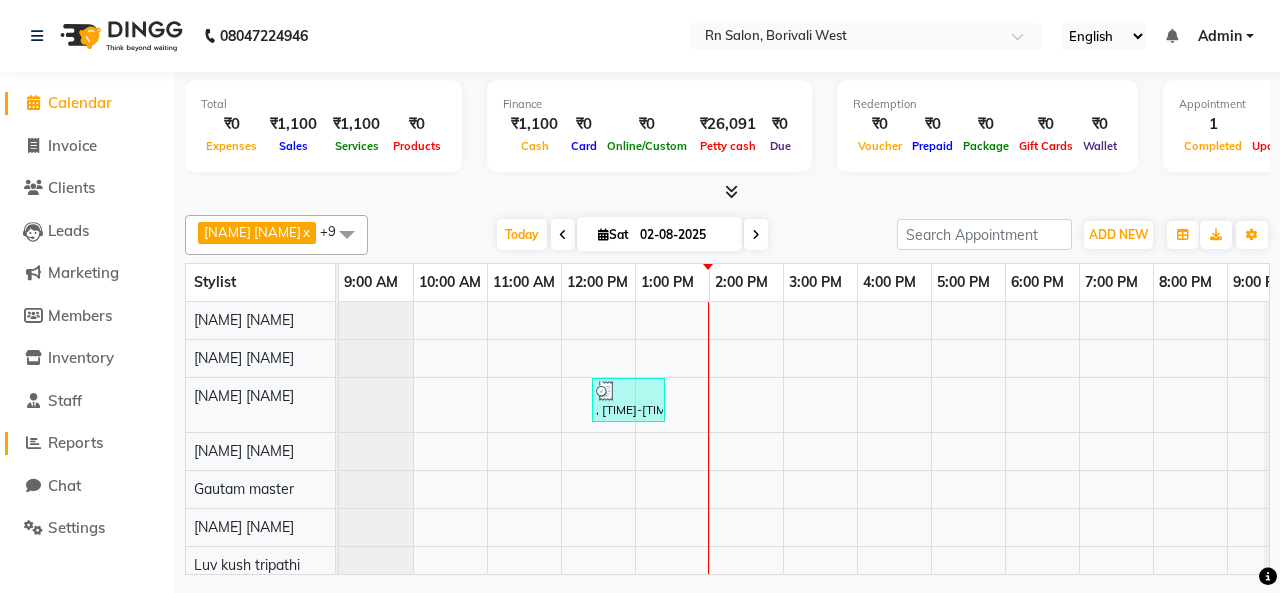 click 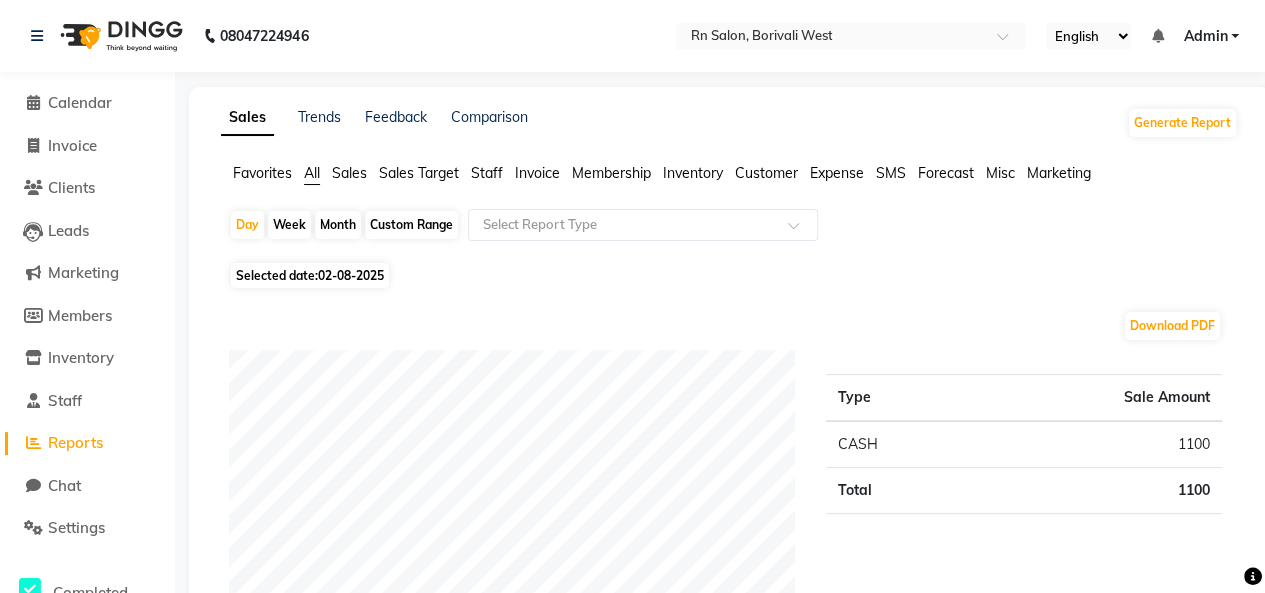click on "Staff" 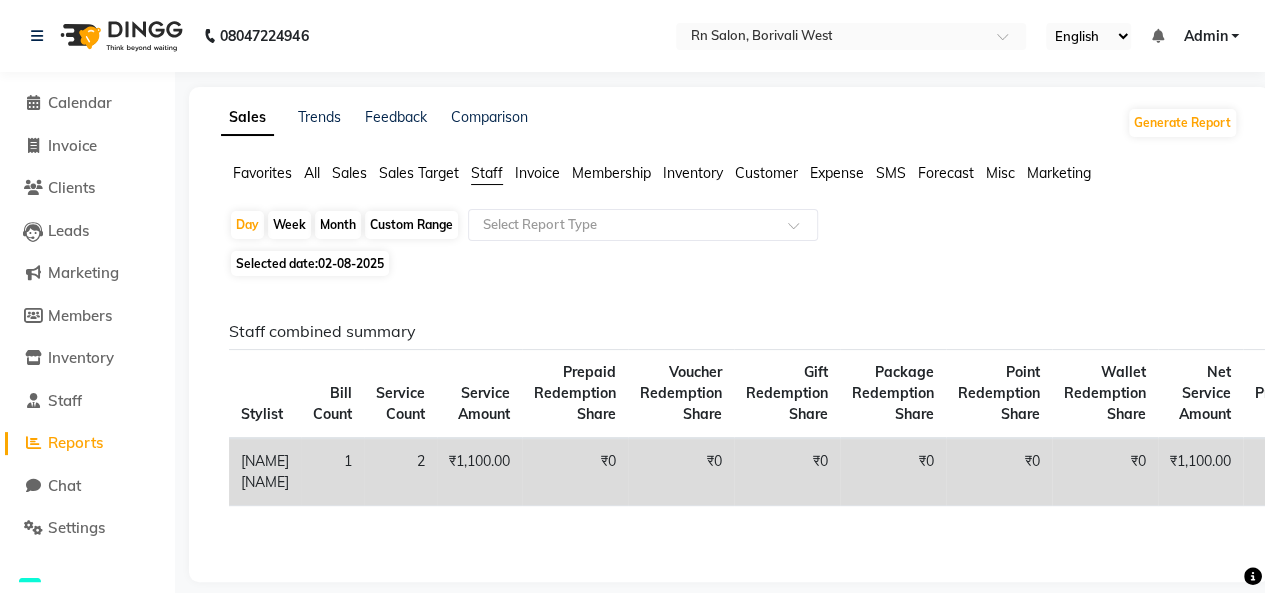 click on "Staff" 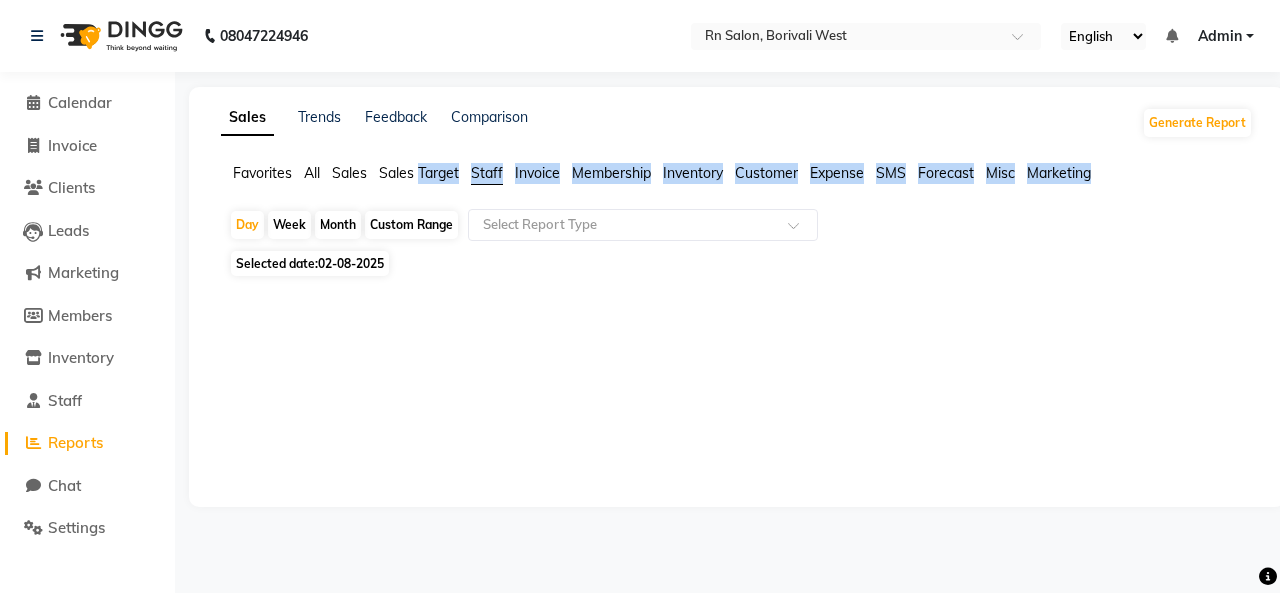 click on "Staff" 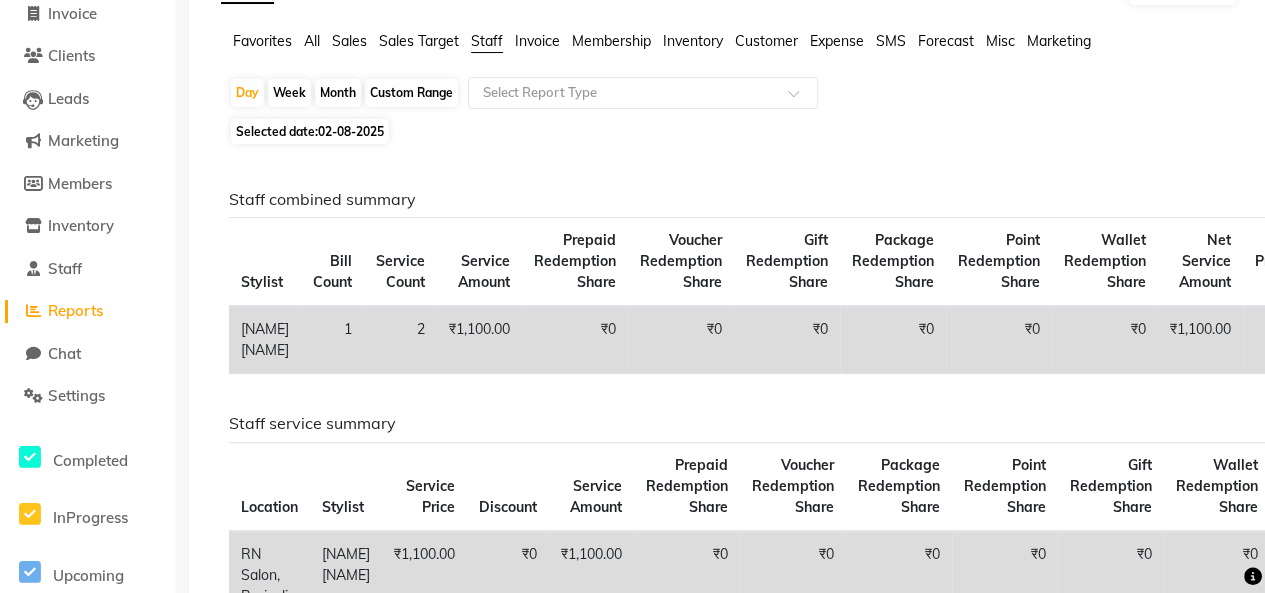 scroll, scrollTop: 100, scrollLeft: 0, axis: vertical 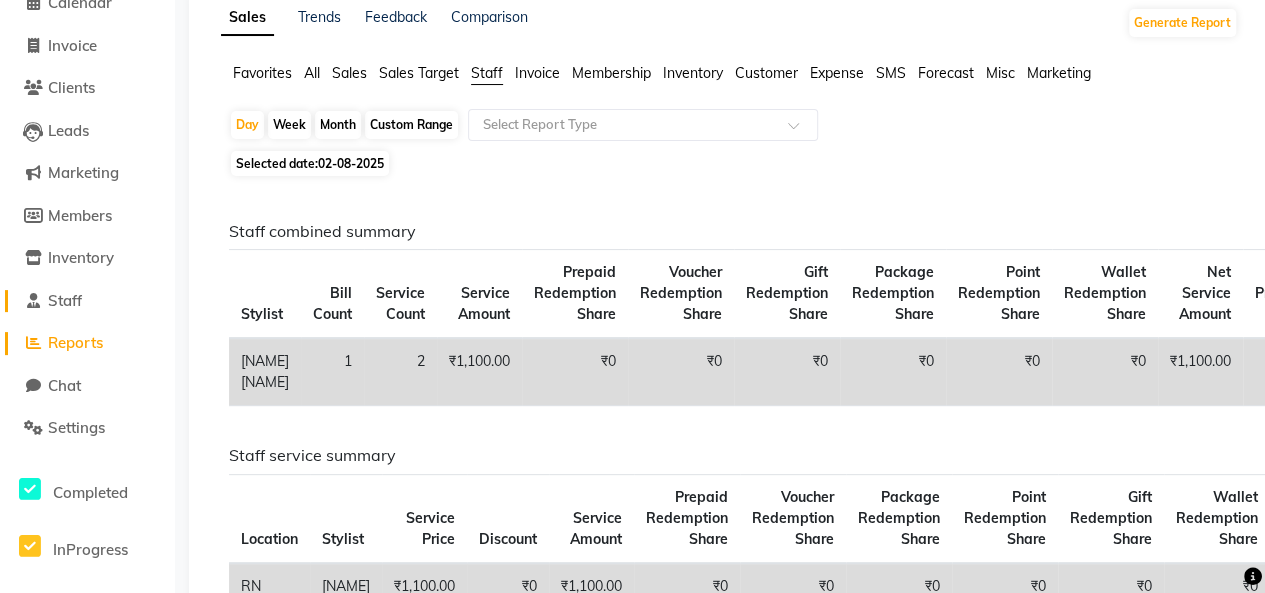click 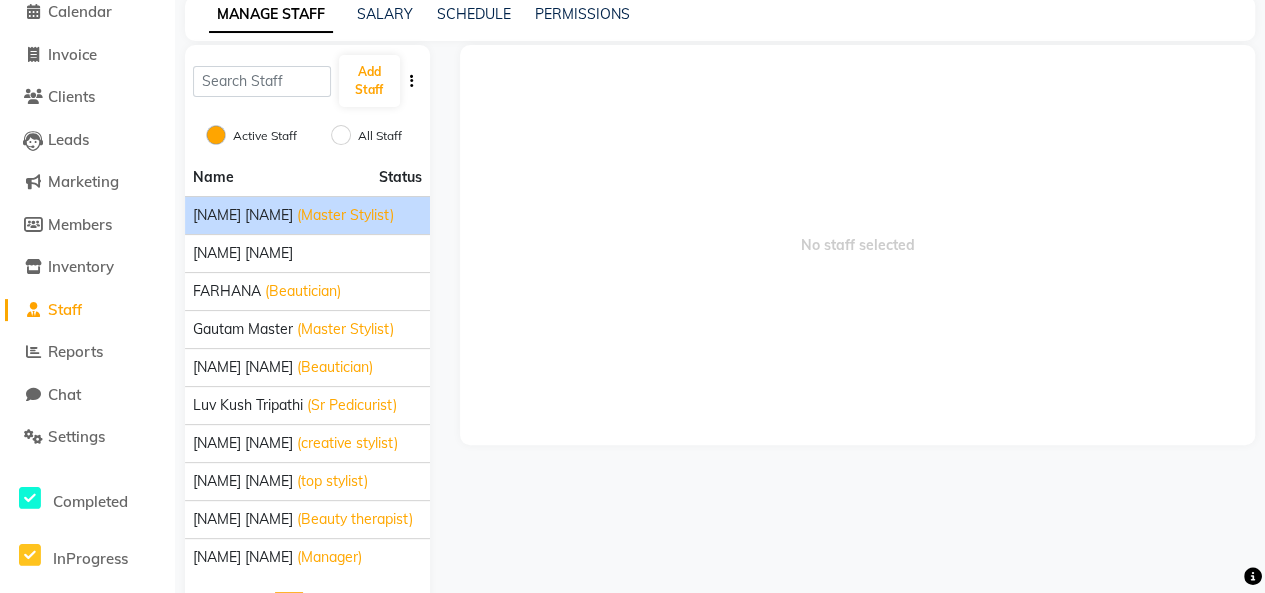 scroll, scrollTop: 159, scrollLeft: 0, axis: vertical 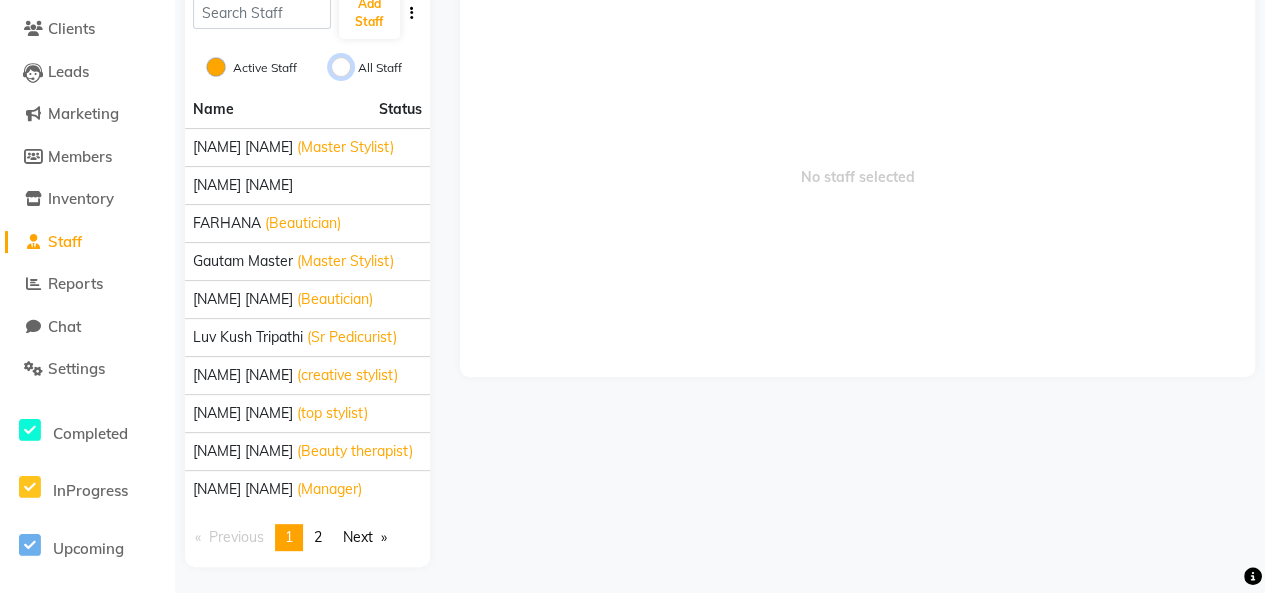 click on "All Staff" at bounding box center [341, 67] 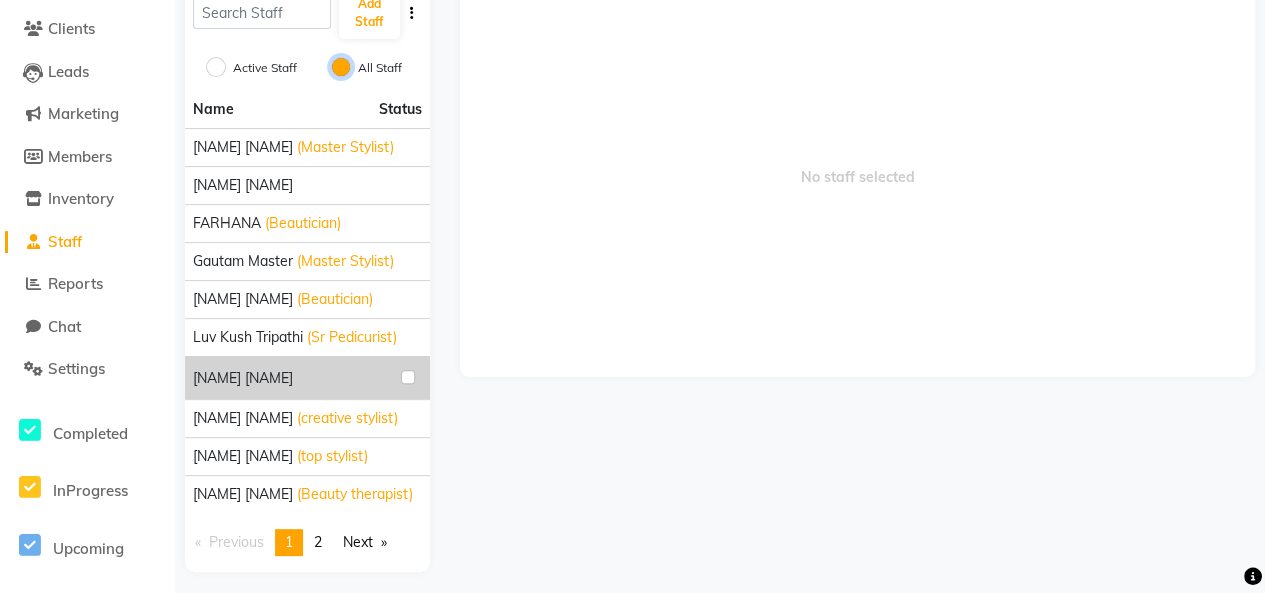 click on "All Staff" at bounding box center [341, 67] 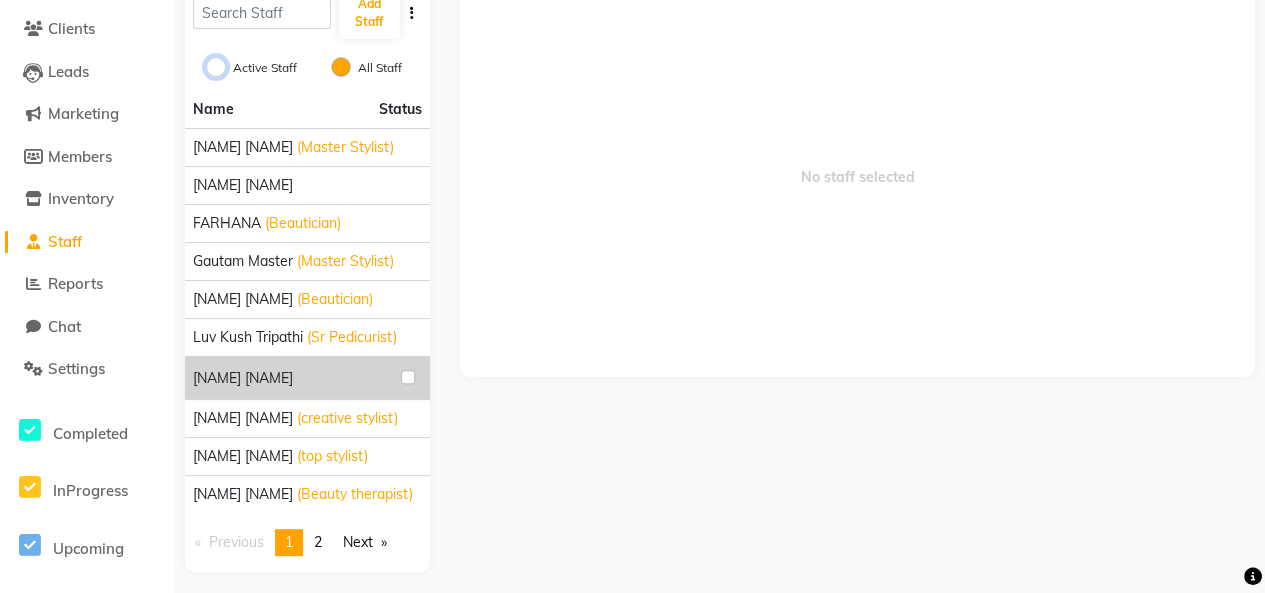click on "Active Staff" at bounding box center [216, 67] 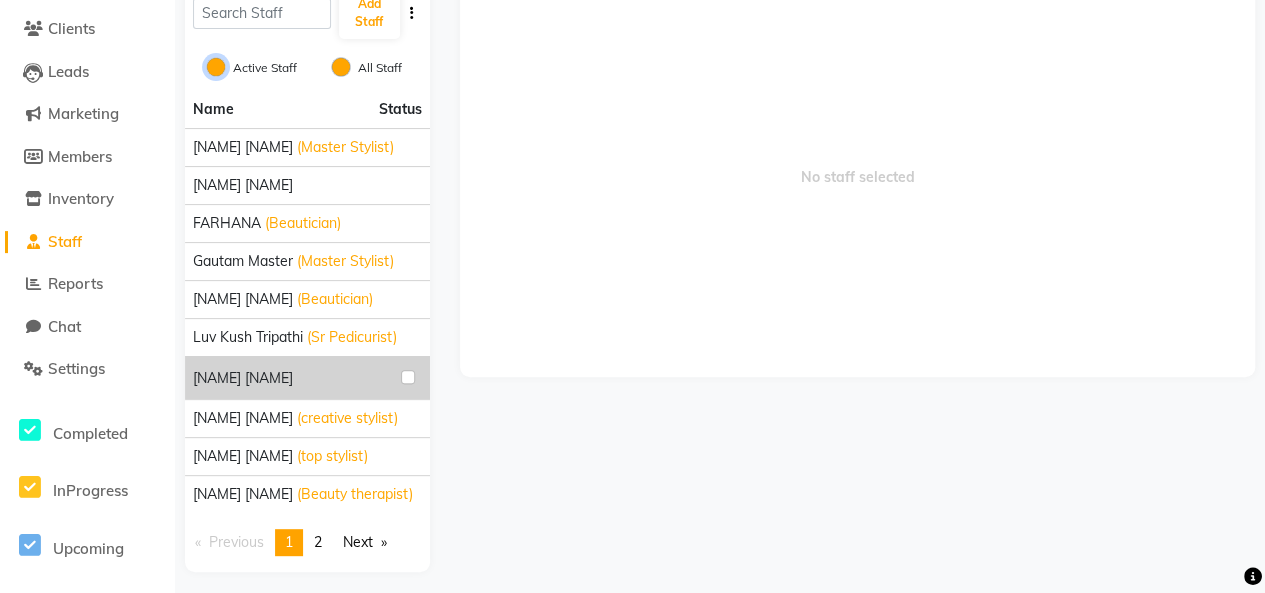 radio on "false" 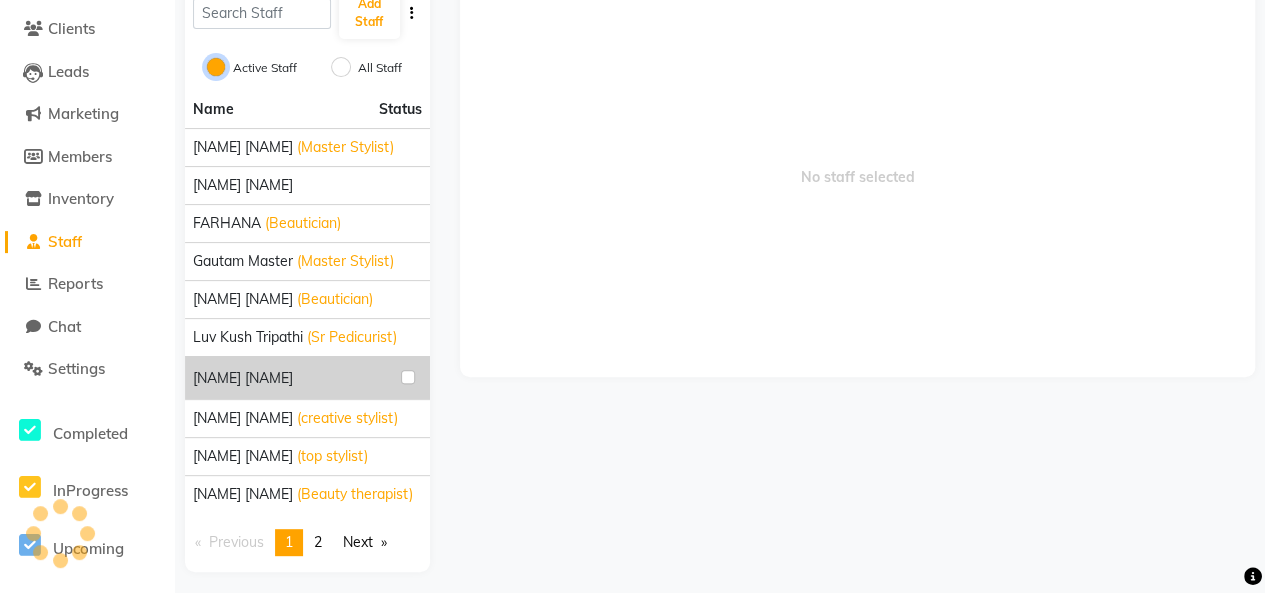 scroll, scrollTop: 300, scrollLeft: 0, axis: vertical 